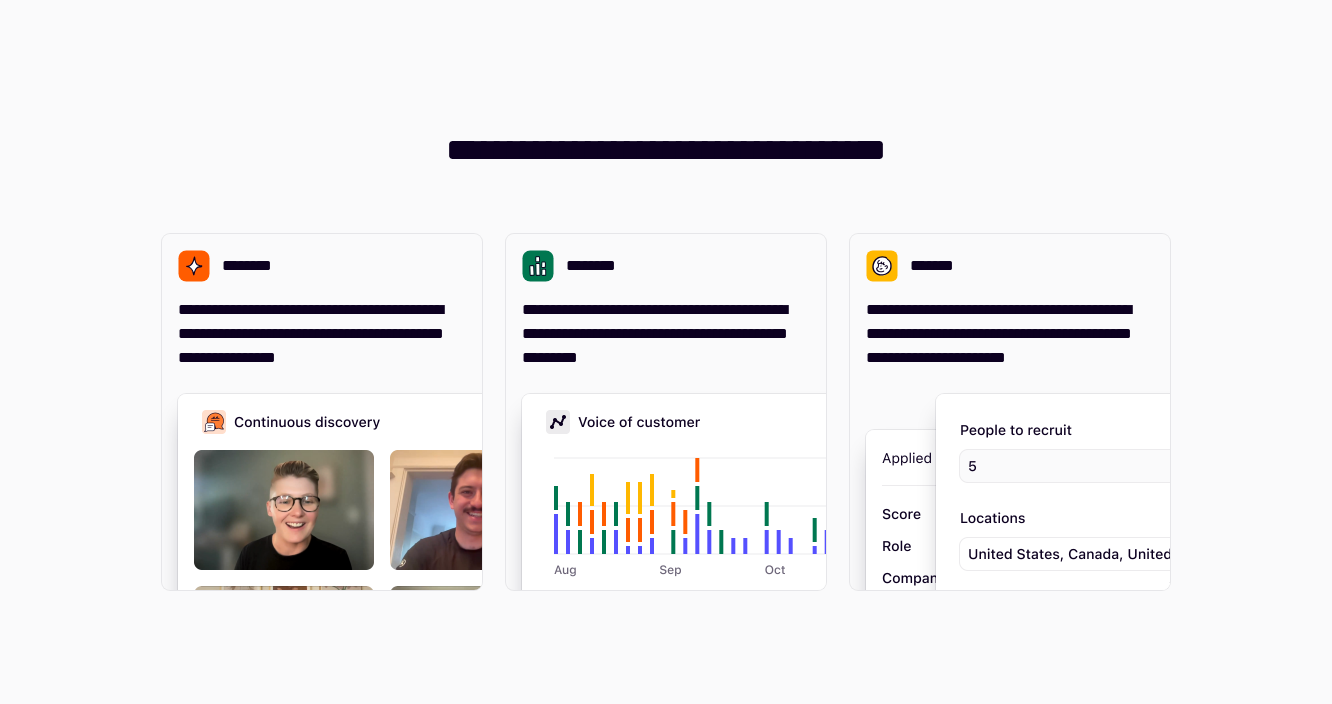 scroll, scrollTop: 0, scrollLeft: 0, axis: both 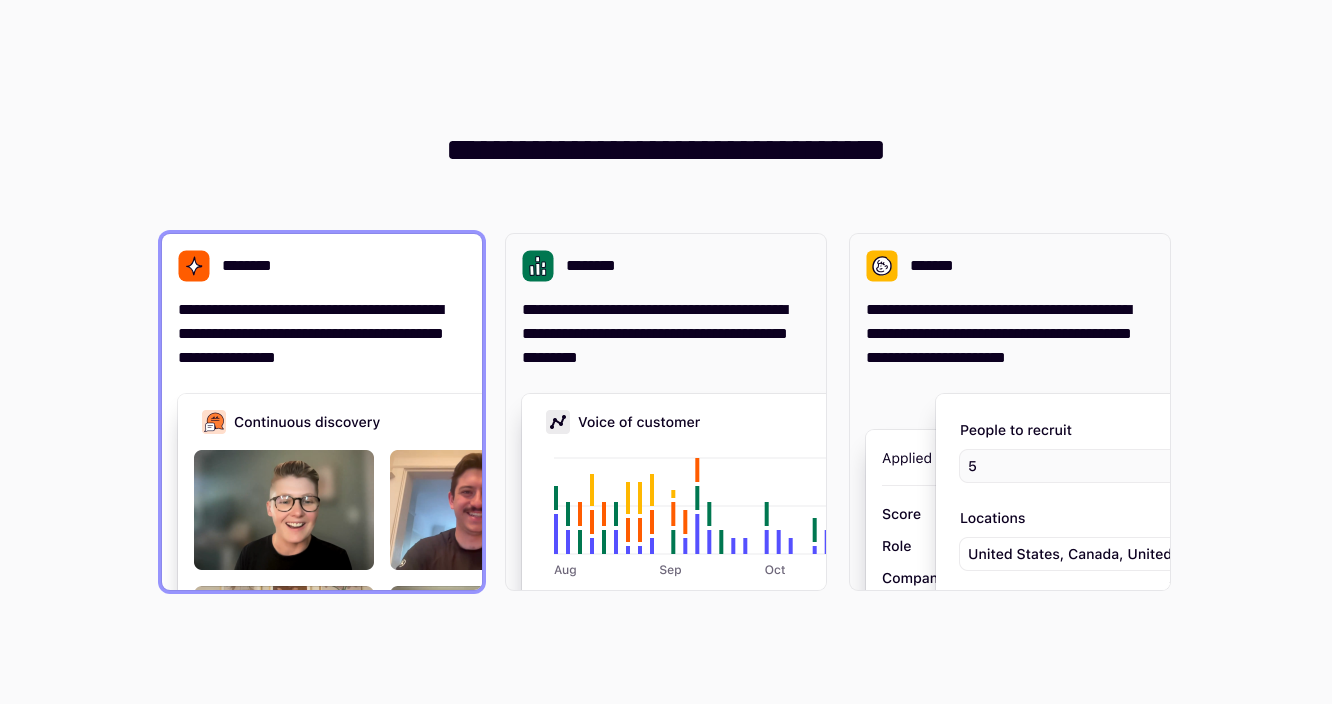 click at bounding box center [478, 594] 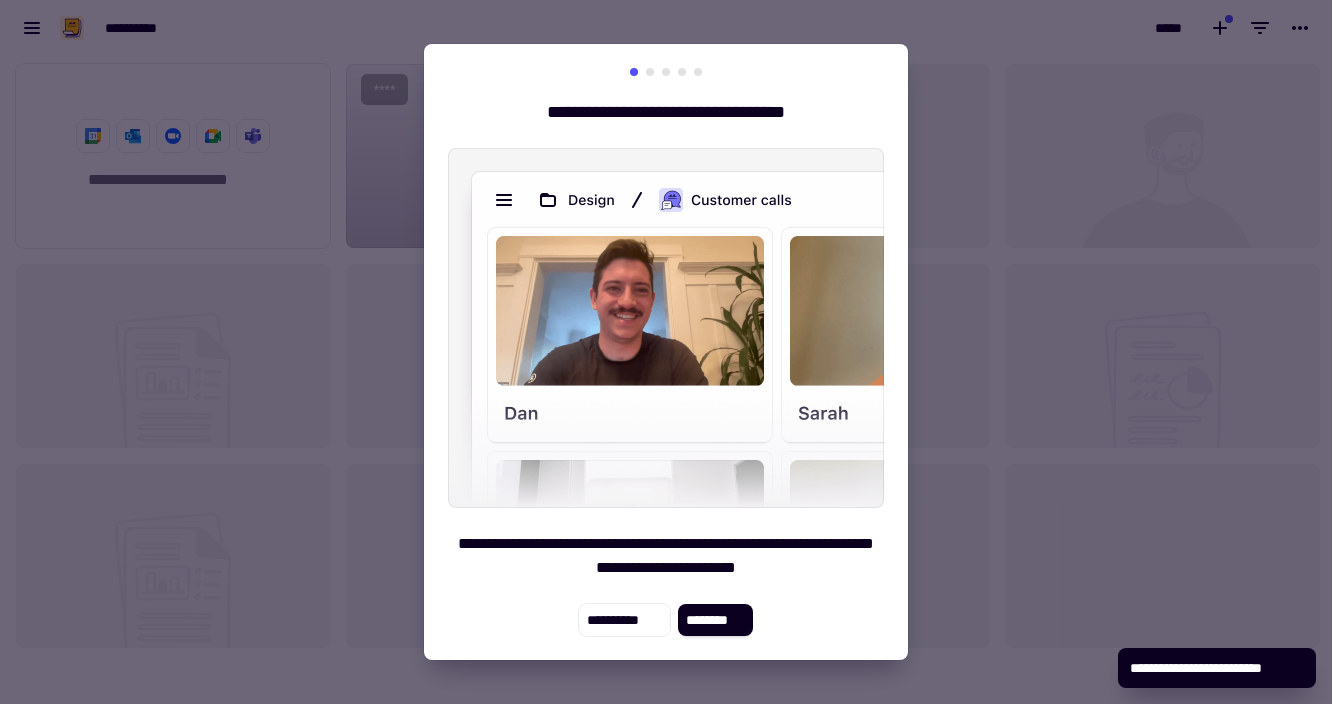 scroll, scrollTop: 16, scrollLeft: 16, axis: both 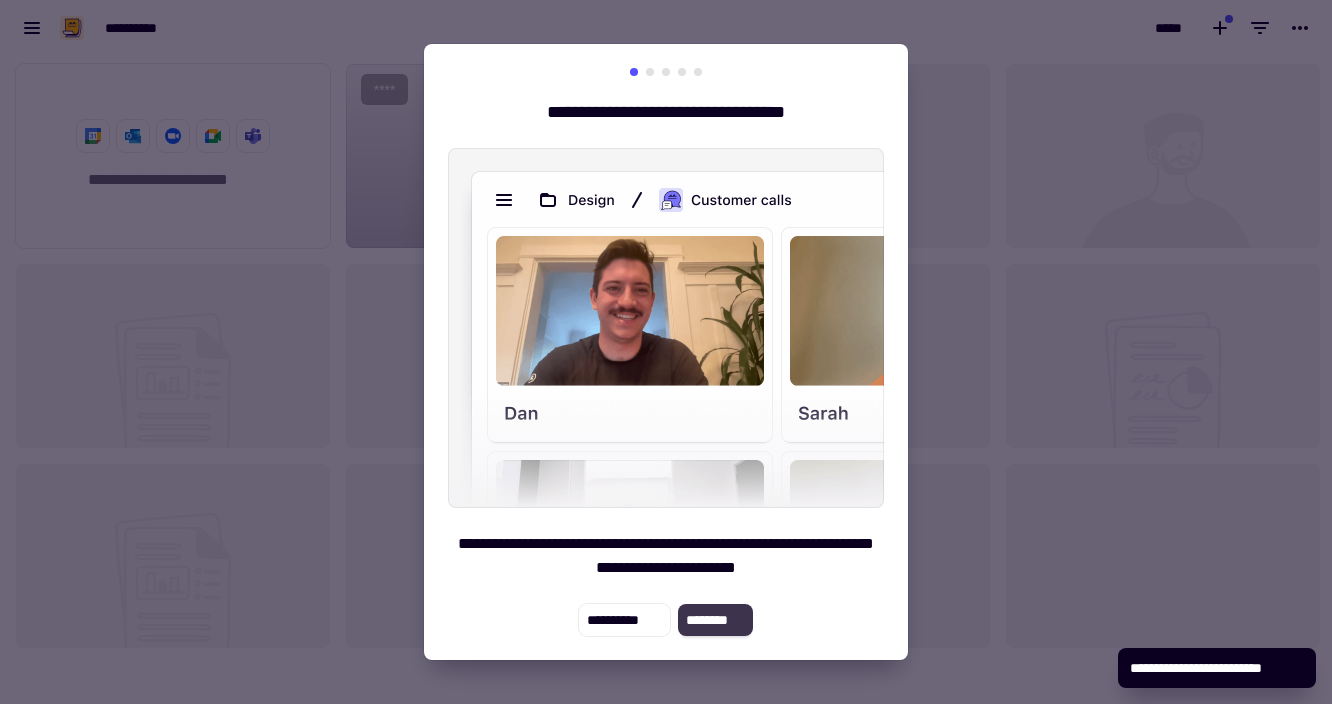 click on "********" 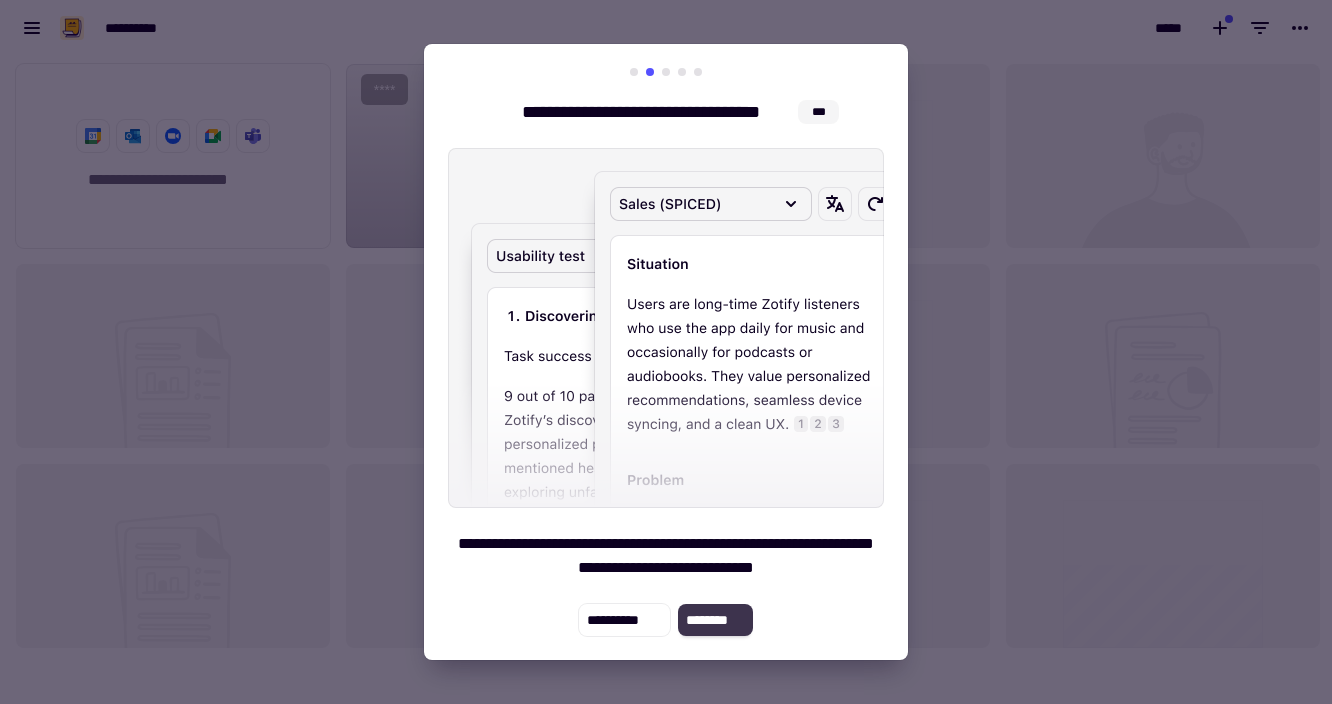click on "********" 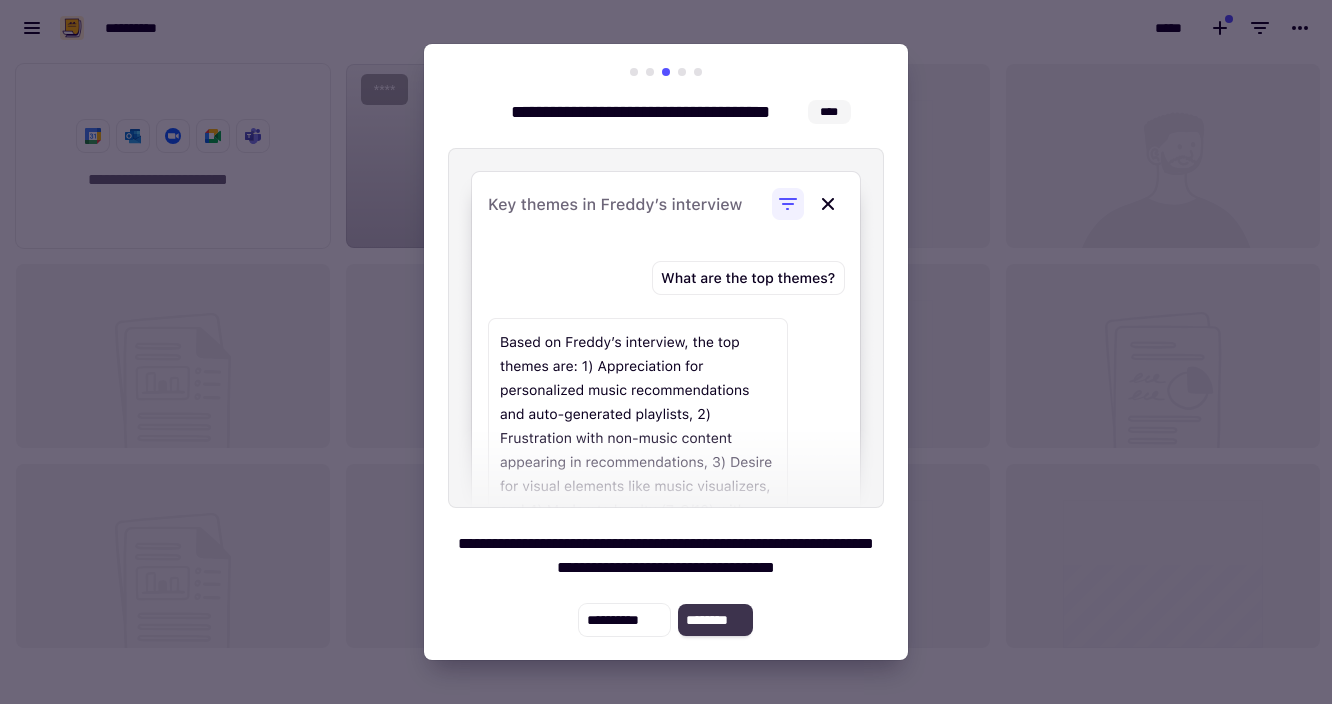 click on "********" 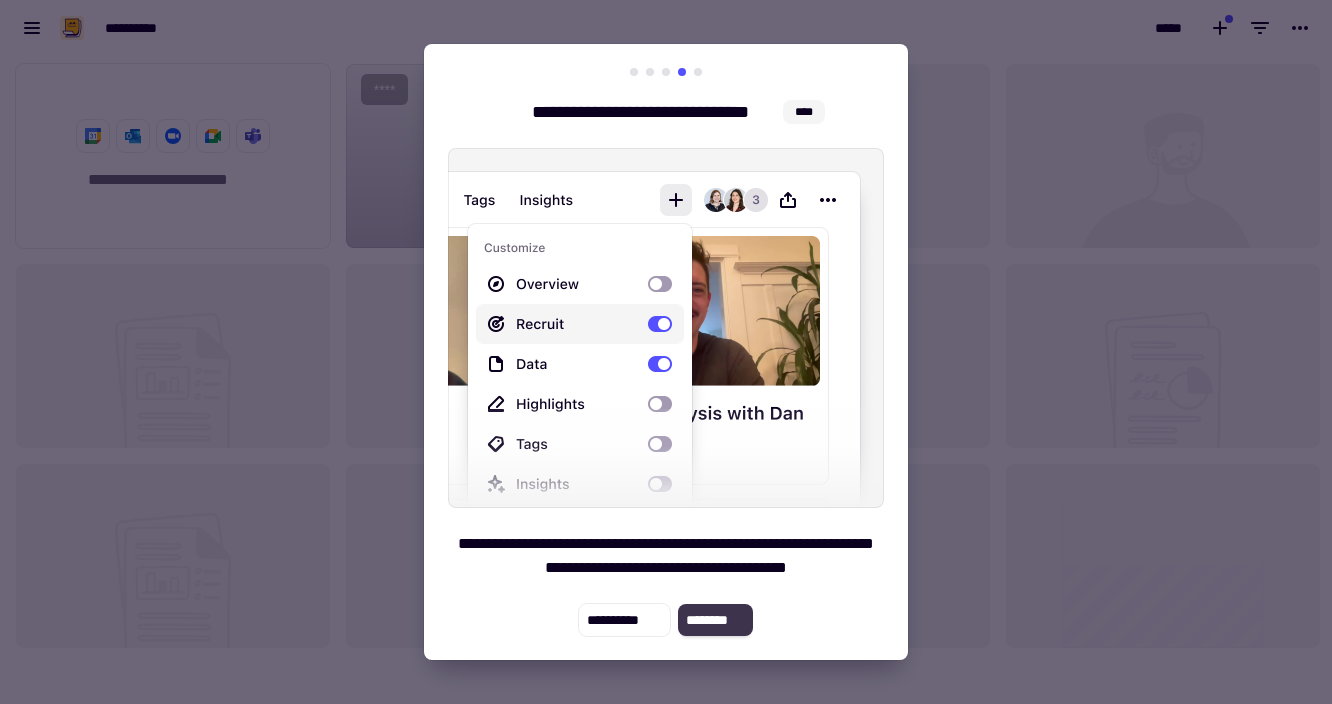 click on "********" 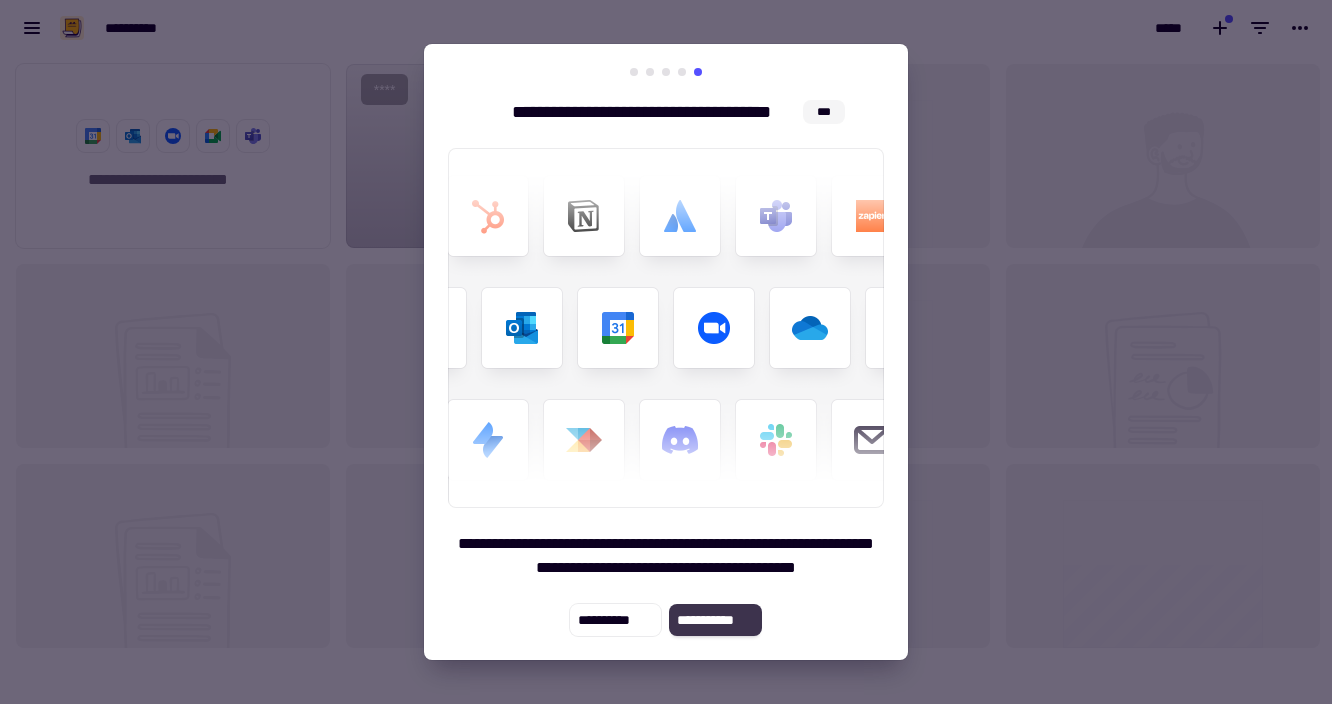 click on "**********" 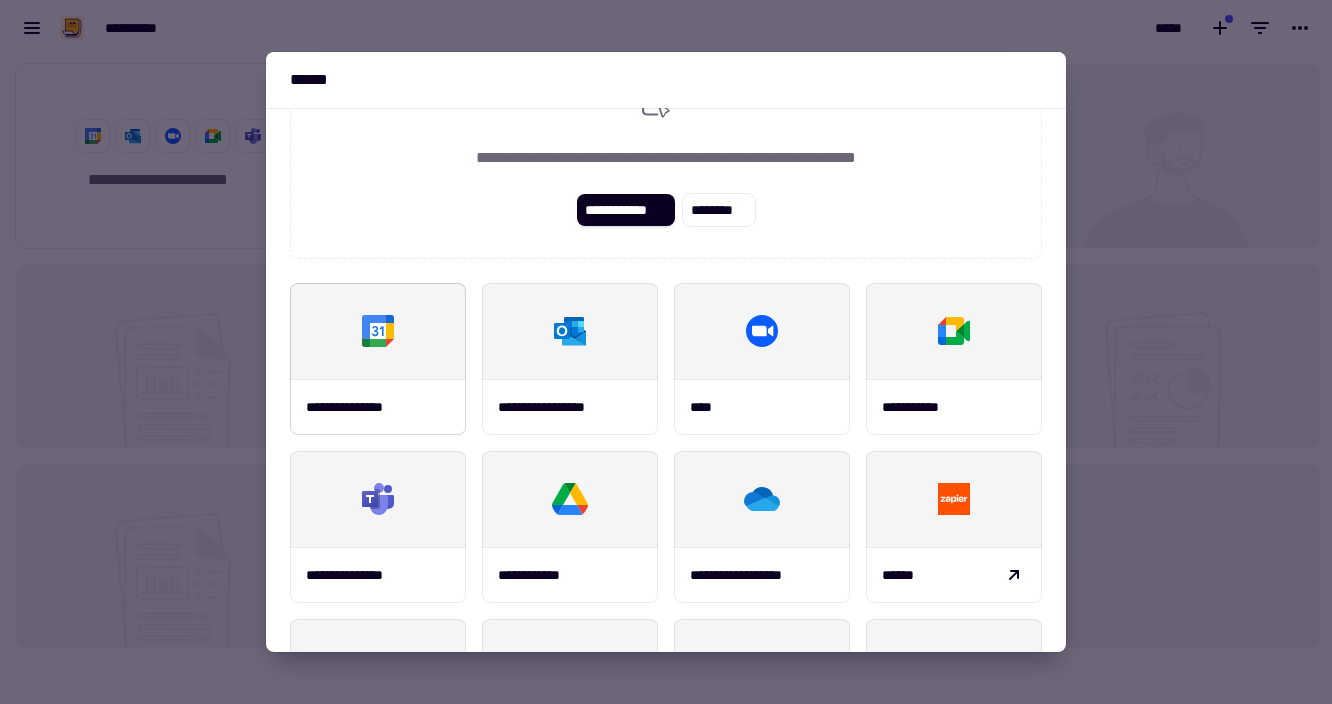 scroll, scrollTop: 93, scrollLeft: 0, axis: vertical 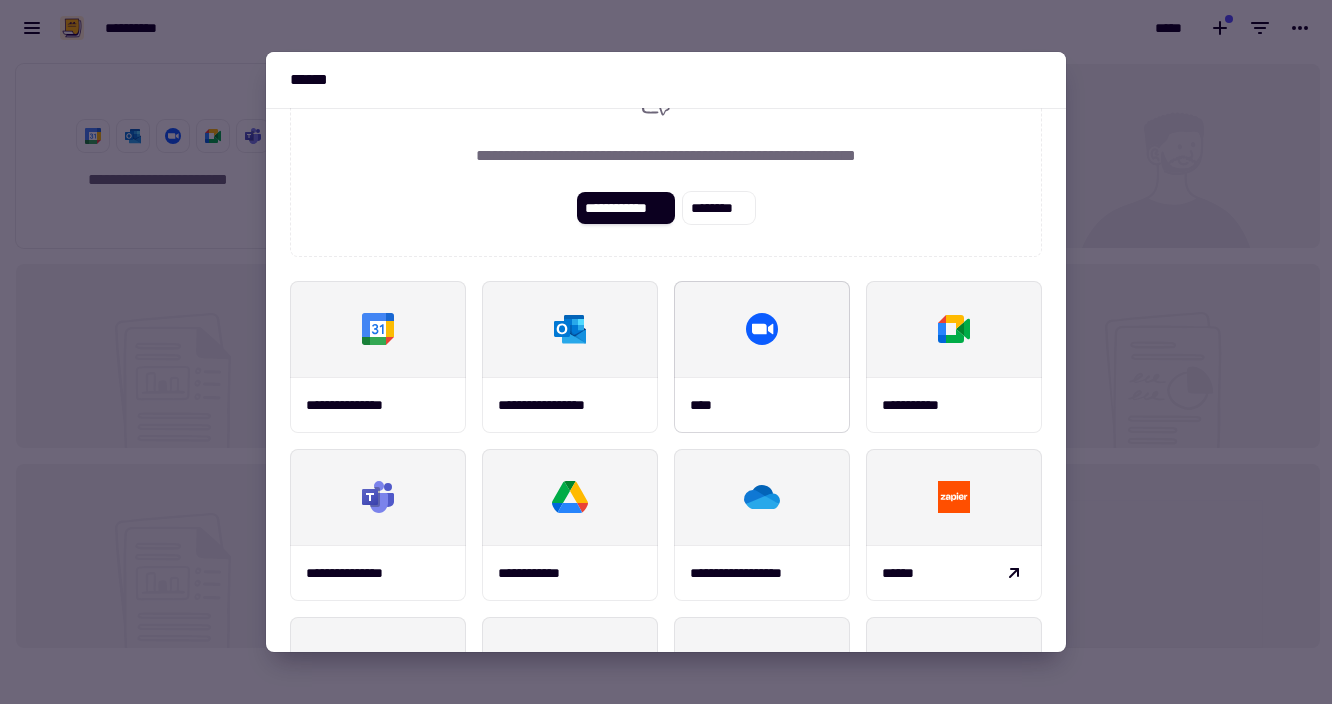 click at bounding box center [762, 329] 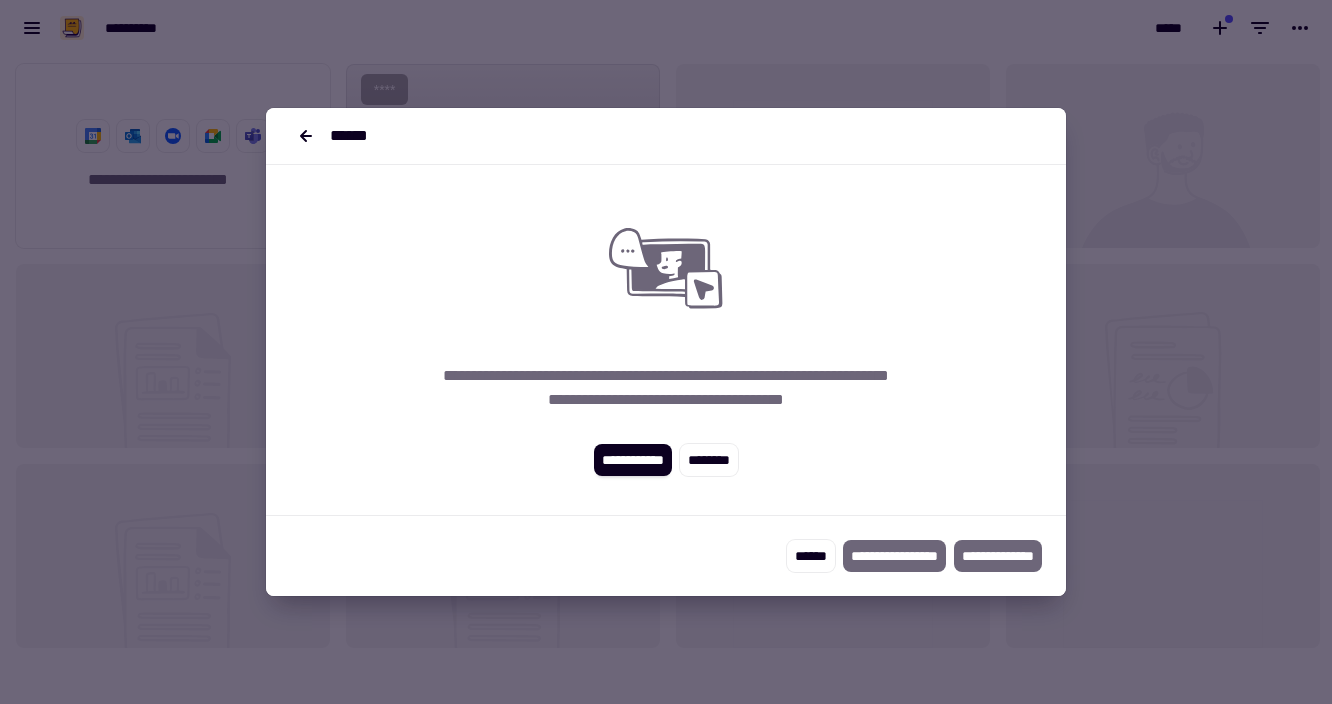 scroll, scrollTop: 0, scrollLeft: 0, axis: both 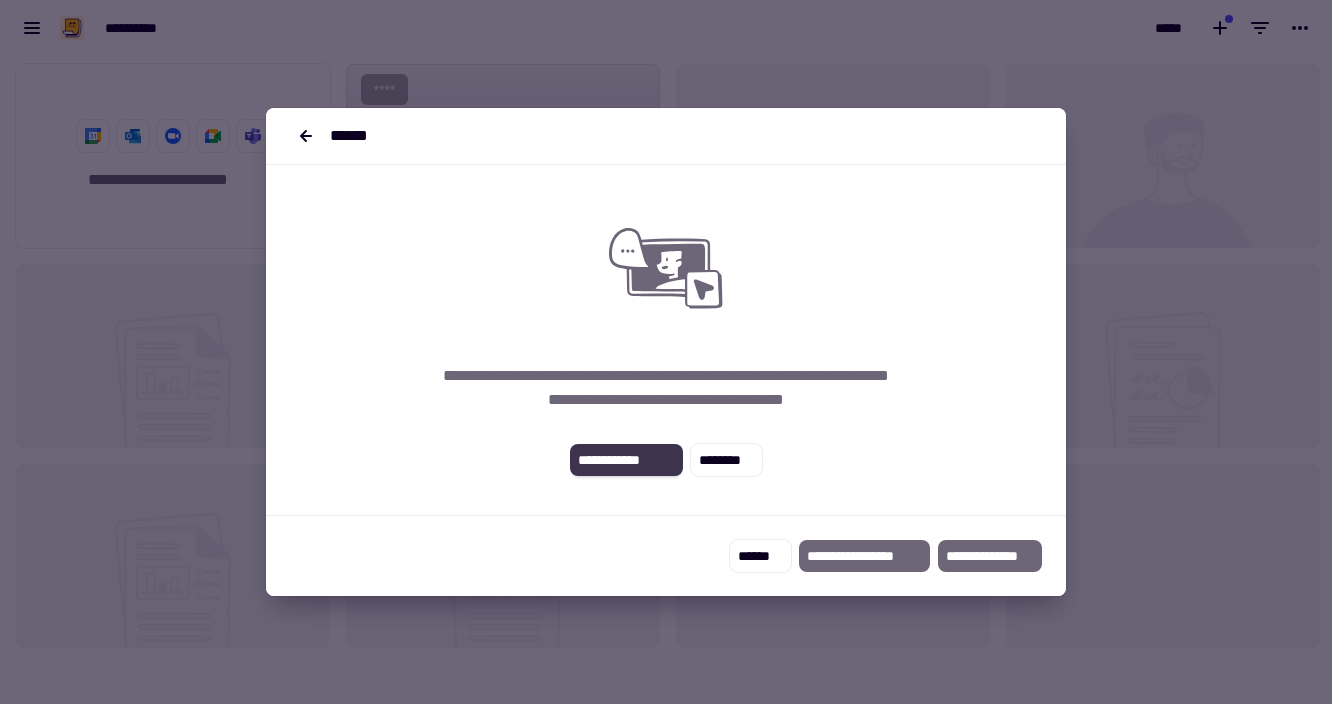 click on "**********" 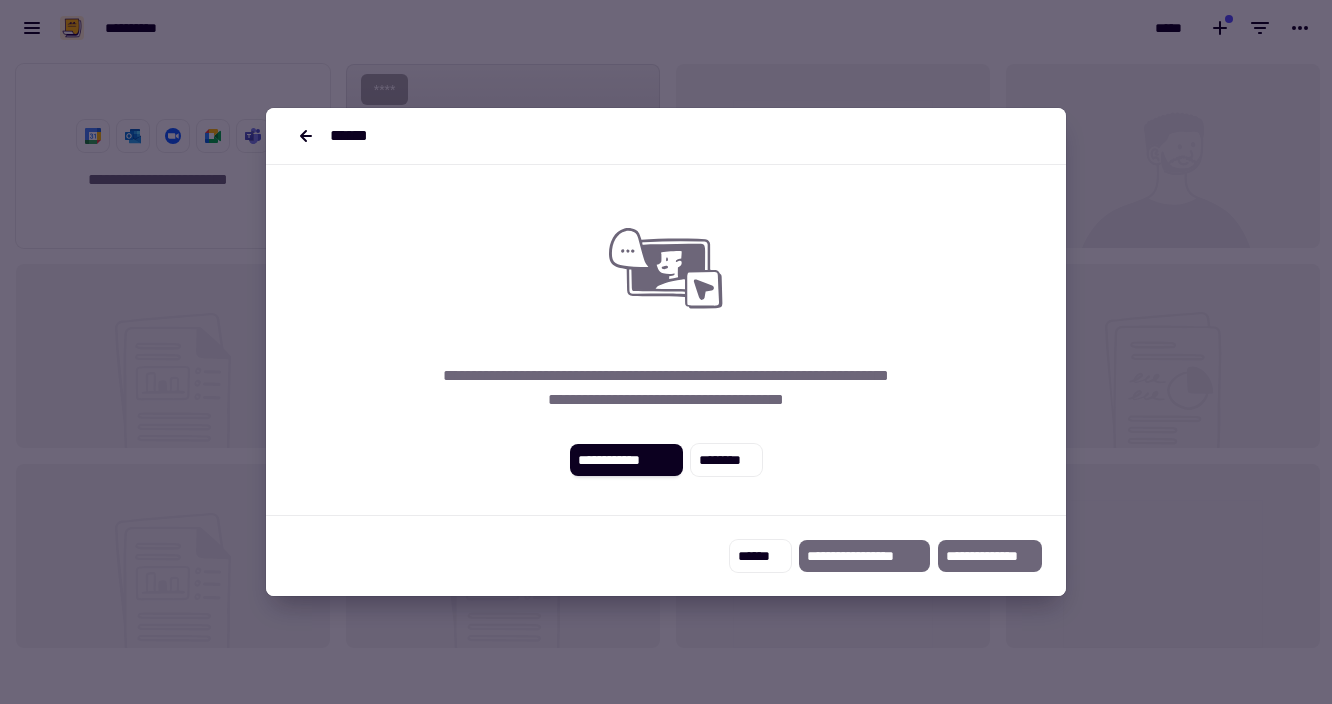 click on "******" at bounding box center [666, 136] 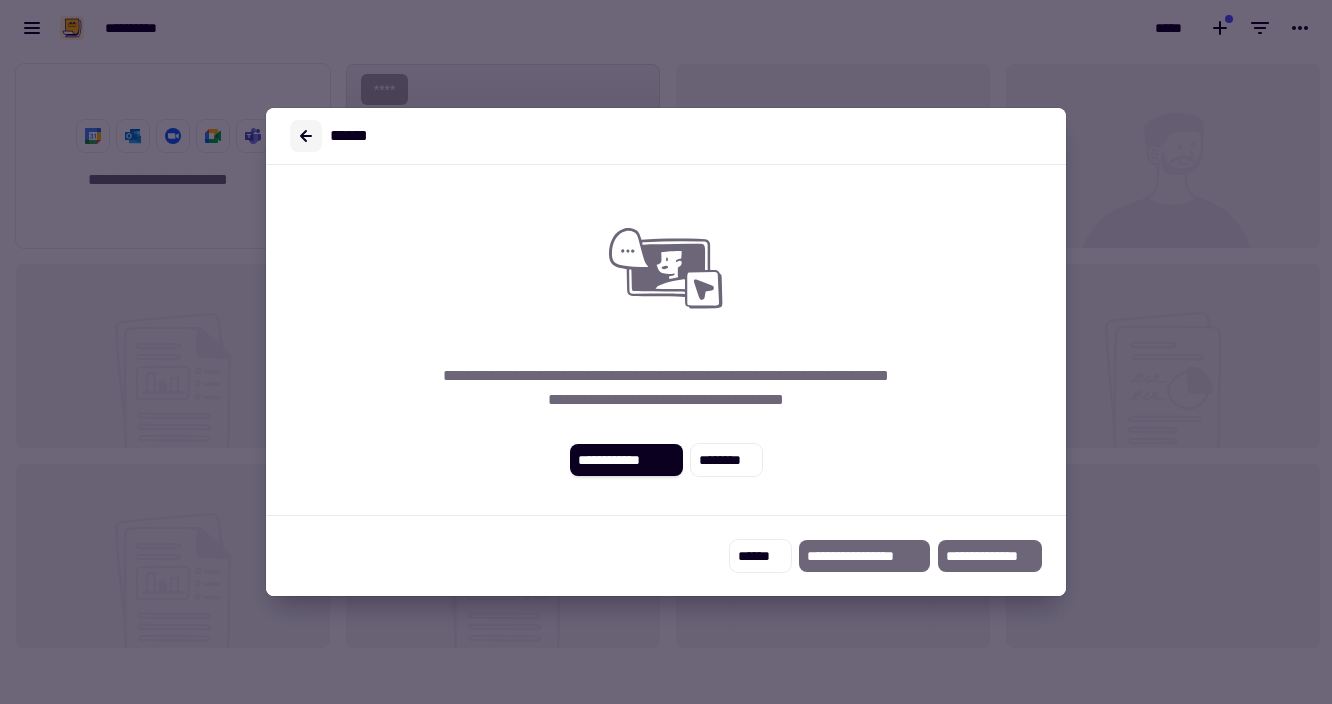 click 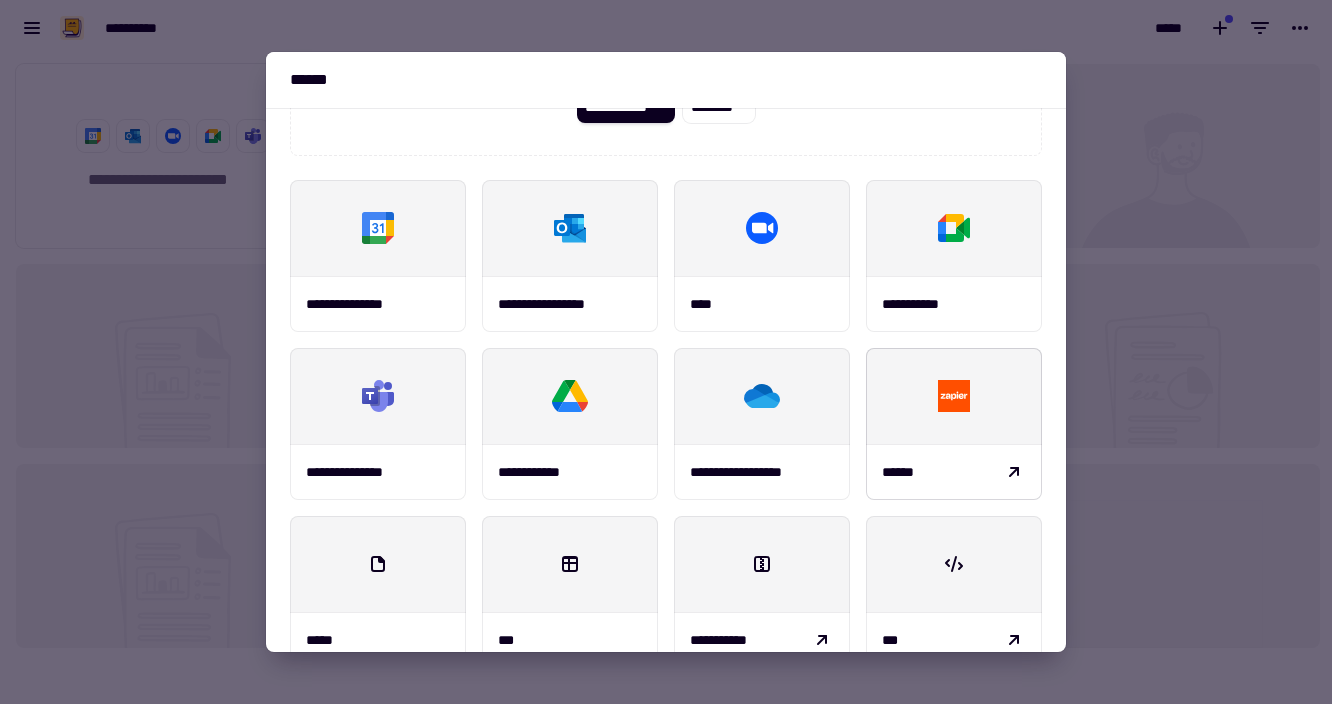 scroll, scrollTop: 258, scrollLeft: 0, axis: vertical 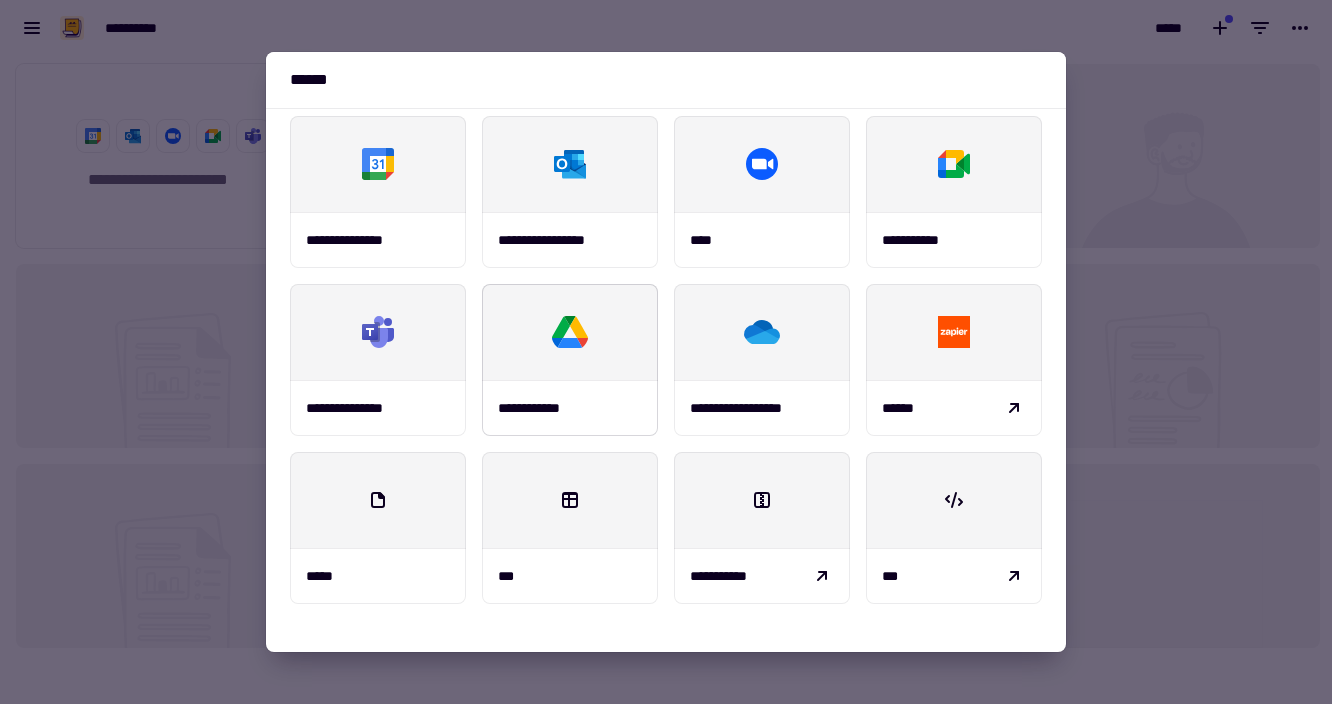 click on "**********" at bounding box center [570, 408] 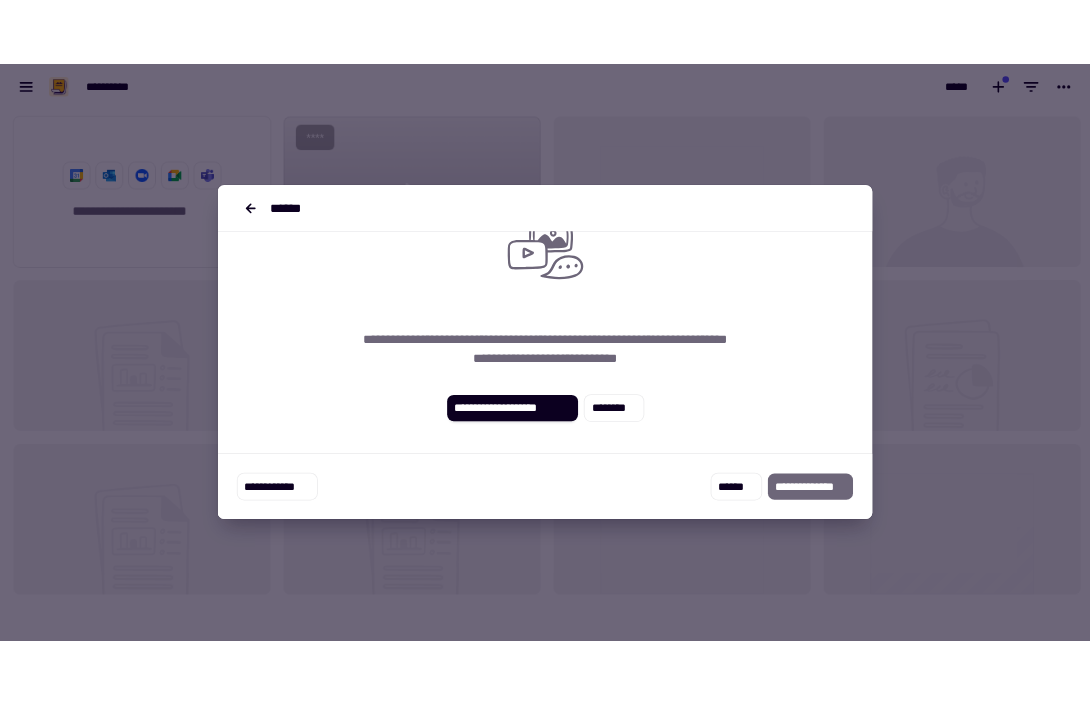 scroll, scrollTop: 0, scrollLeft: 0, axis: both 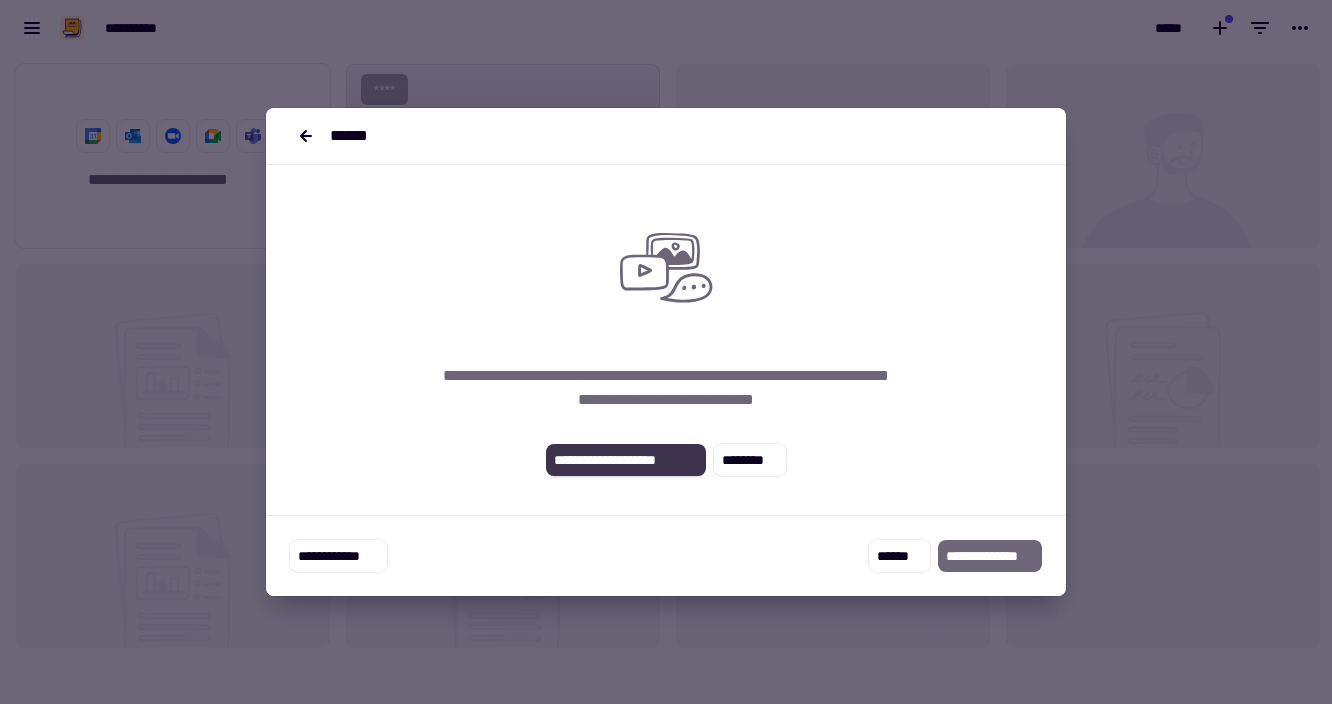 click on "**********" 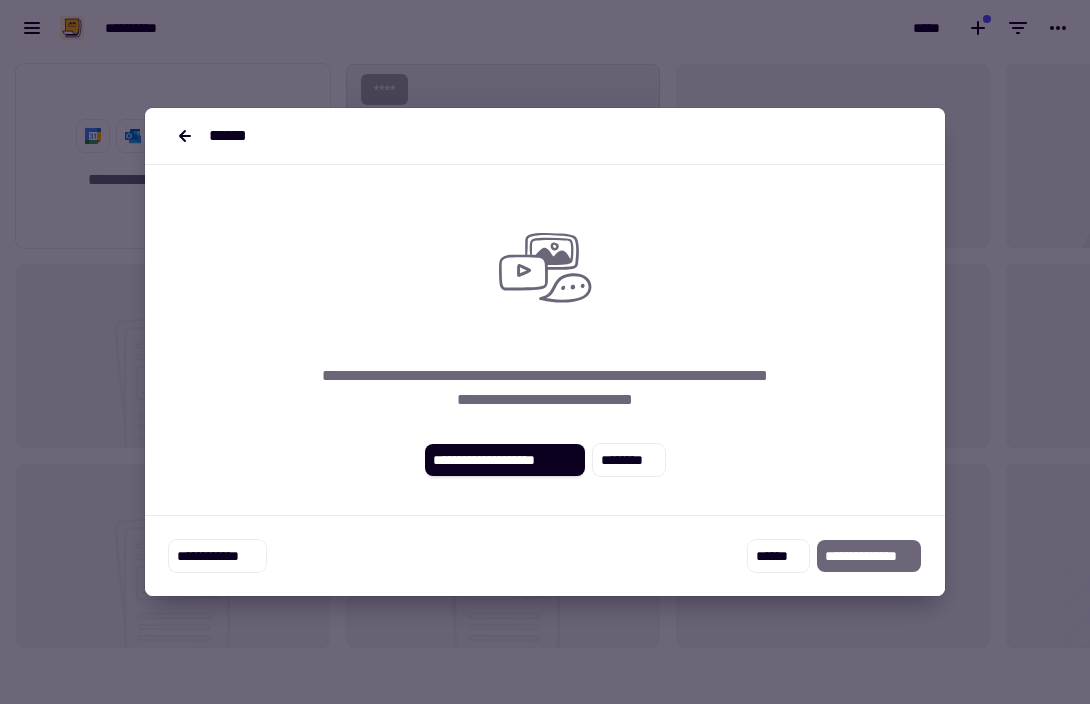 scroll, scrollTop: 633, scrollLeft: 1075, axis: both 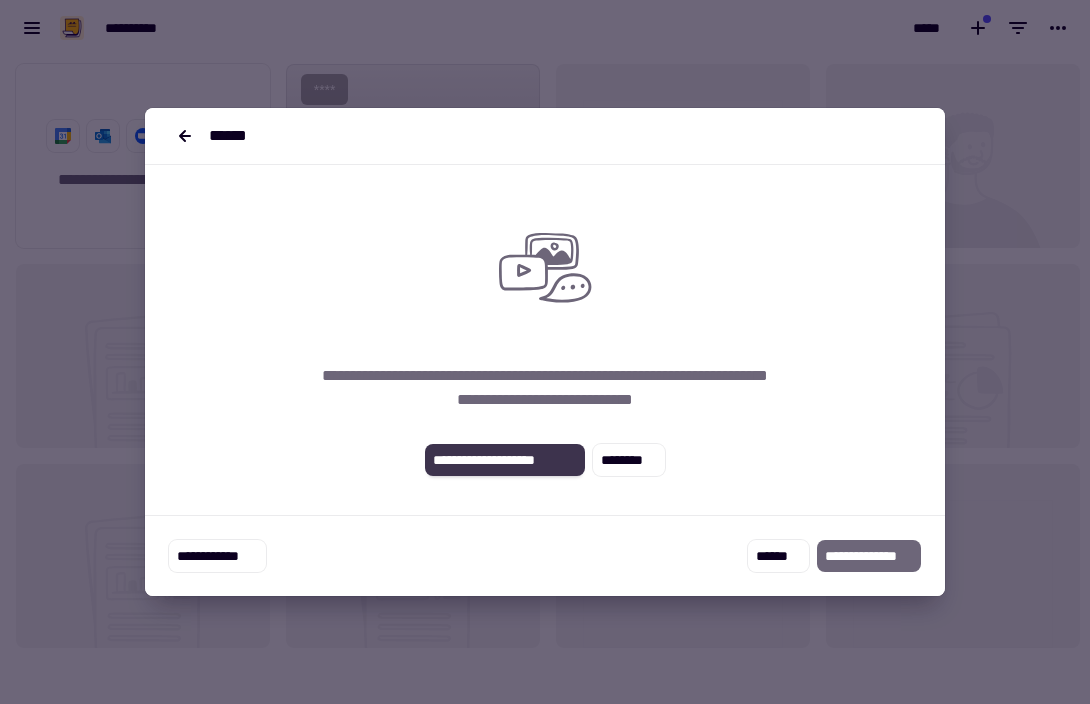 click on "**********" 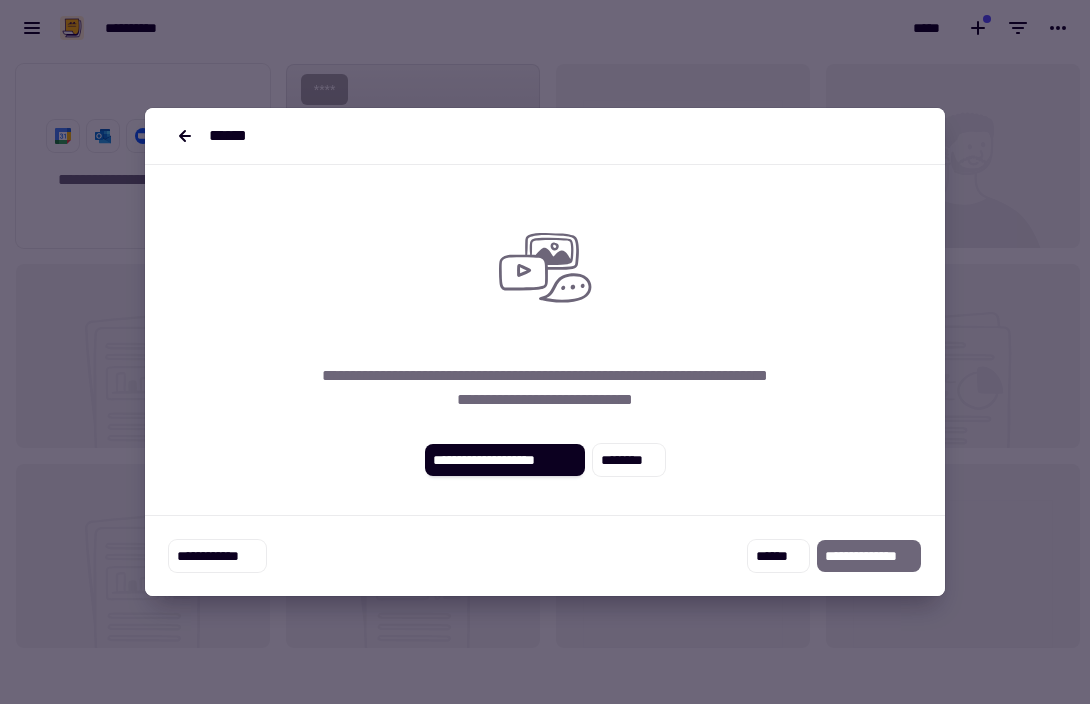 type 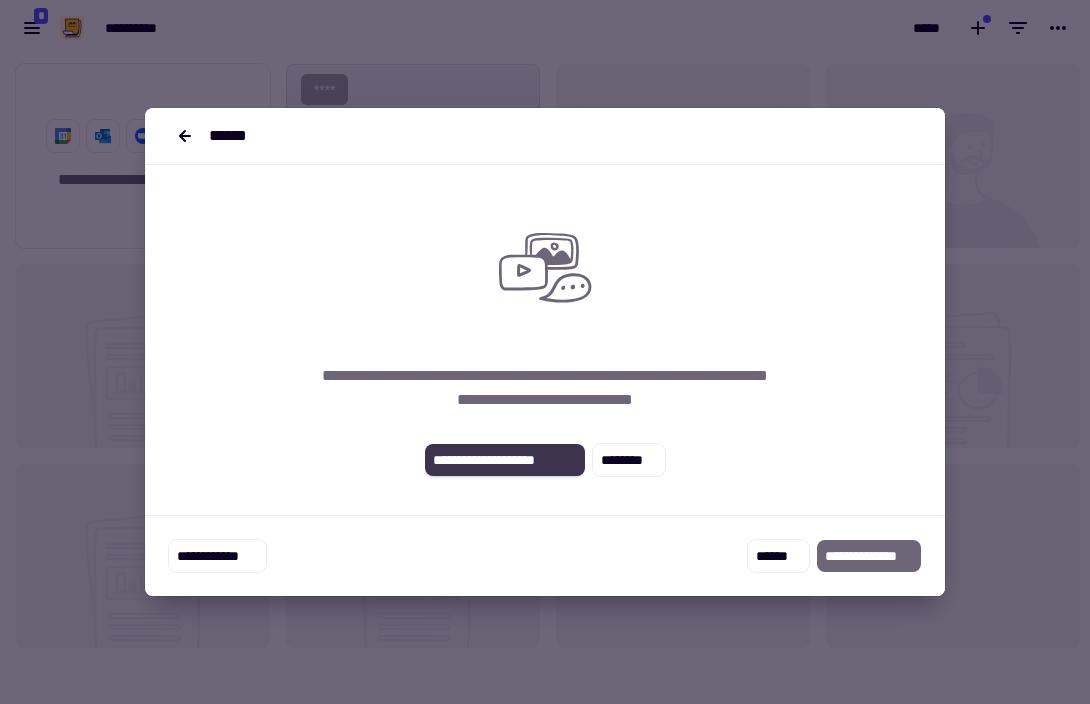 click on "**********" 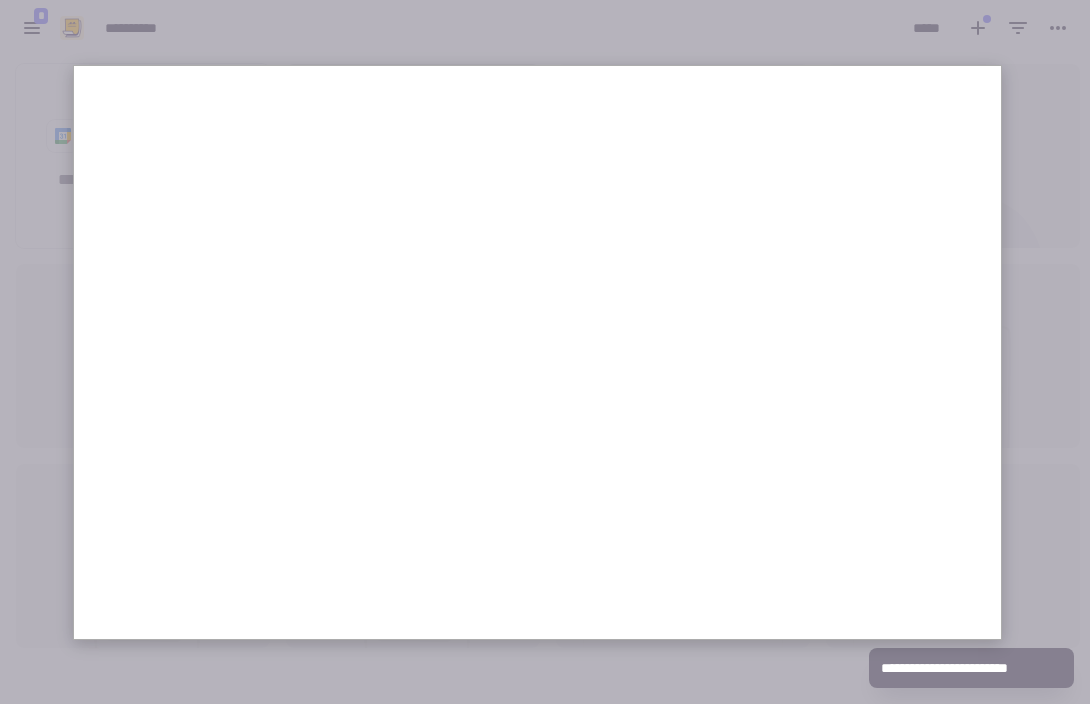 scroll, scrollTop: 12, scrollLeft: 0, axis: vertical 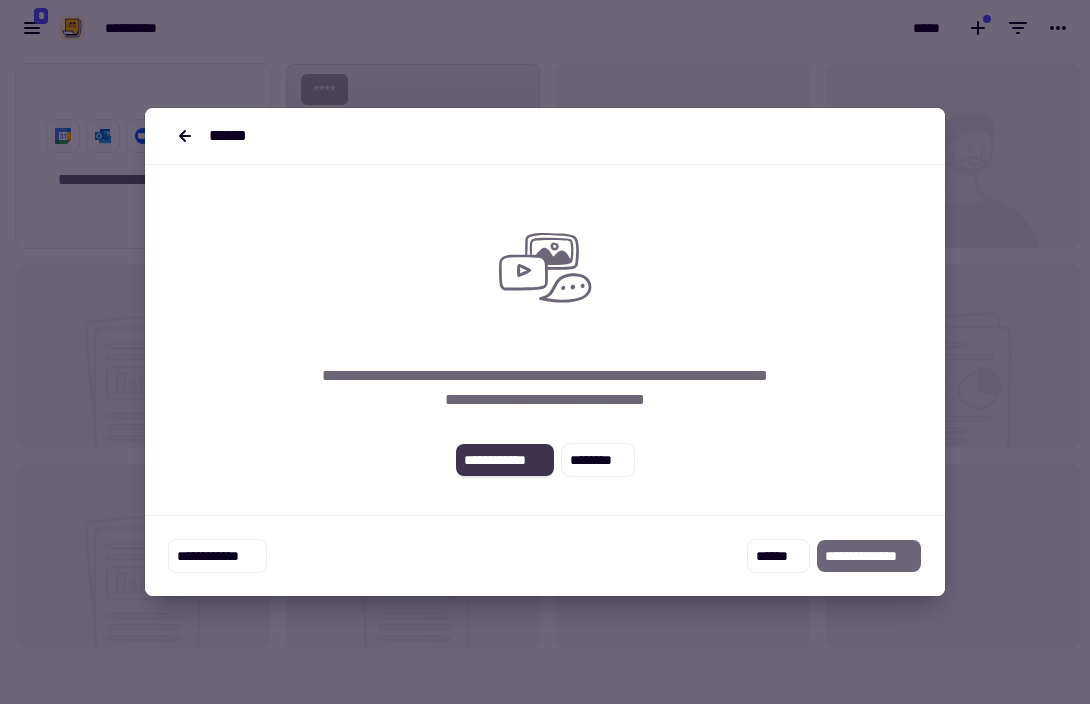 click on "**********" 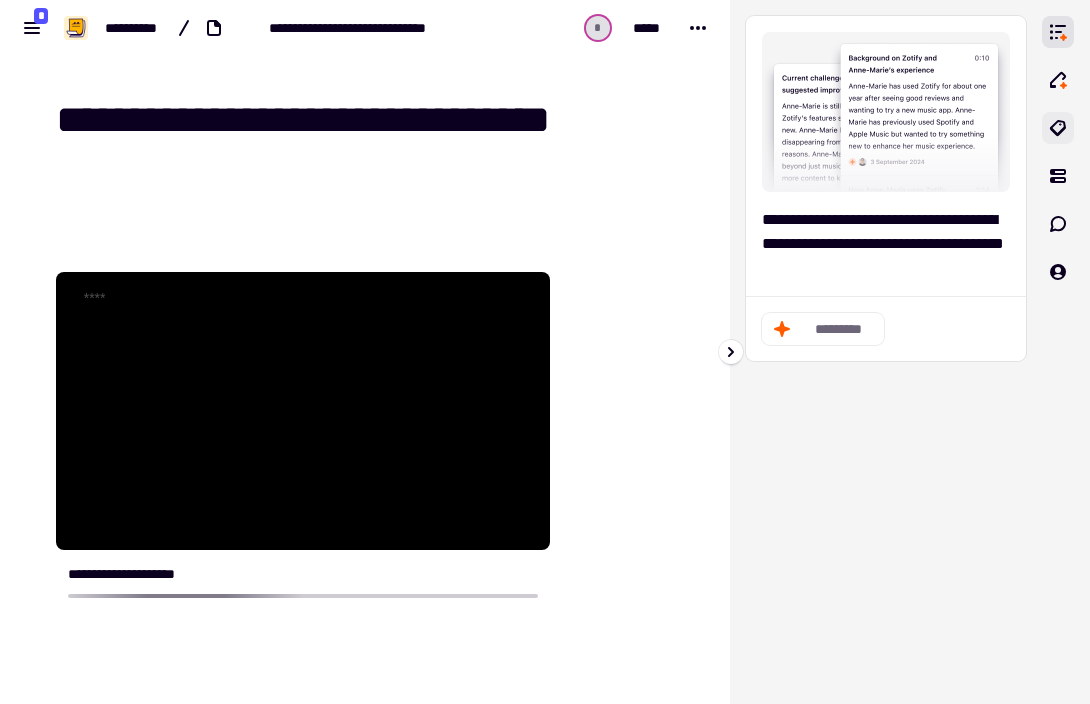 click 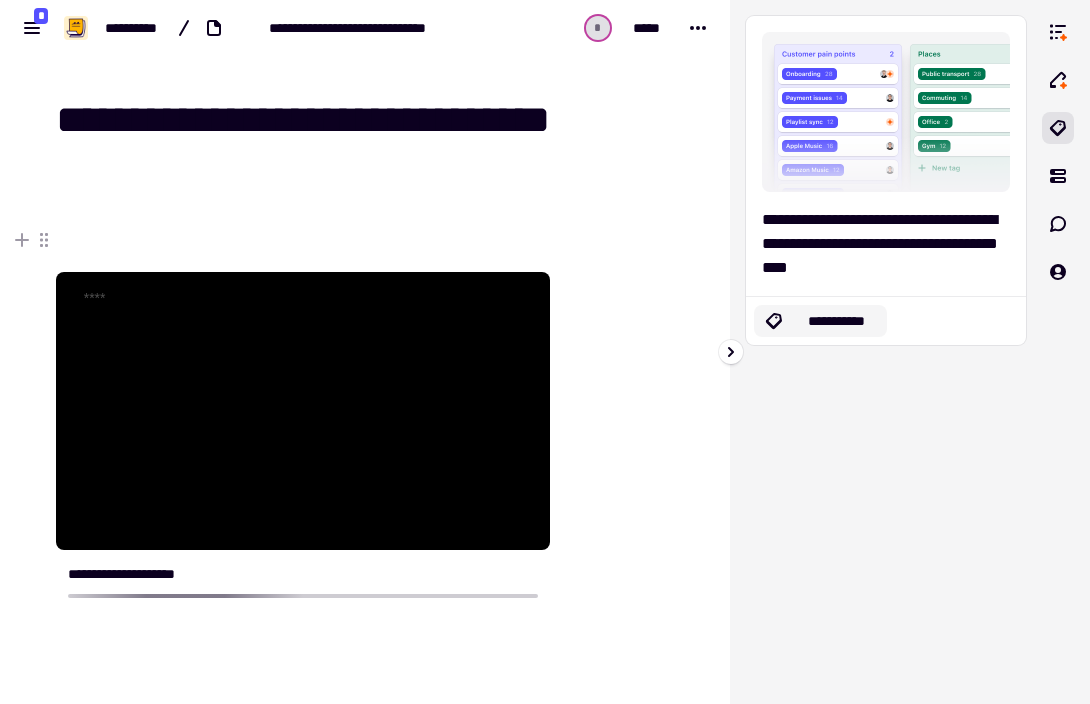 click on "**********" 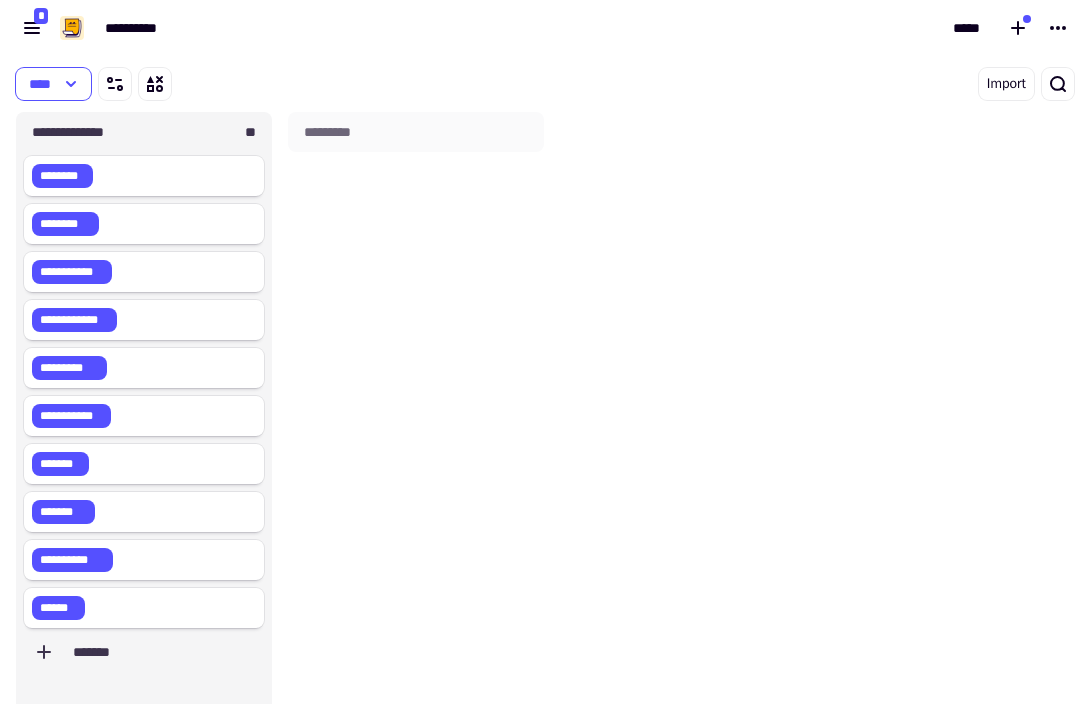 scroll, scrollTop: 16, scrollLeft: 16, axis: both 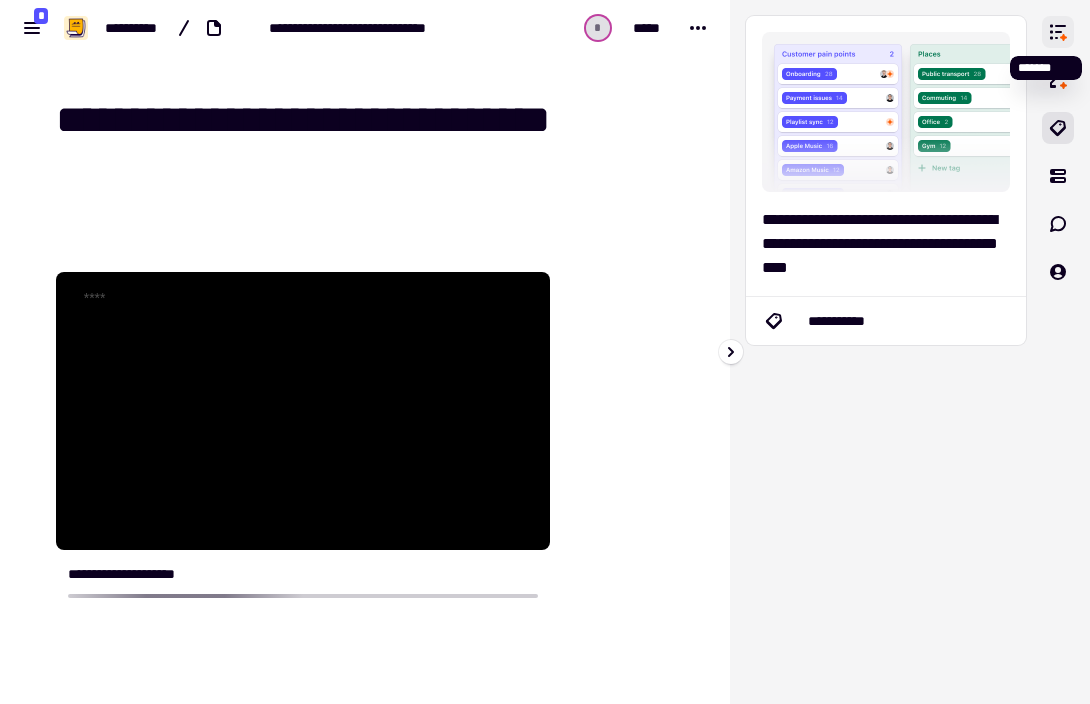 click 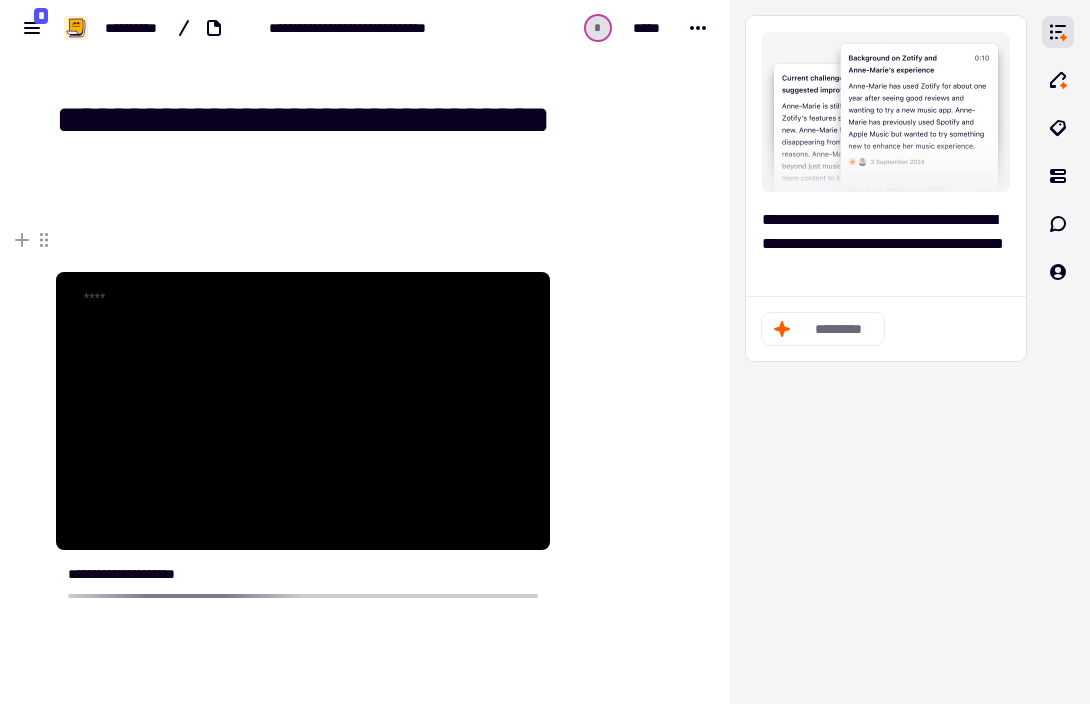 type 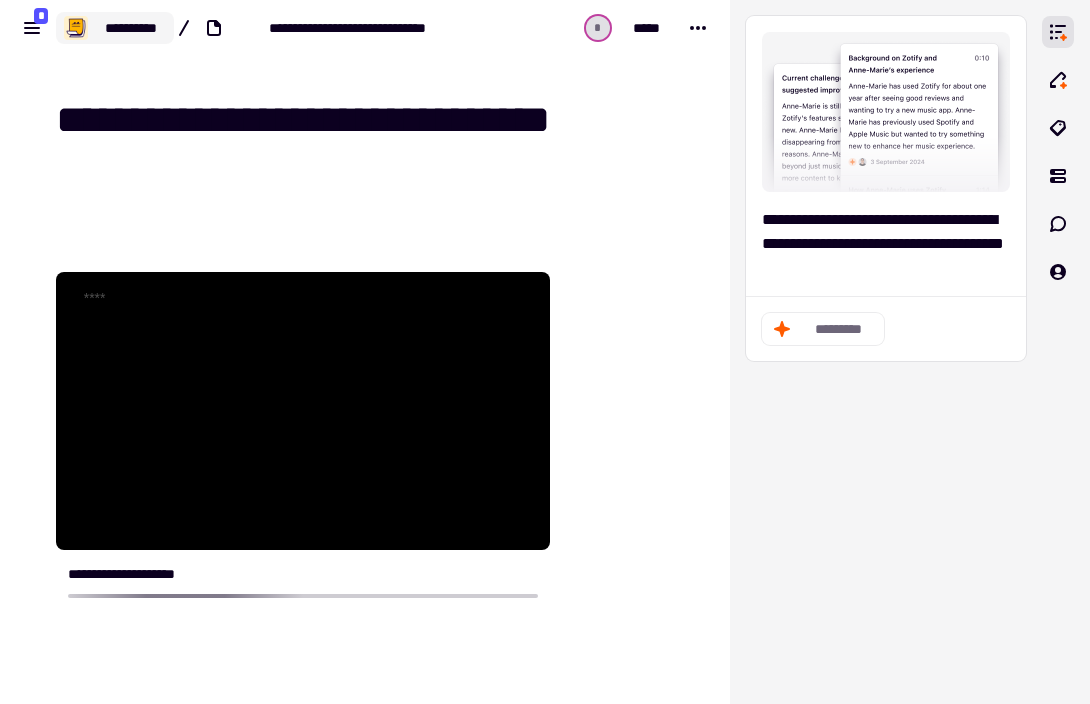 click on "**********" 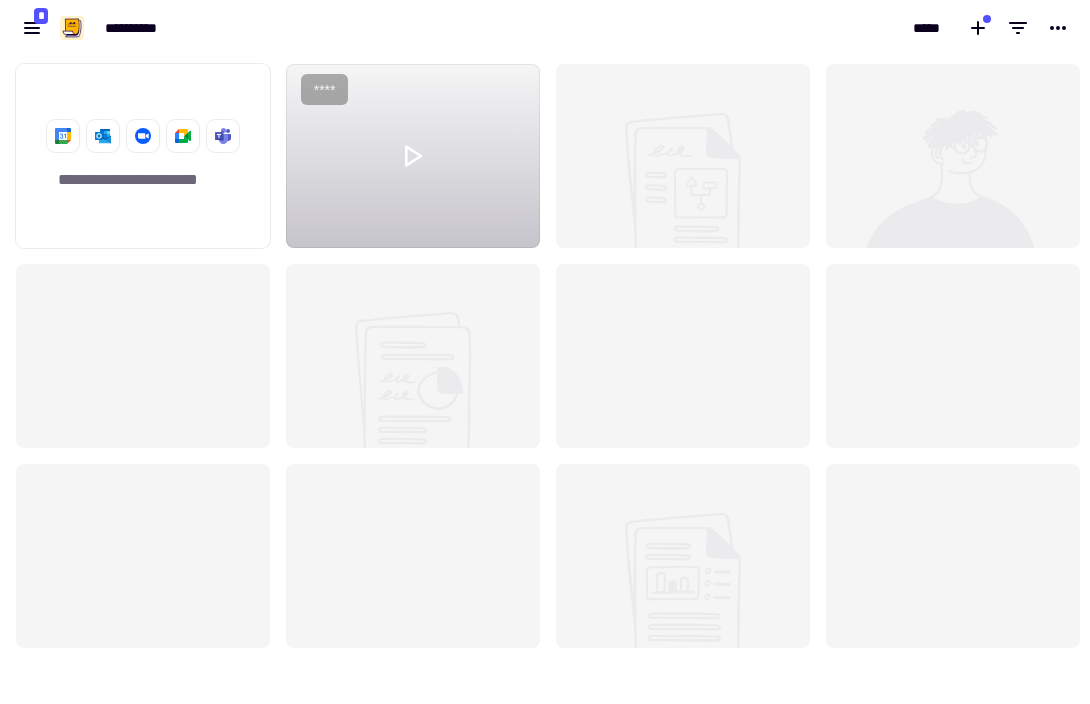 scroll, scrollTop: 16, scrollLeft: 16, axis: both 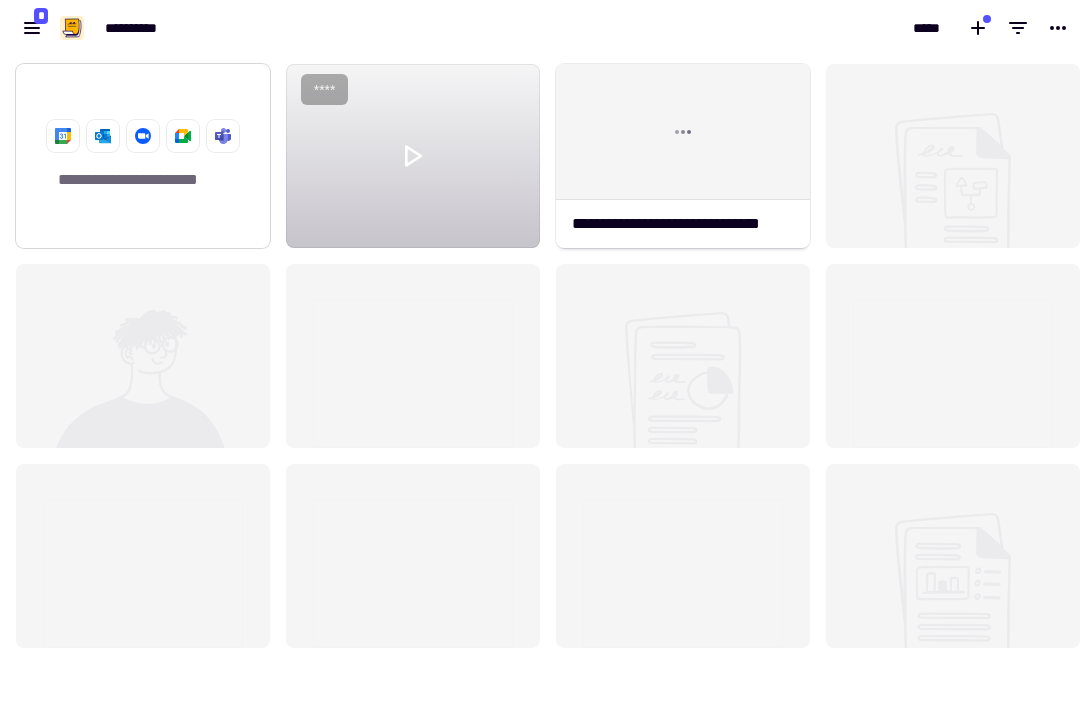 click on "**********" 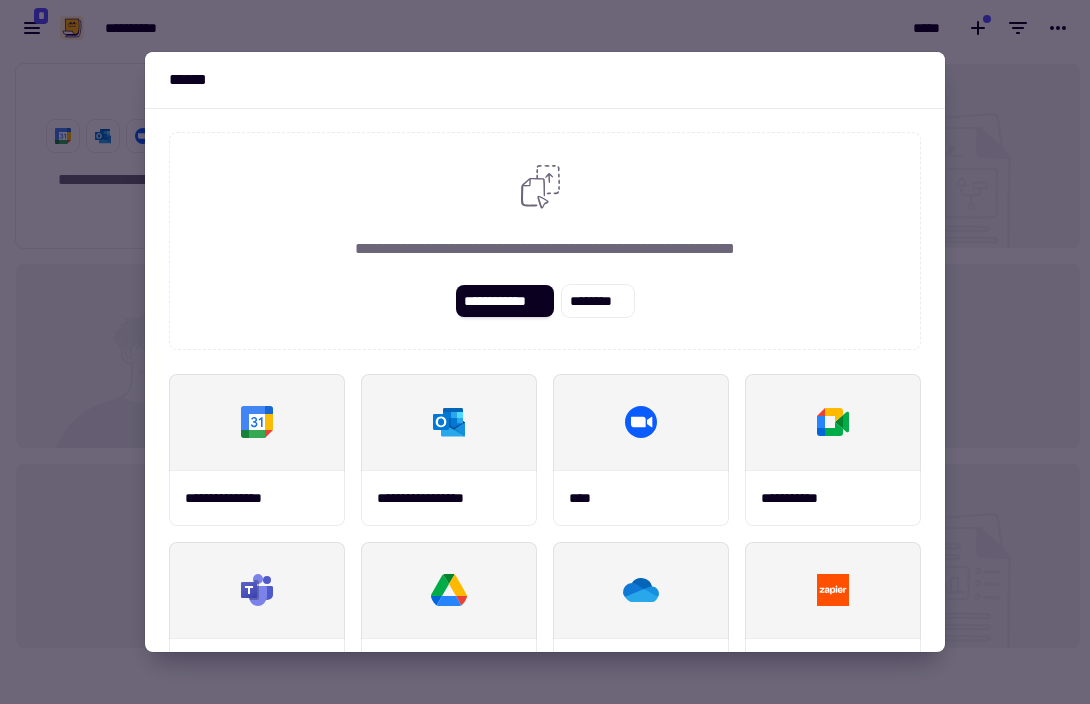 click at bounding box center (545, 352) 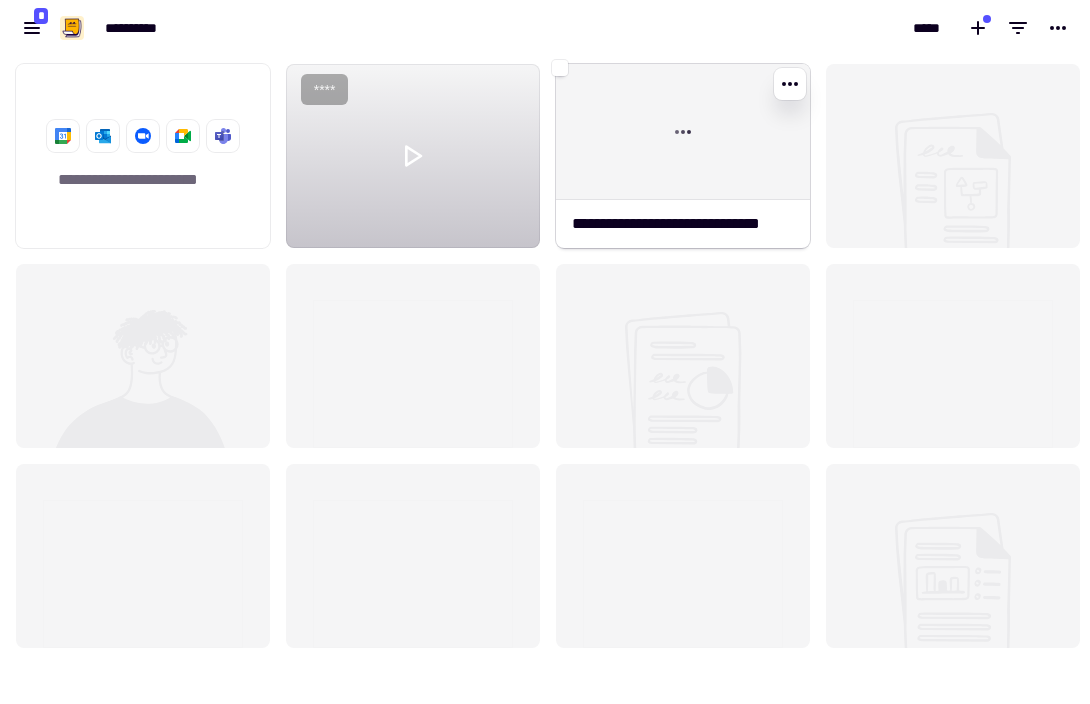 click 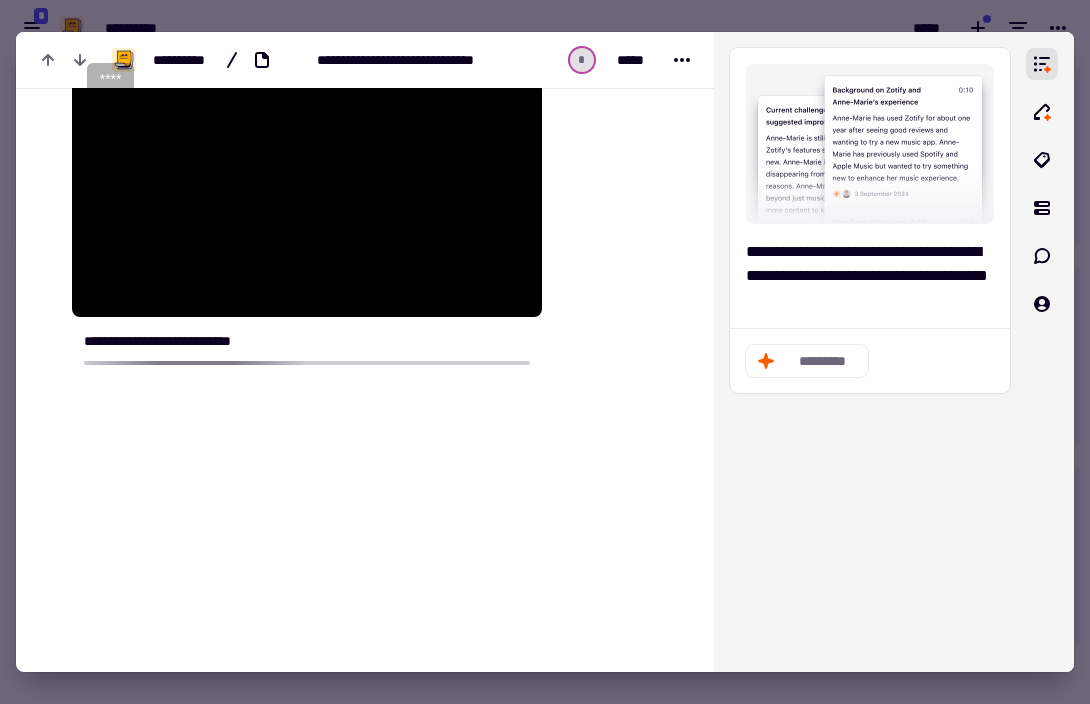 scroll, scrollTop: 0, scrollLeft: 0, axis: both 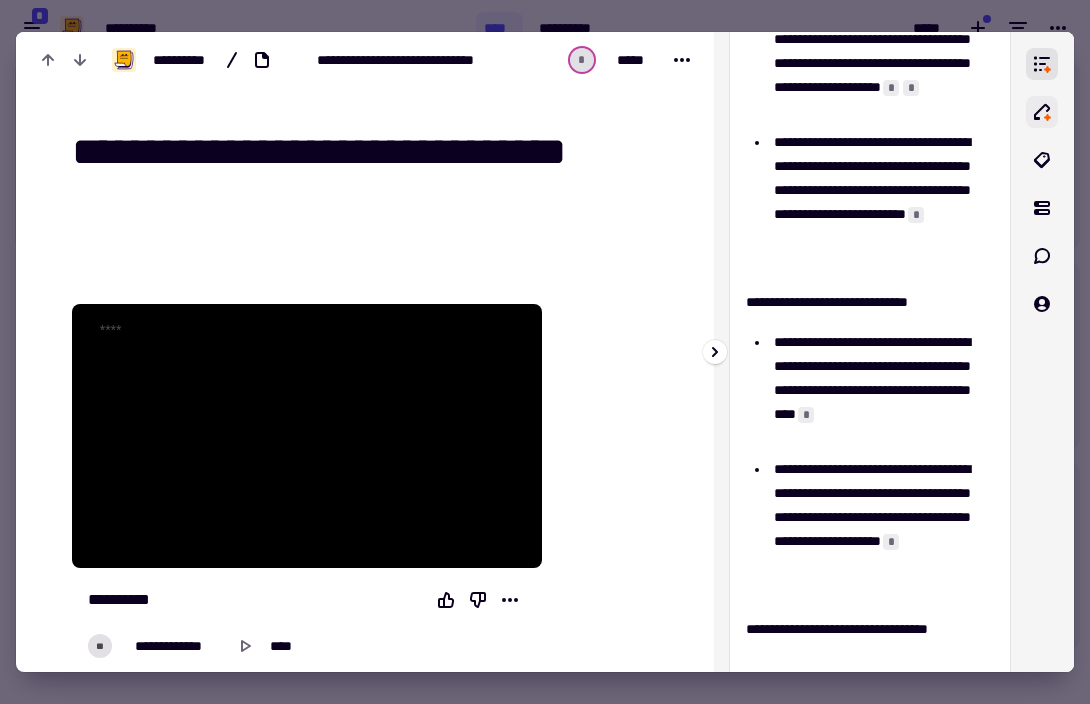 click 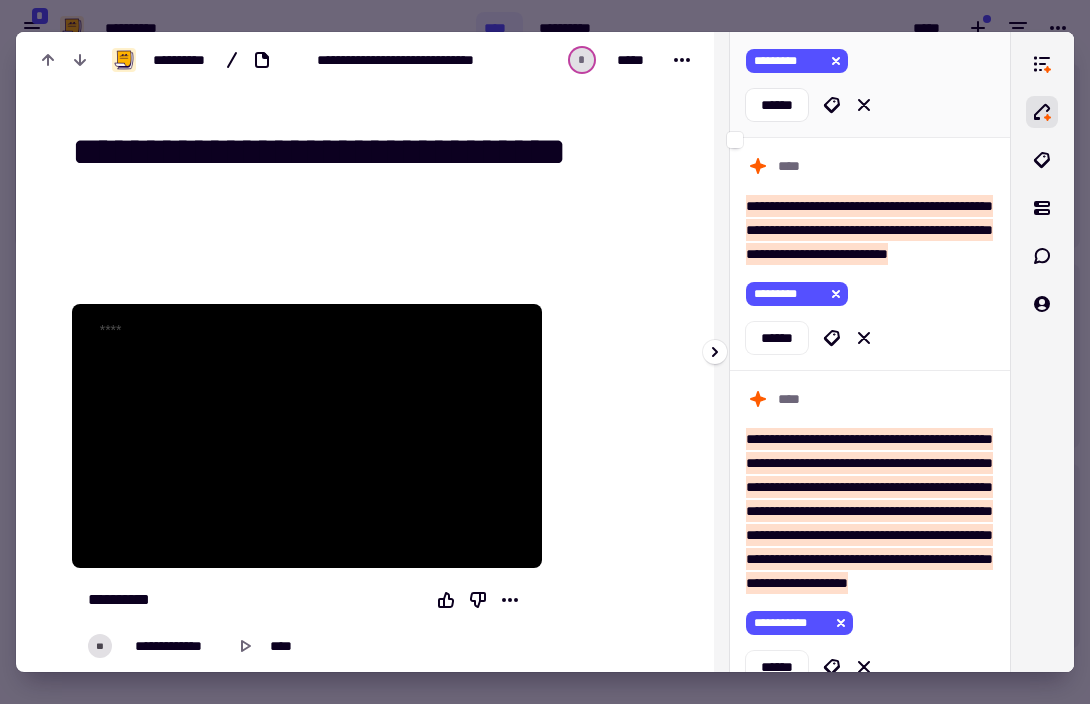 scroll, scrollTop: 359, scrollLeft: 0, axis: vertical 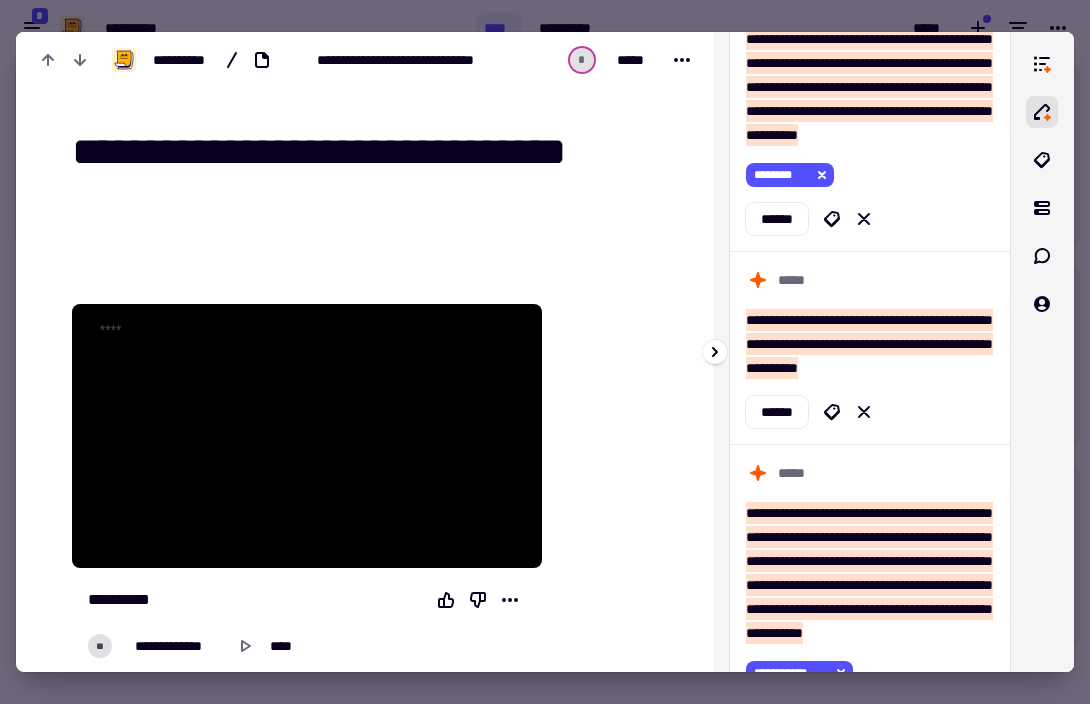 click on "******" 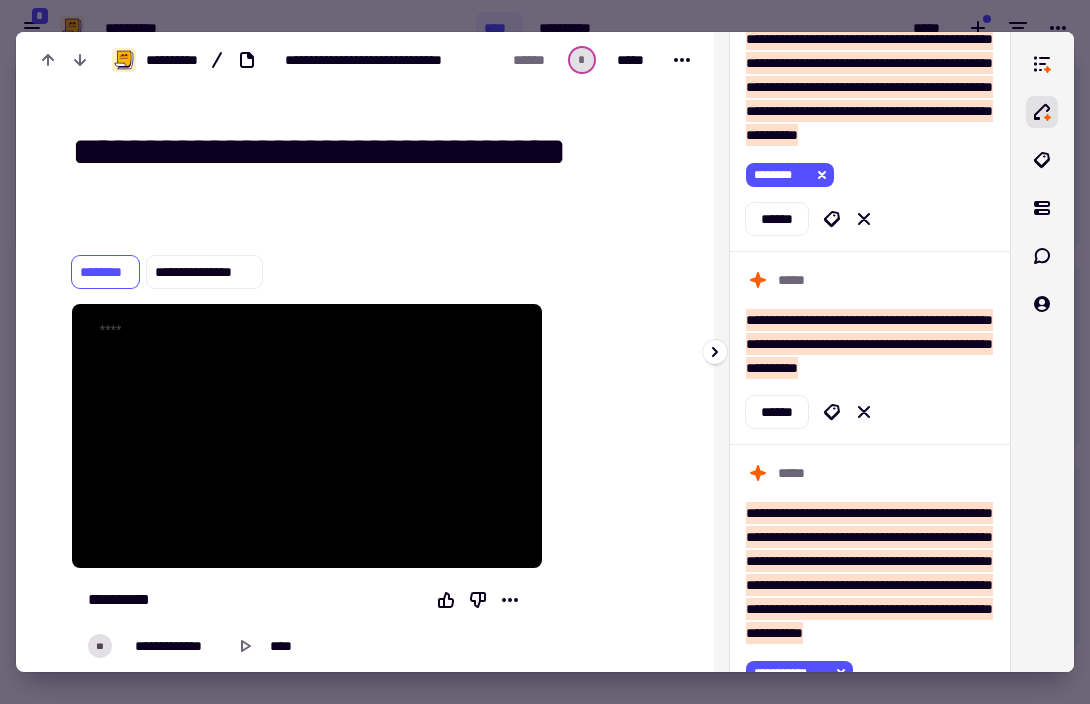 scroll, scrollTop: 2375, scrollLeft: 0, axis: vertical 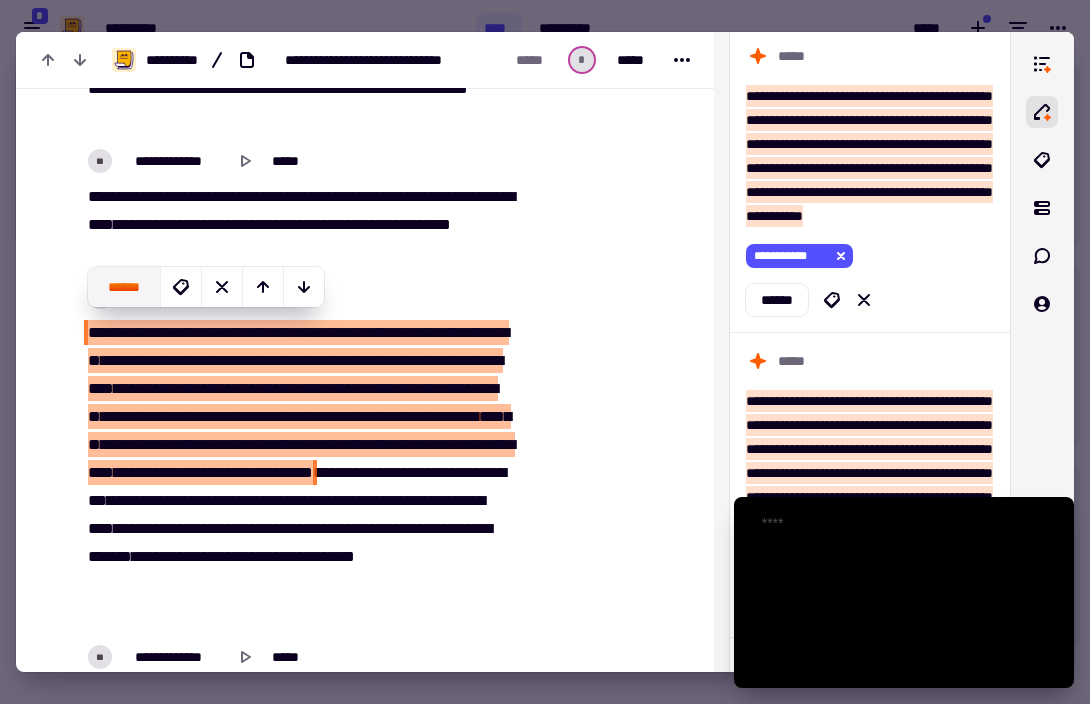 click on "******" 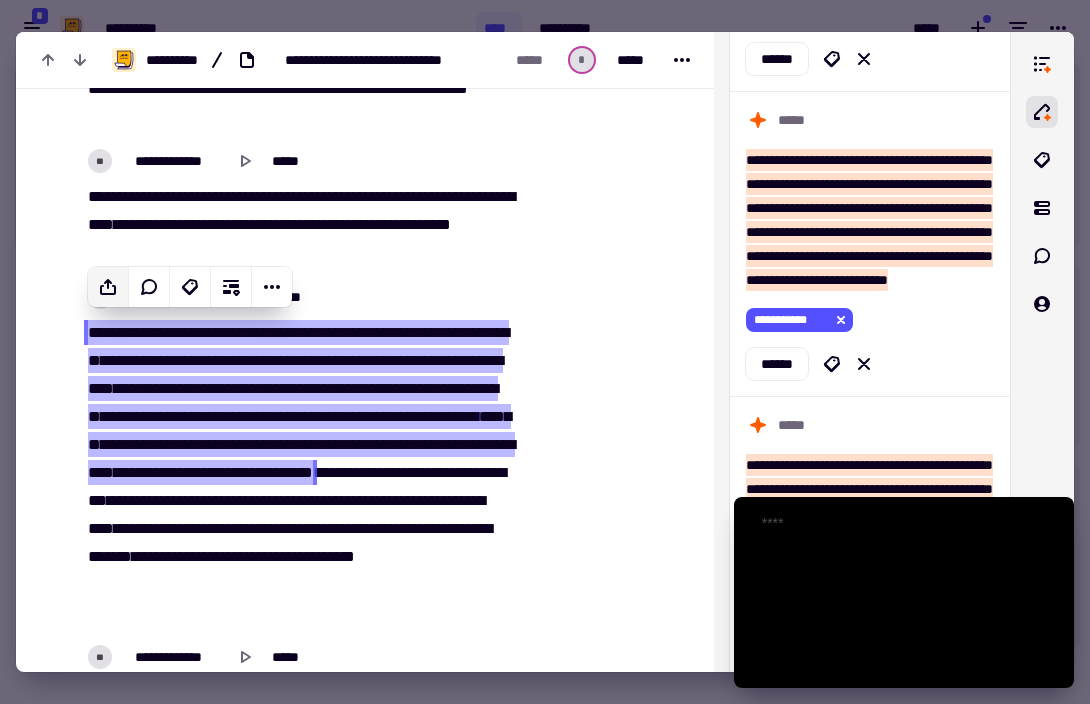 scroll, scrollTop: 6638, scrollLeft: 0, axis: vertical 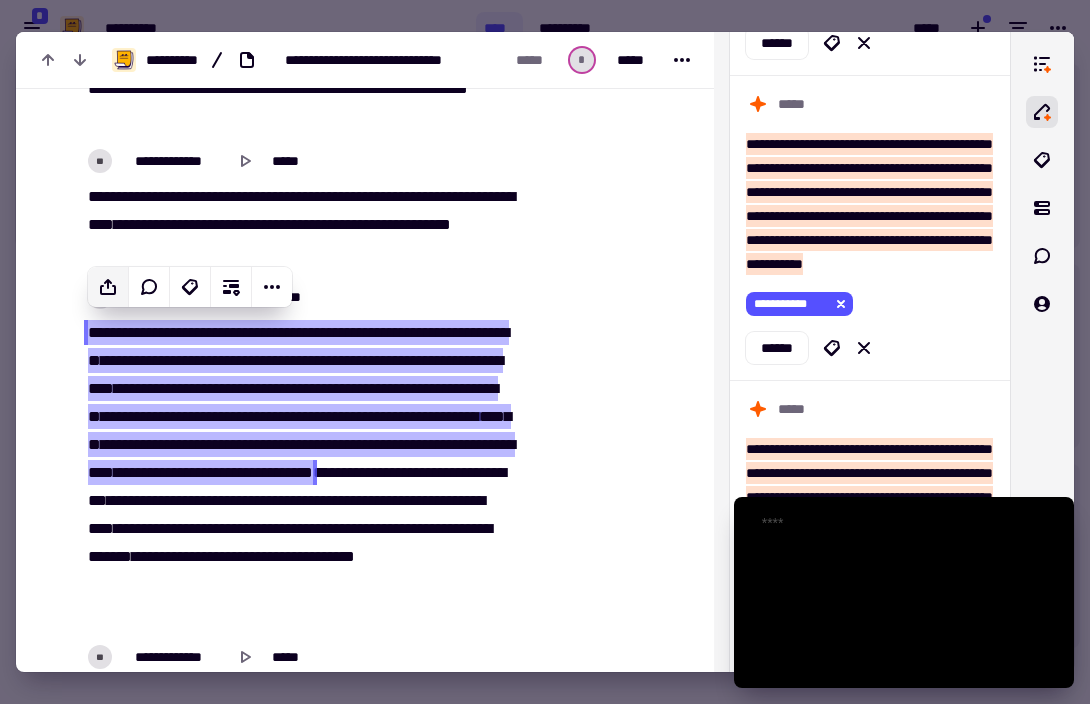 click on "*****" at bounding box center (224, 332) 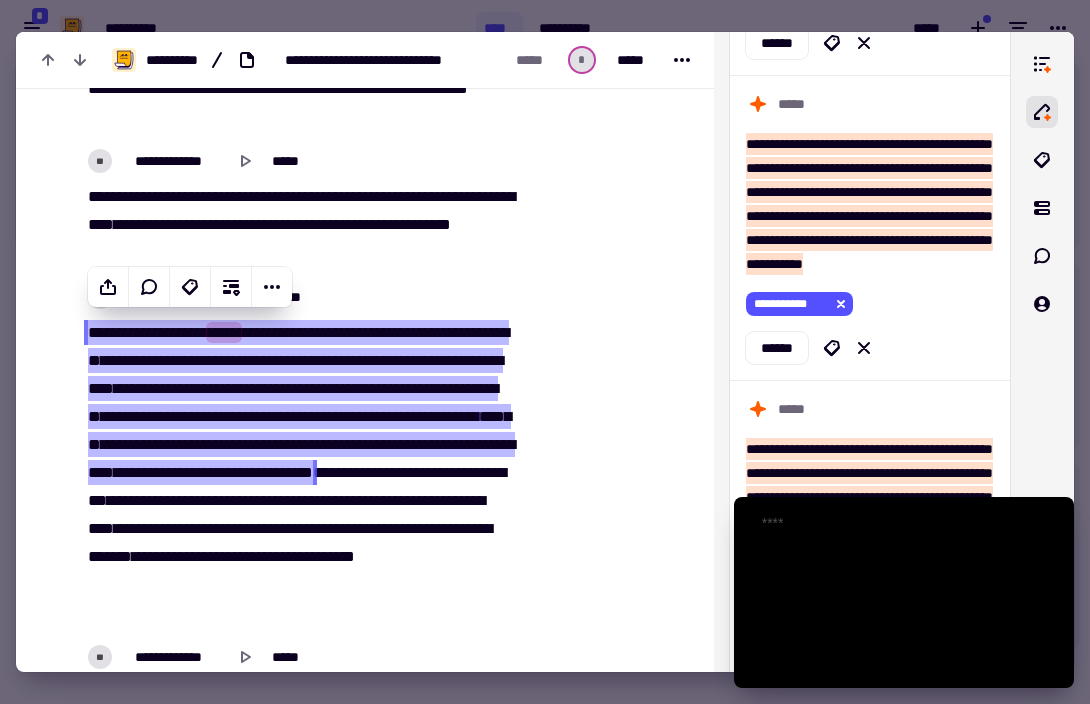 click on "***" 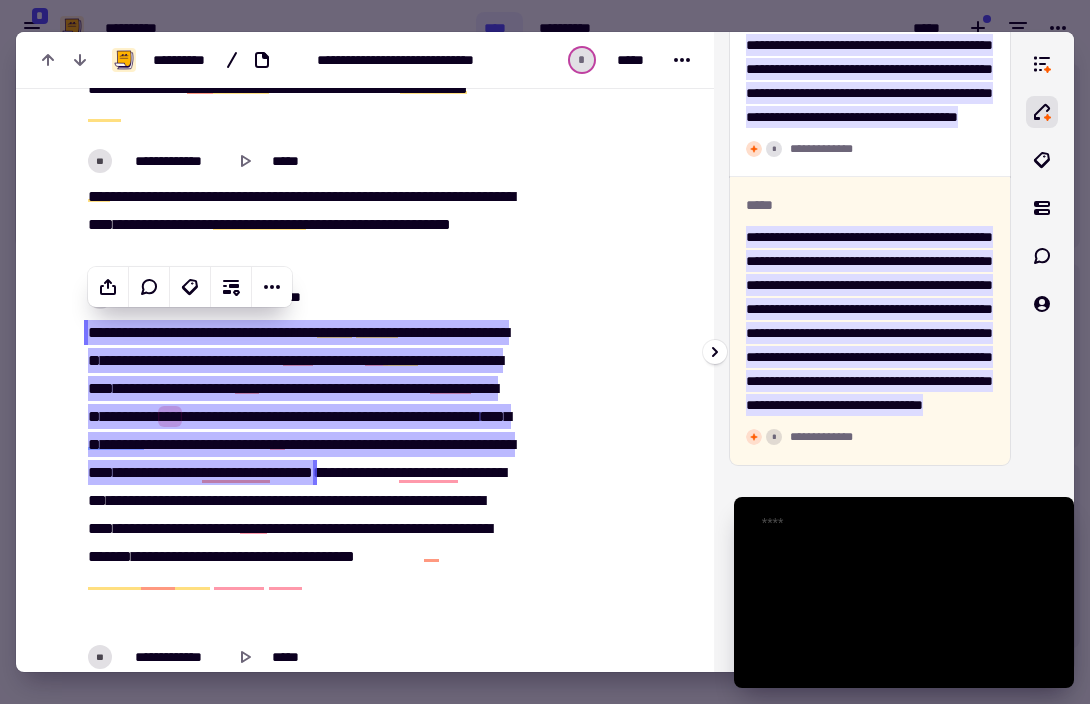 scroll, scrollTop: 8927, scrollLeft: 0, axis: vertical 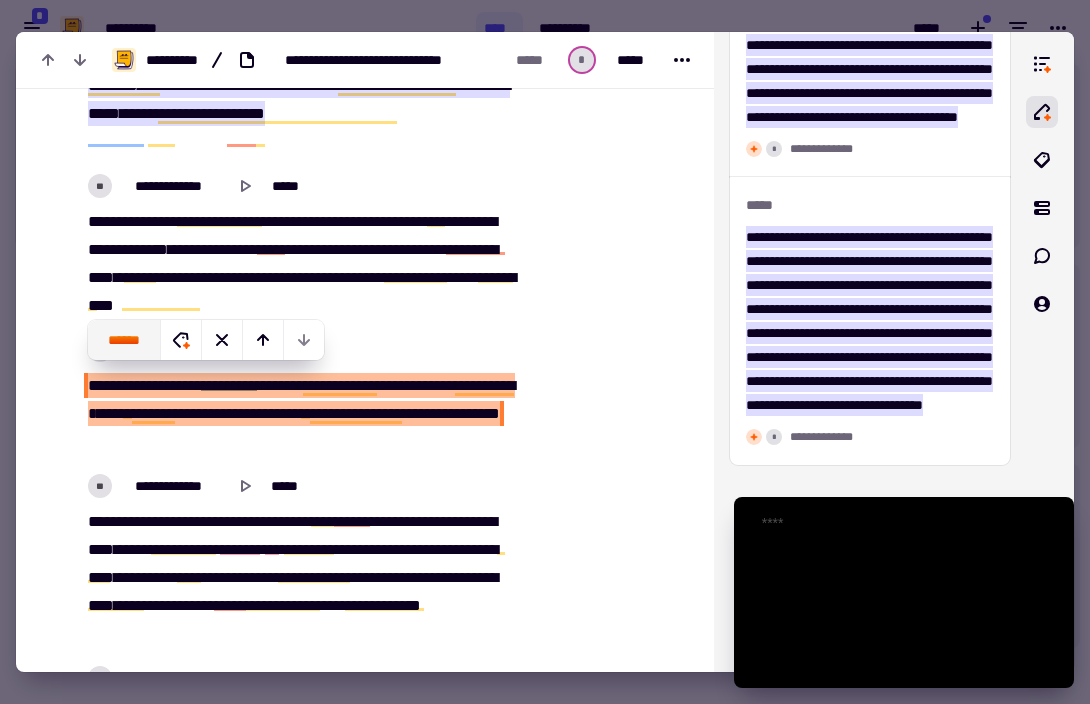 click on "******" 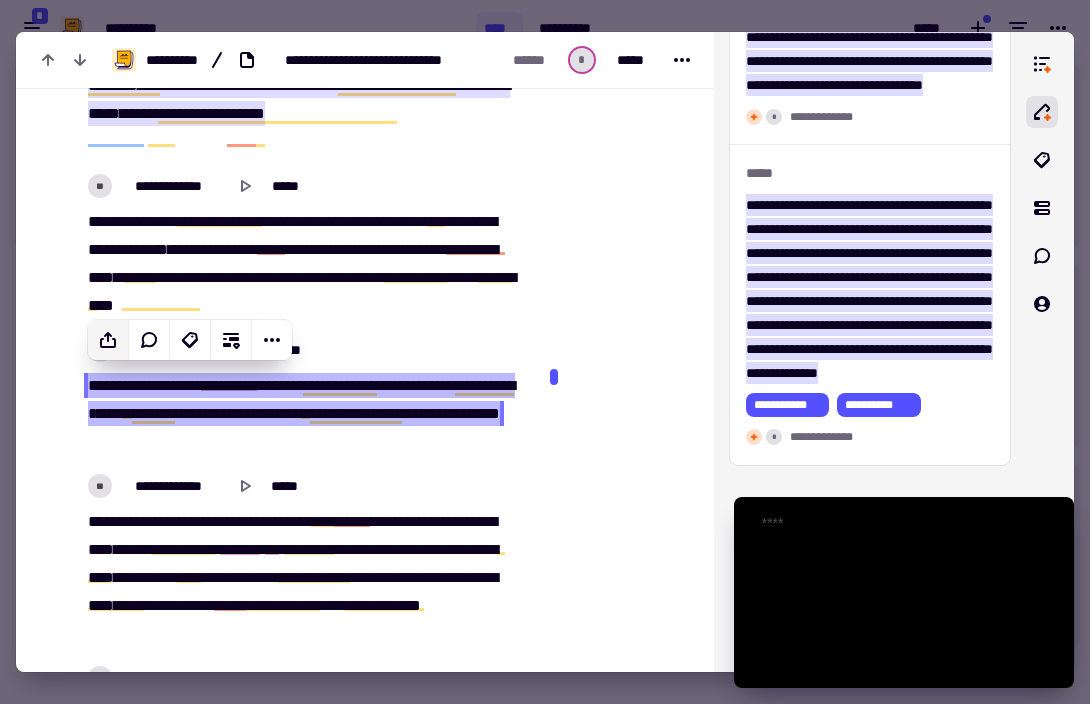 scroll, scrollTop: 8949, scrollLeft: 0, axis: vertical 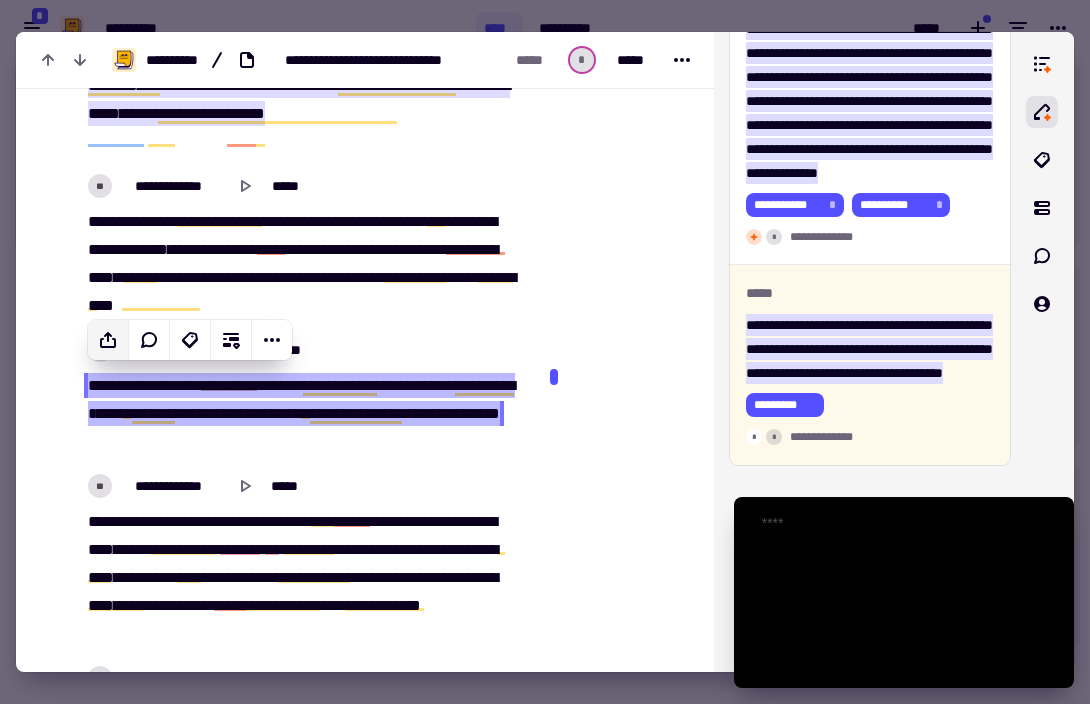 click on "**********" 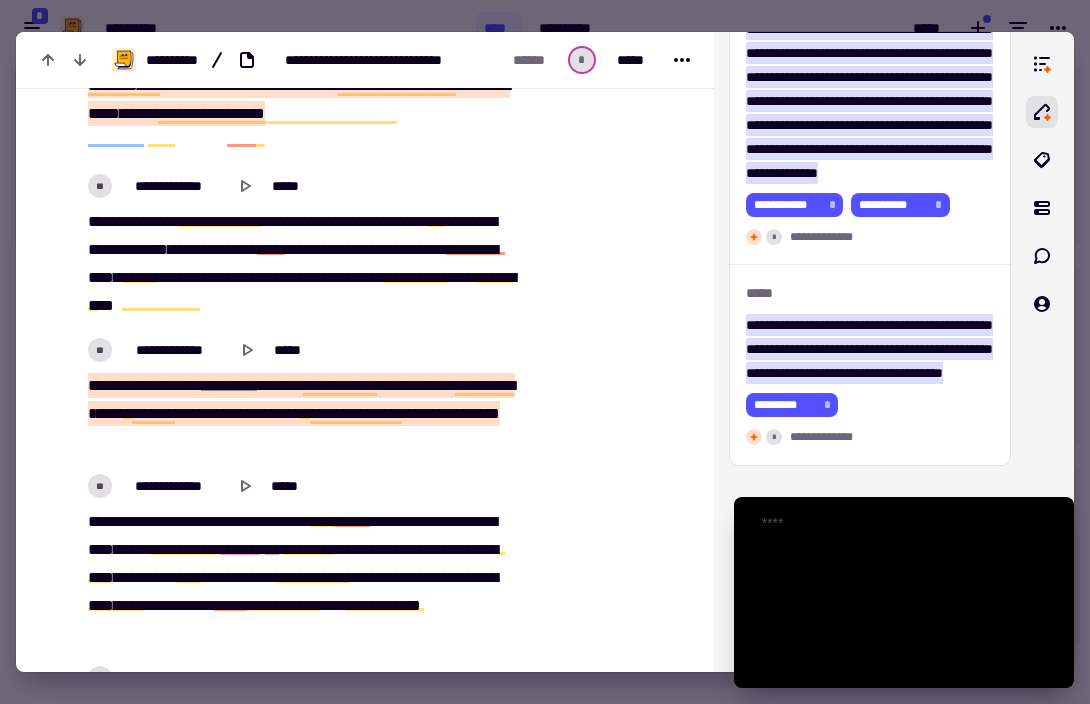scroll, scrollTop: 25587, scrollLeft: 0, axis: vertical 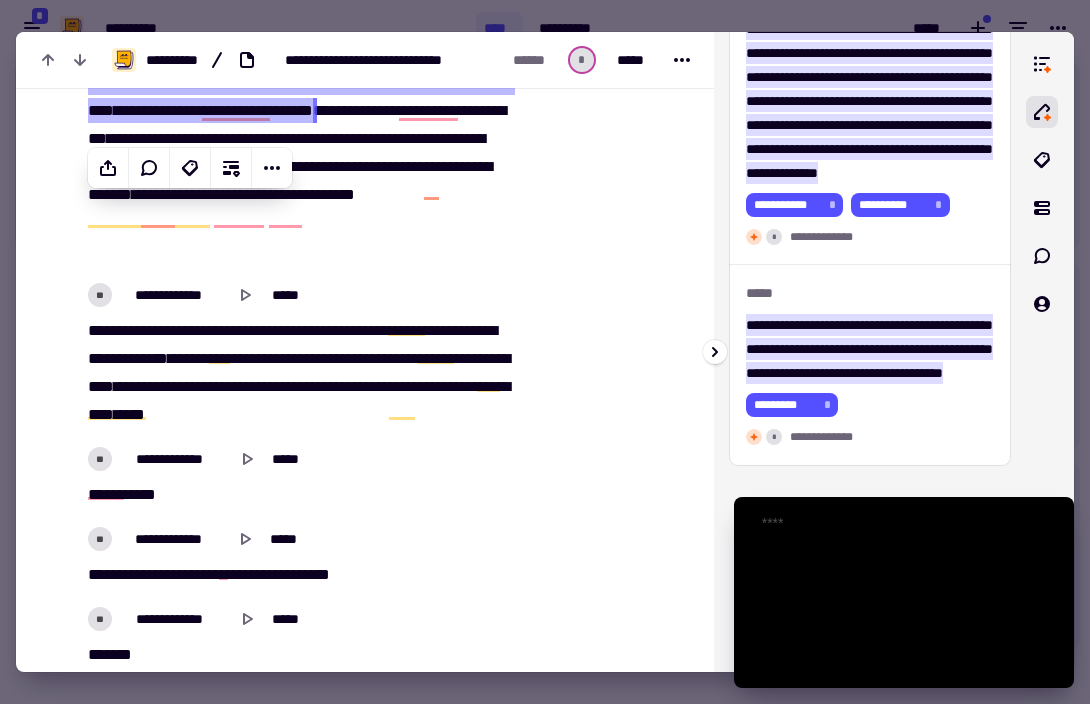 click on "**********" at bounding box center (869, -199) 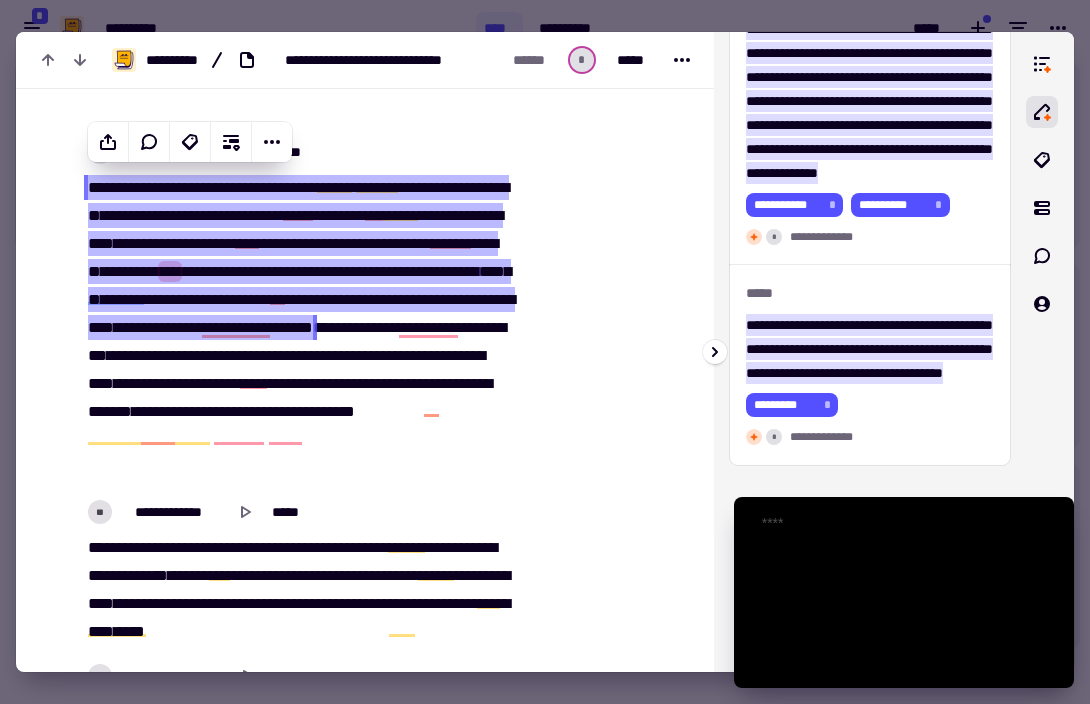 scroll, scrollTop: 25250, scrollLeft: 0, axis: vertical 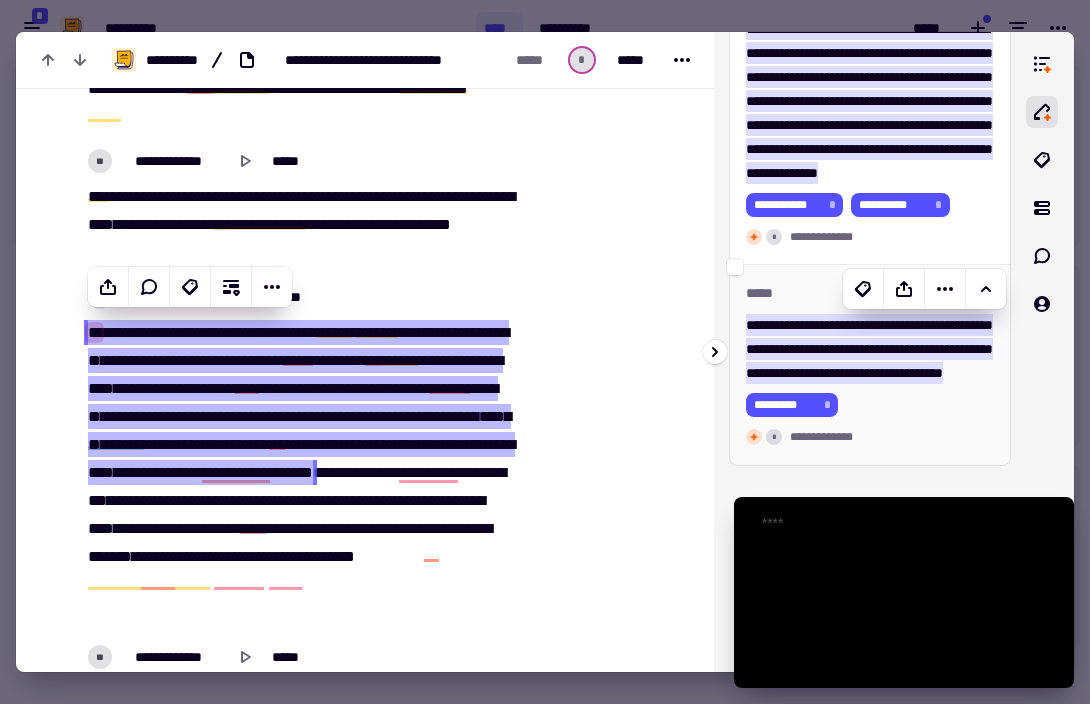 click on "**********" at bounding box center (869, 349) 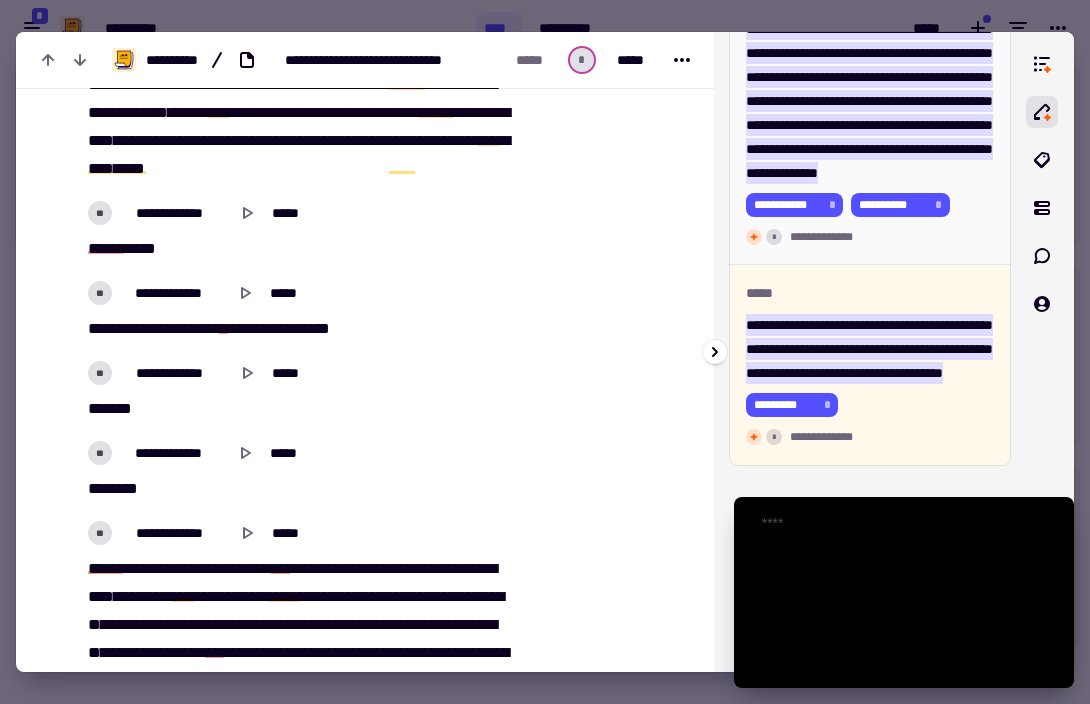 scroll, scrollTop: 27964, scrollLeft: 0, axis: vertical 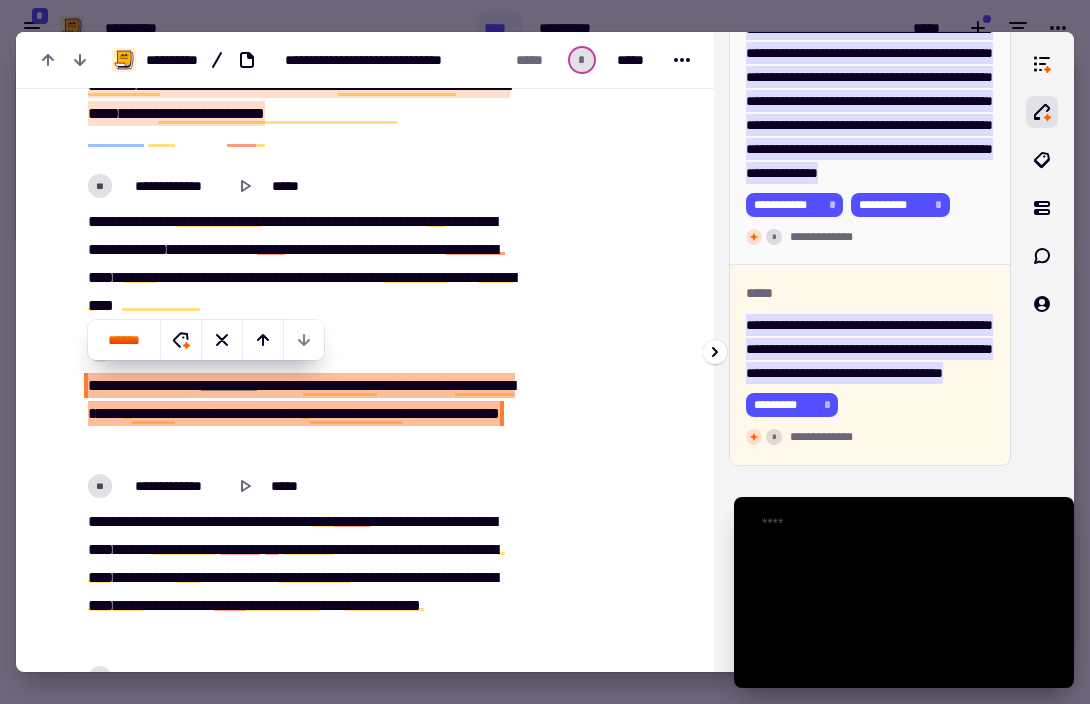 click on "**********" at bounding box center [869, 89] 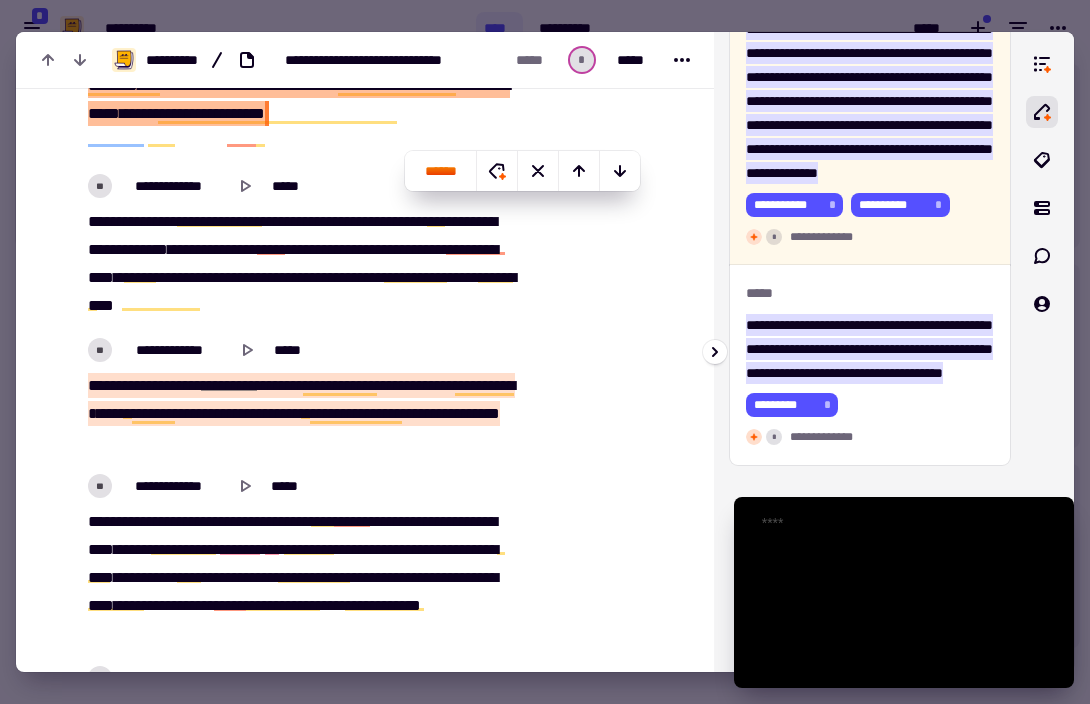 scroll, scrollTop: 31624, scrollLeft: 0, axis: vertical 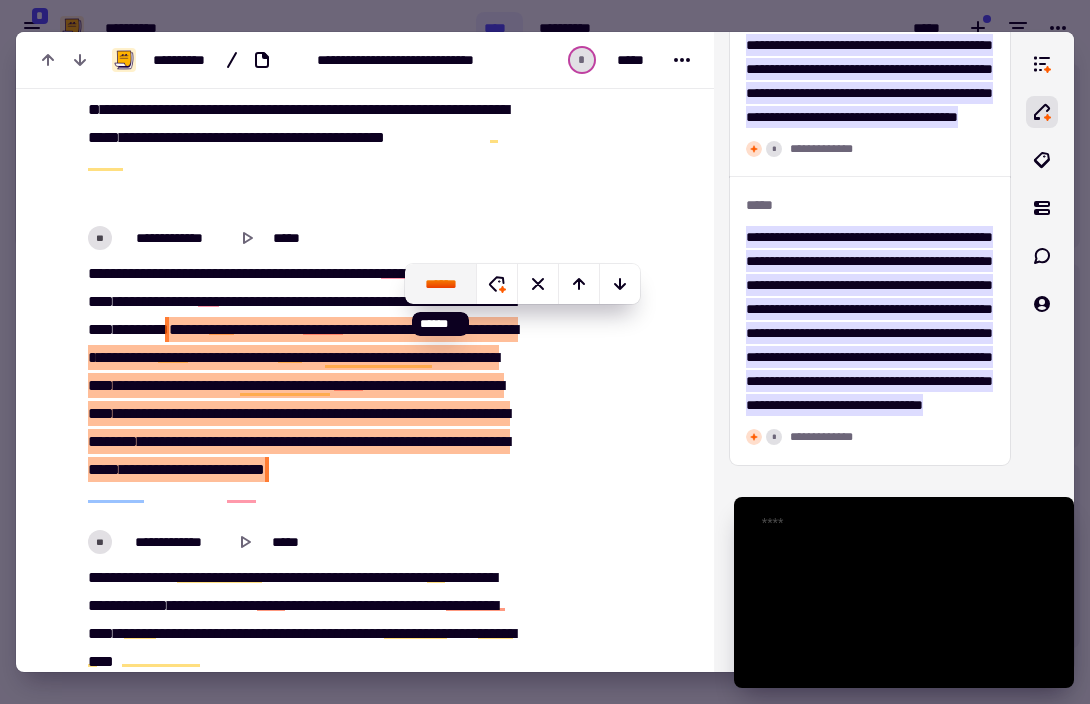 click on "******" 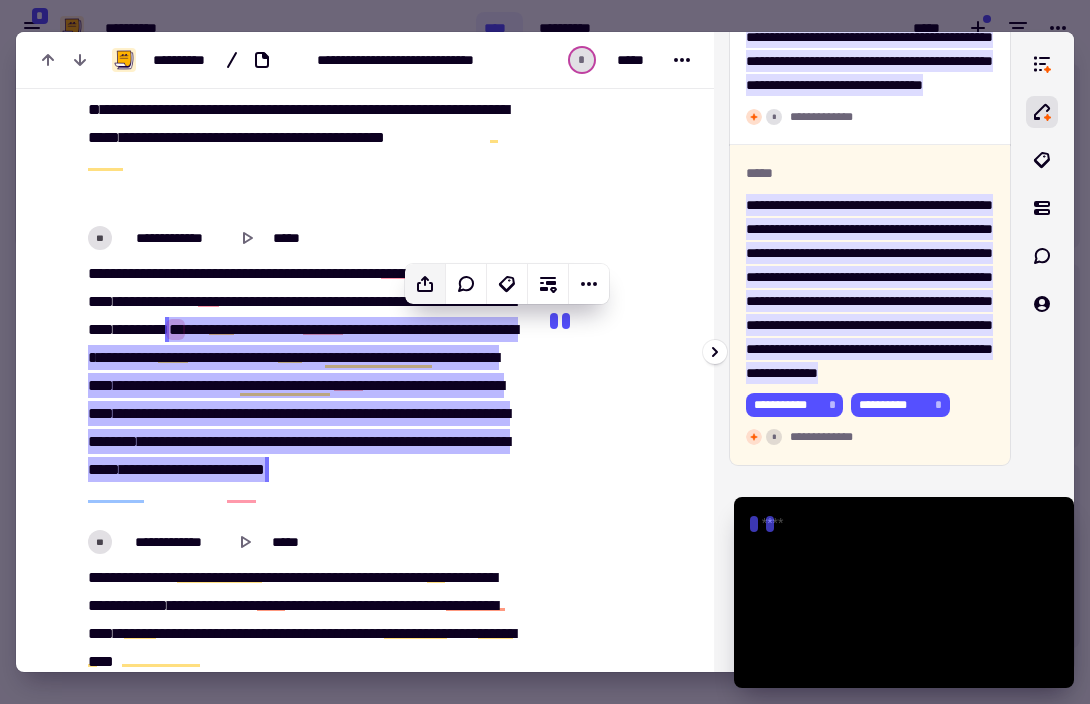 scroll, scrollTop: 9805, scrollLeft: 0, axis: vertical 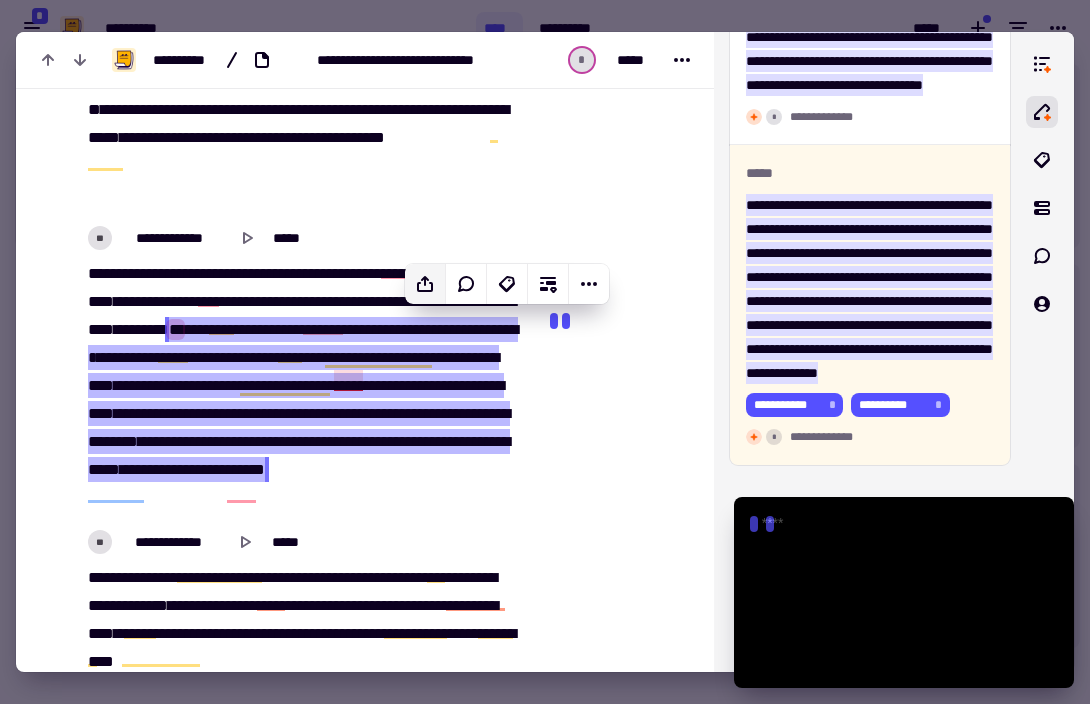click on "**" 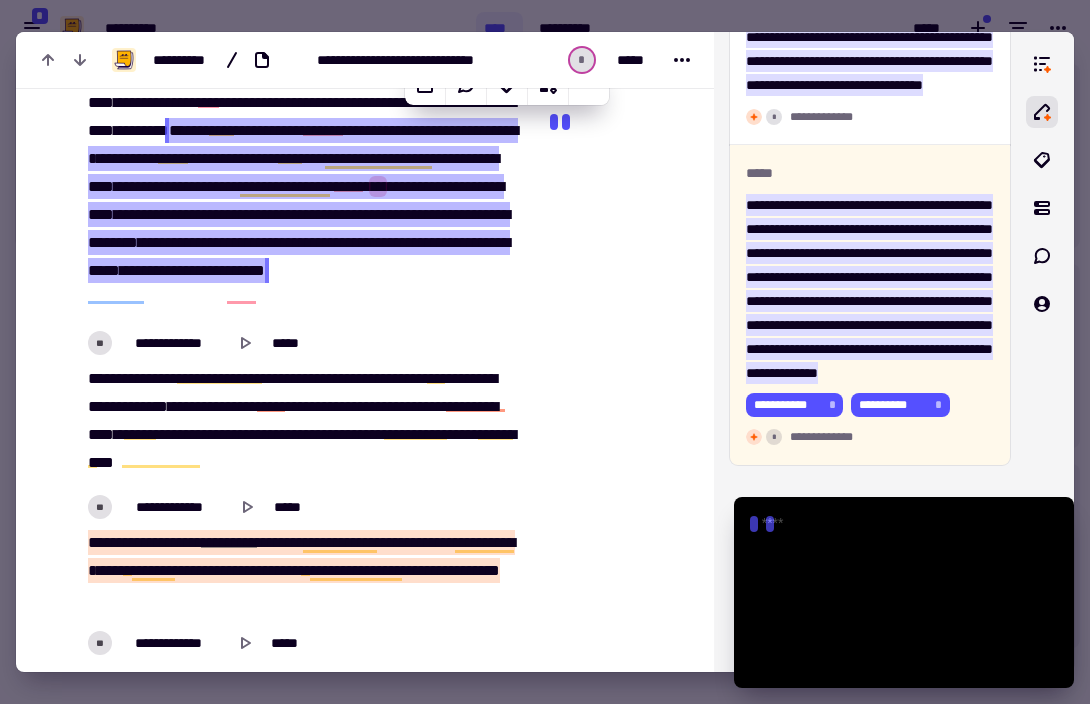 scroll, scrollTop: 31716, scrollLeft: 0, axis: vertical 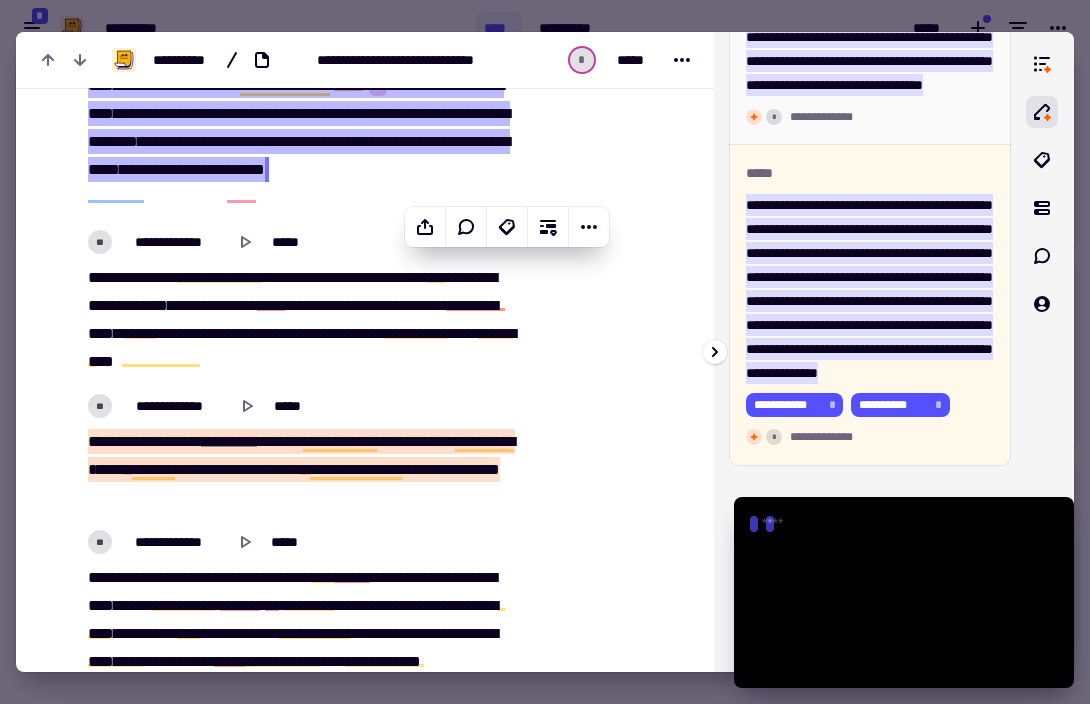 click on "**********" at bounding box center [869, 1] 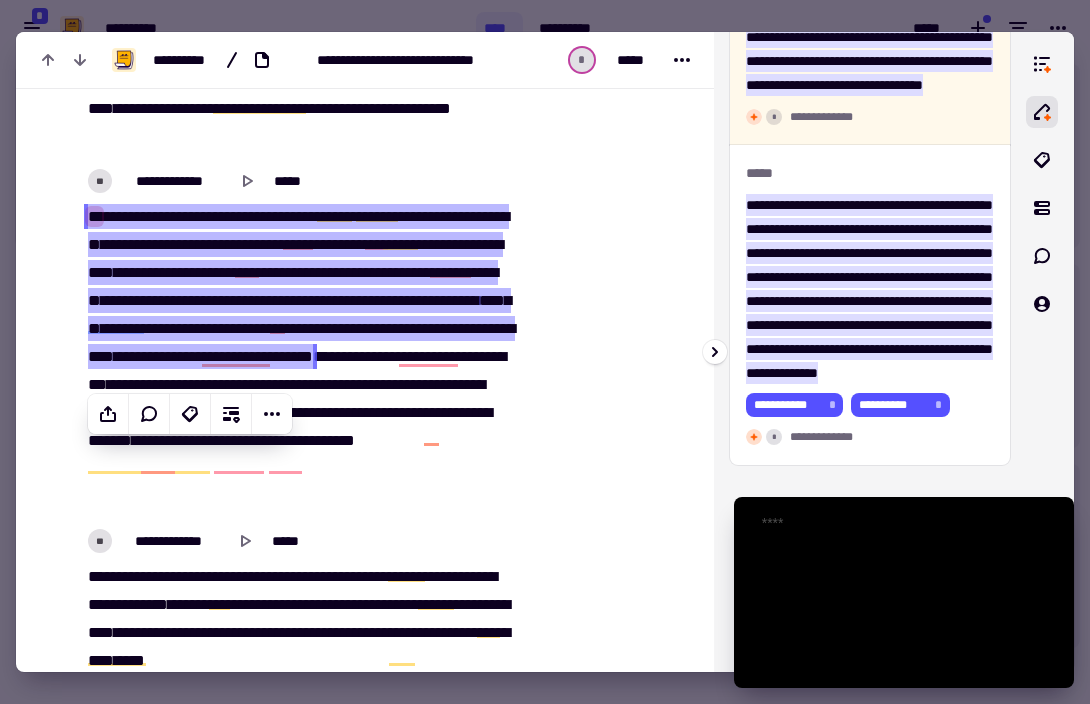scroll, scrollTop: 25225, scrollLeft: 0, axis: vertical 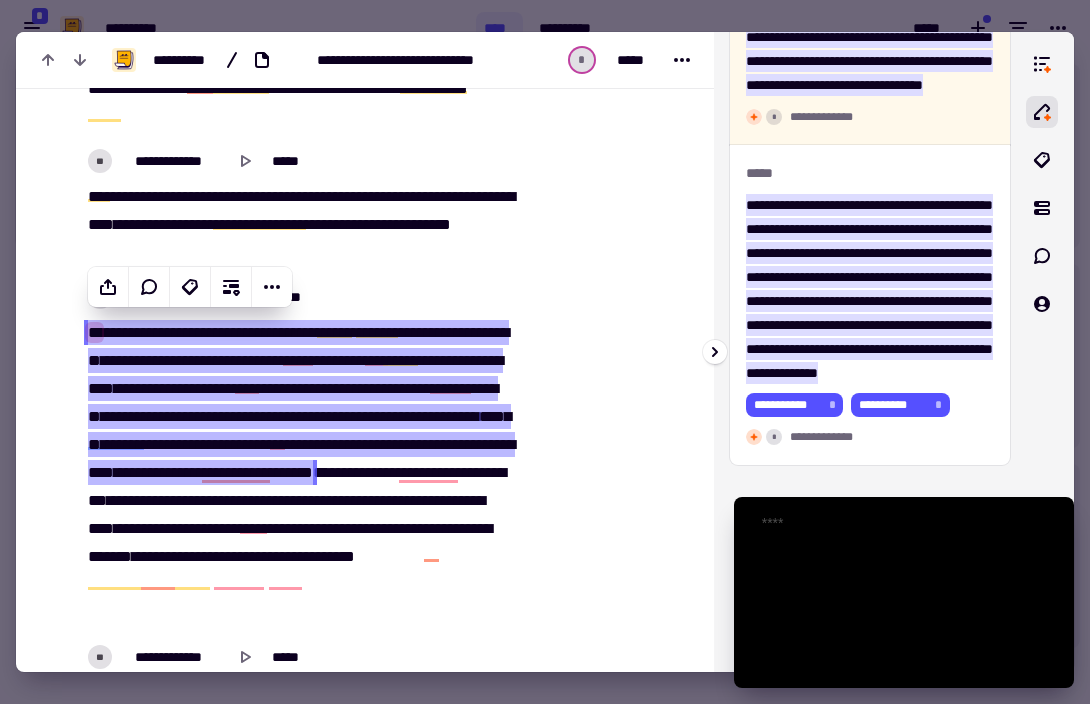 click on "**********" at bounding box center [869, -515] 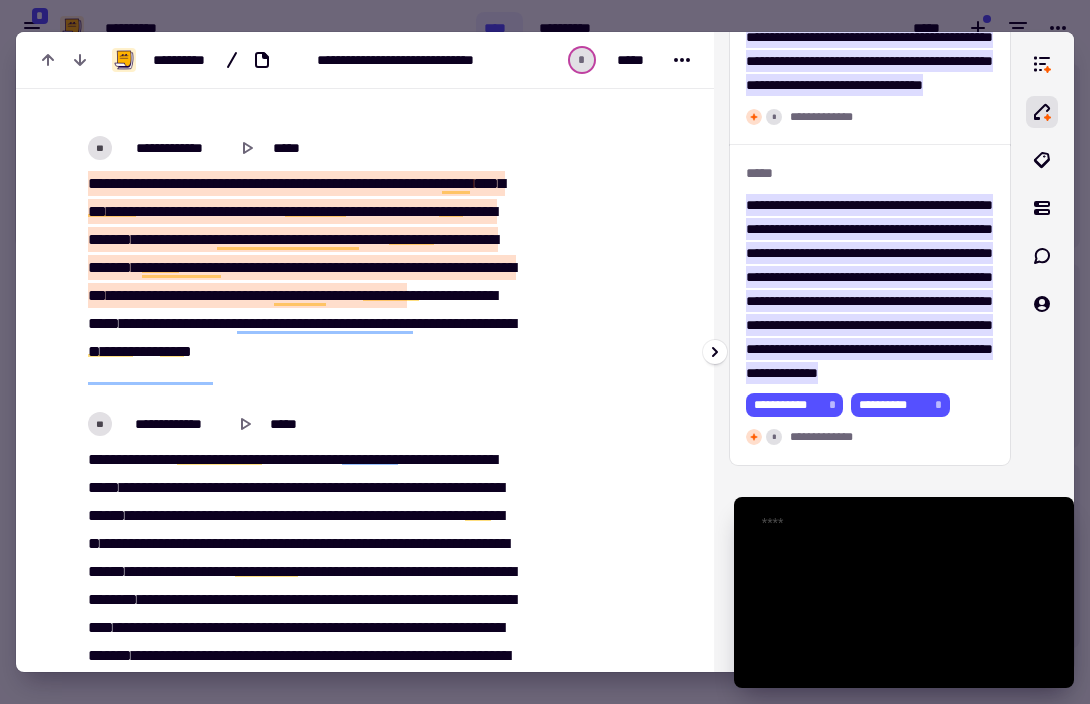 scroll, scrollTop: 31772, scrollLeft: 0, axis: vertical 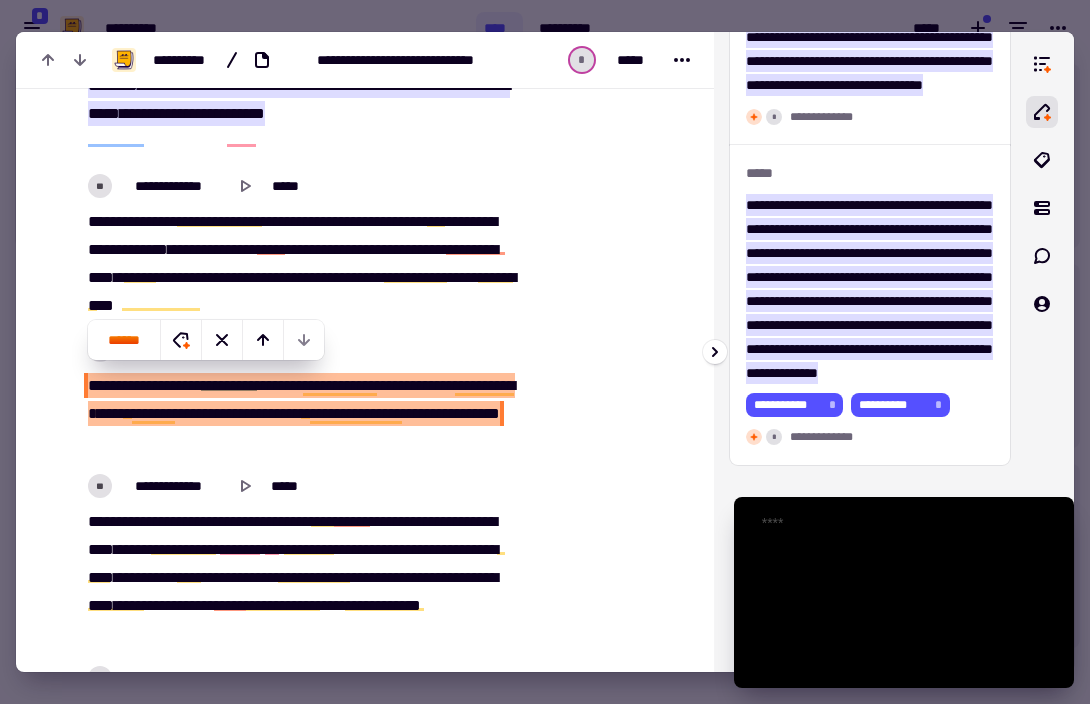click on "**********" at bounding box center [869, -796] 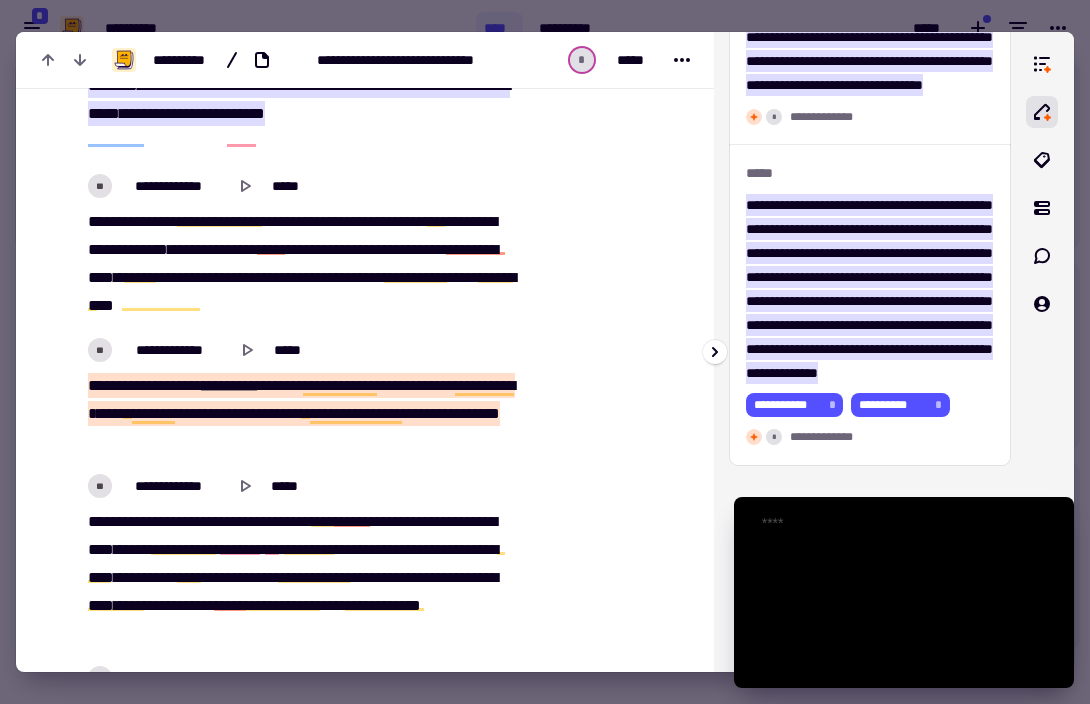 scroll, scrollTop: 31644, scrollLeft: 0, axis: vertical 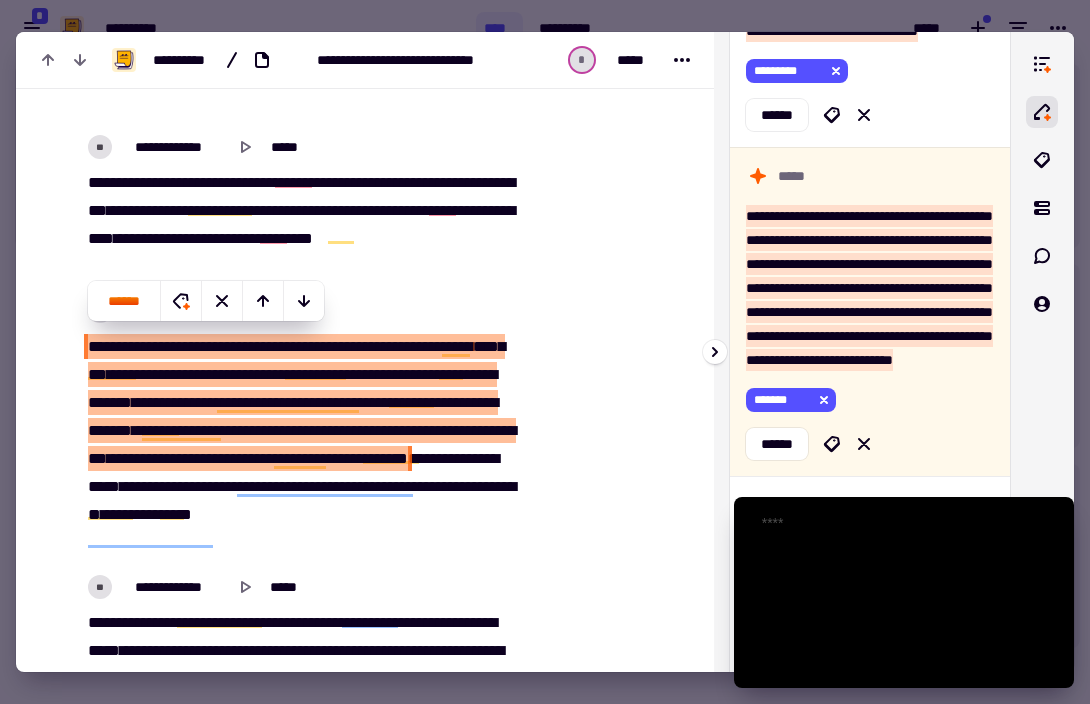 click on "******" 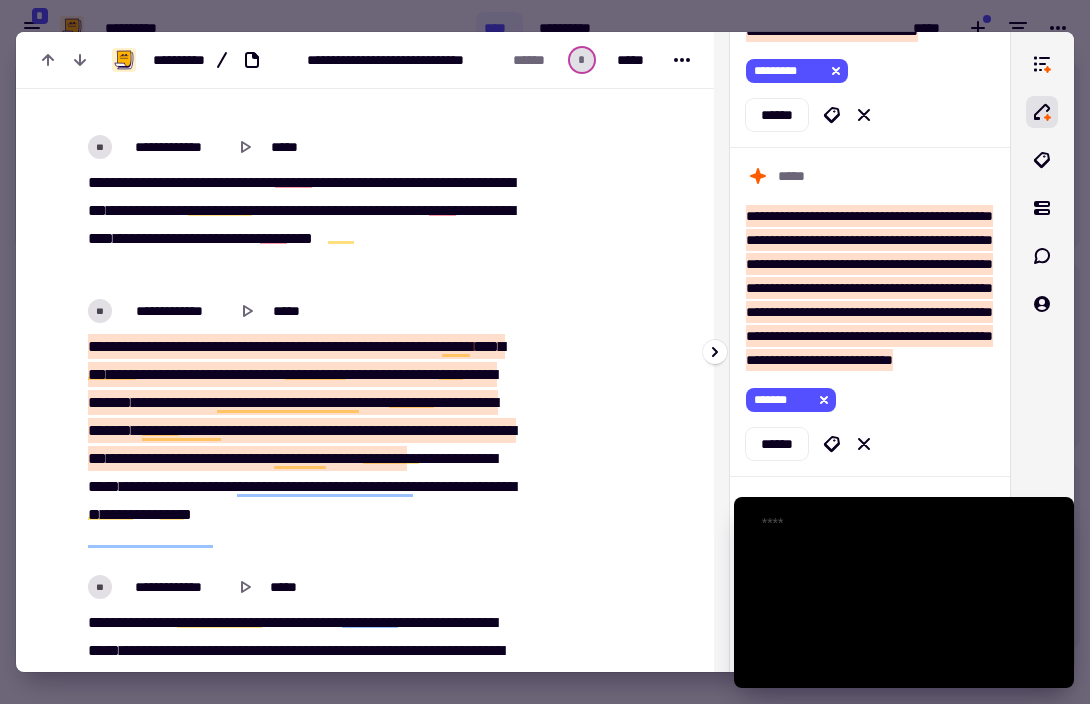scroll, scrollTop: 30400, scrollLeft: 0, axis: vertical 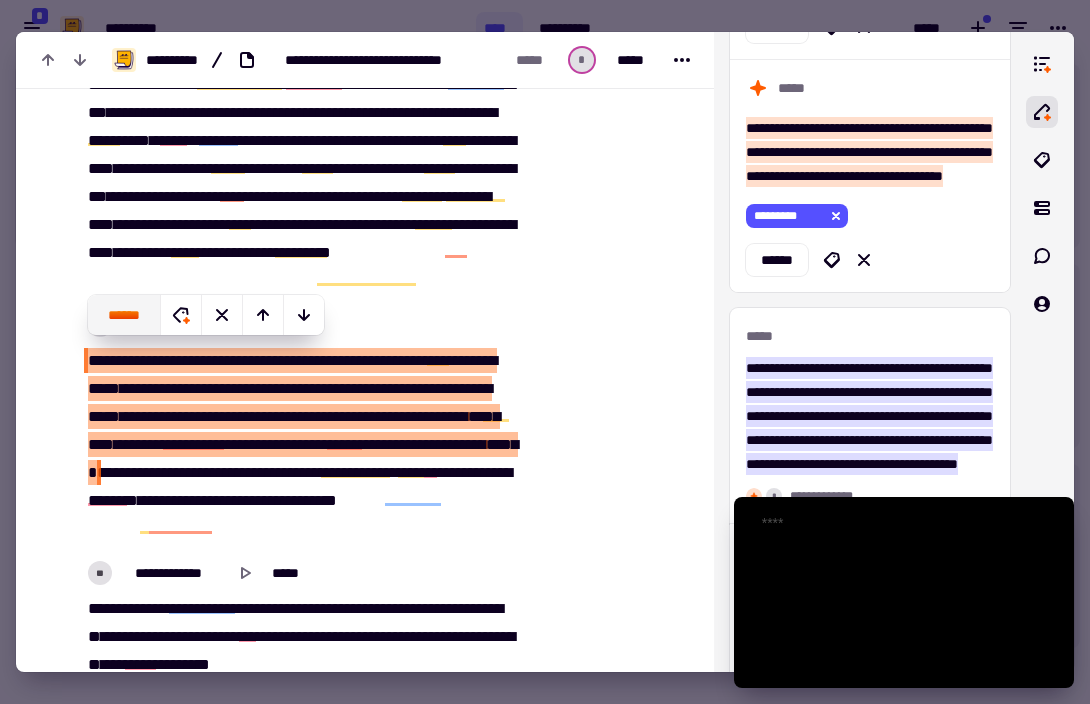 click on "******" 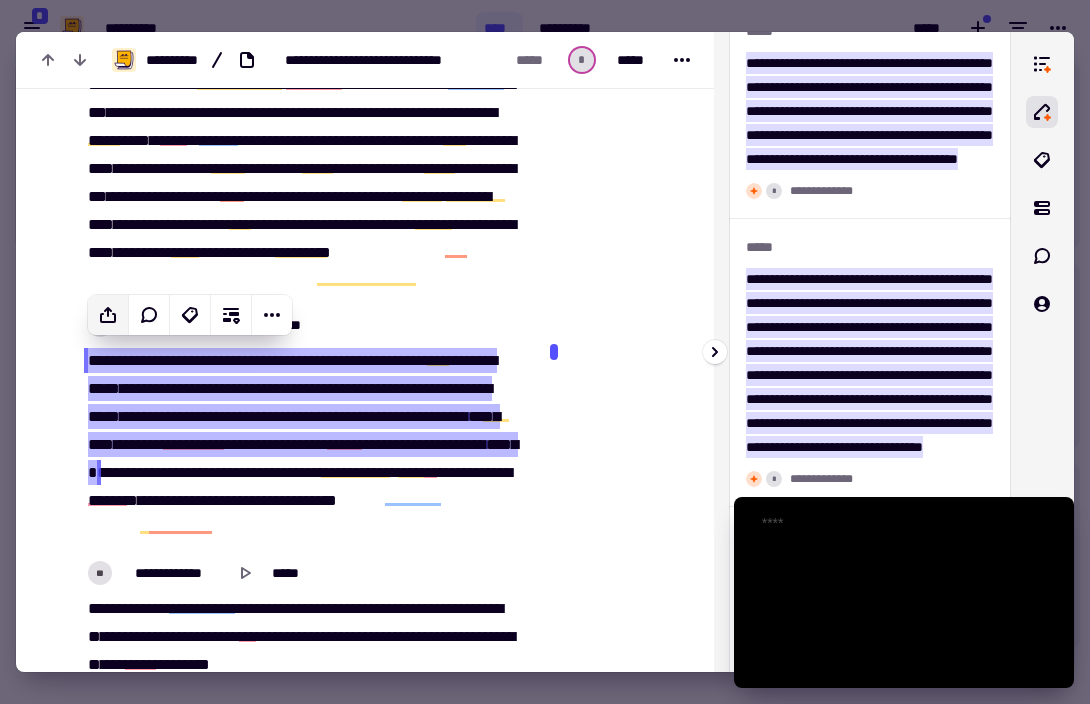 scroll, scrollTop: 7184, scrollLeft: 0, axis: vertical 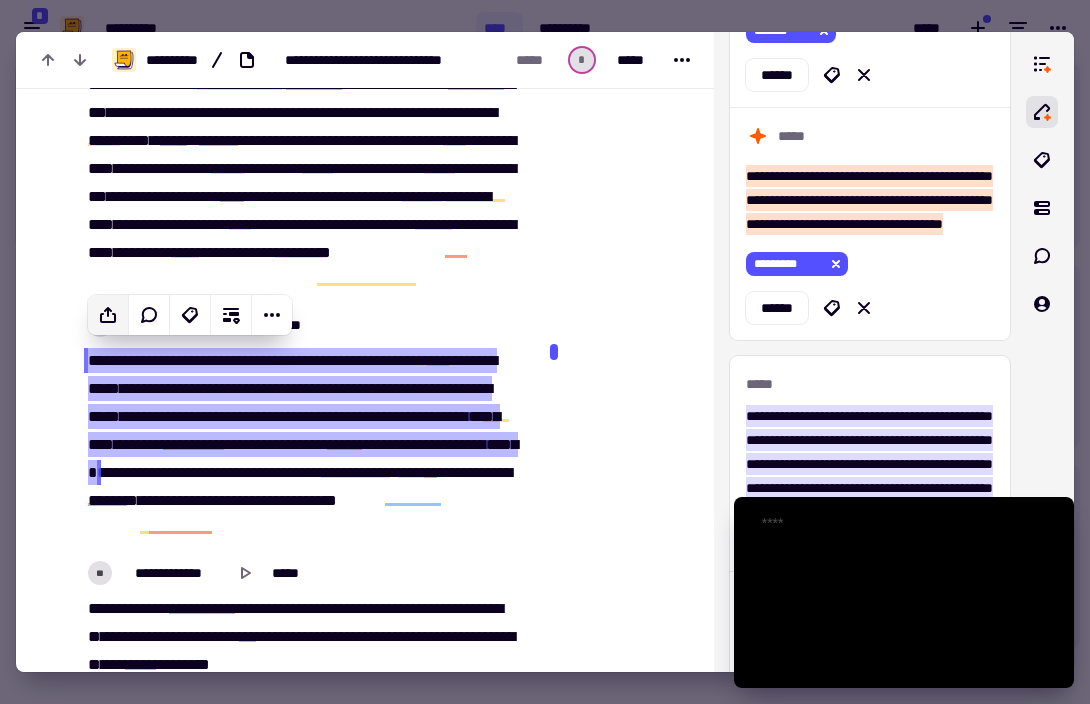click at bounding box center (616, -14078) 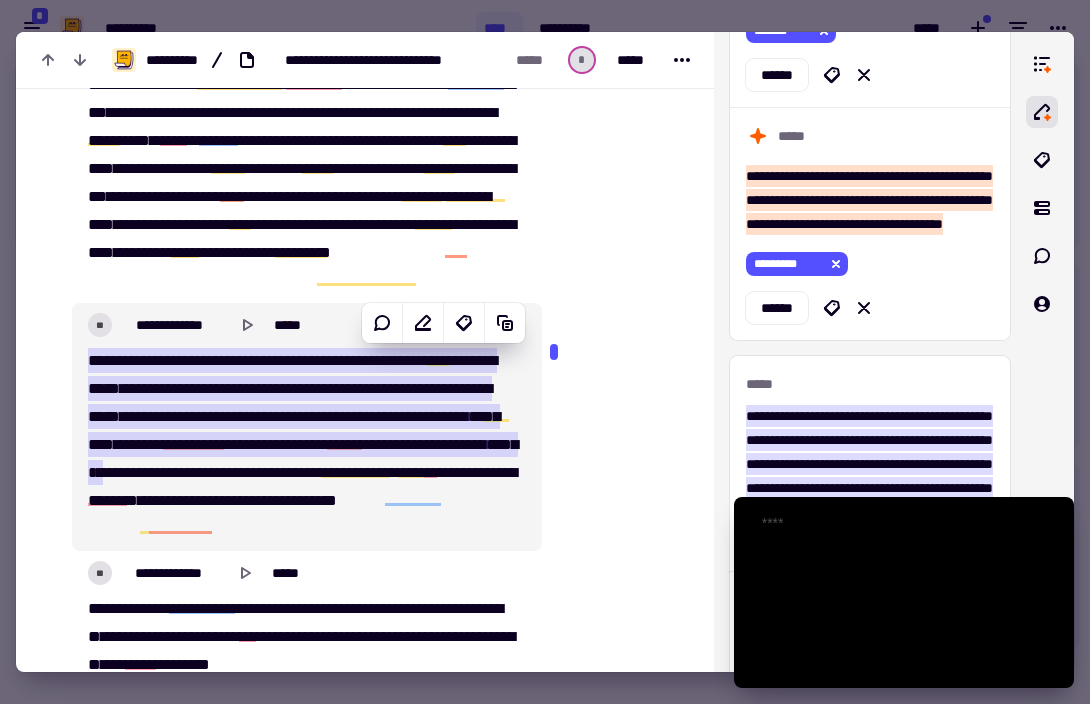 click 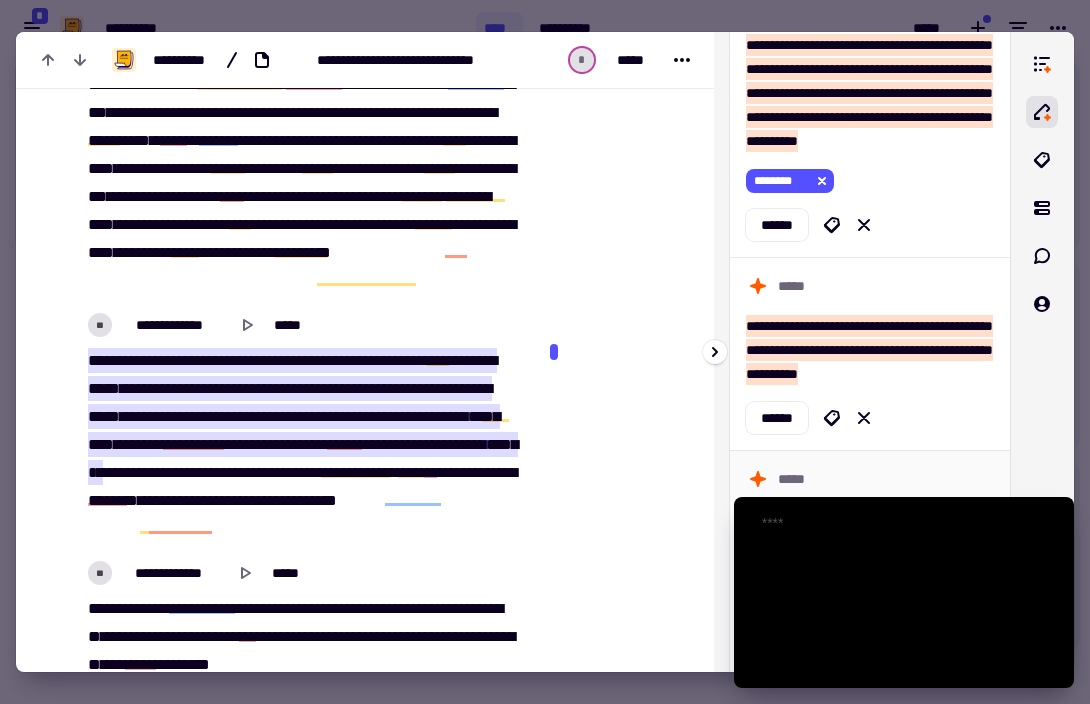 scroll, scrollTop: 5948, scrollLeft: 0, axis: vertical 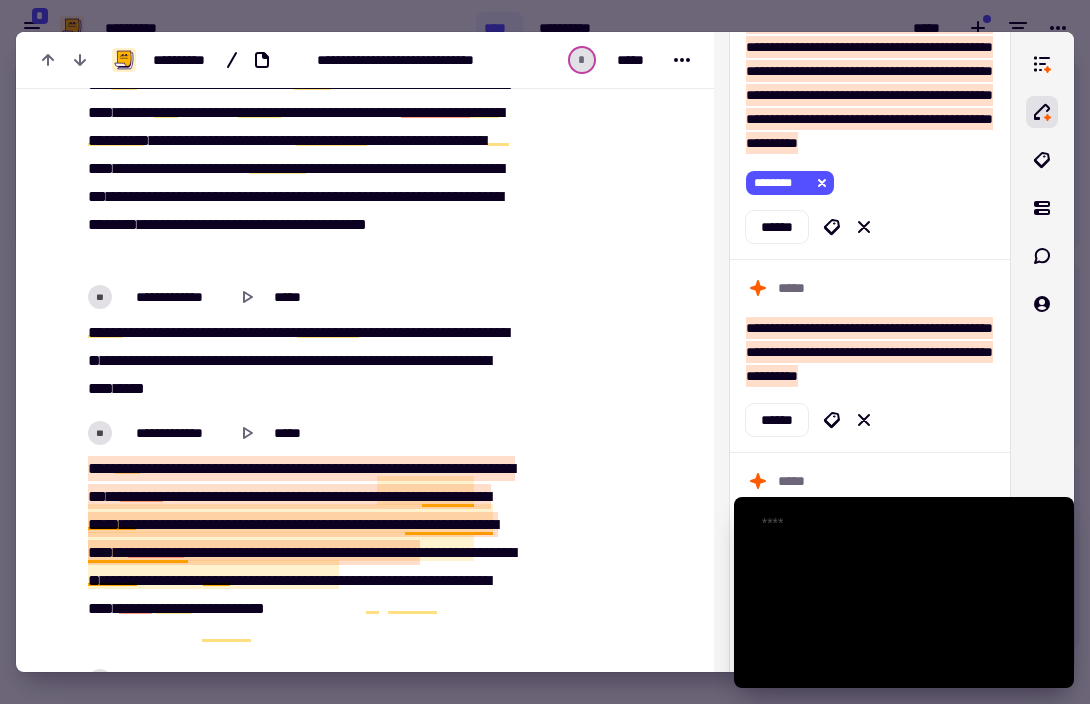 click on "****" 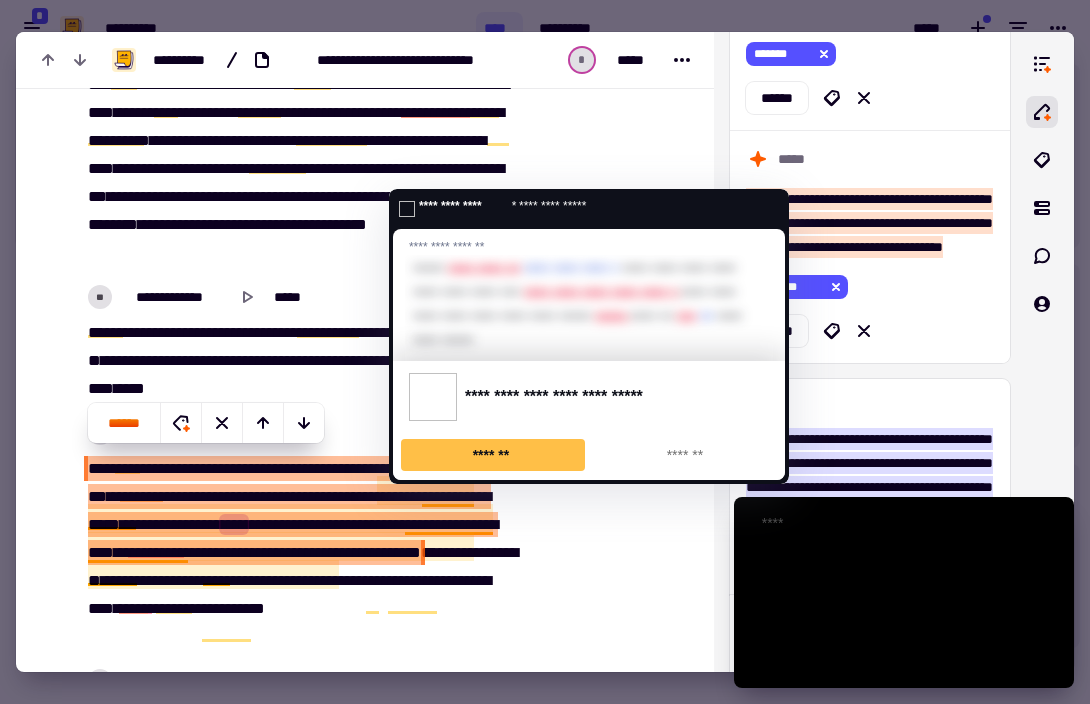 scroll, scrollTop: 7184, scrollLeft: 0, axis: vertical 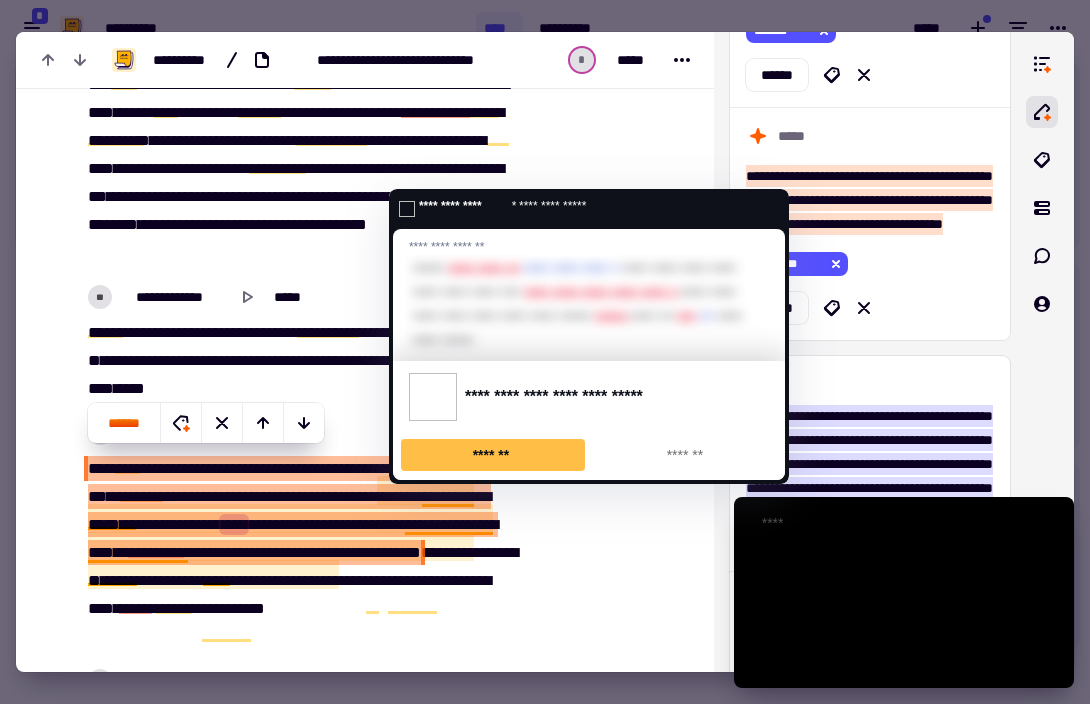 click on "**** * *****   *   *****   ******   ****   *** * ***   ******   *** * ******   ****   *******   ****   *   ***   **   ****   ***   ******   **   *   ***   ***   *******   ****   *******   **** * ** *" 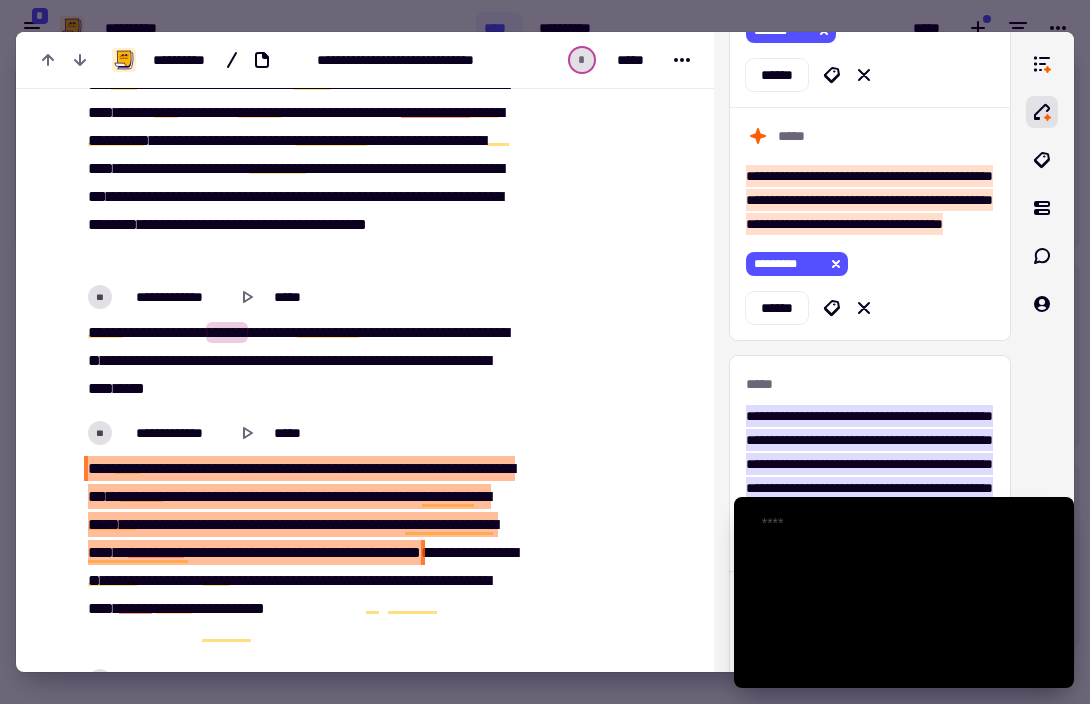 click 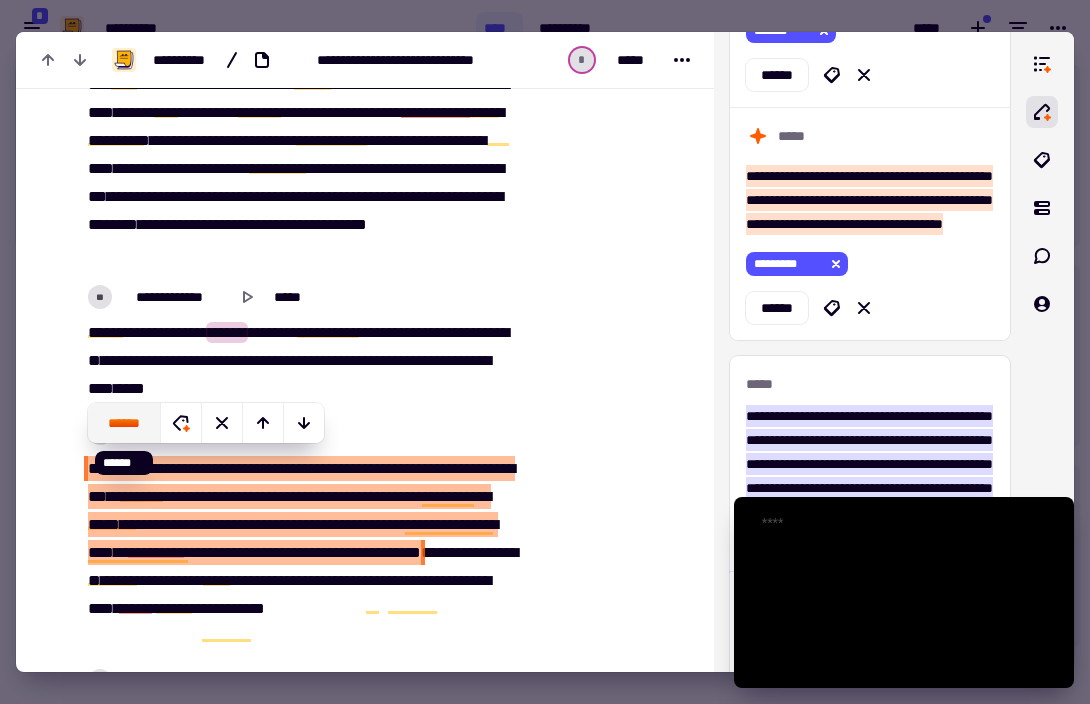 click on "******" 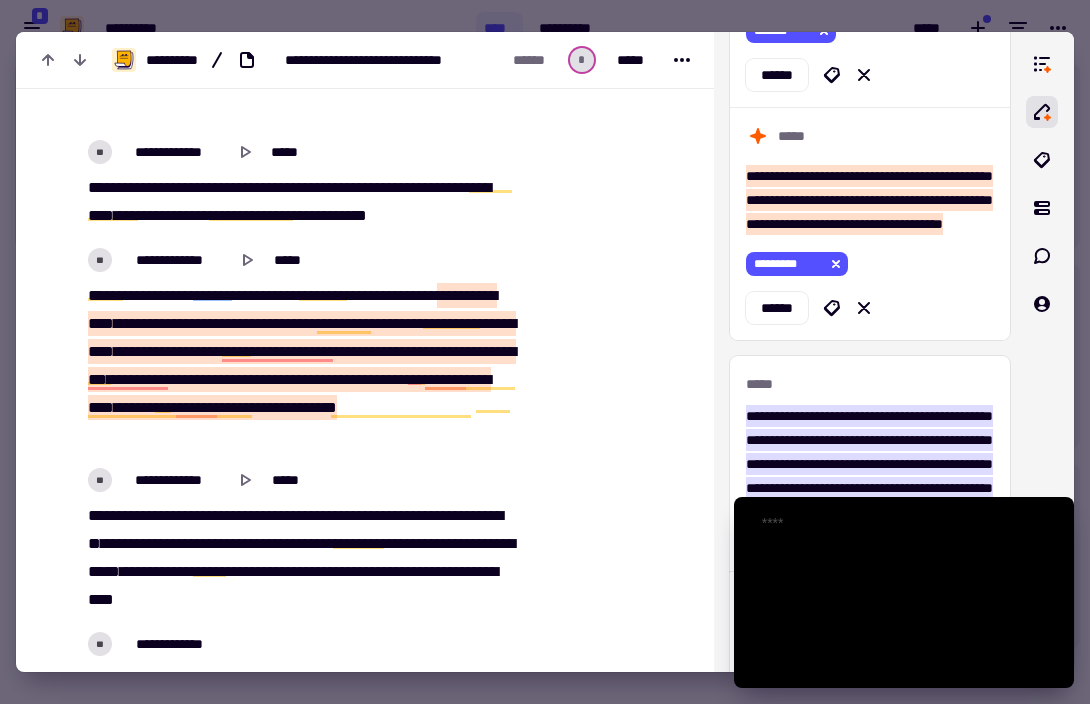 scroll, scrollTop: 26420, scrollLeft: 0, axis: vertical 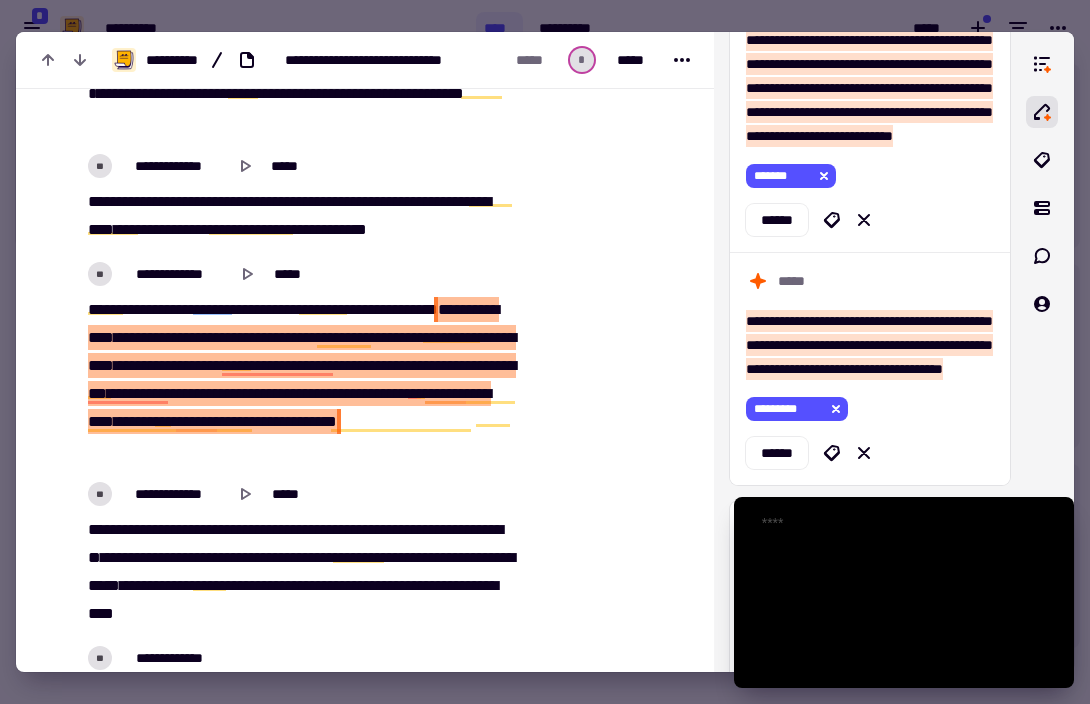 click on "****" 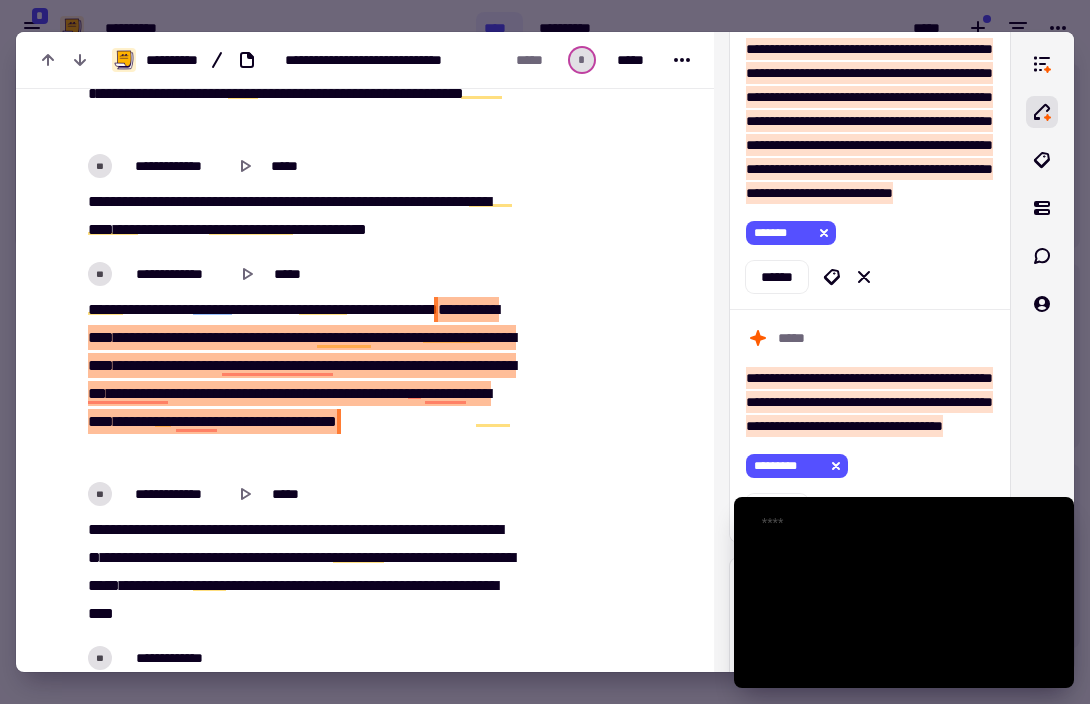 scroll, scrollTop: 6638, scrollLeft: 0, axis: vertical 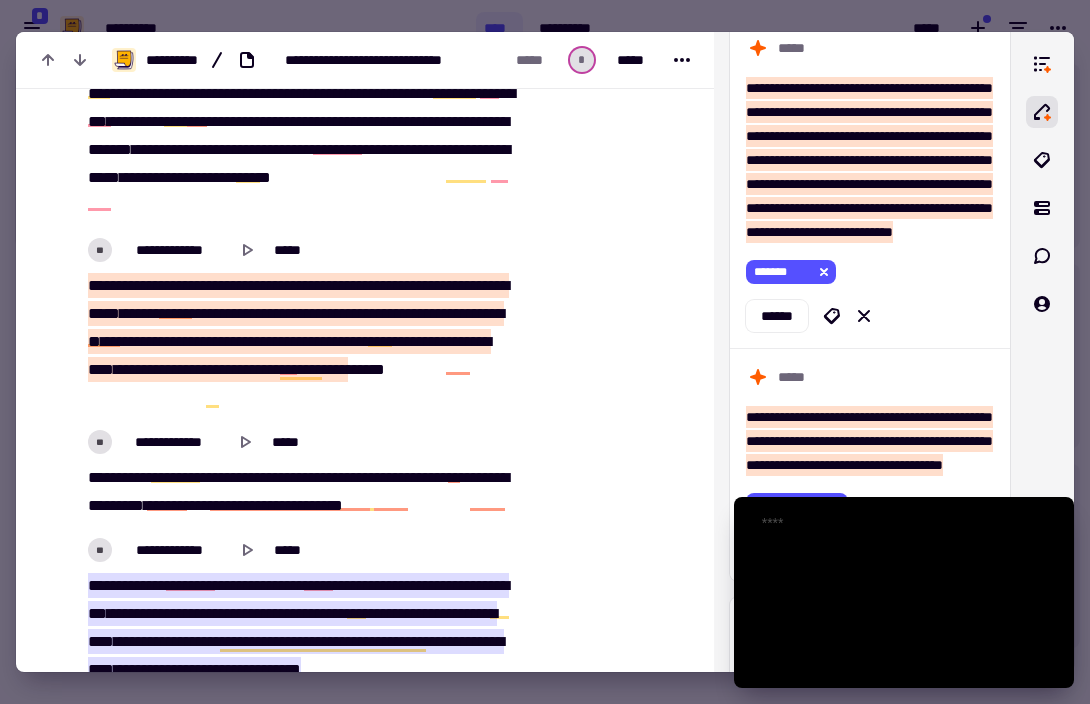 click on "****" 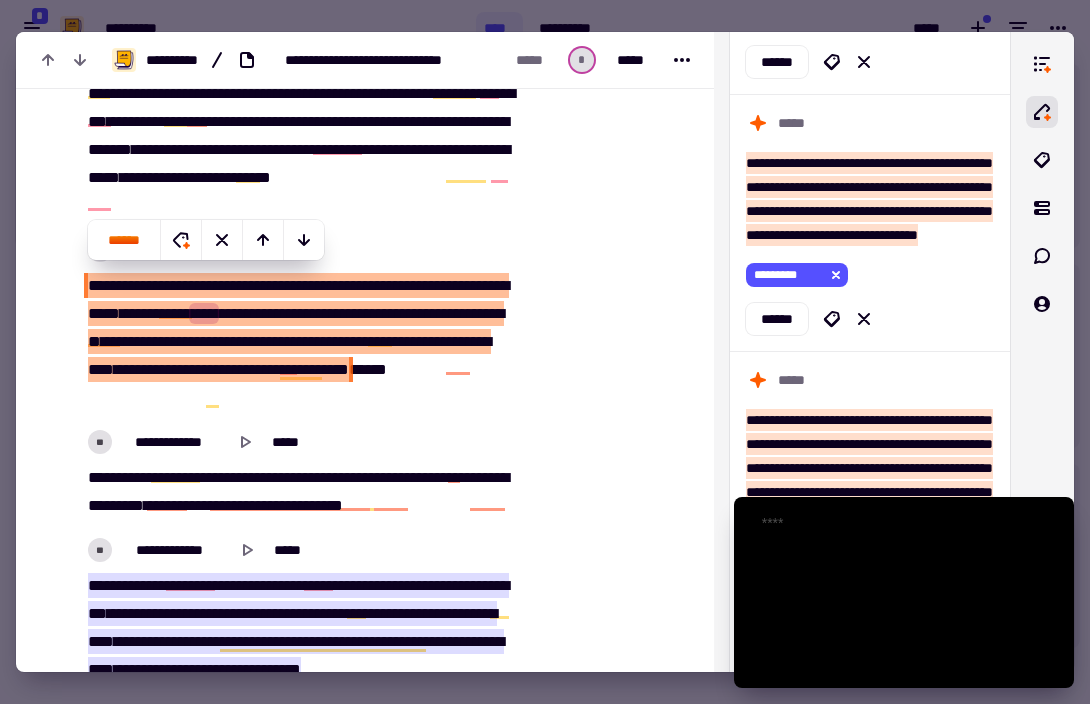scroll, scrollTop: 6285, scrollLeft: 0, axis: vertical 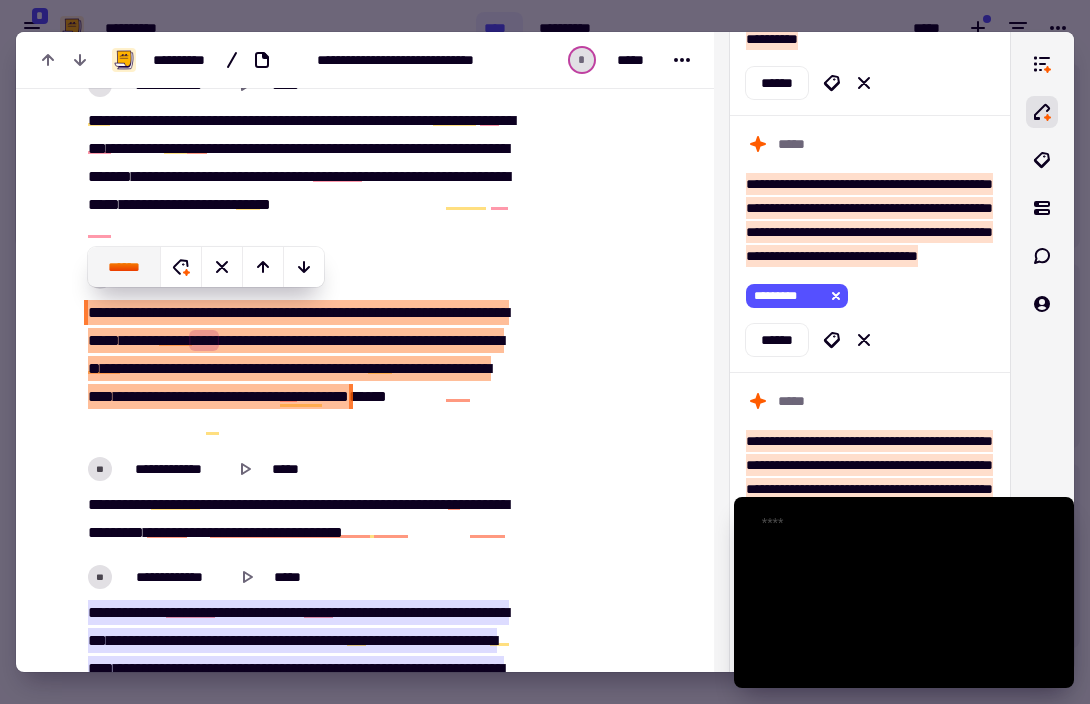 click on "******" 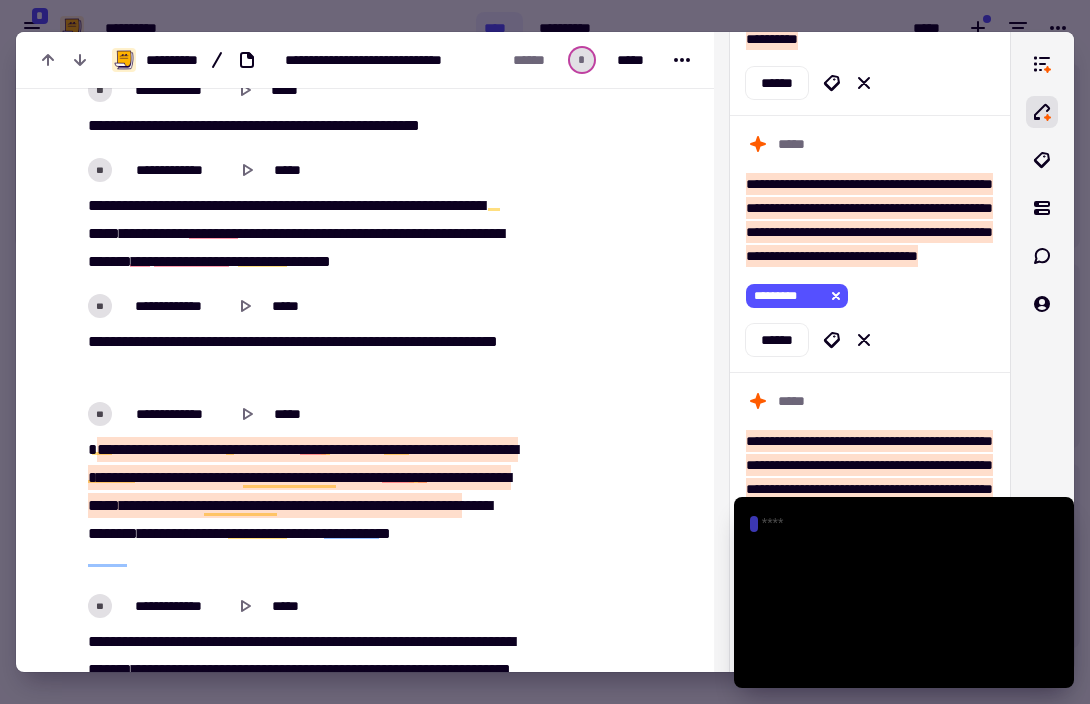 scroll, scrollTop: 23252, scrollLeft: 0, axis: vertical 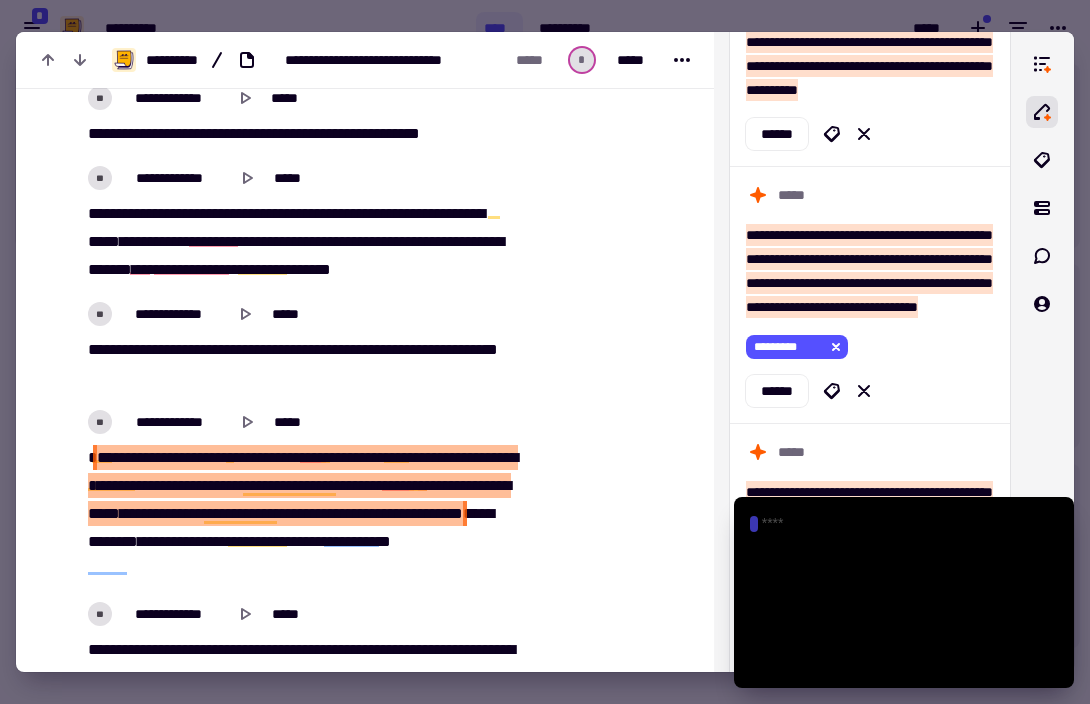click on "*****" 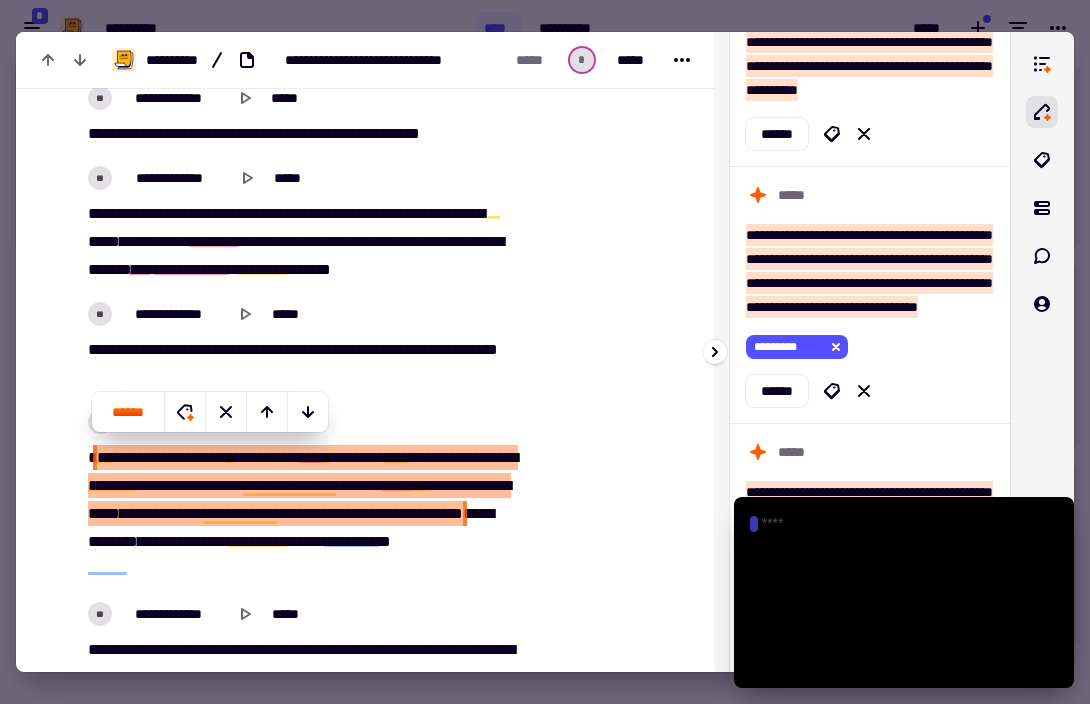 scroll, scrollTop: 5952, scrollLeft: 0, axis: vertical 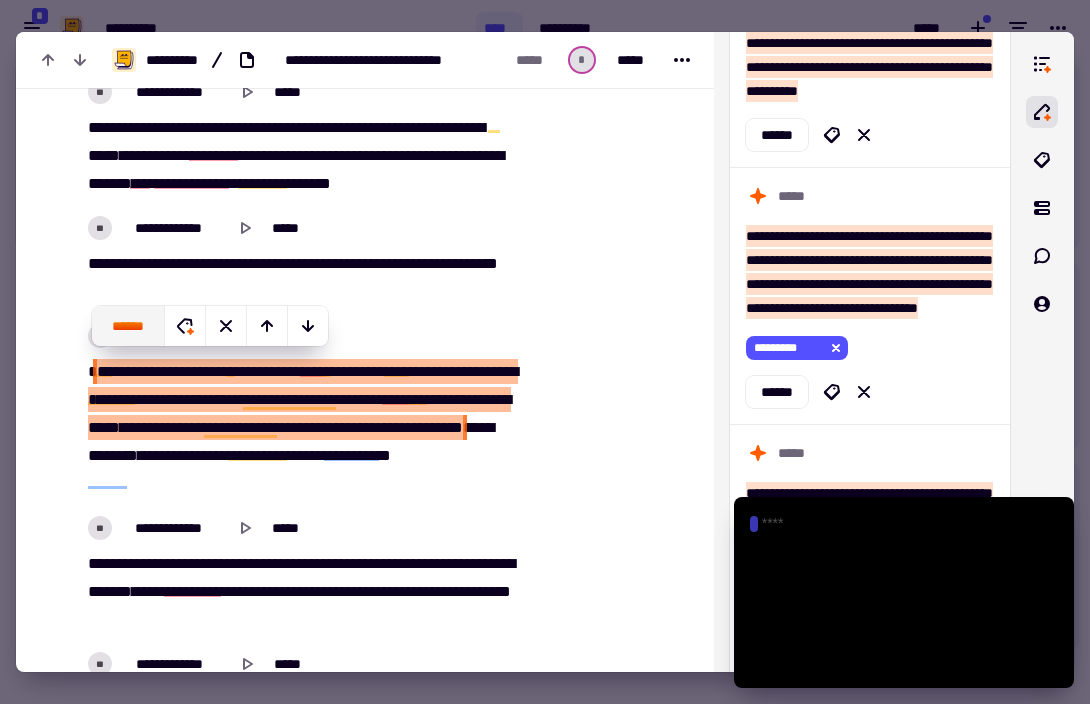 click on "******" 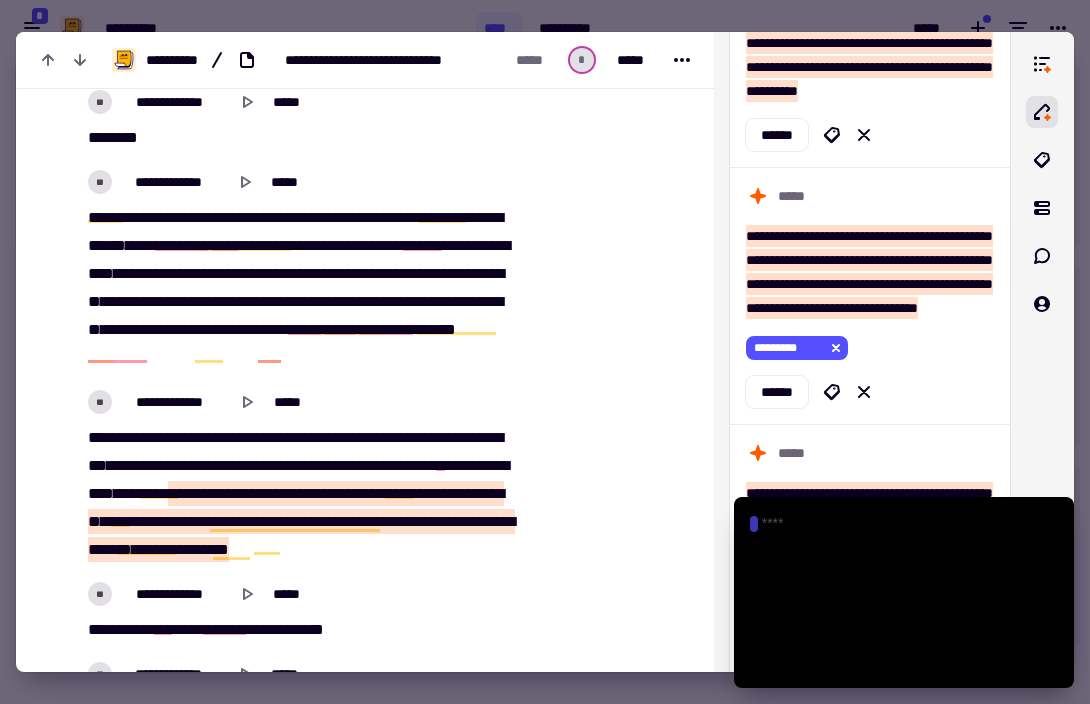 scroll, scrollTop: 22660, scrollLeft: 0, axis: vertical 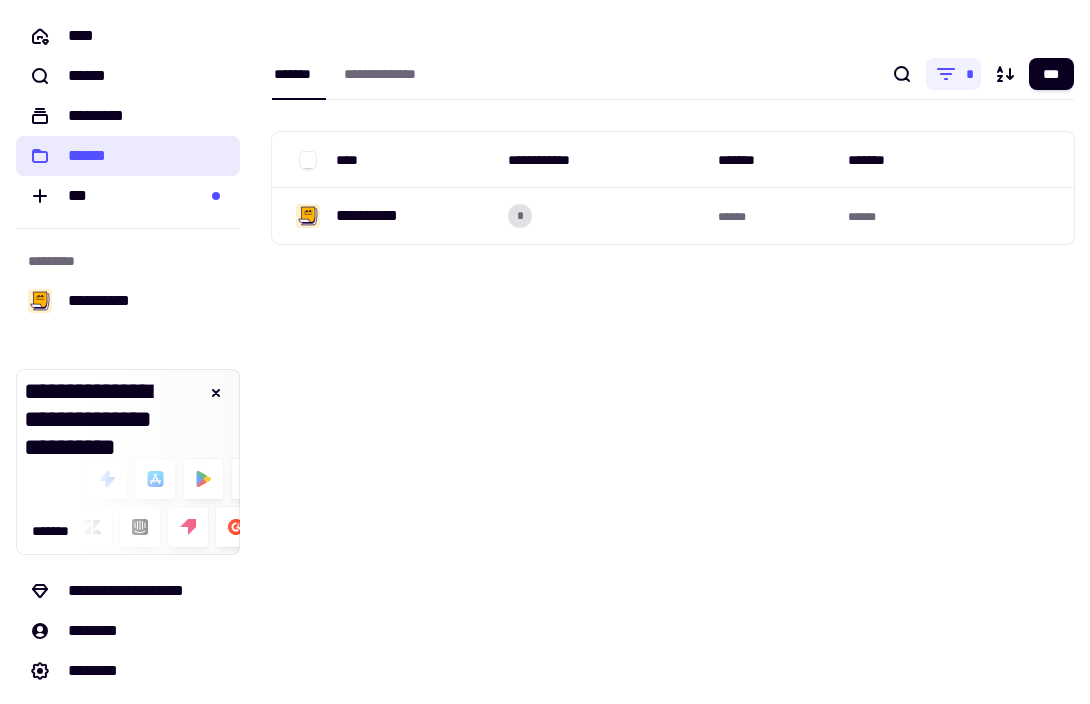 click on "******" 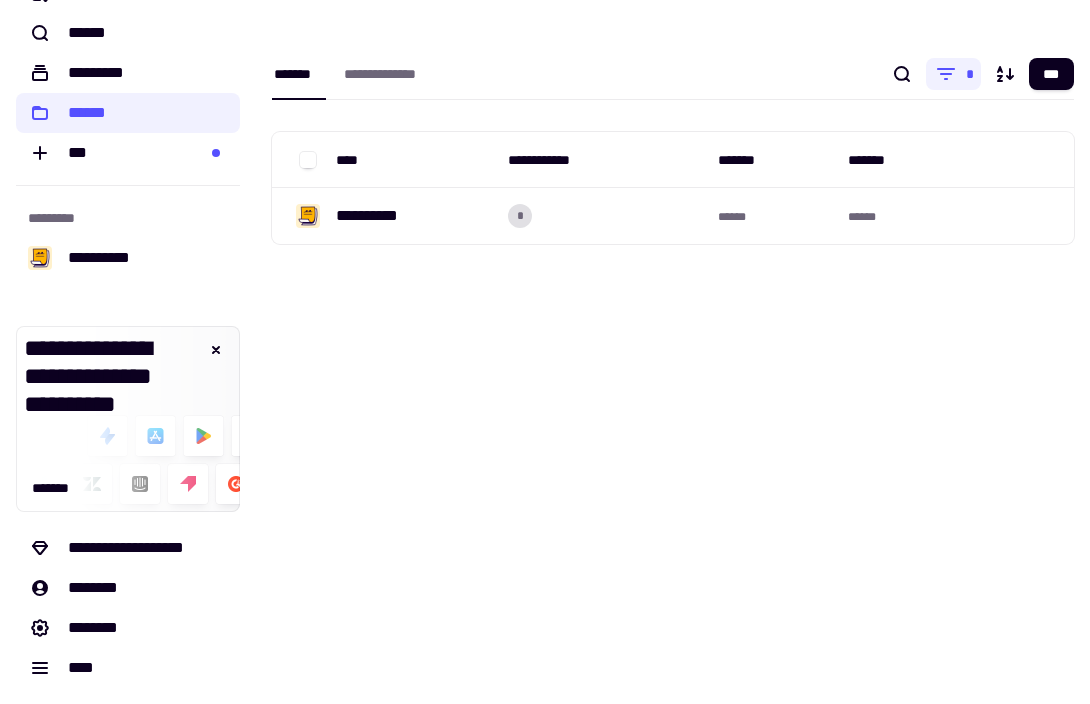scroll, scrollTop: 0, scrollLeft: 0, axis: both 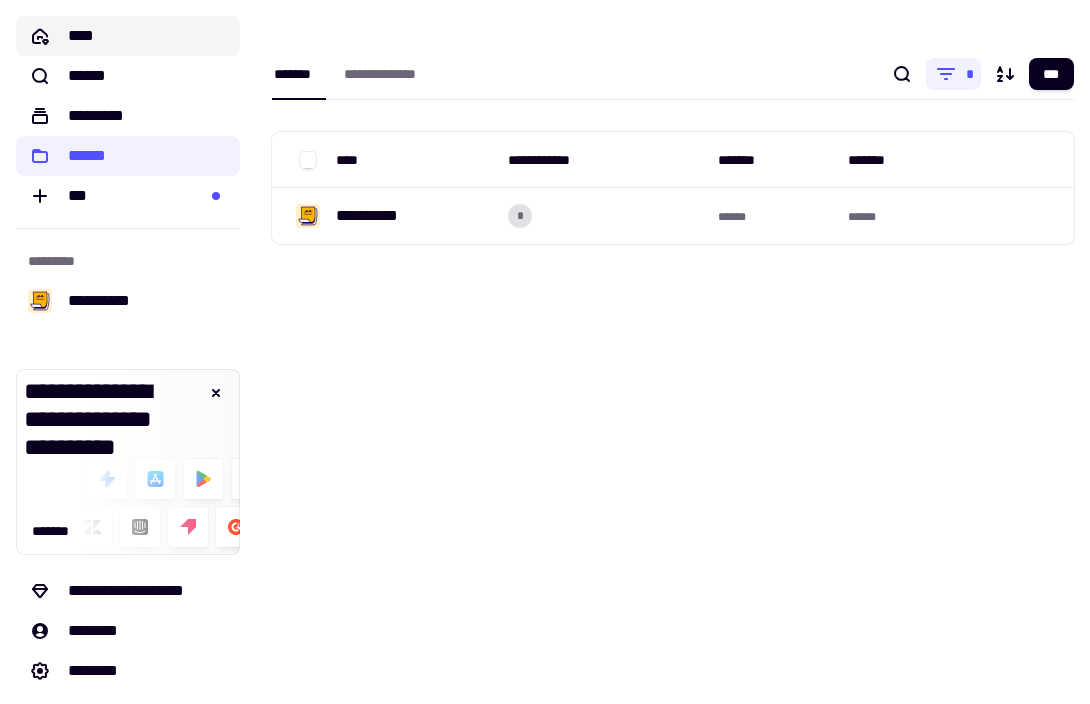click on "****" 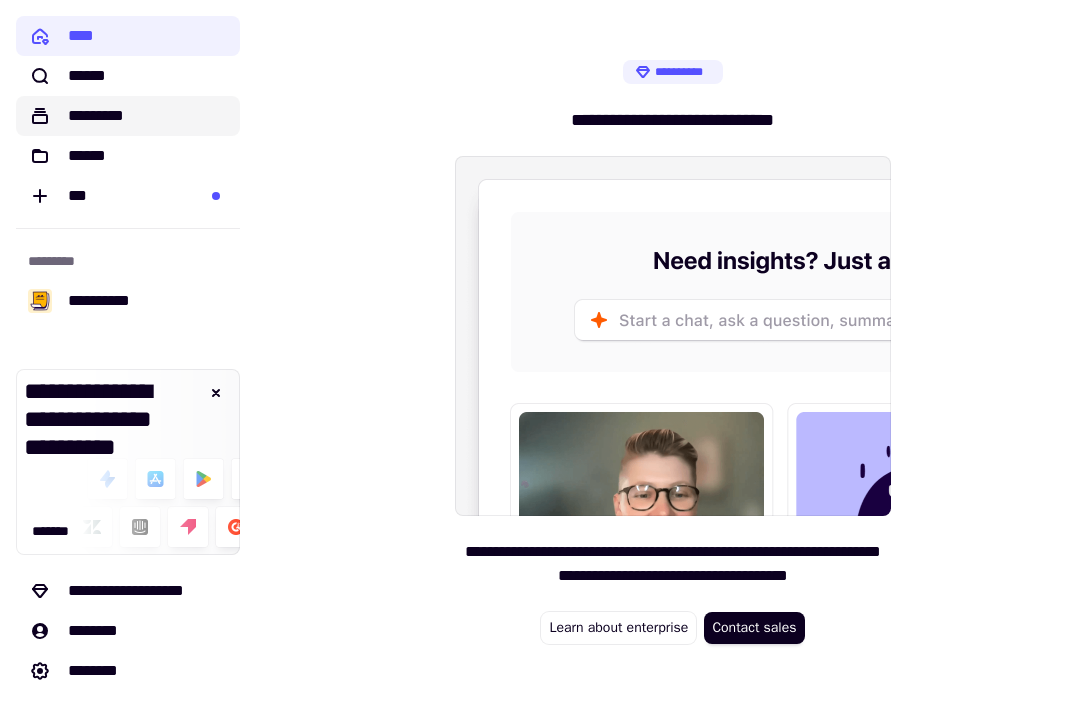 click on "*********" 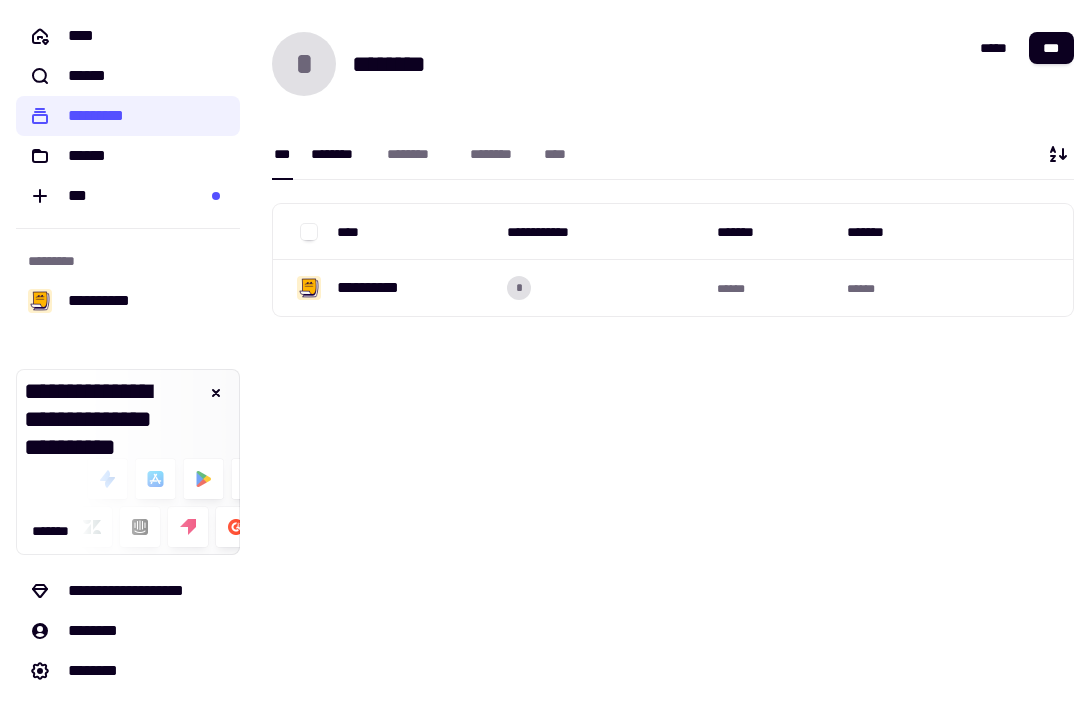 click on "********" at bounding box center [339, 153] 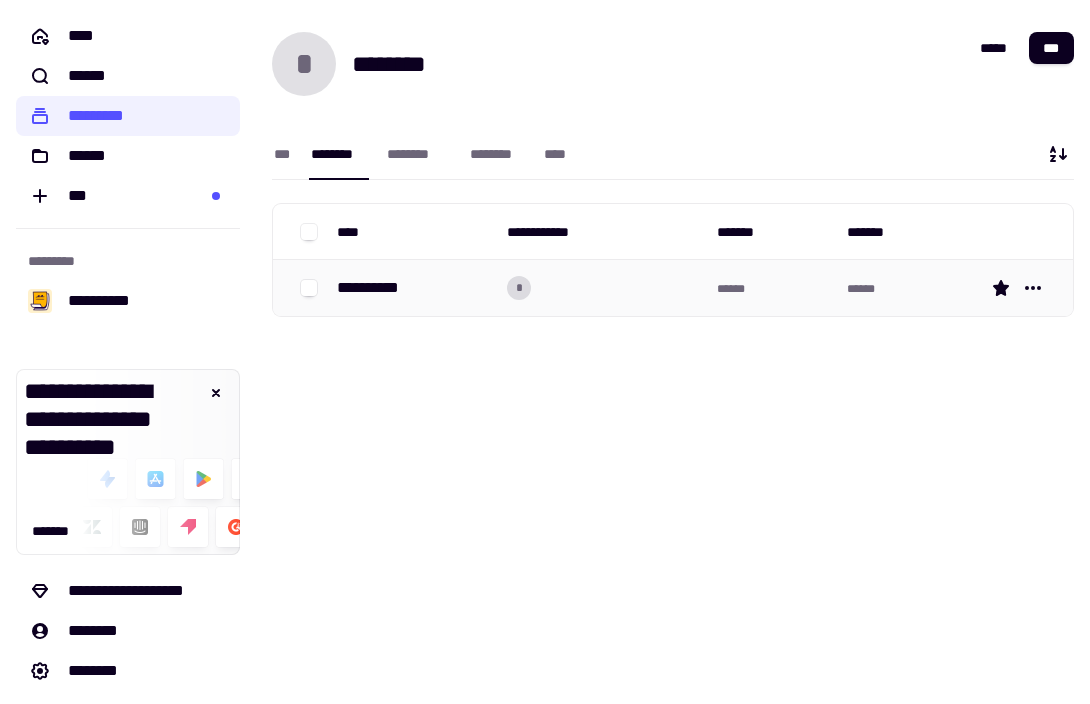 click on "**********" at bounding box center [414, 288] 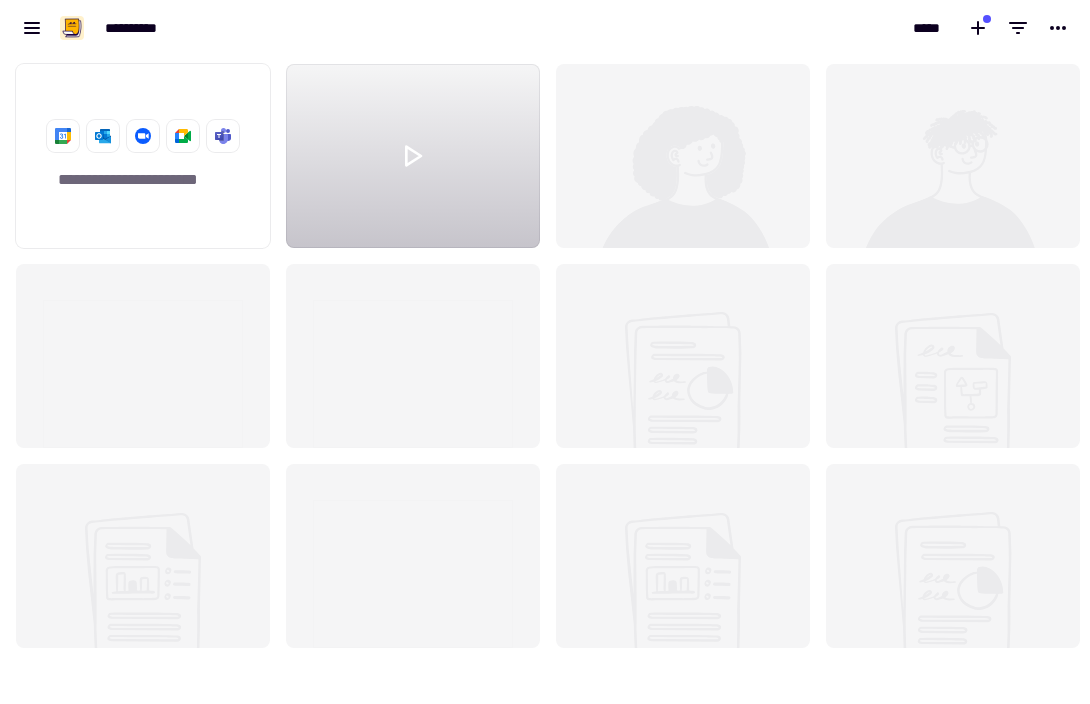 scroll, scrollTop: 16, scrollLeft: 16, axis: both 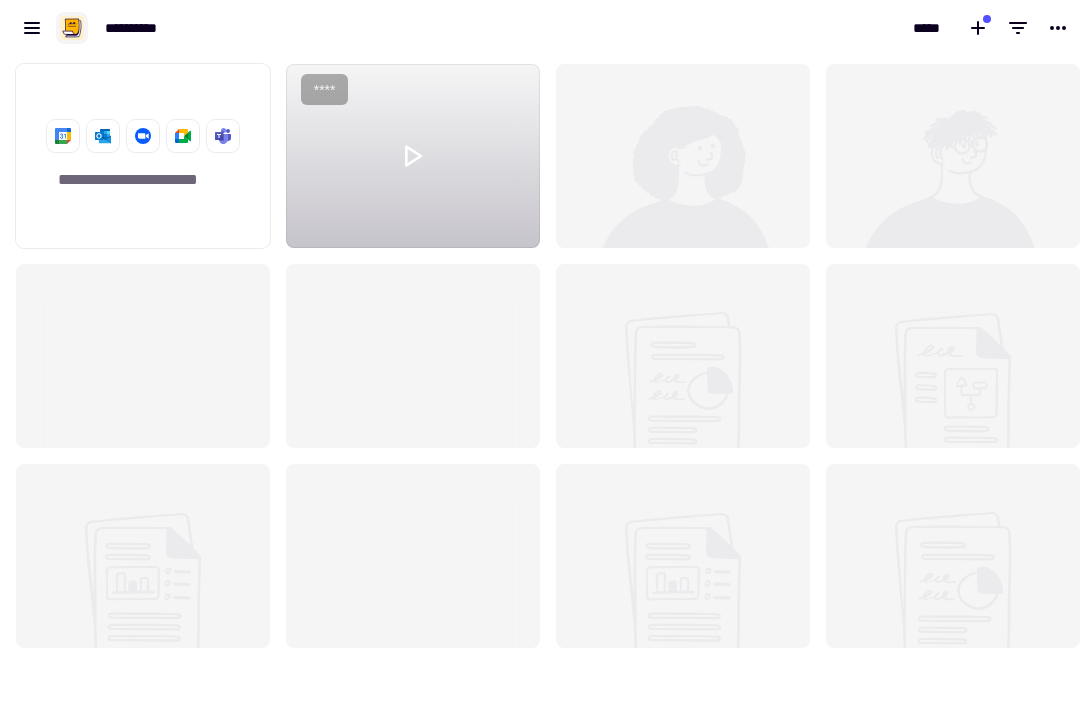 click 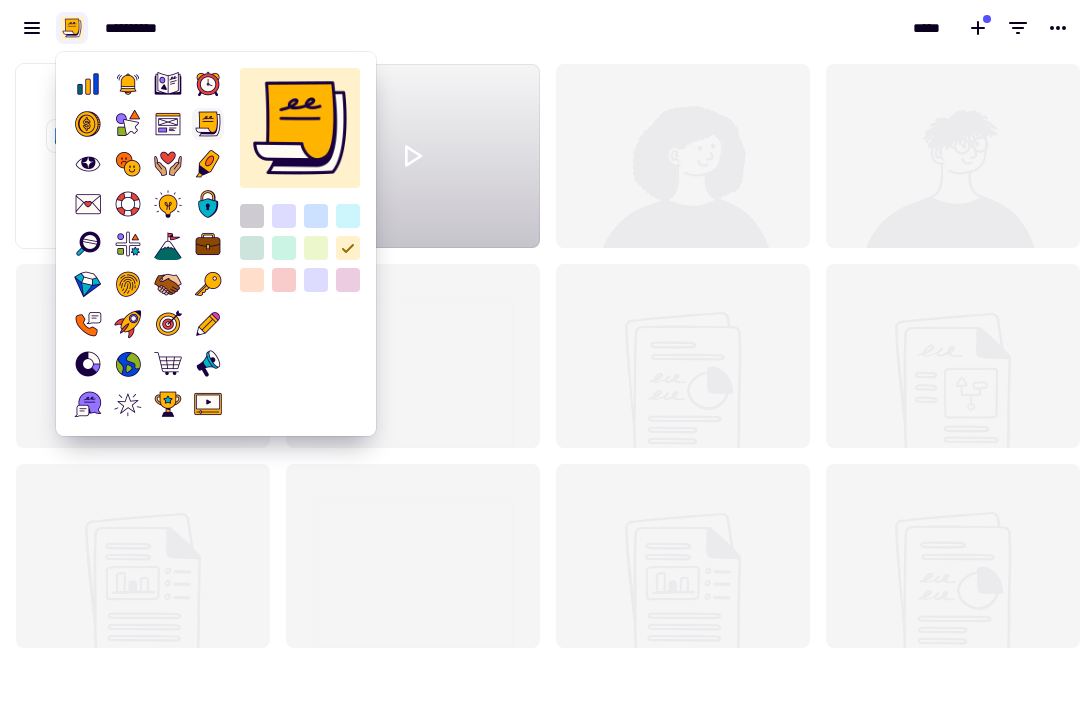click at bounding box center [32, 28] 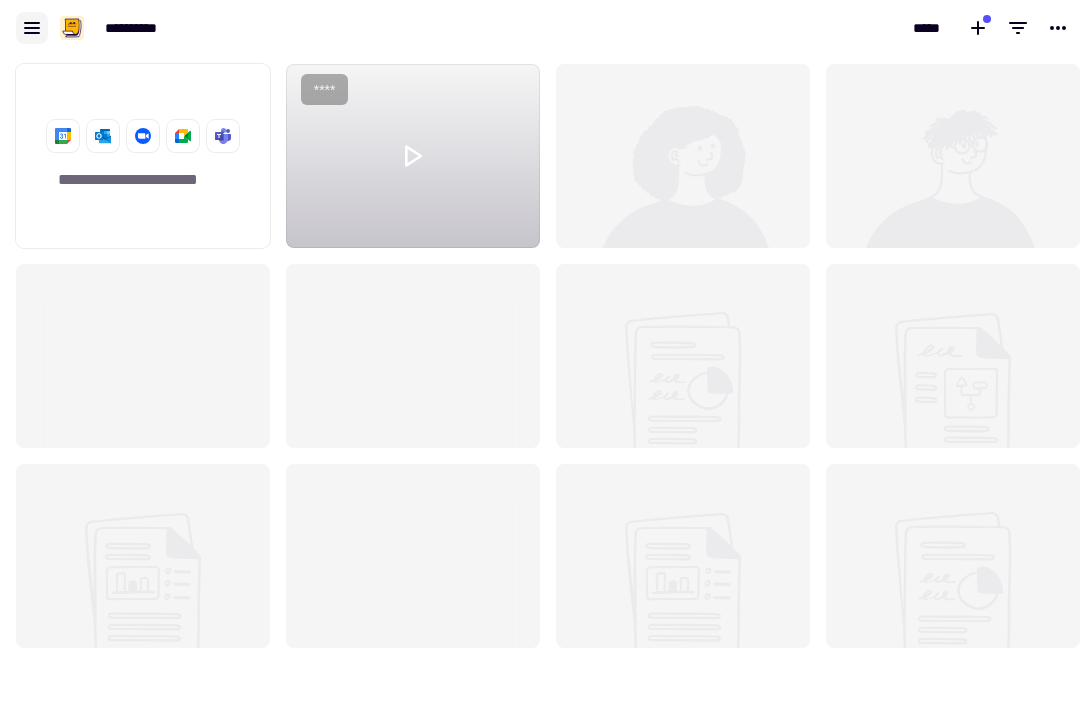 click 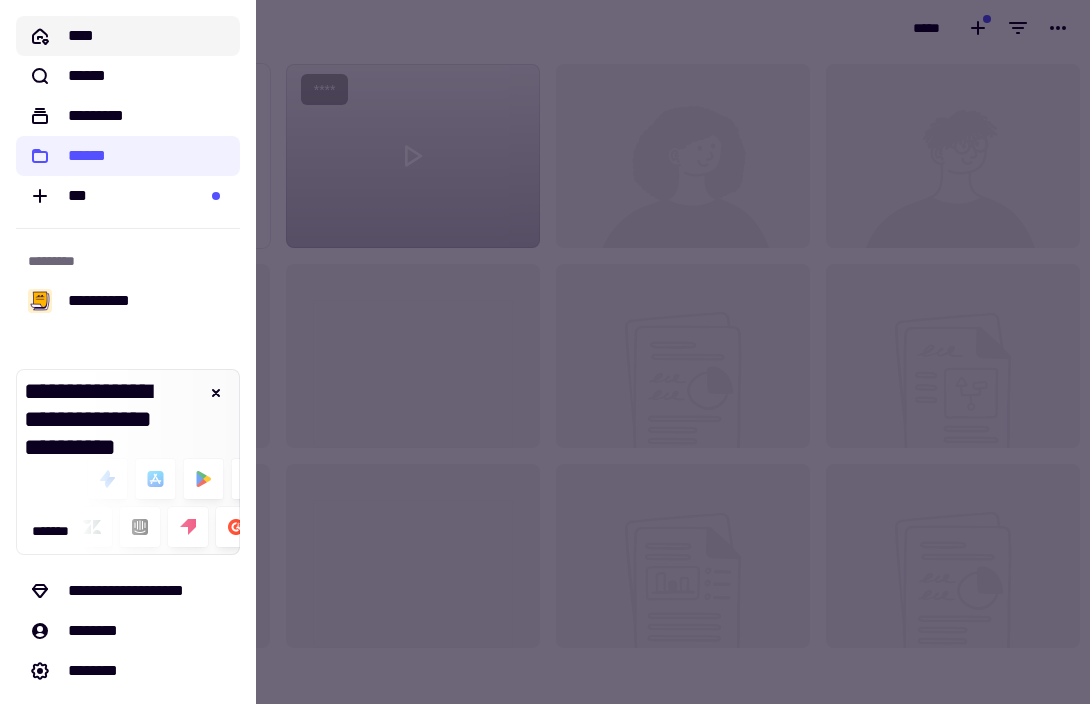 click on "****" 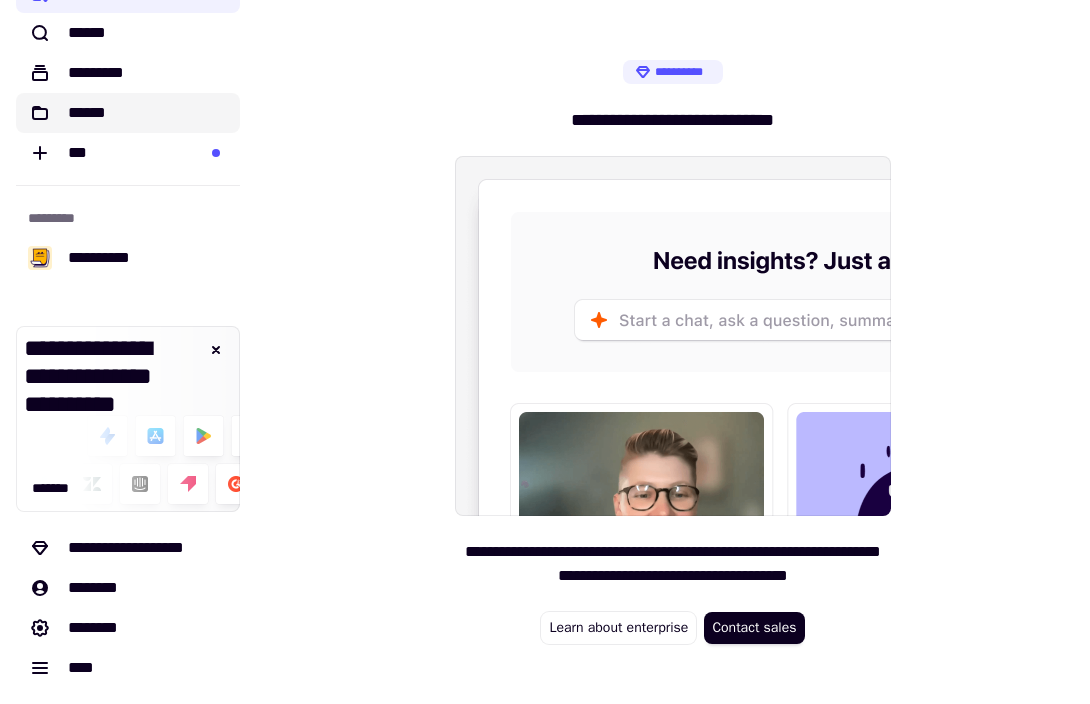 scroll, scrollTop: 0, scrollLeft: 0, axis: both 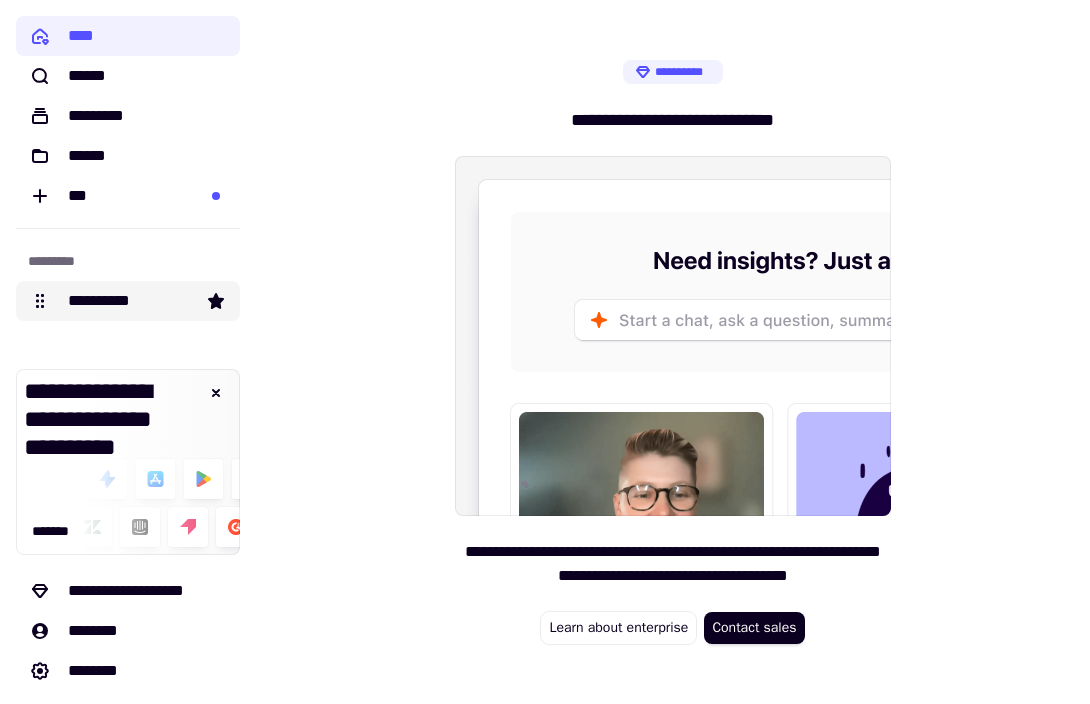 click on "**********" 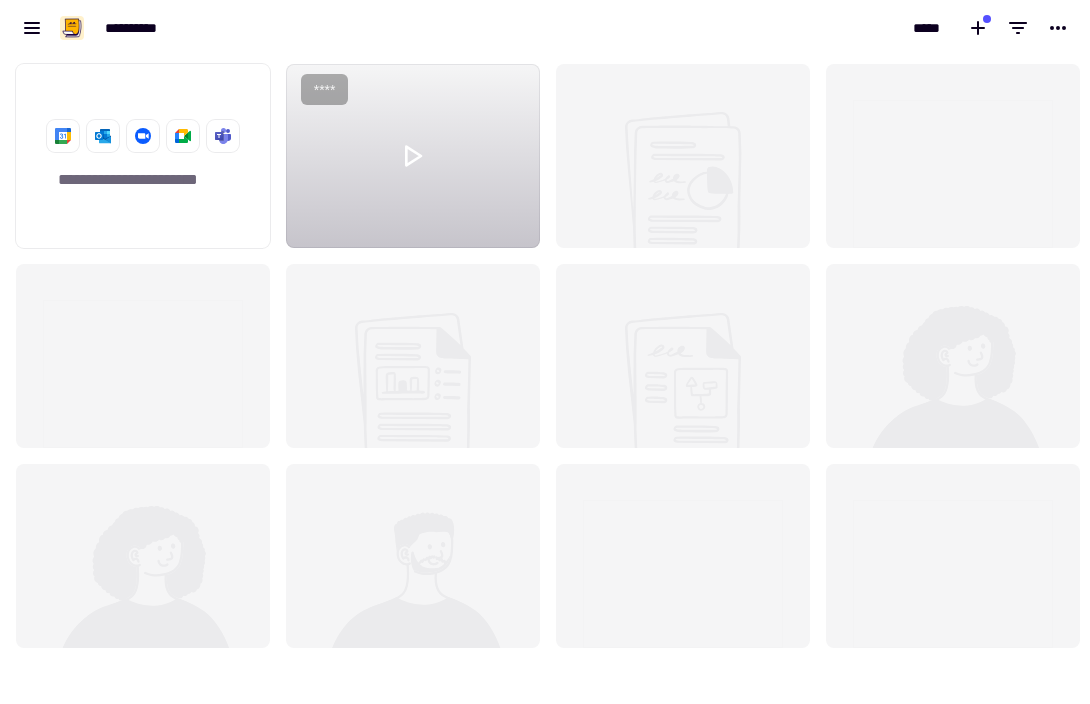 scroll, scrollTop: 16, scrollLeft: 16, axis: both 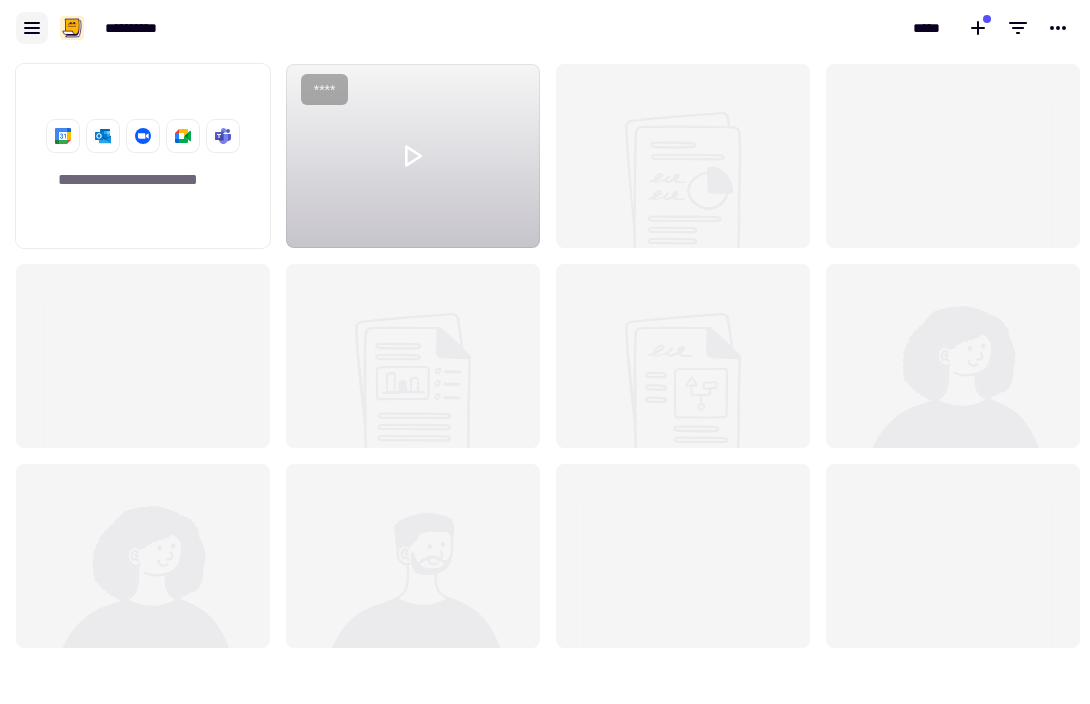 click 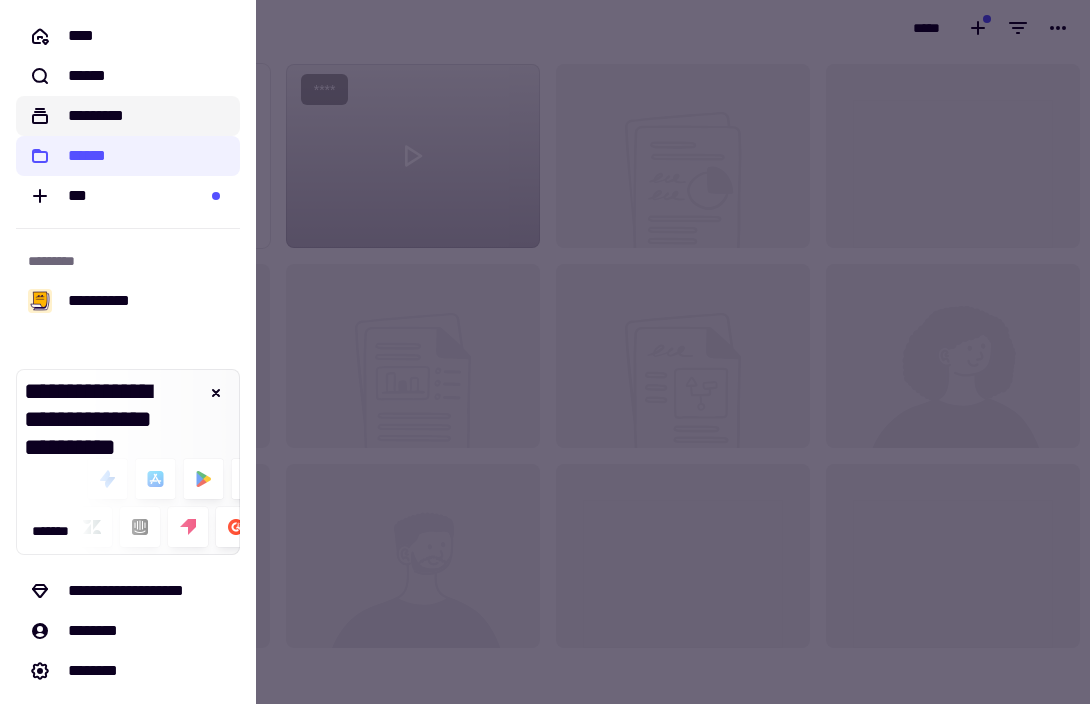 click on "*********" 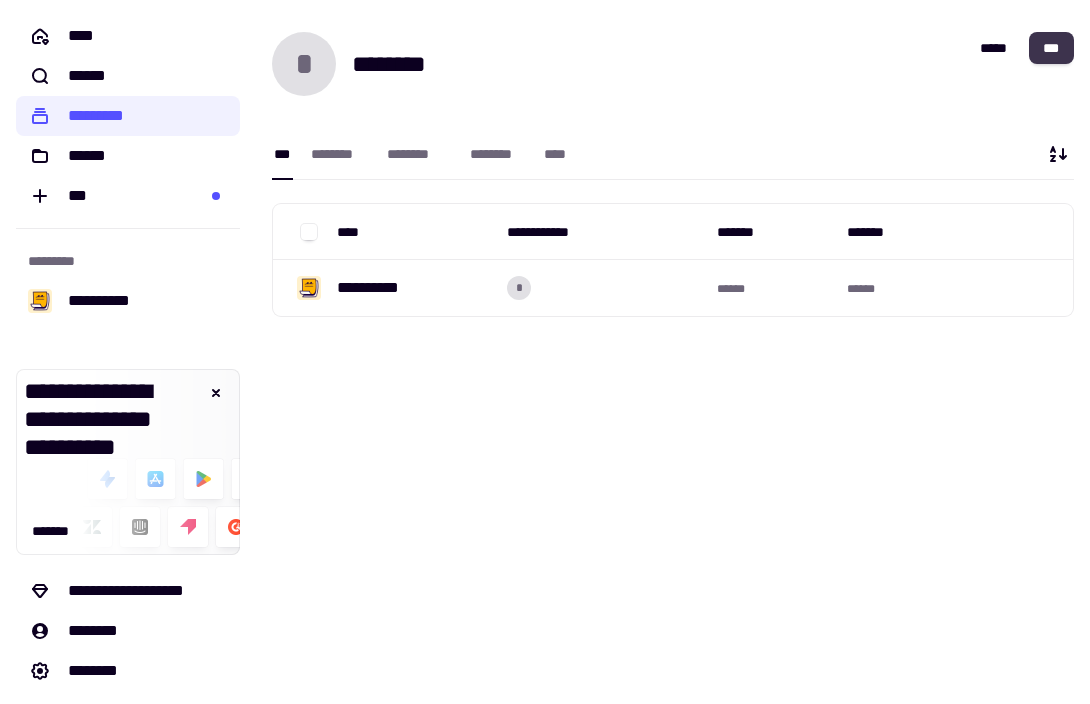 click on "***" 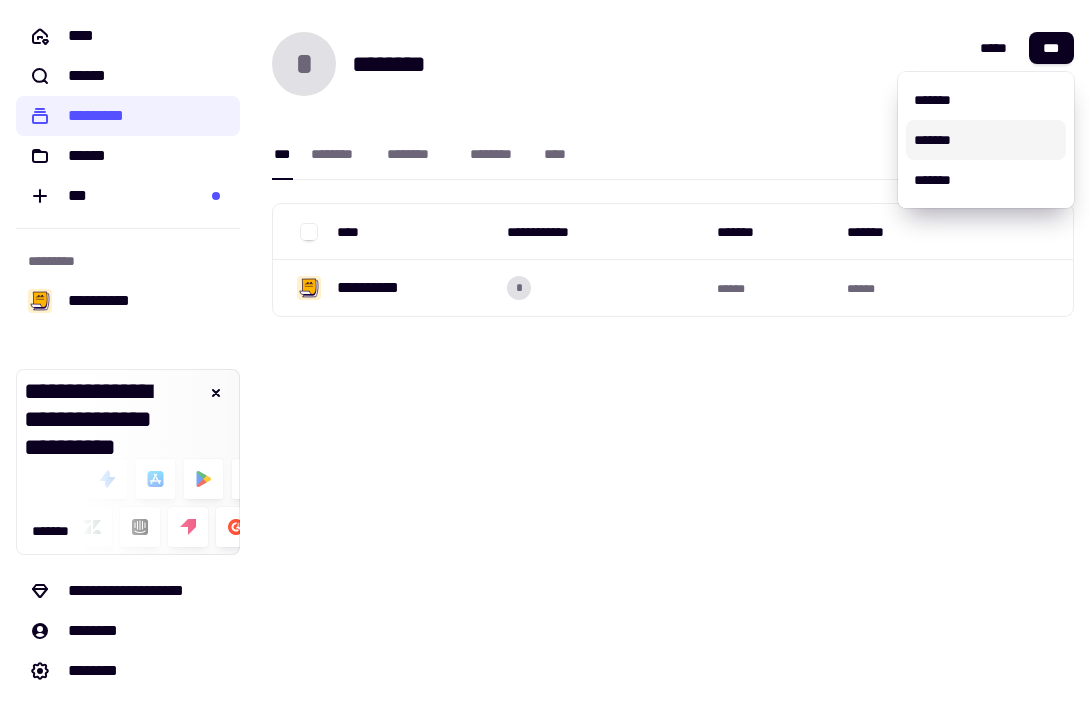 click on "*******" at bounding box center (982, 140) 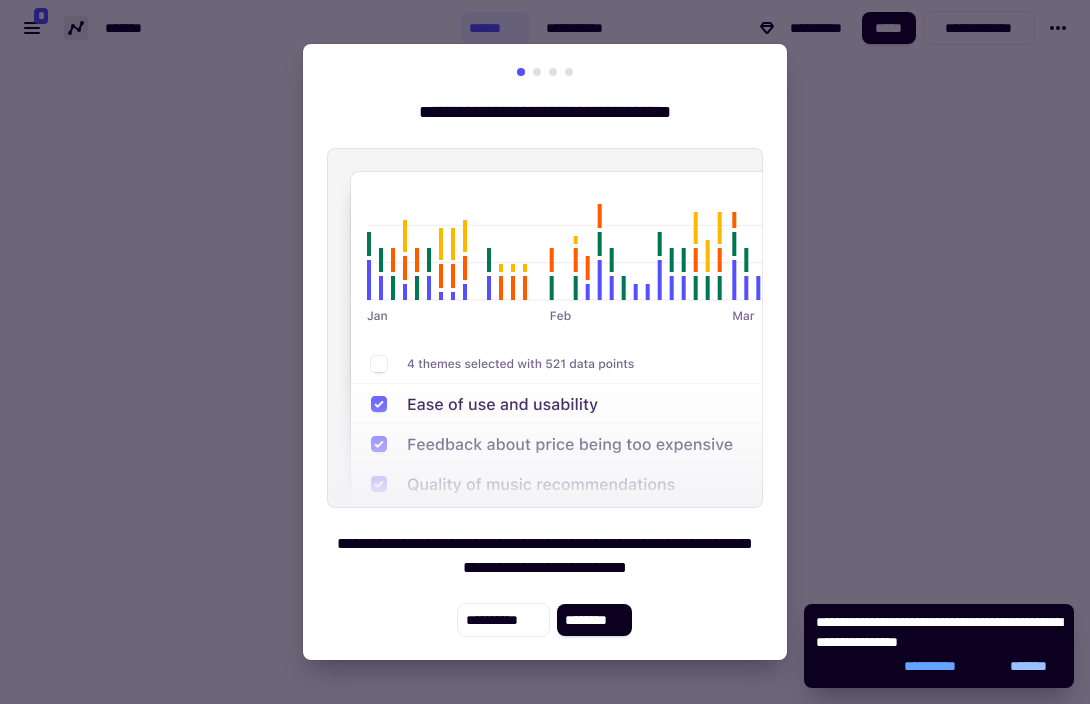 click on "*******" 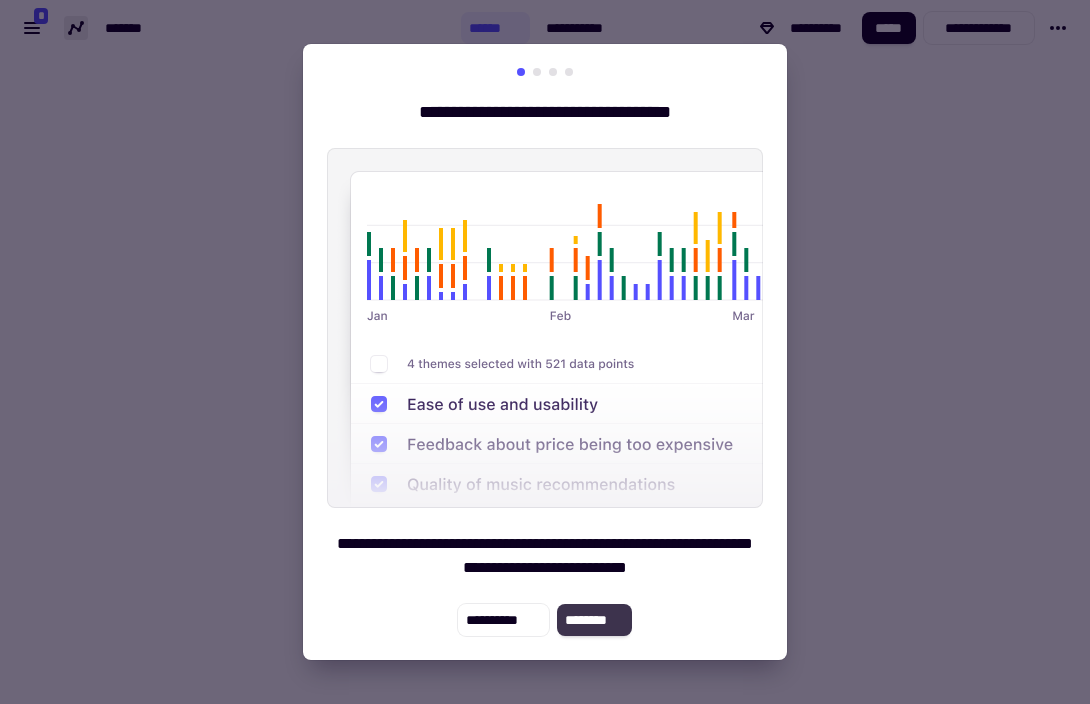 click on "********" 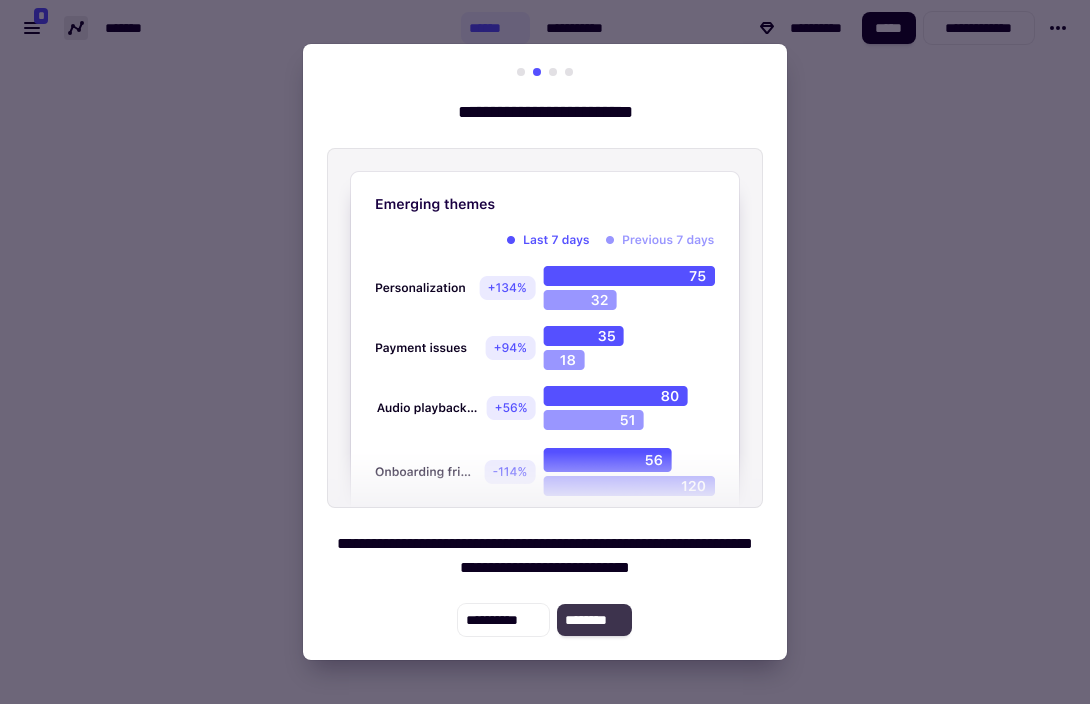 click on "********" 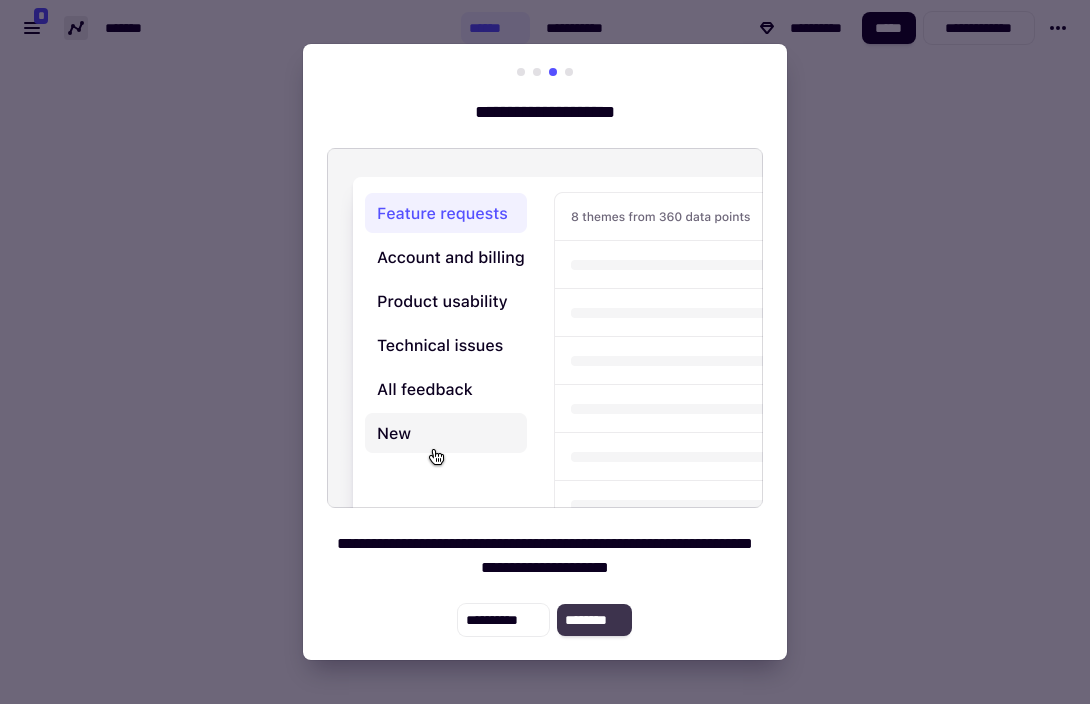 click on "********" 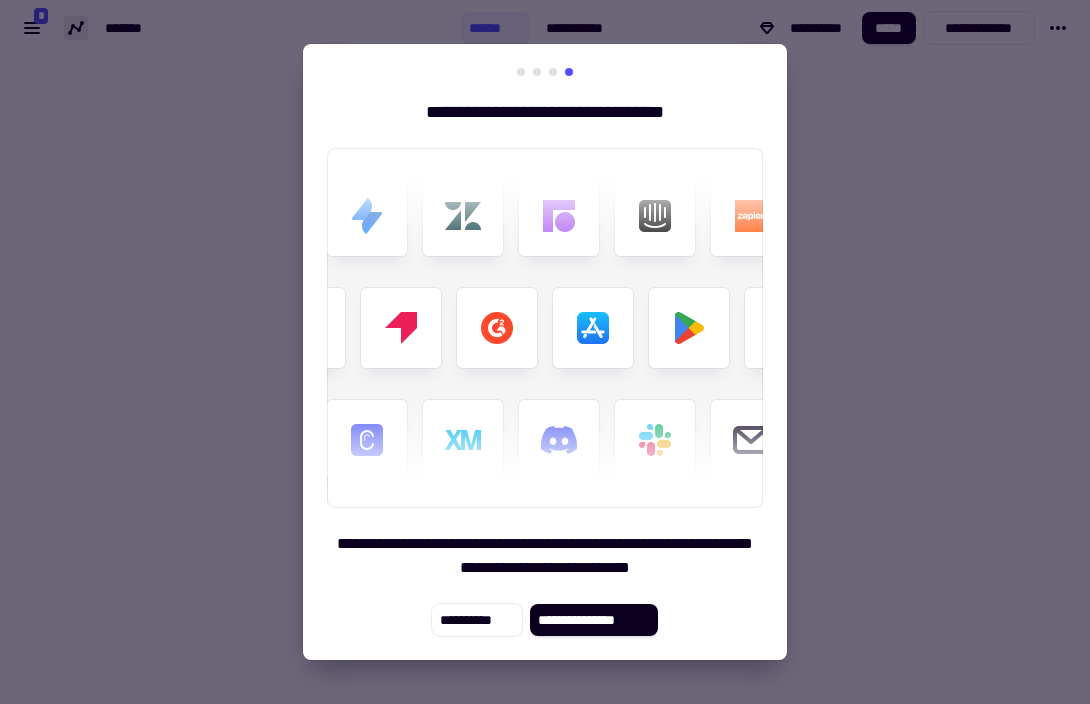 drag, startPoint x: 591, startPoint y: 611, endPoint x: 423, endPoint y: 558, distance: 176.16185 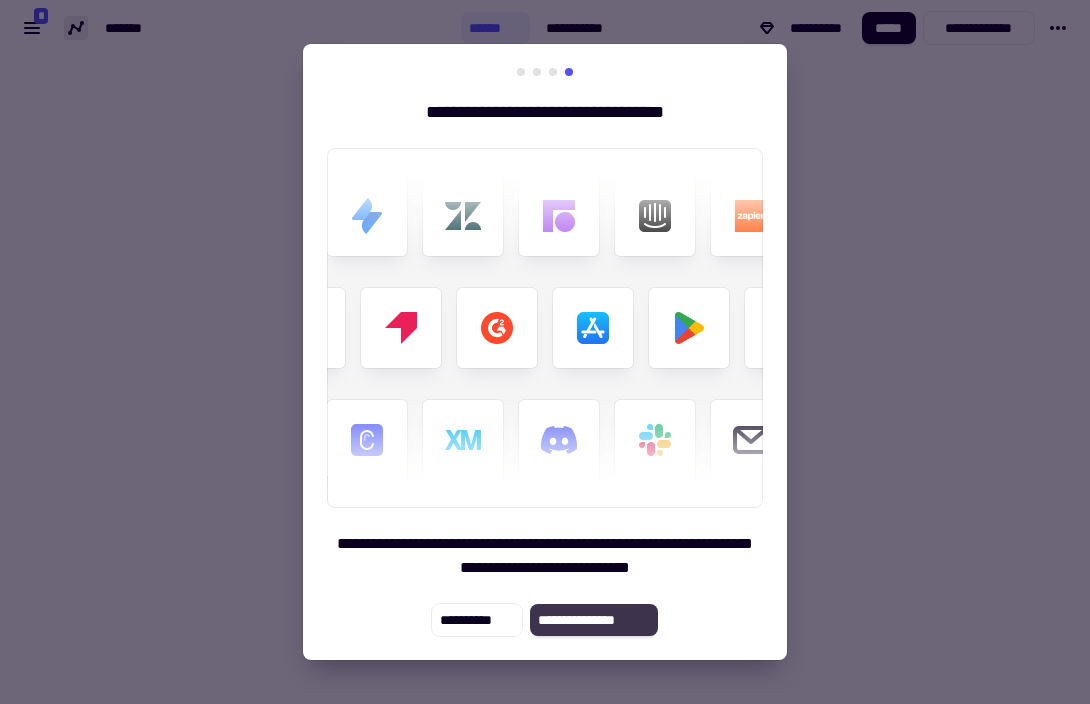 click on "**********" 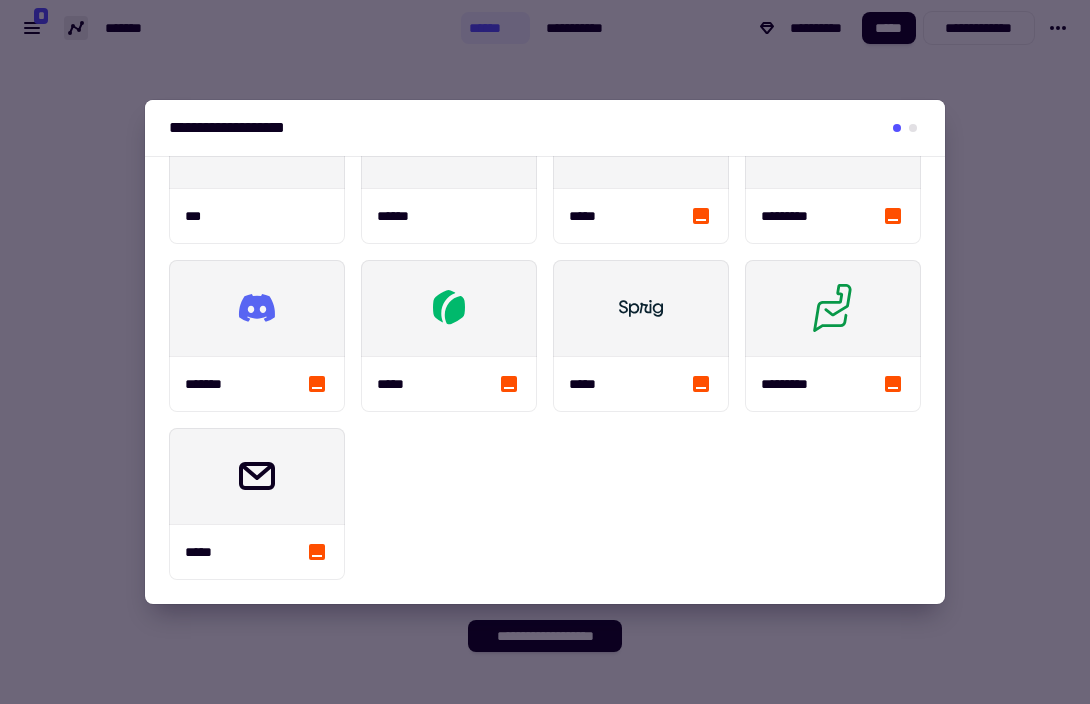 scroll, scrollTop: 586, scrollLeft: 0, axis: vertical 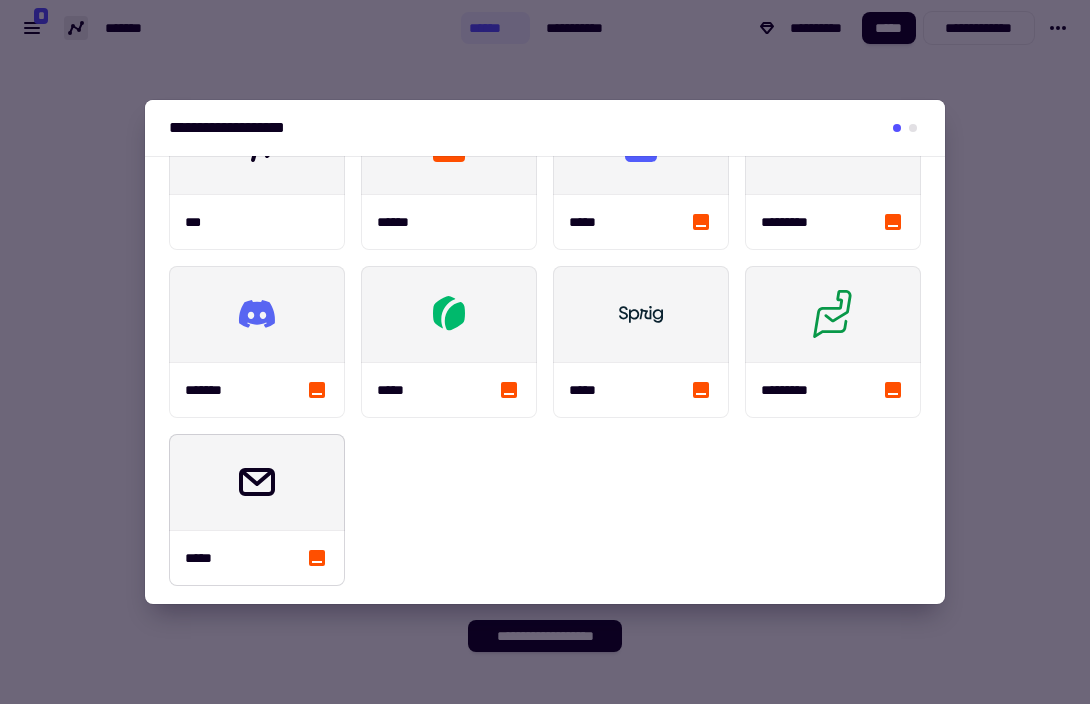 click at bounding box center (641, 146) 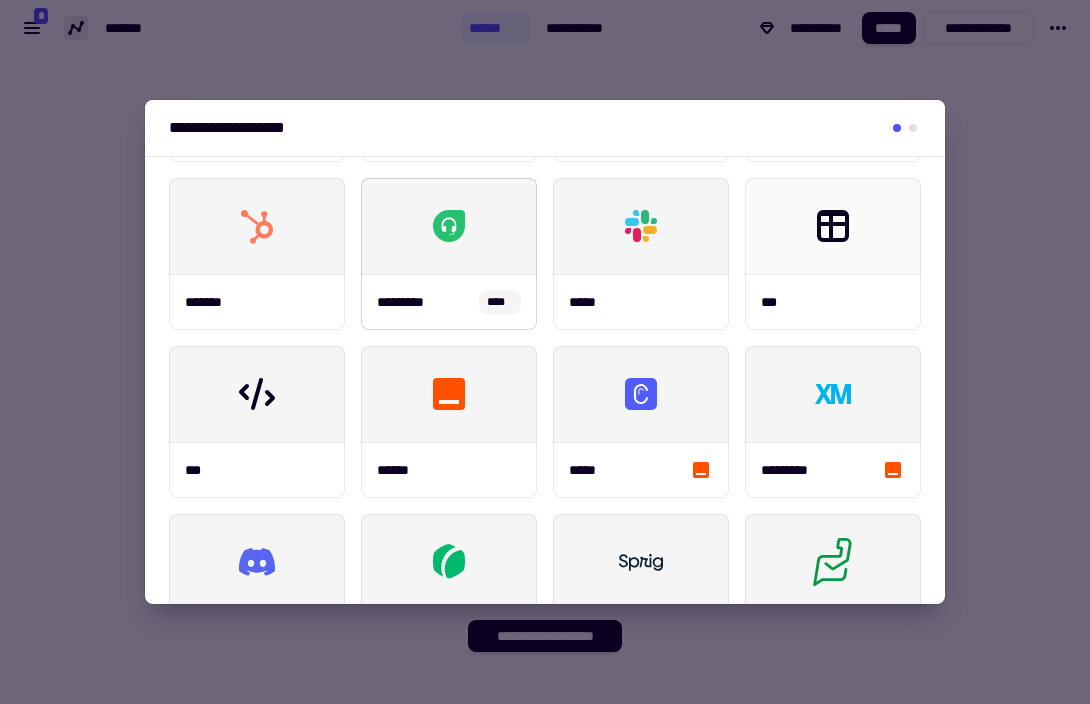 scroll, scrollTop: 339, scrollLeft: 0, axis: vertical 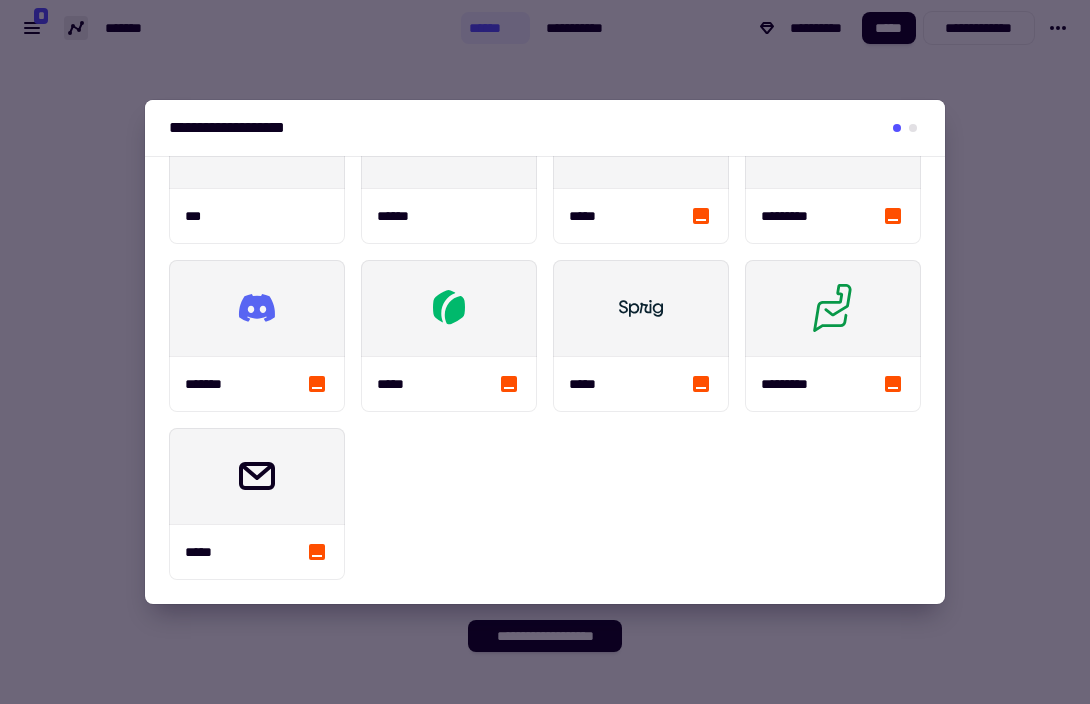 click at bounding box center (545, 352) 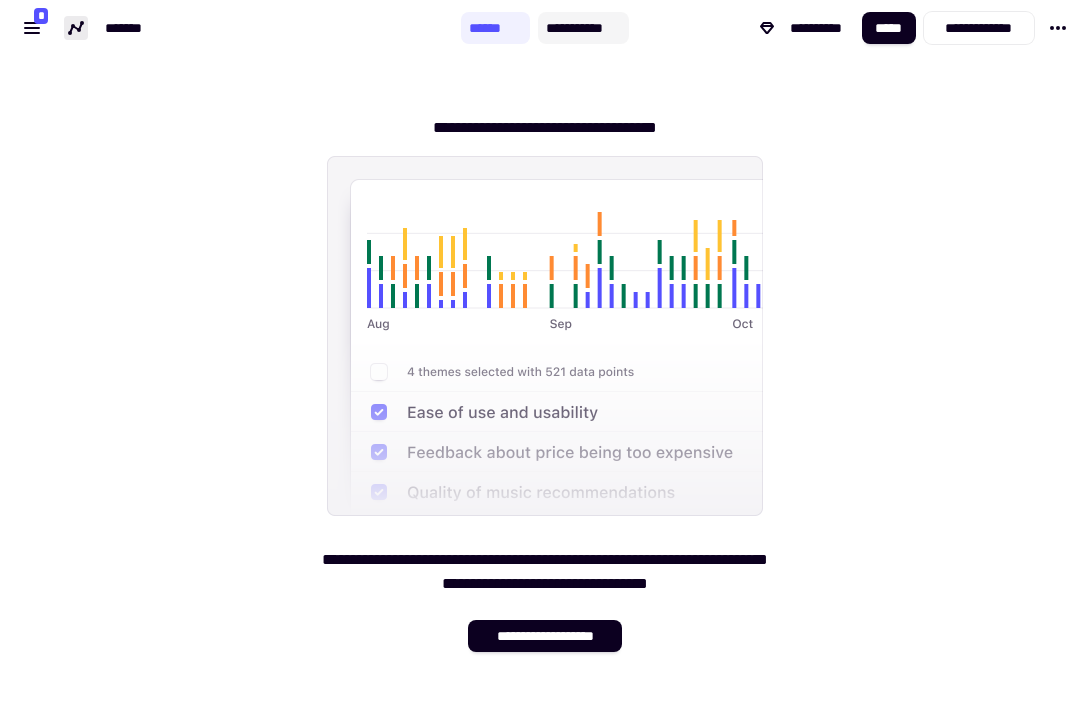 click on "**********" 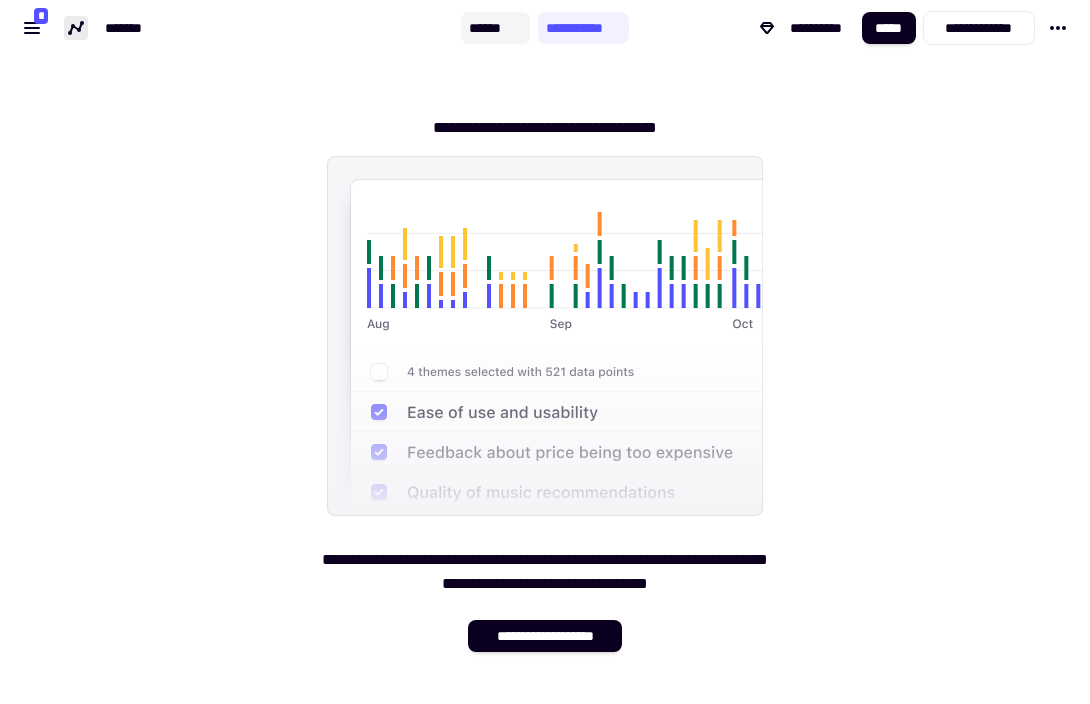 click on "******" 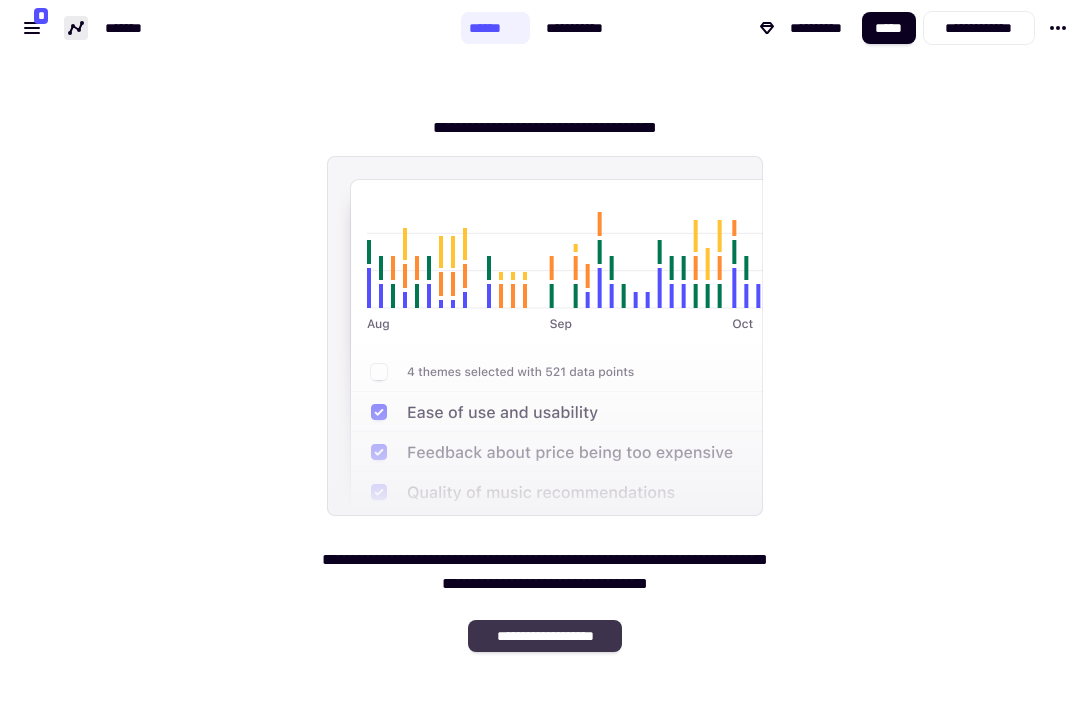 click on "**********" 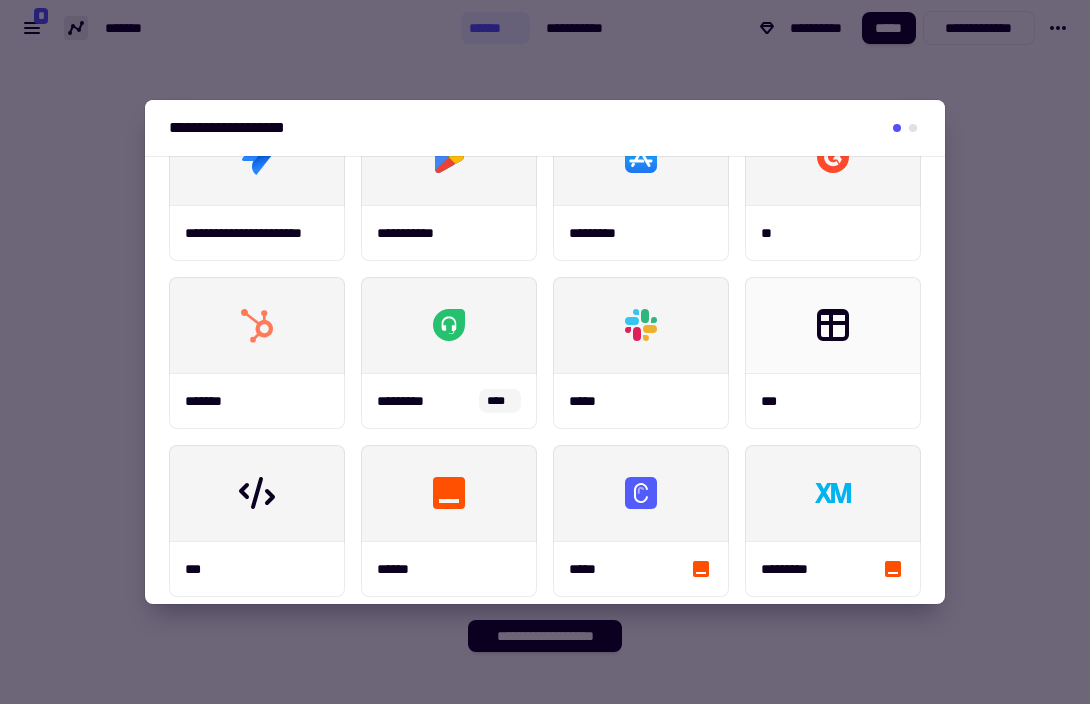 scroll, scrollTop: 248, scrollLeft: 0, axis: vertical 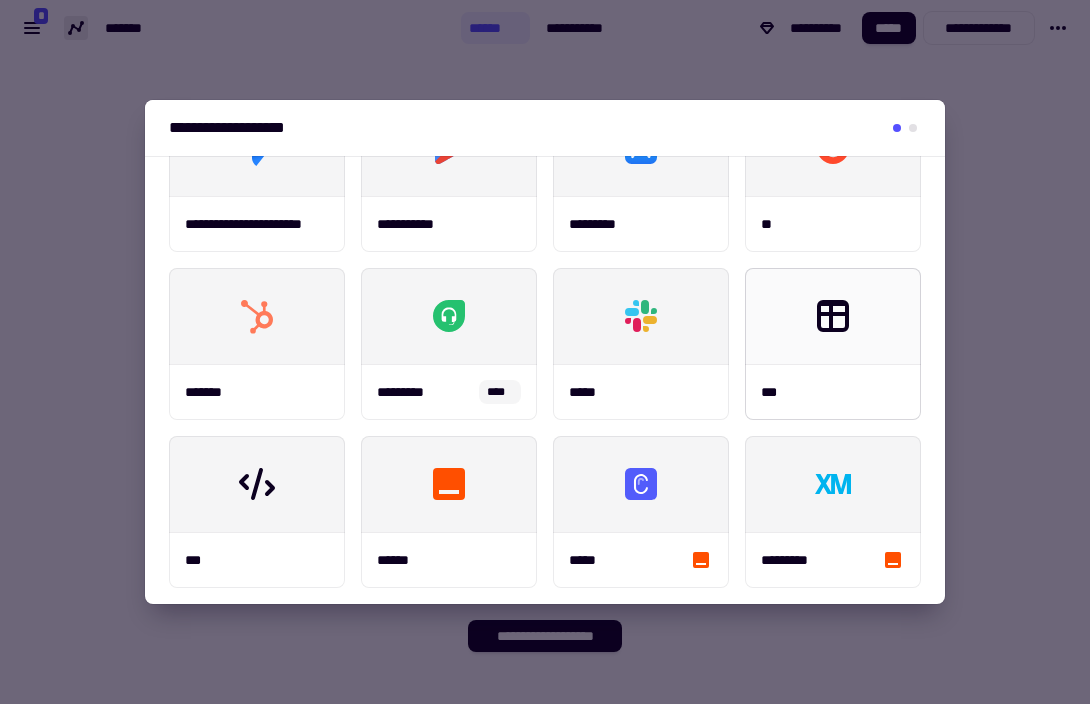 click on "***" at bounding box center (833, 392) 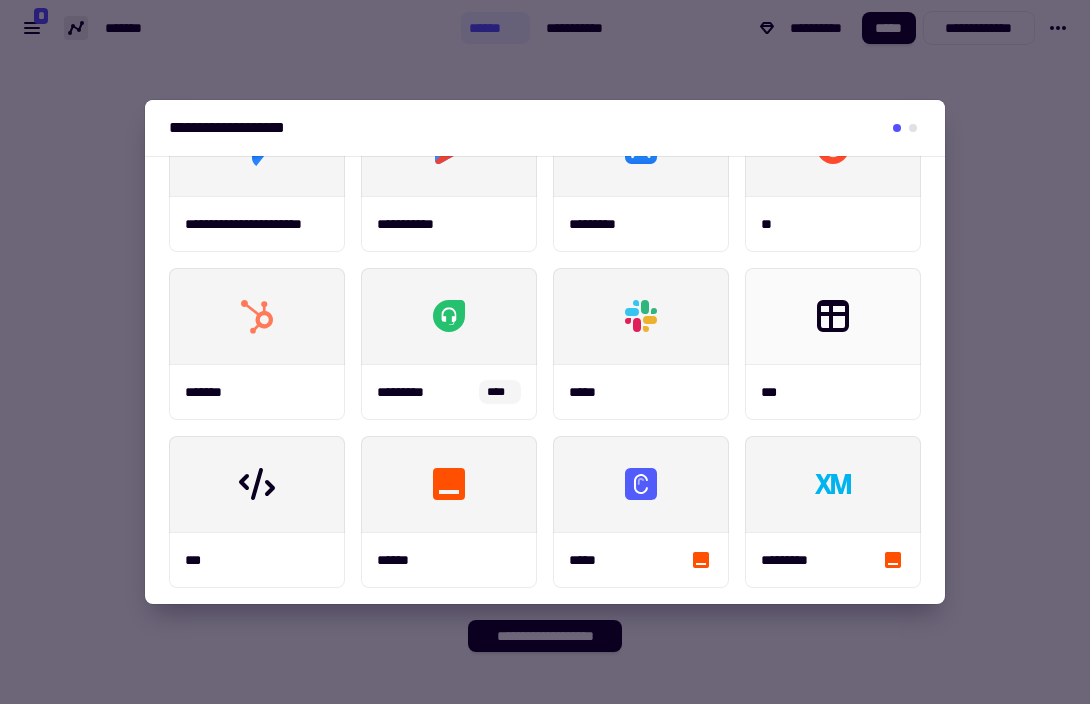 scroll, scrollTop: 0, scrollLeft: 0, axis: both 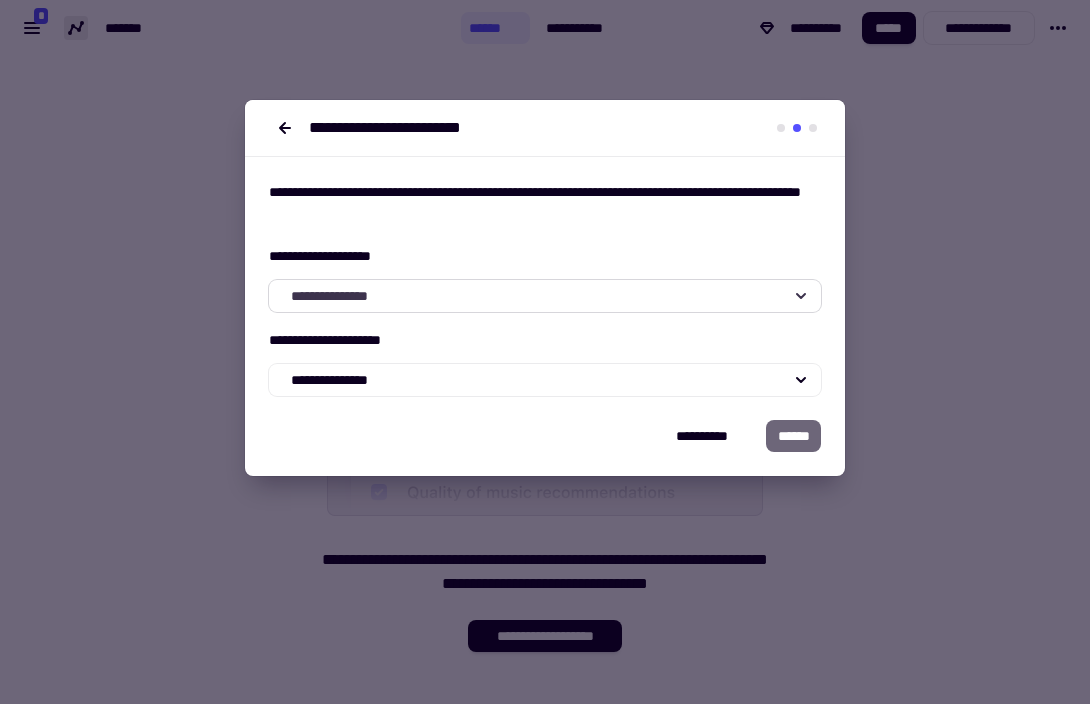 click on "**********" 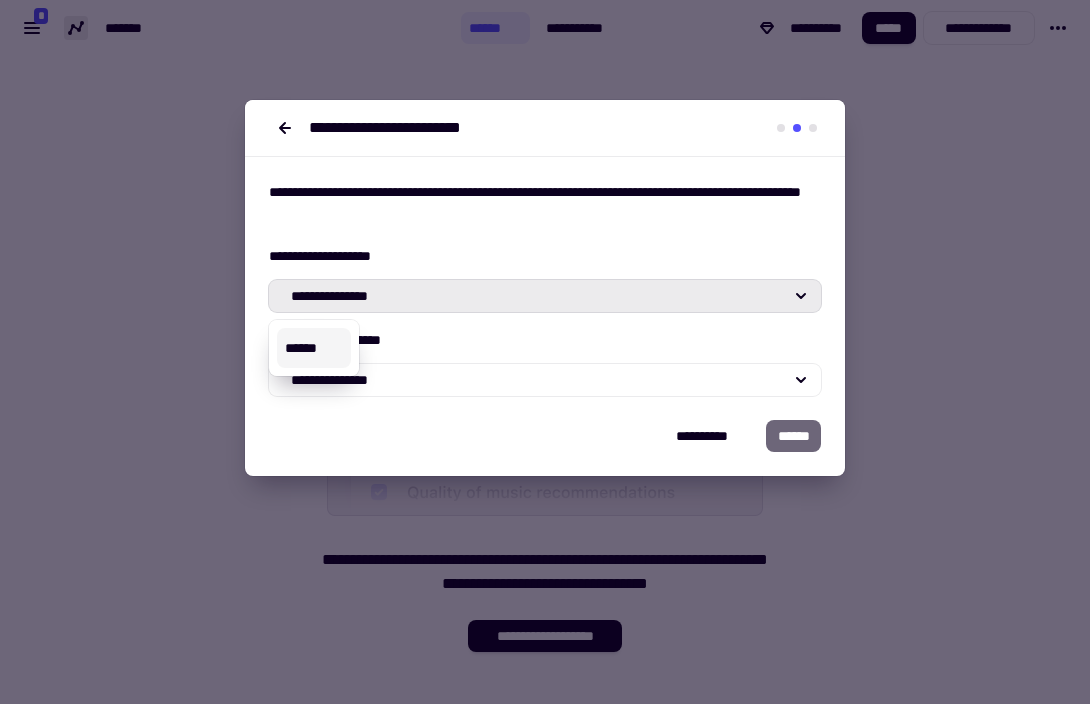 click on "******" at bounding box center (314, 348) 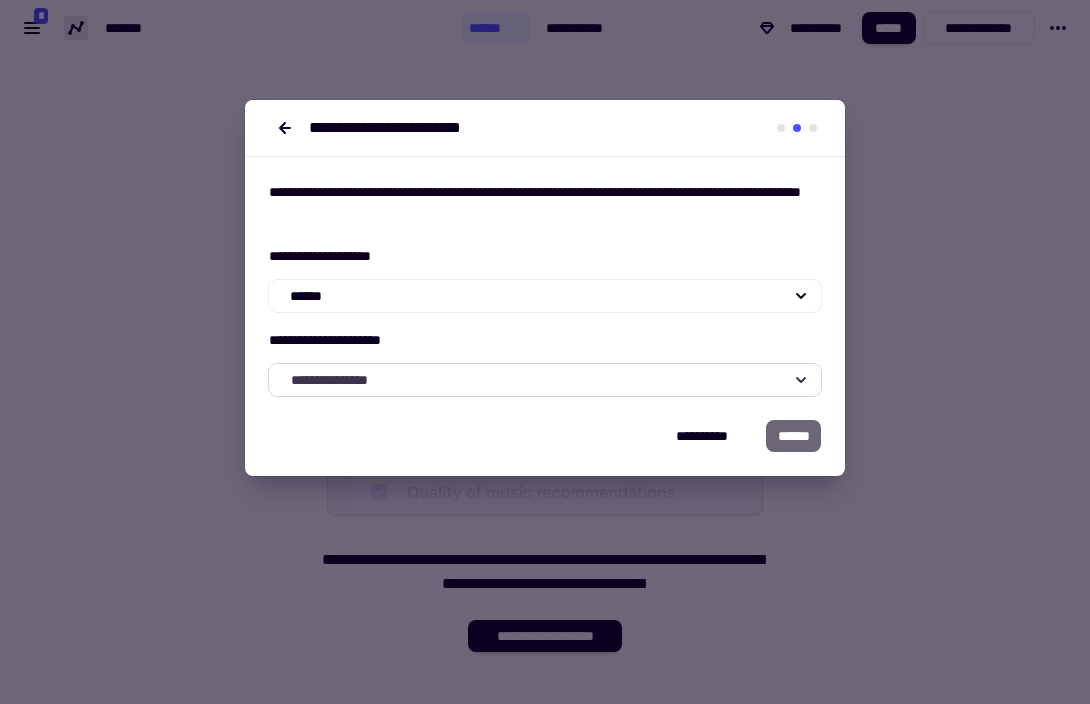 click on "**********" 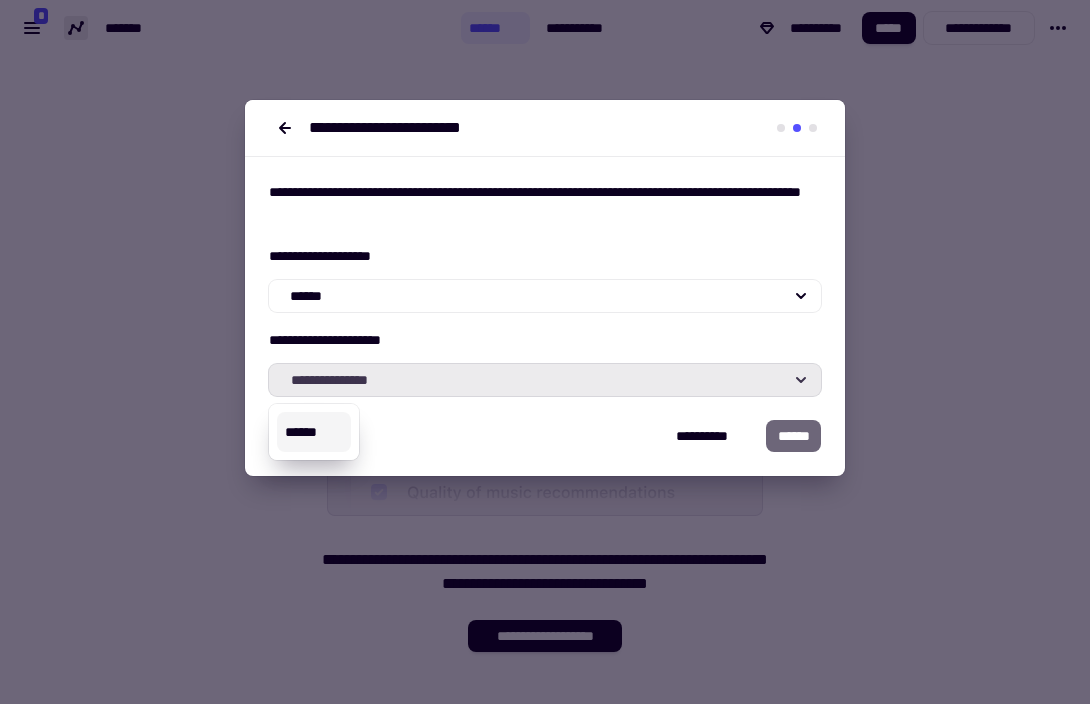 click on "**********" 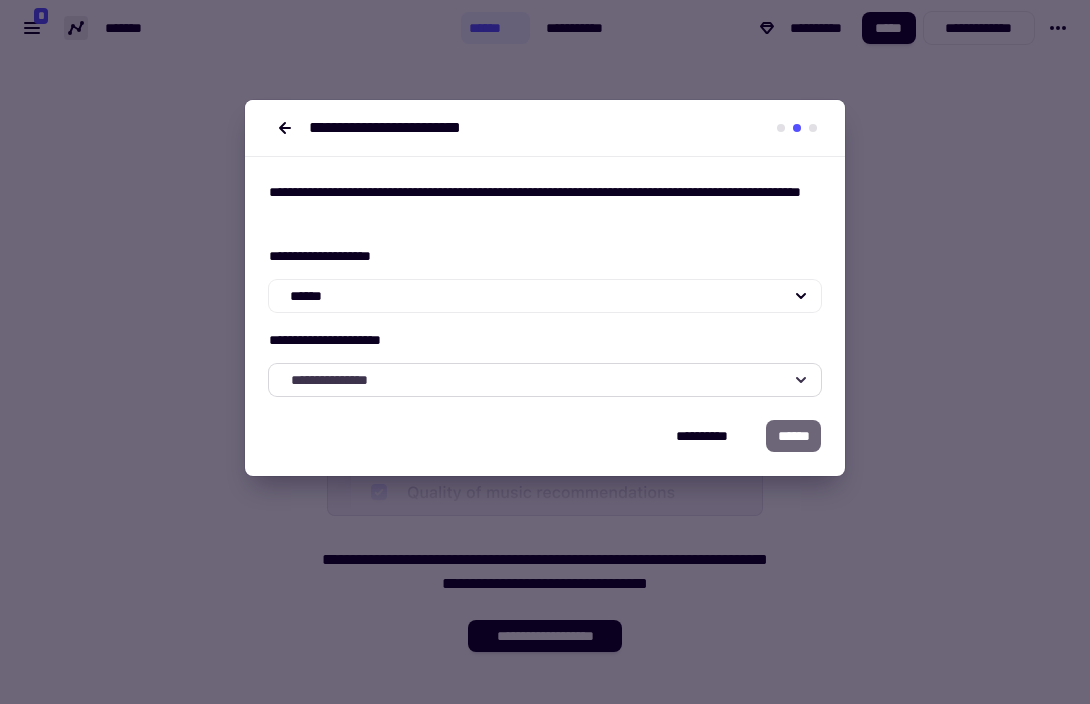click on "**********" 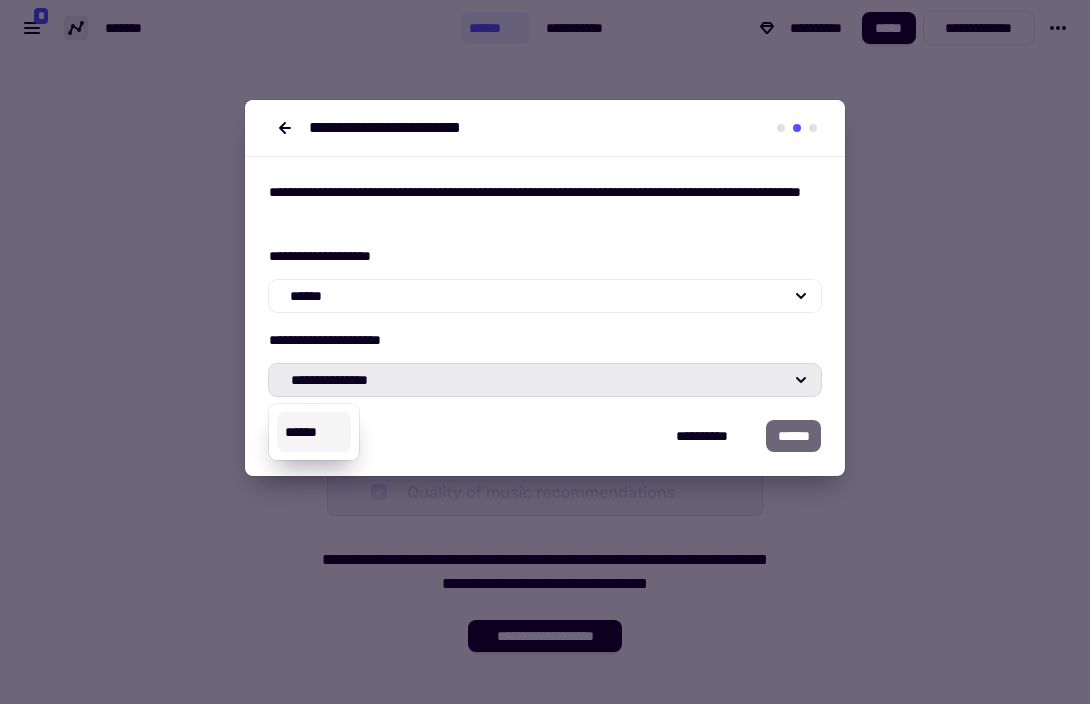 click on "******" at bounding box center [314, 432] 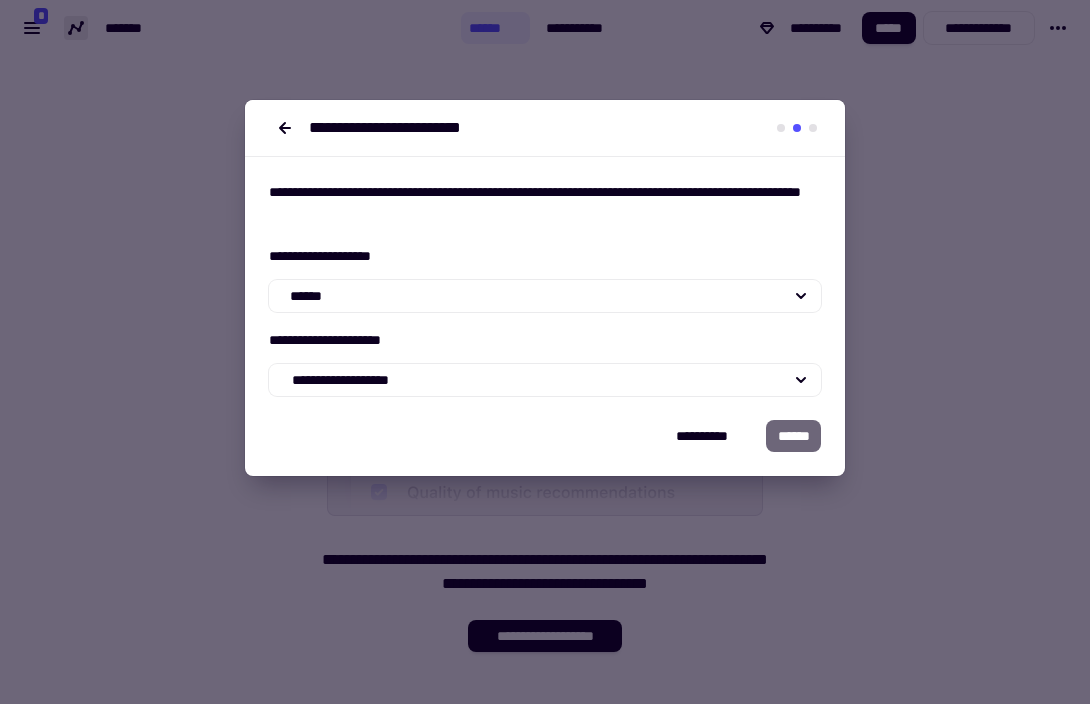 click on "******" 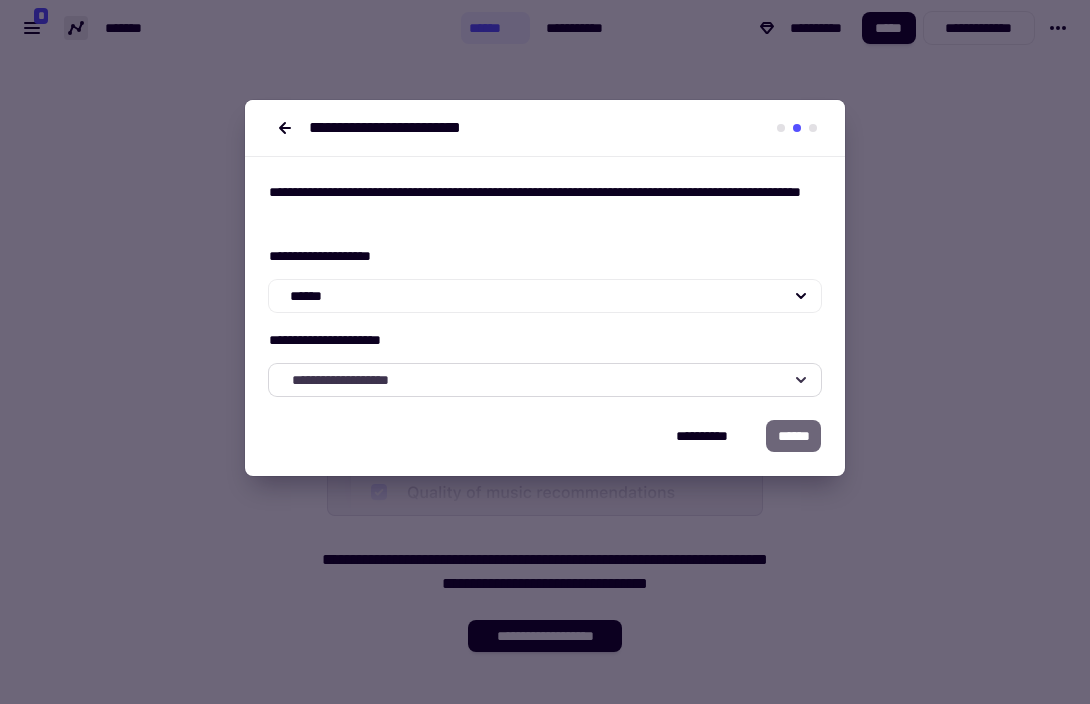 click on "**********" 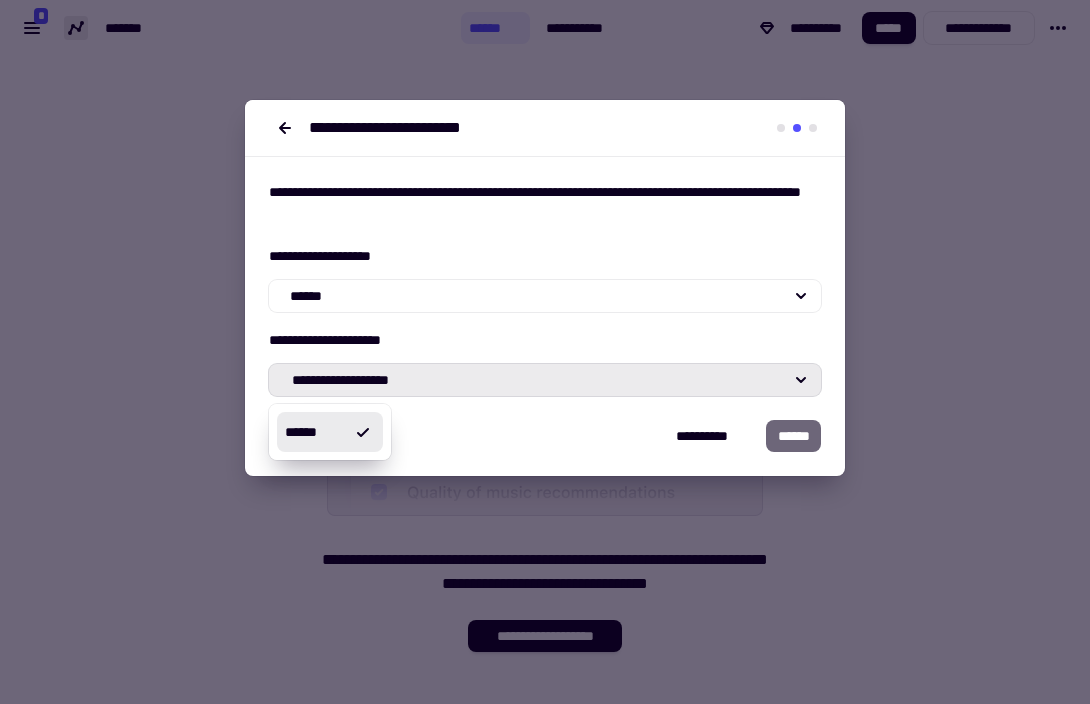 click on "**********" at bounding box center [545, 448] 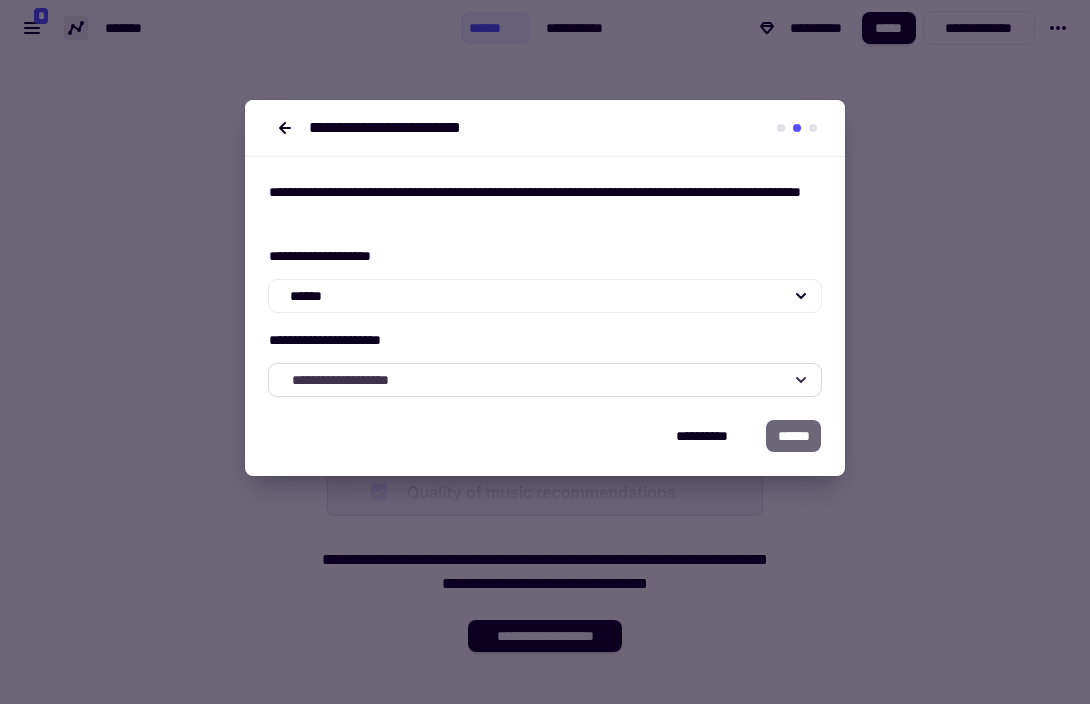 click on "**********" 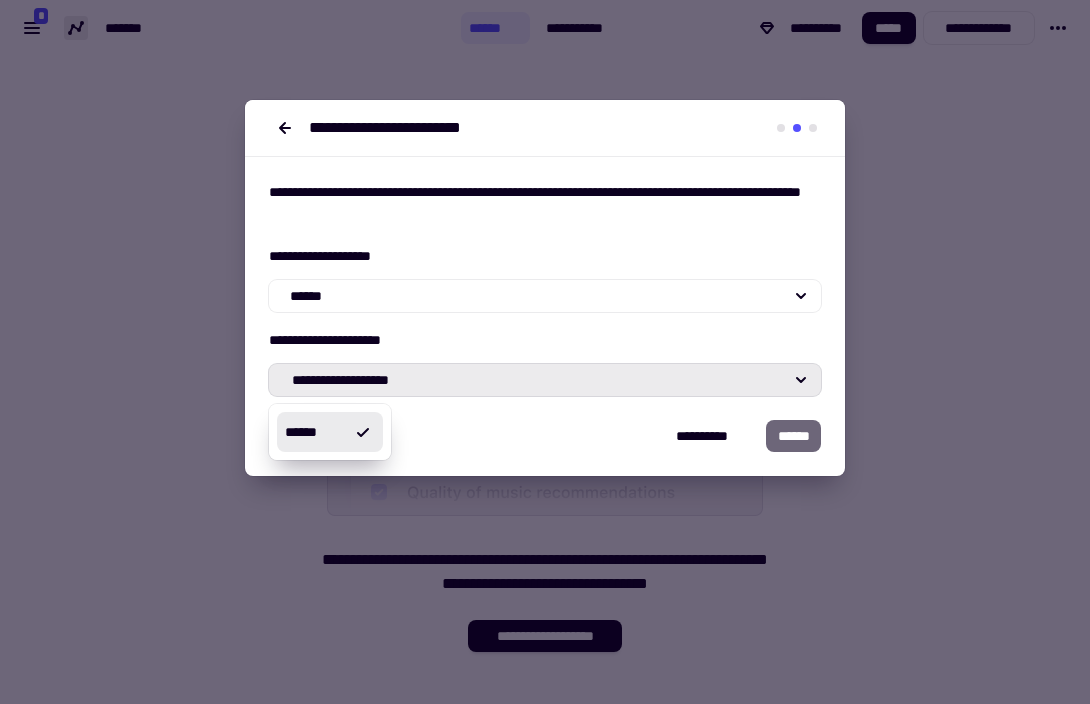 click on "**********" at bounding box center [545, 128] 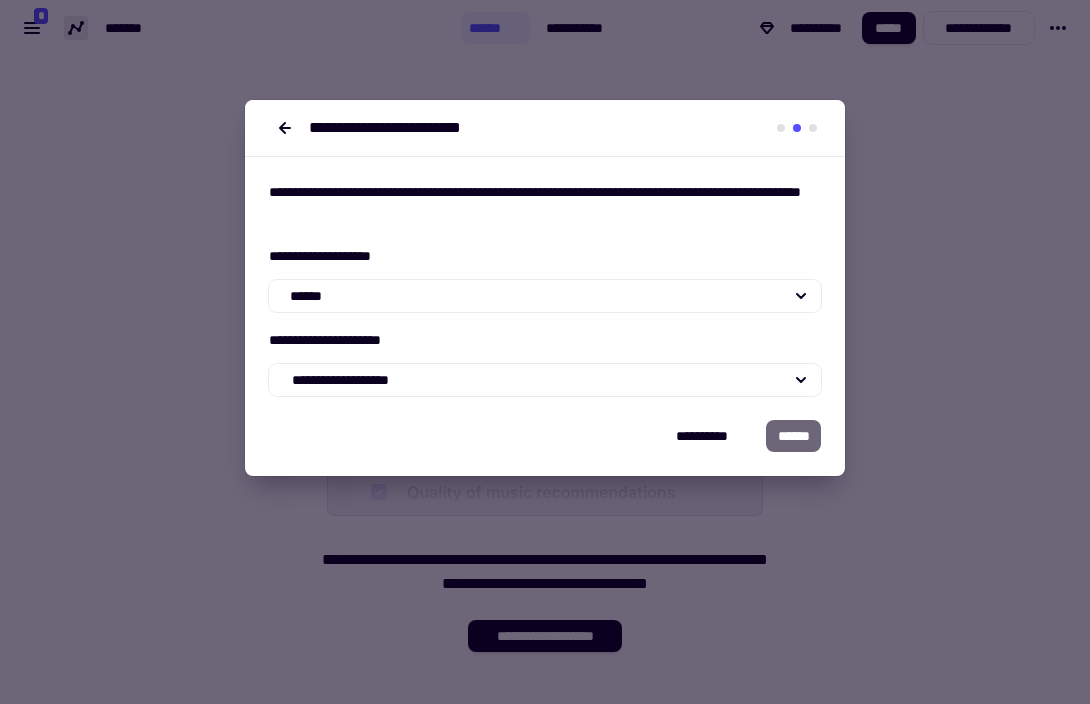click on "******" 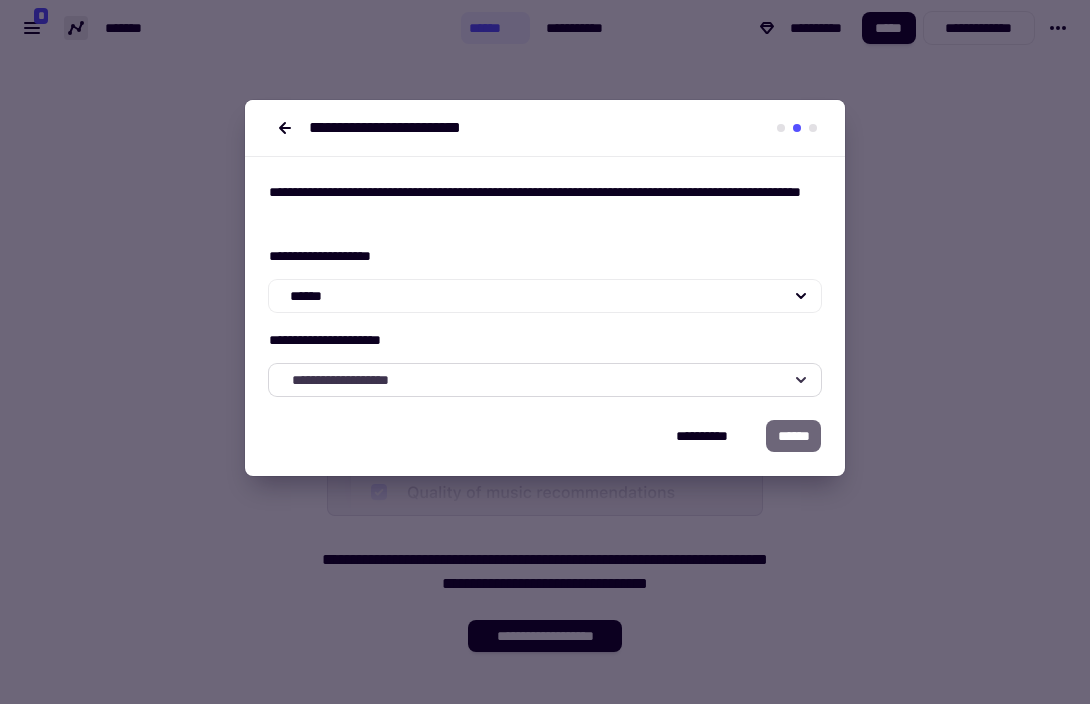 type 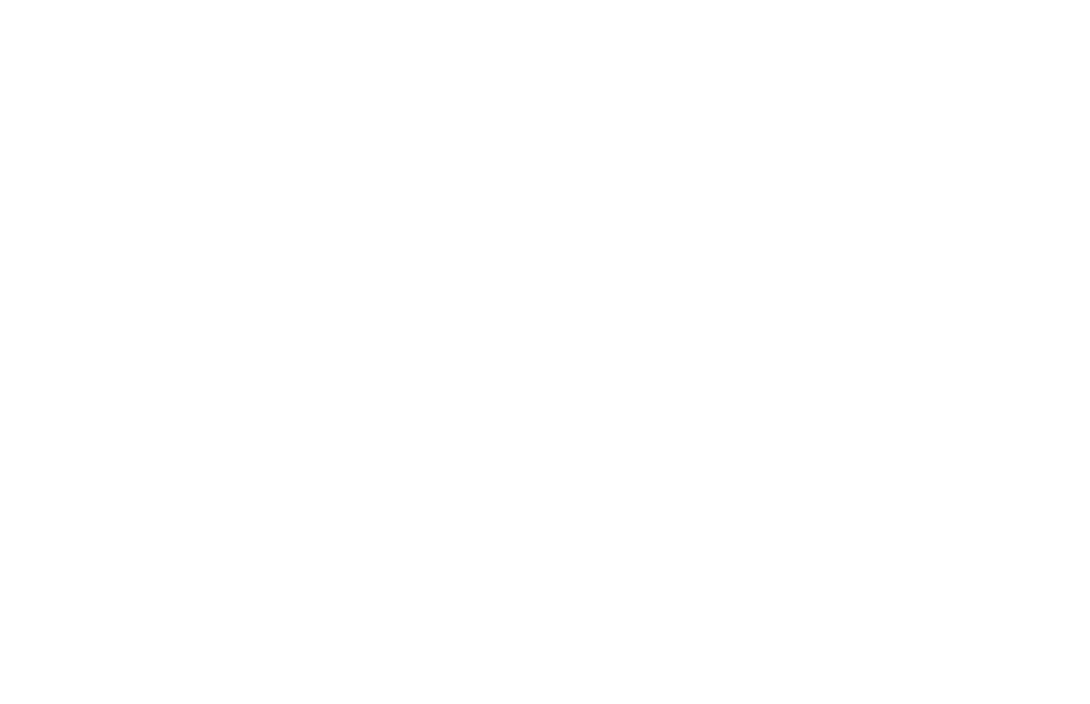 scroll, scrollTop: 0, scrollLeft: 0, axis: both 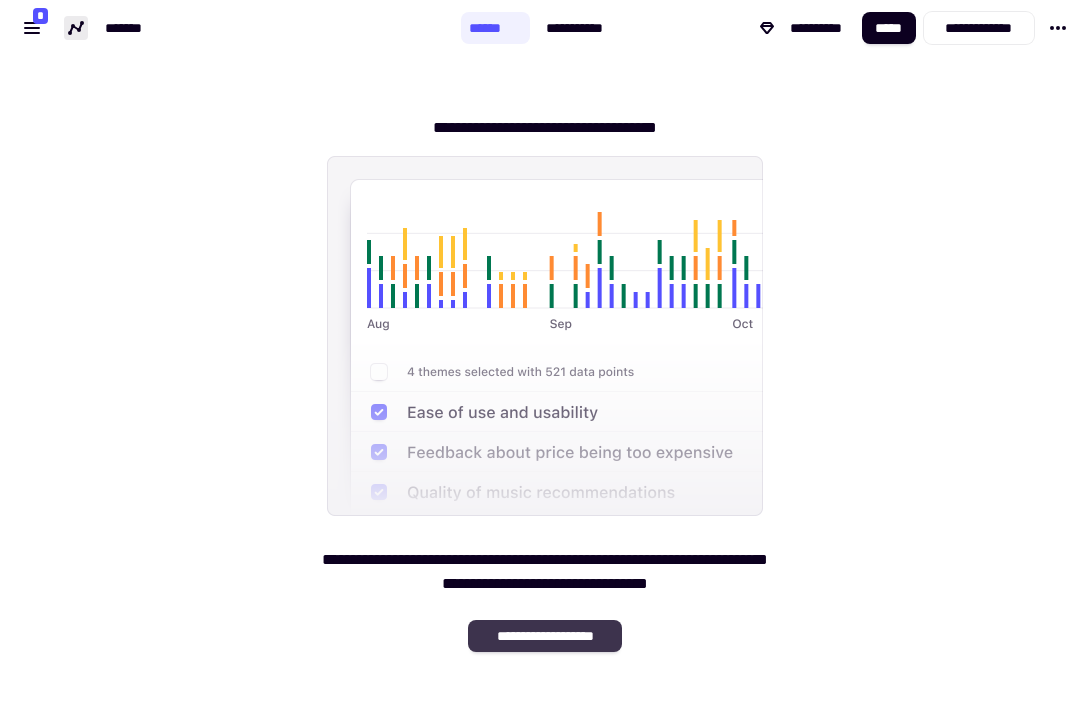 click on "**********" 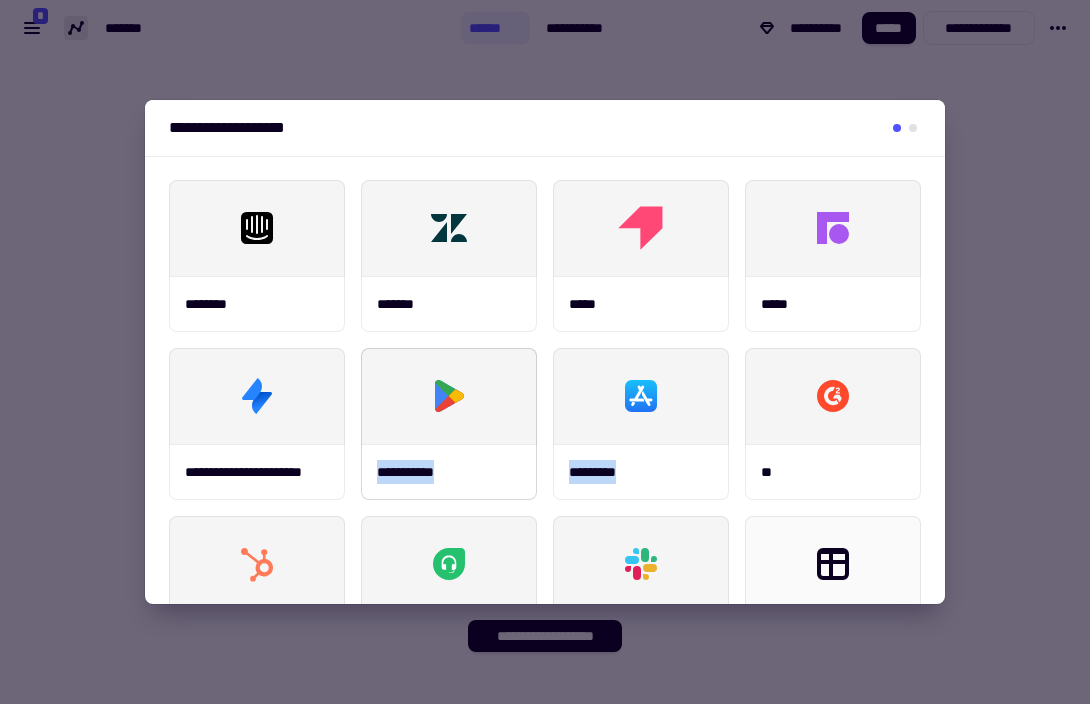 drag, startPoint x: 788, startPoint y: 382, endPoint x: 522, endPoint y: 452, distance: 275.05637 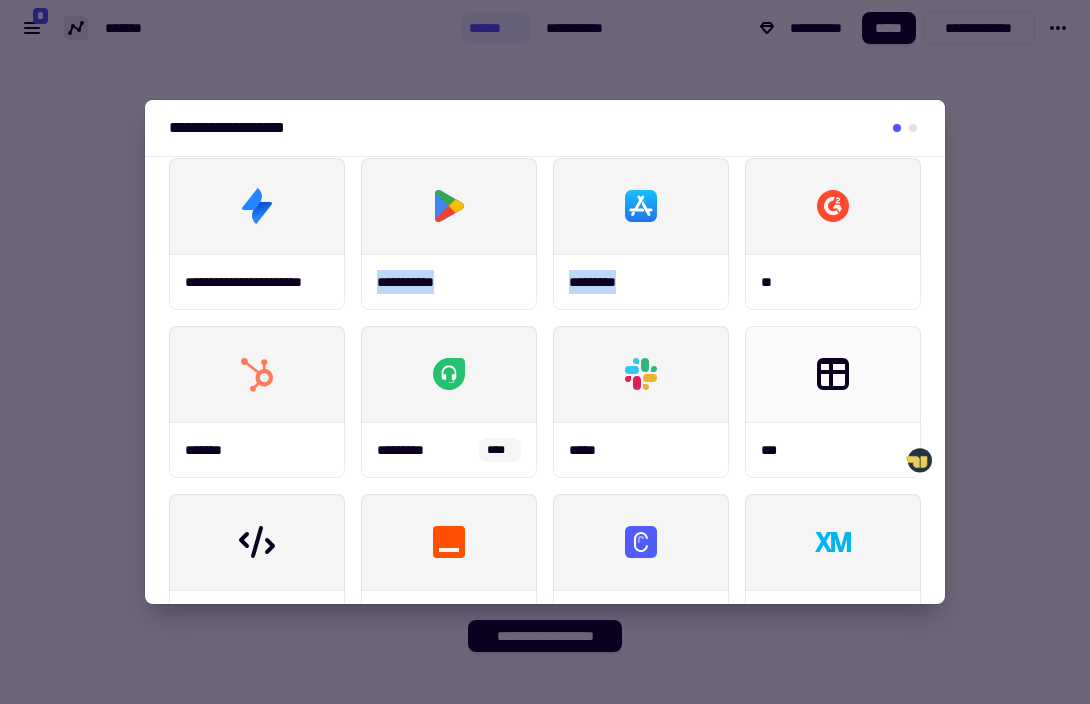 scroll, scrollTop: 218, scrollLeft: 0, axis: vertical 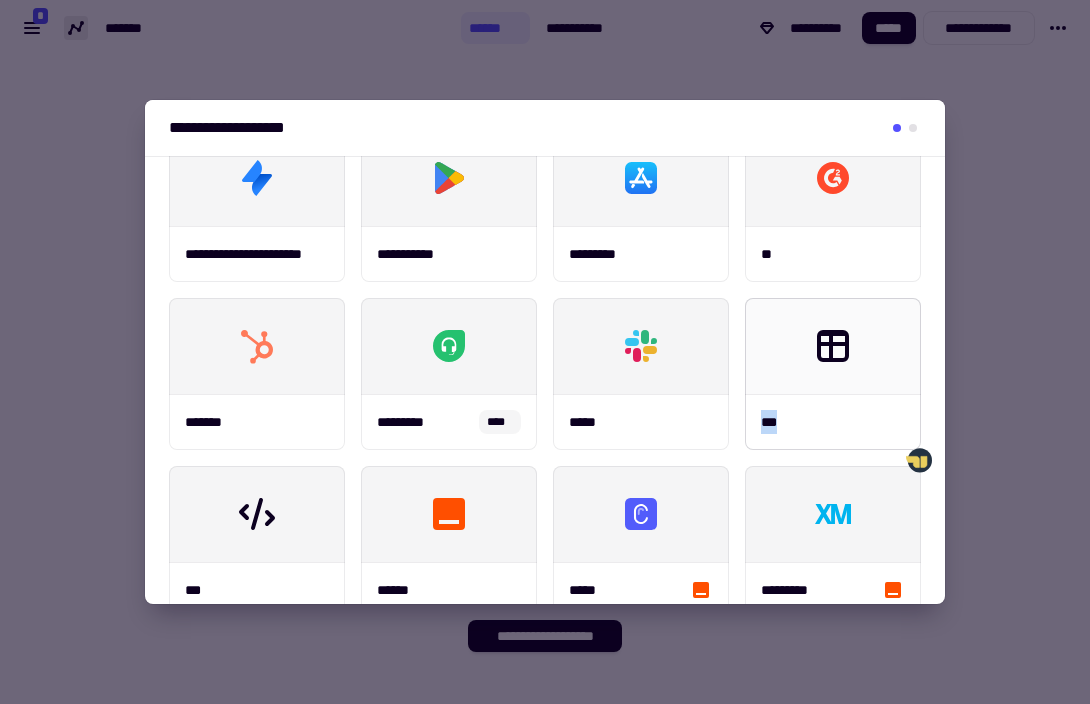 click on "***" at bounding box center (833, 422) 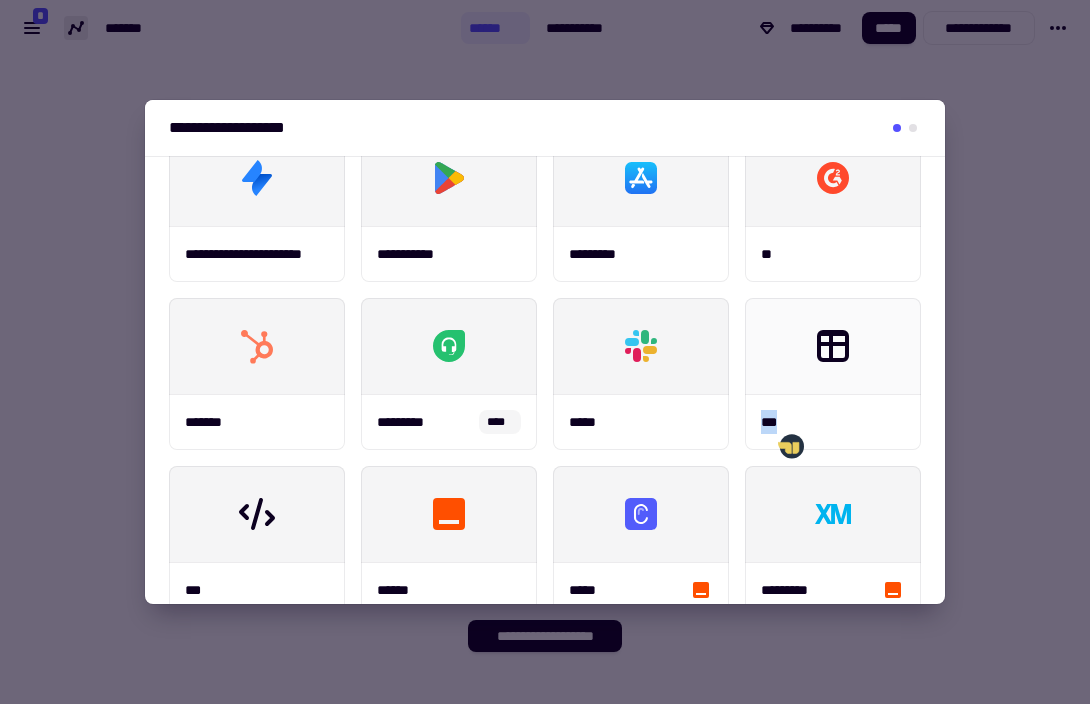 scroll, scrollTop: 0, scrollLeft: 0, axis: both 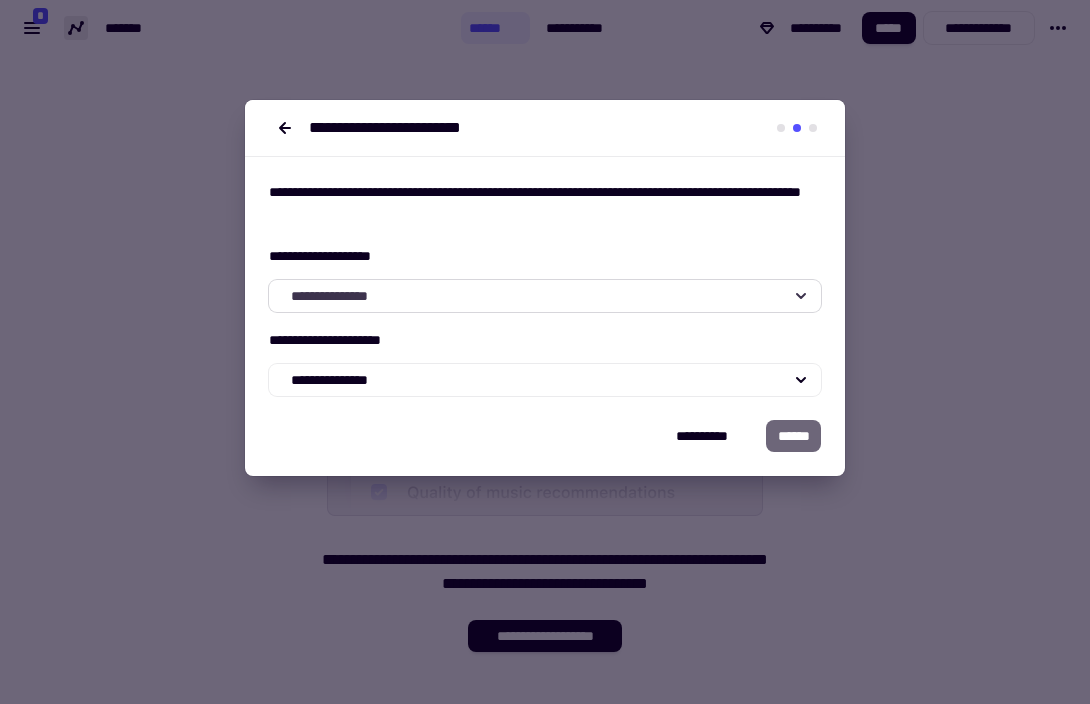 click on "**********" 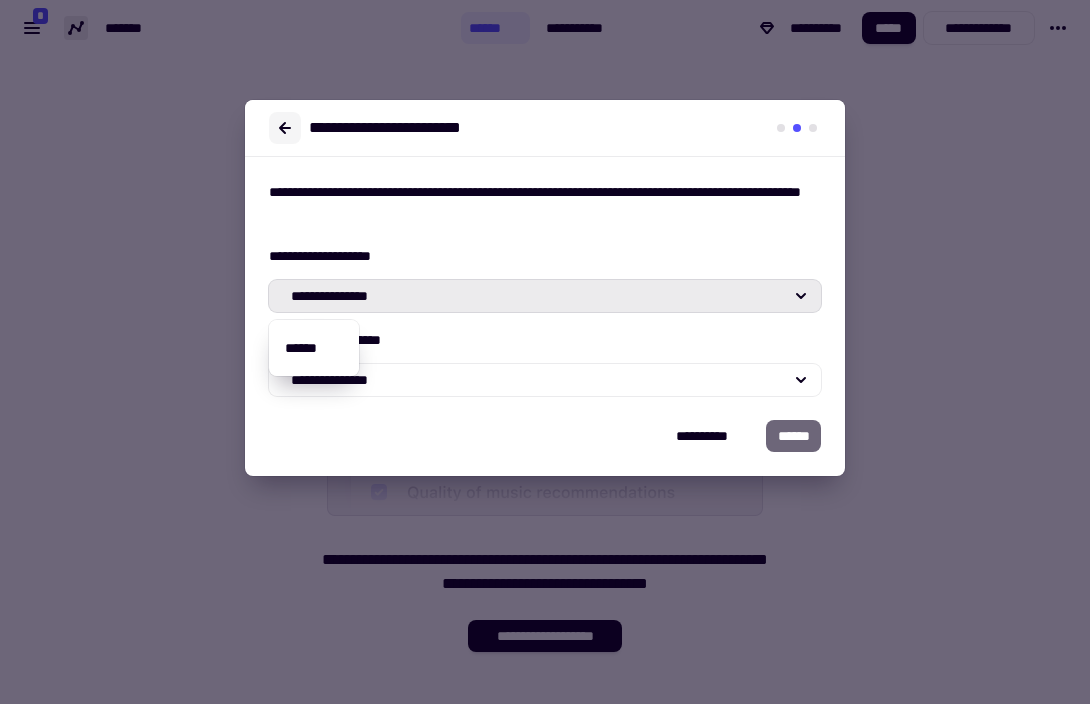 click 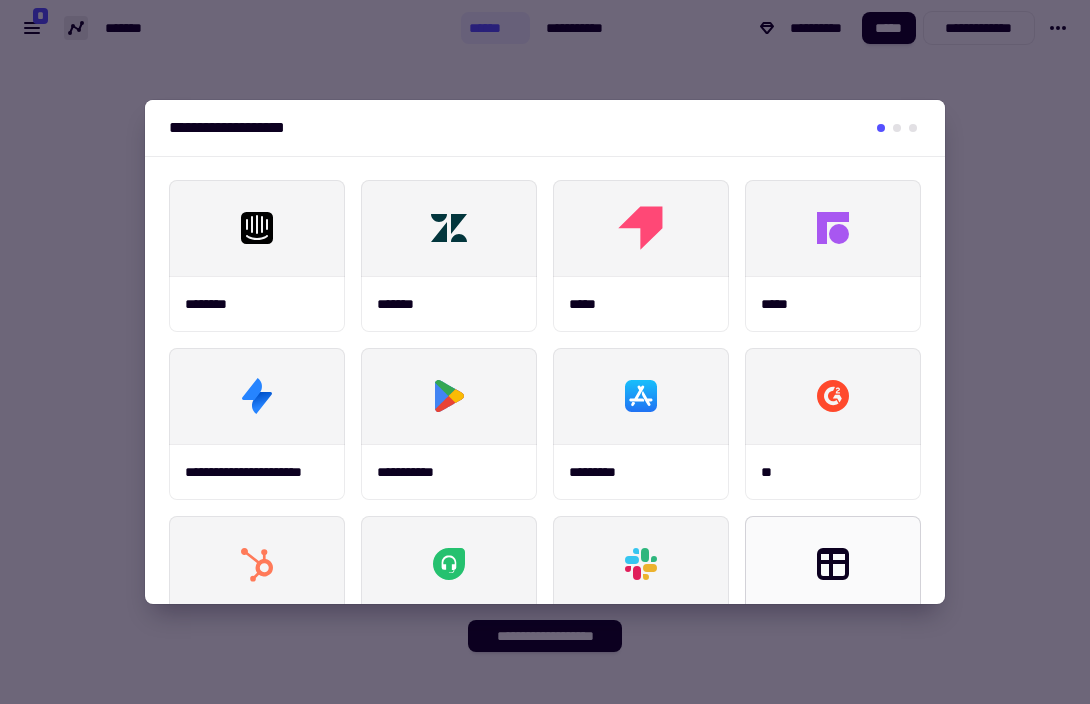 click 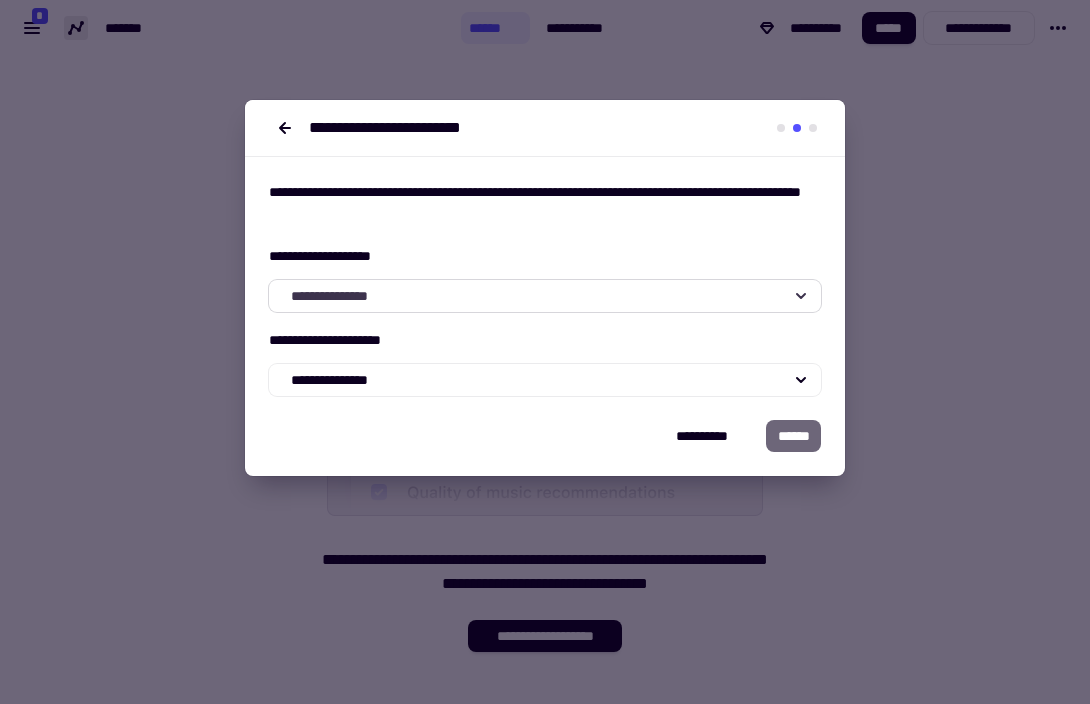 click on "**********" 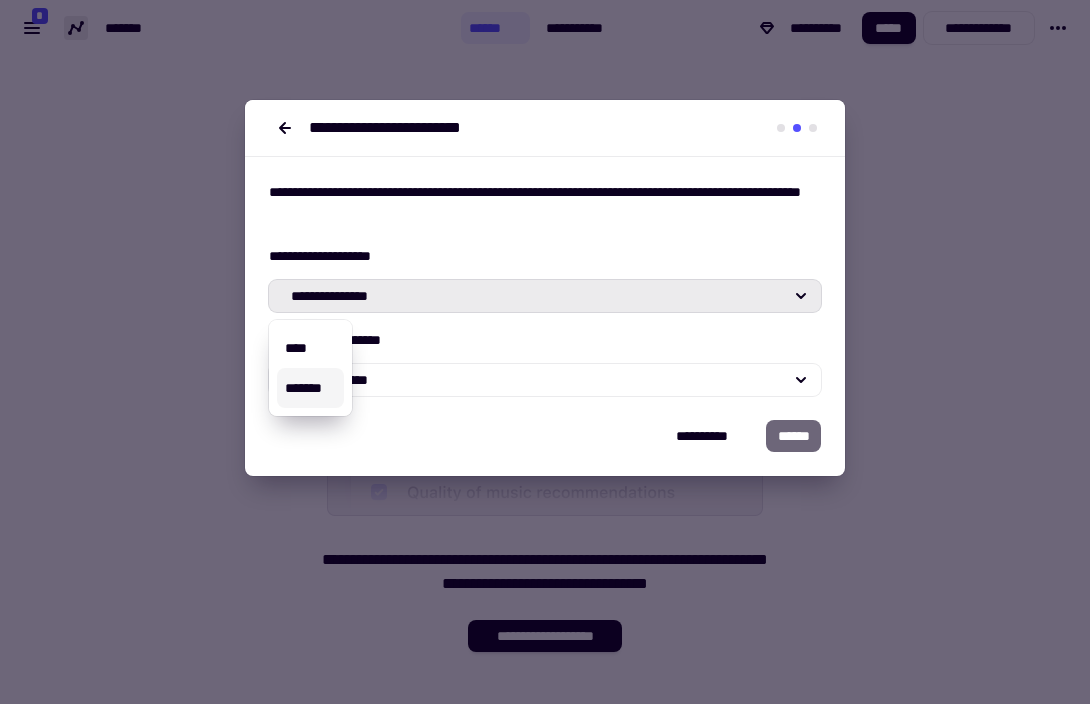 click on "*******" at bounding box center [310, 388] 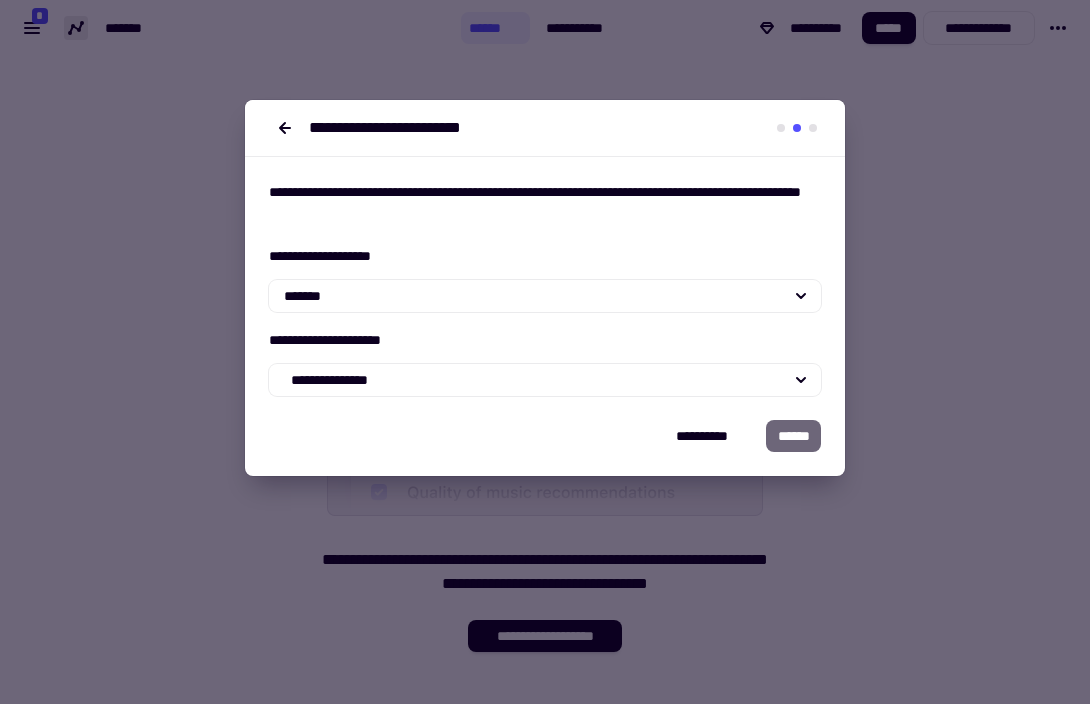 click on "**********" at bounding box center (545, 288) 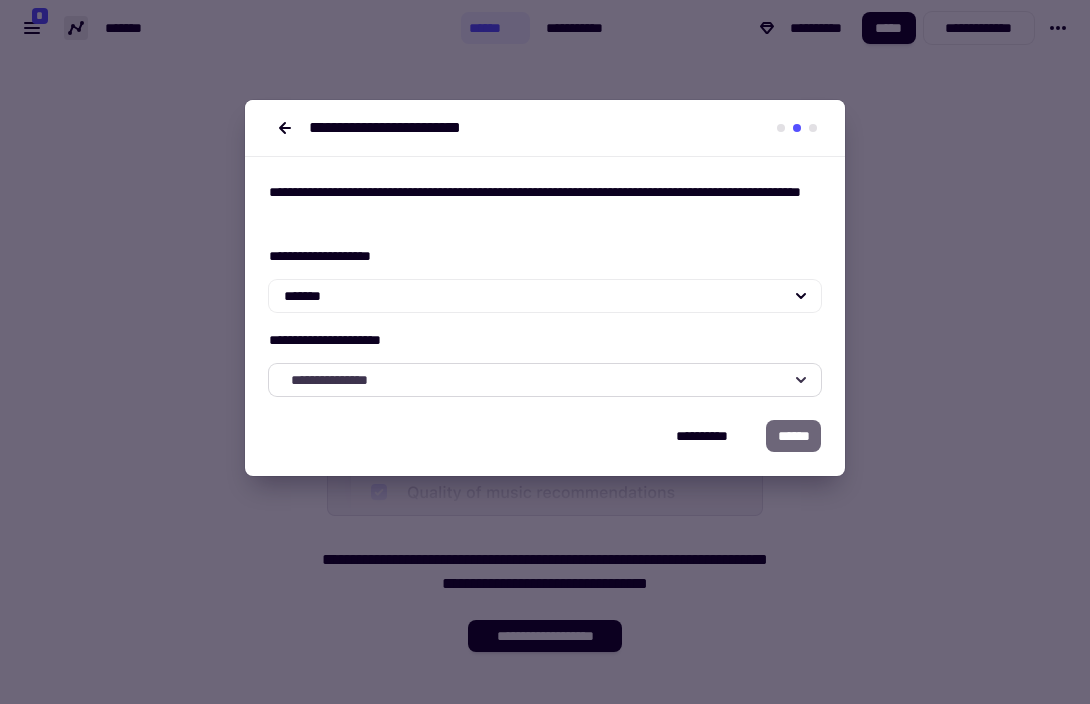 click on "**********" 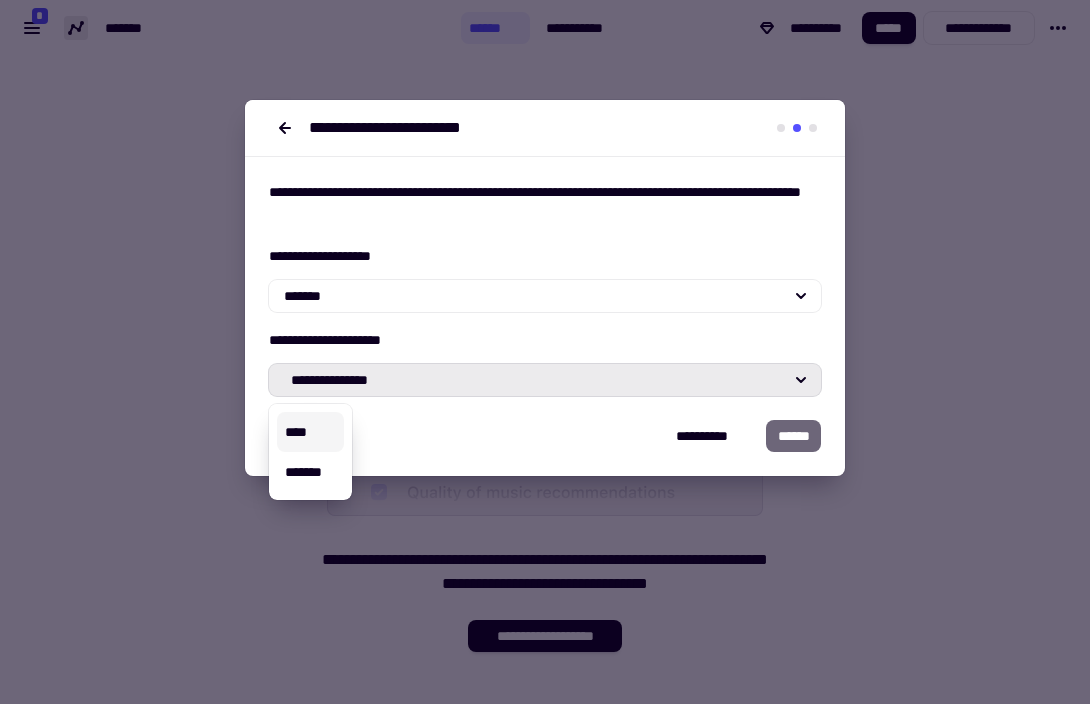 click on "****" at bounding box center (310, 432) 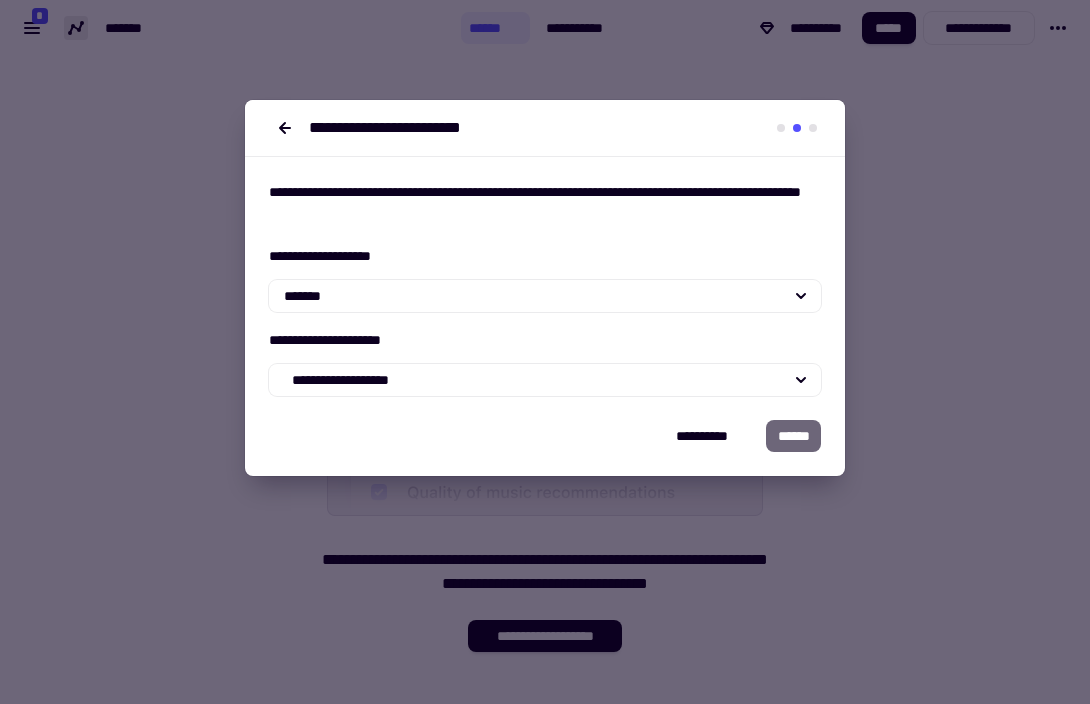 click on "******" 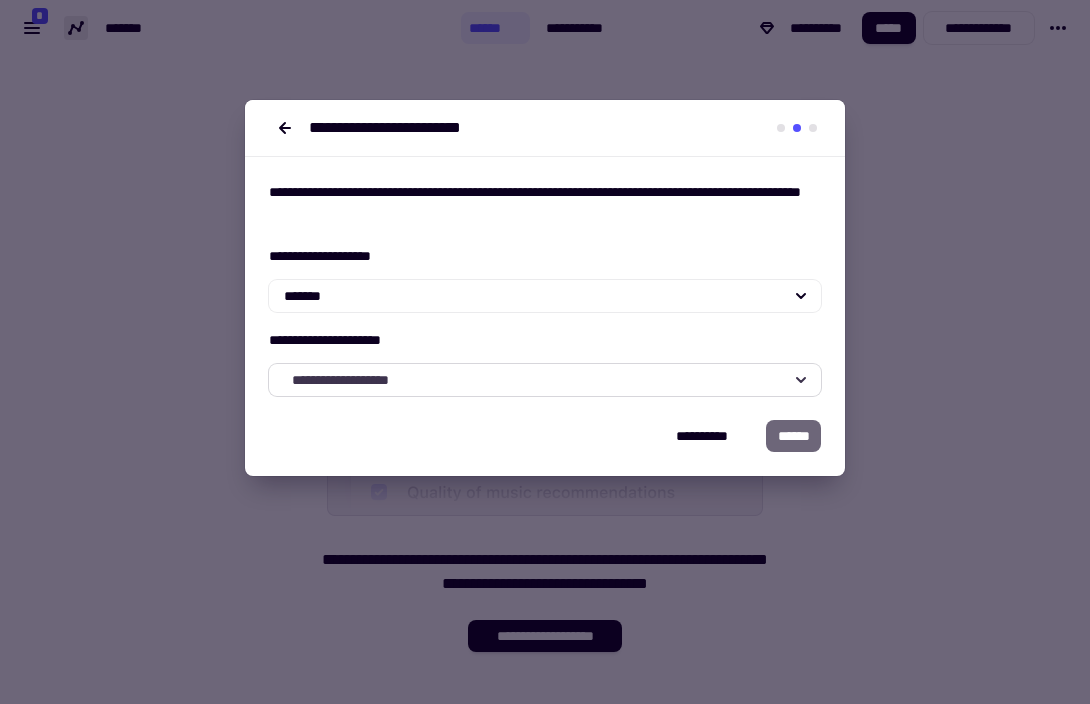 click on "**********" 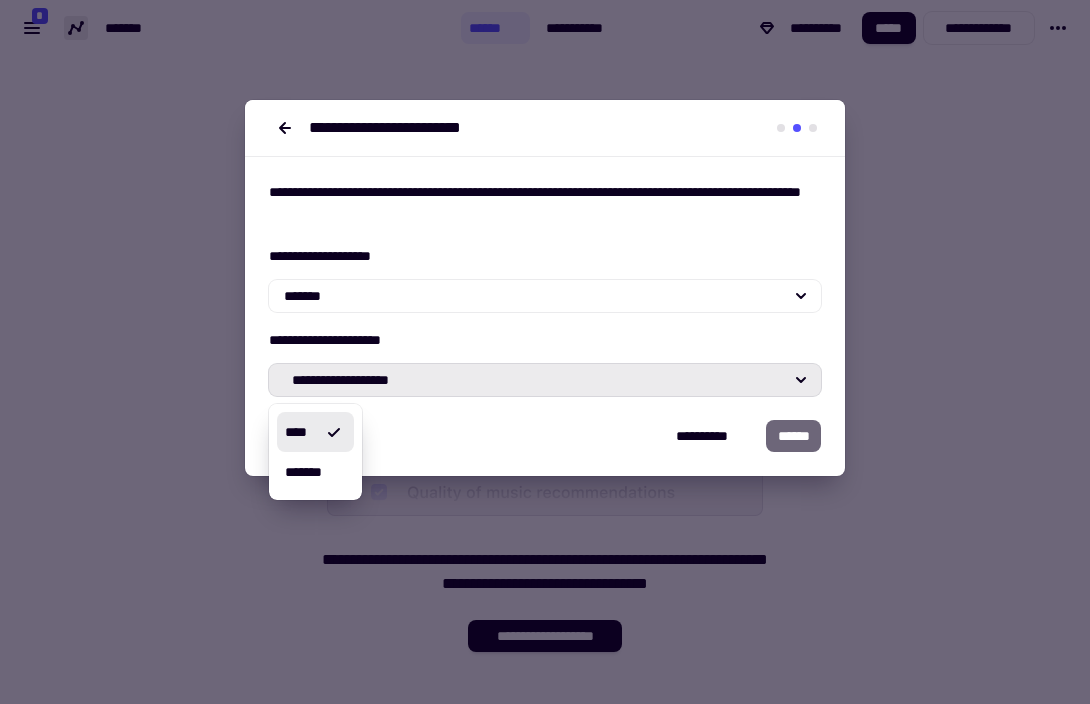 click 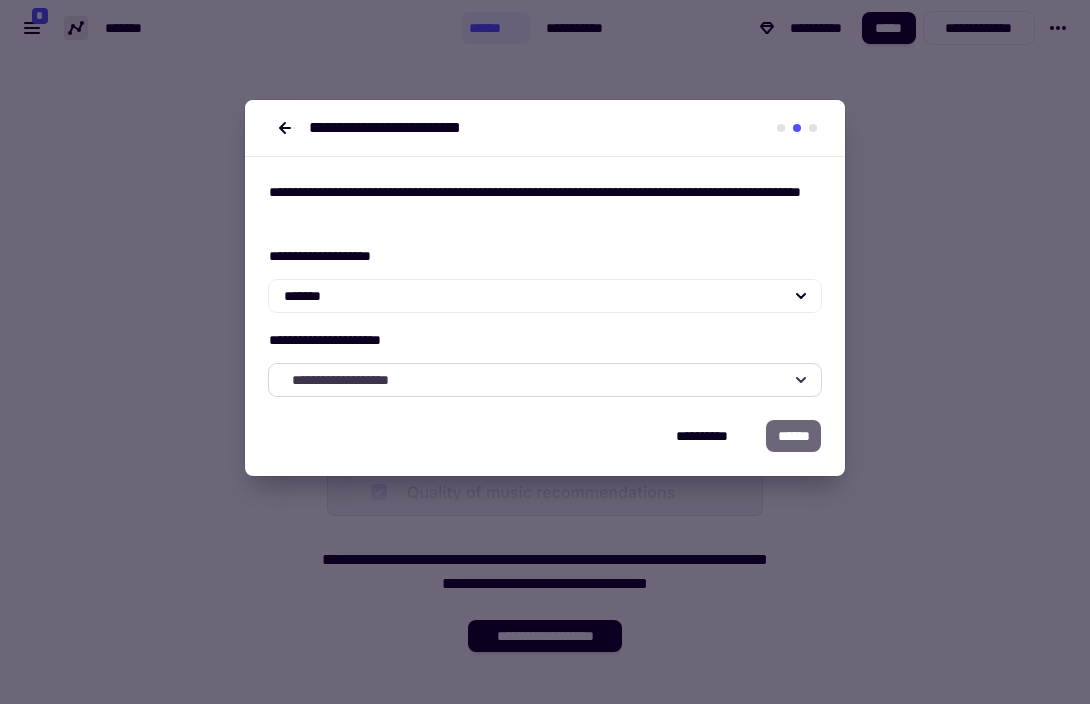 click on "**********" 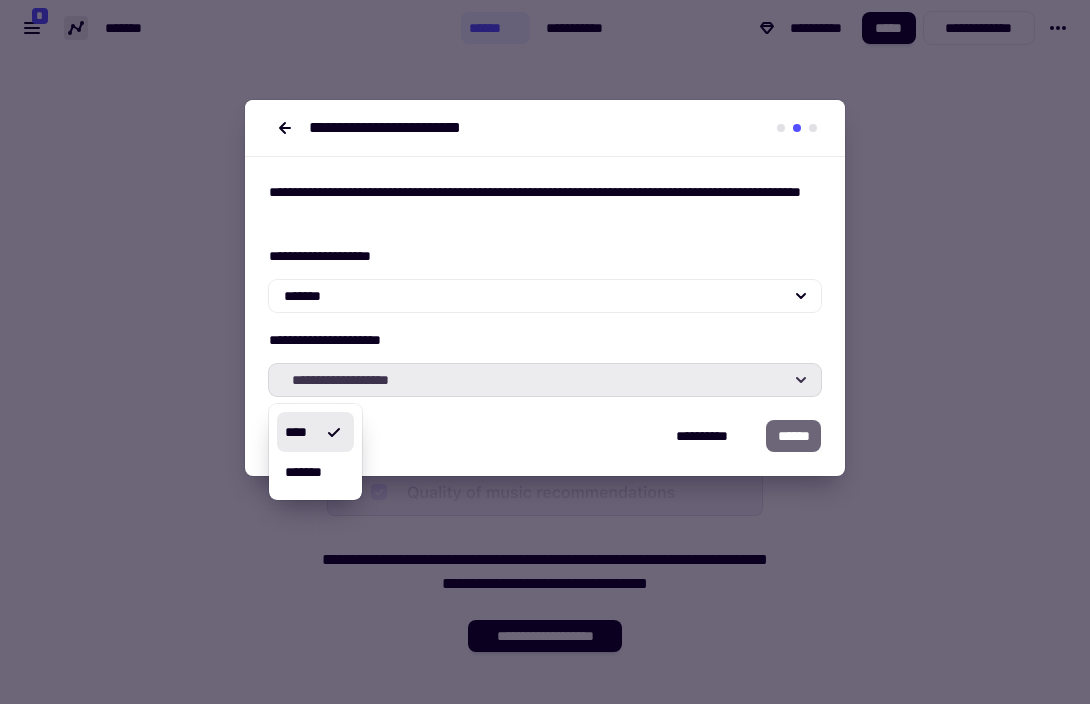 click on "**********" 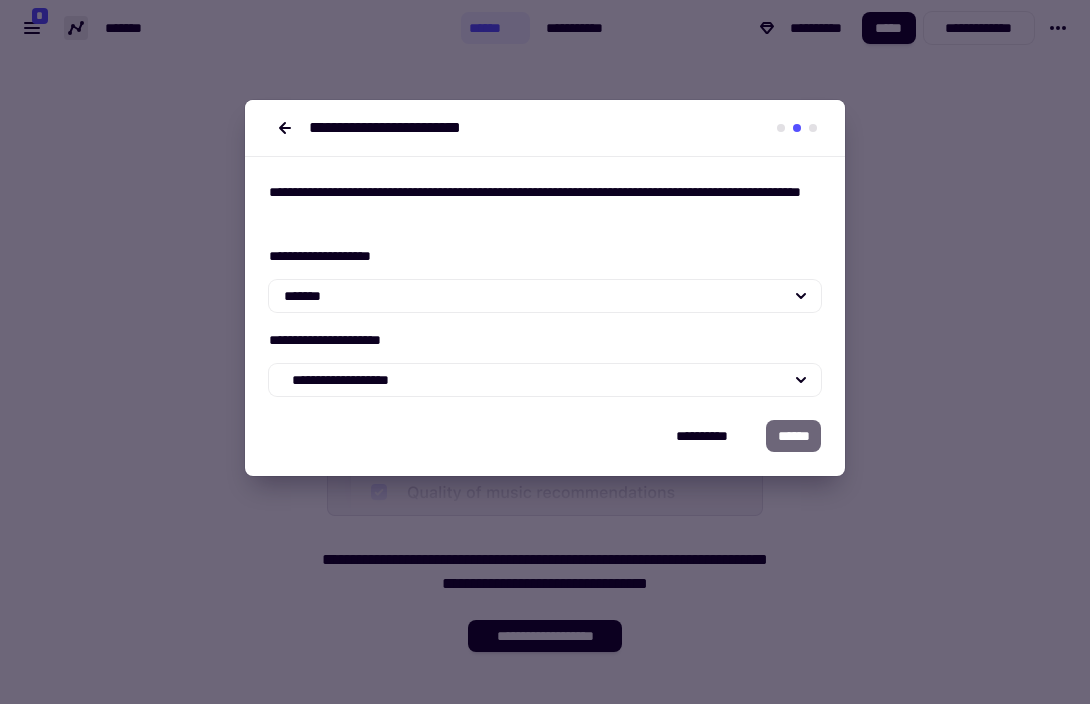 type 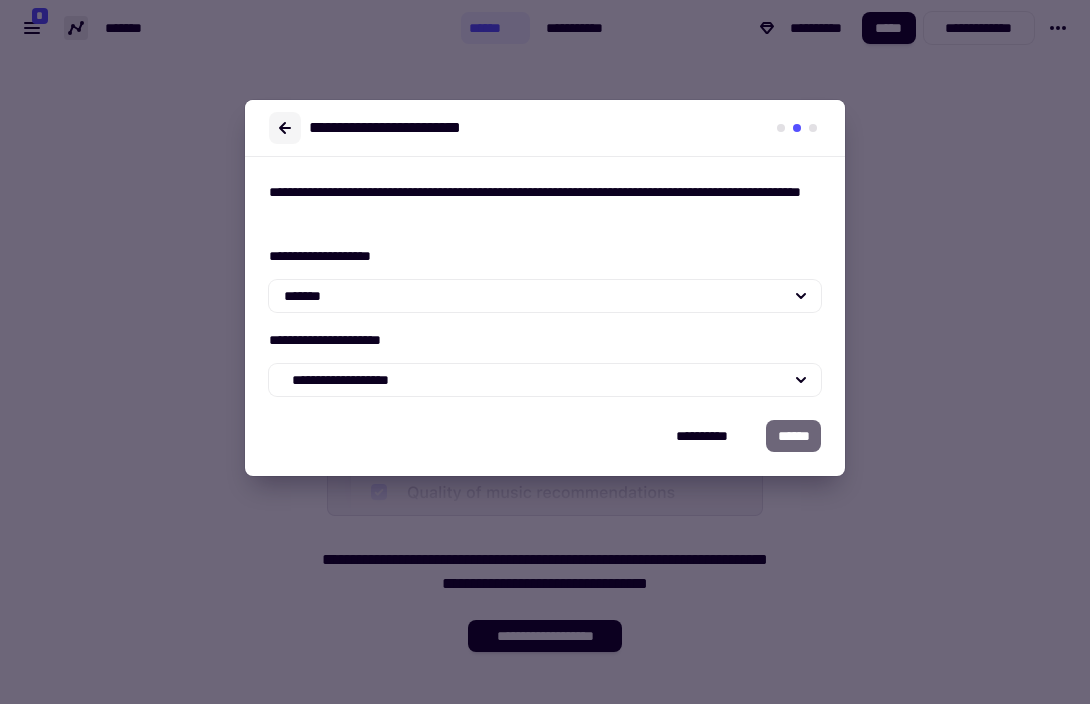 click 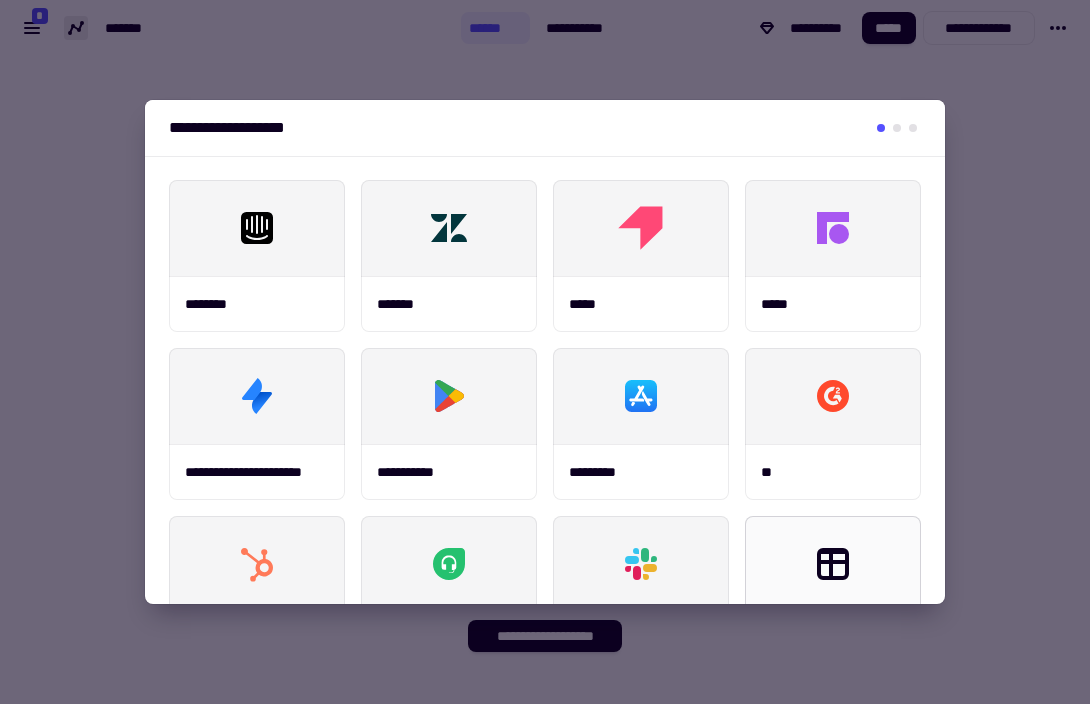 click on "**********" at bounding box center (545, 676) 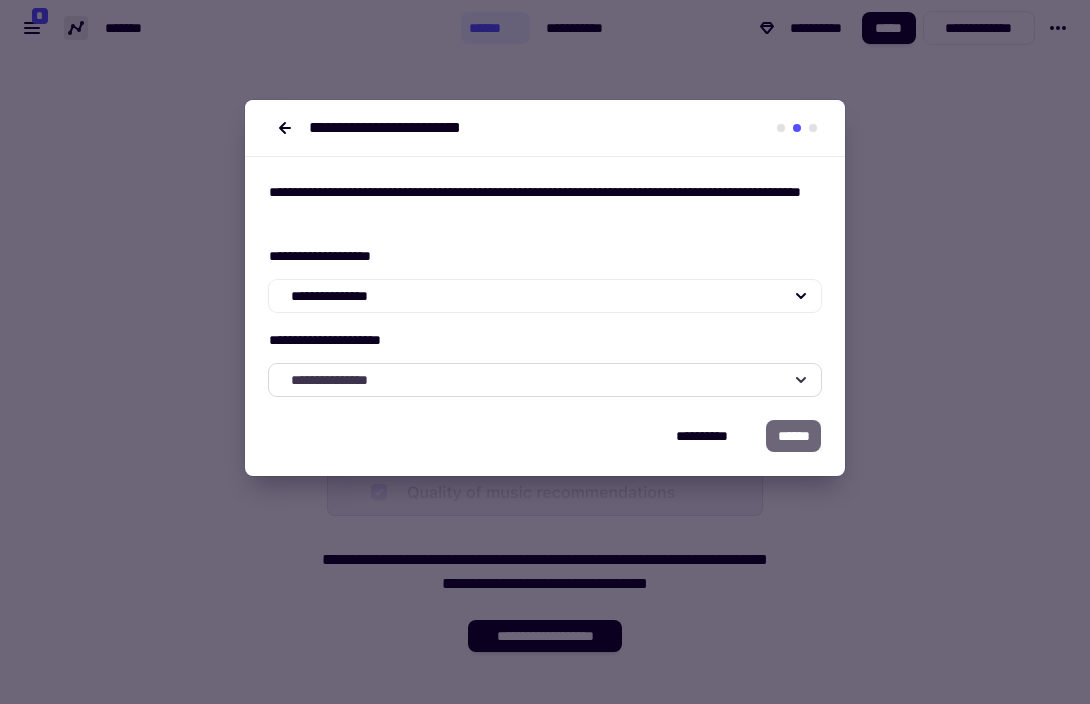 click on "**********" 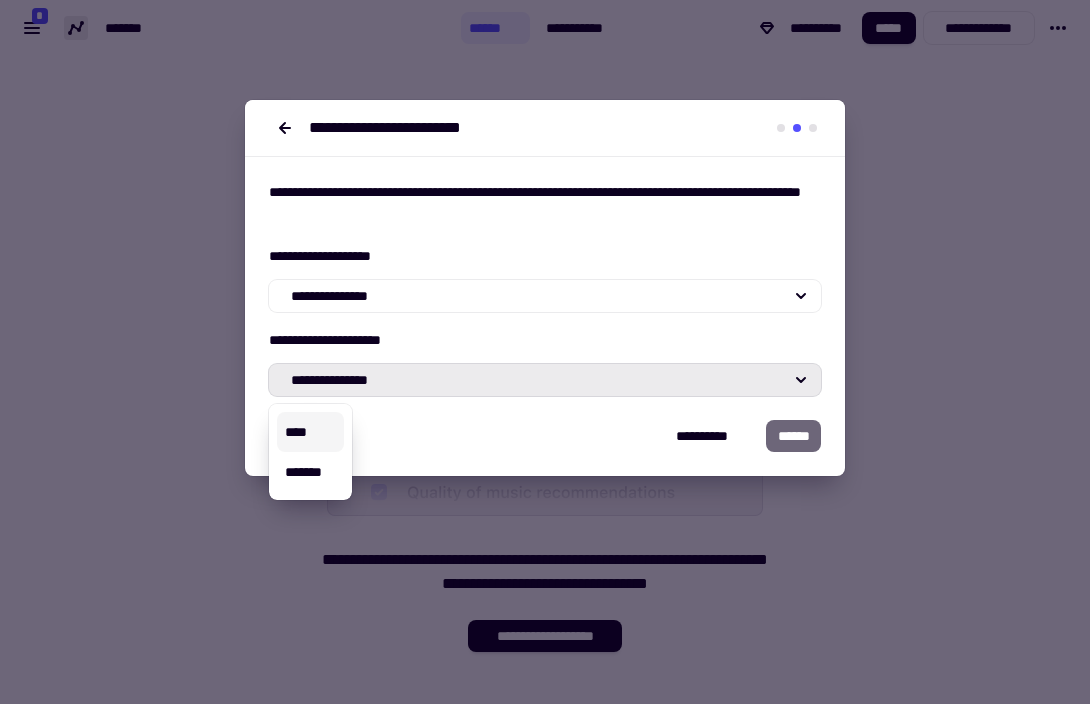 click on "****" at bounding box center [310, 432] 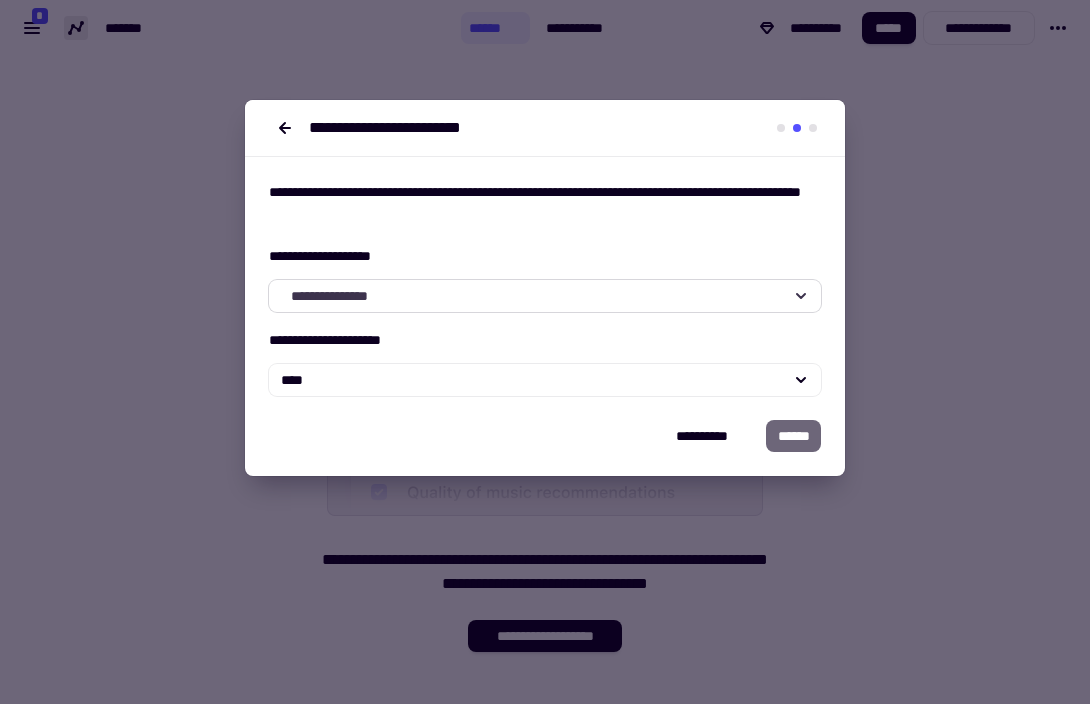 click on "**********" 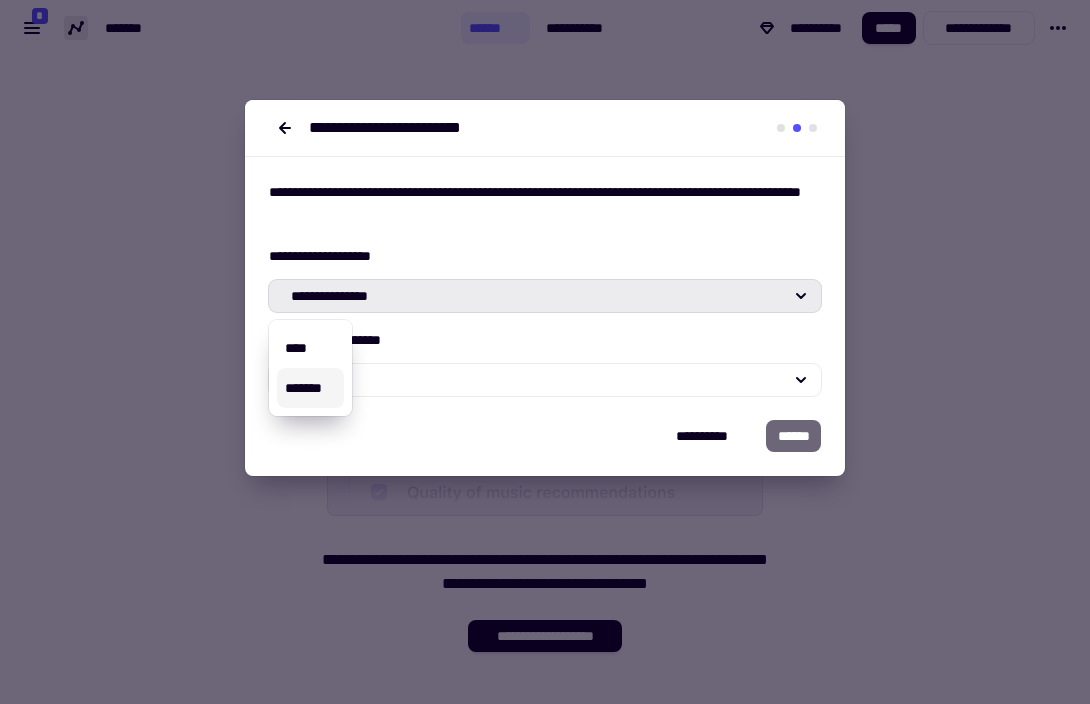 click on "*******" at bounding box center (310, 388) 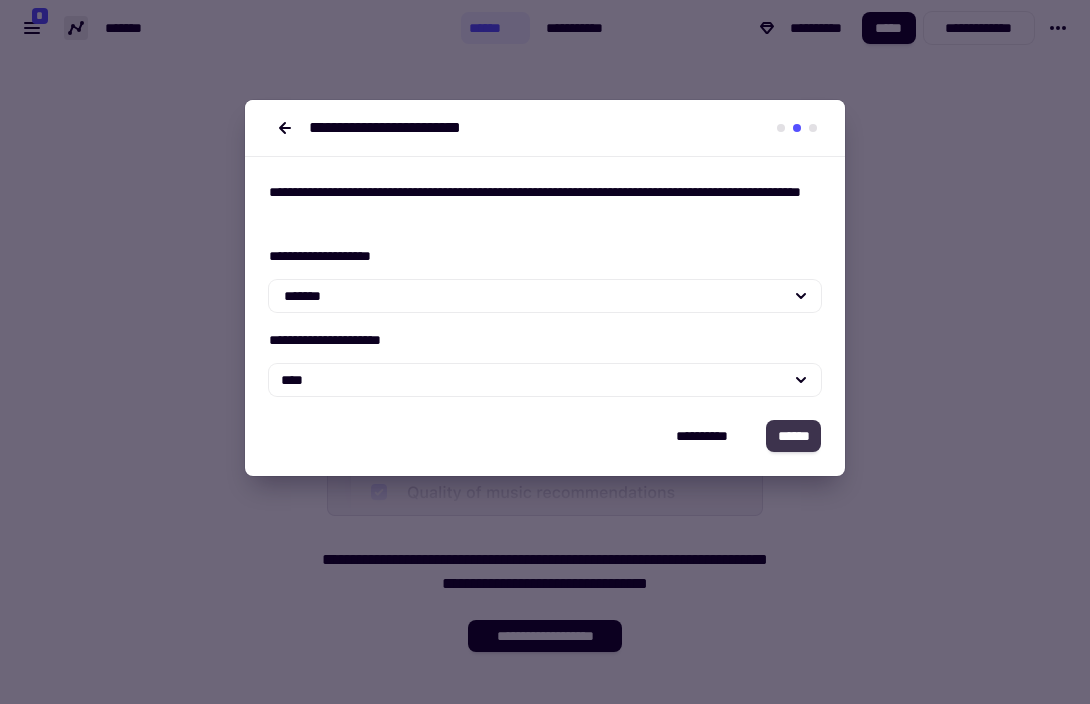 click on "******" 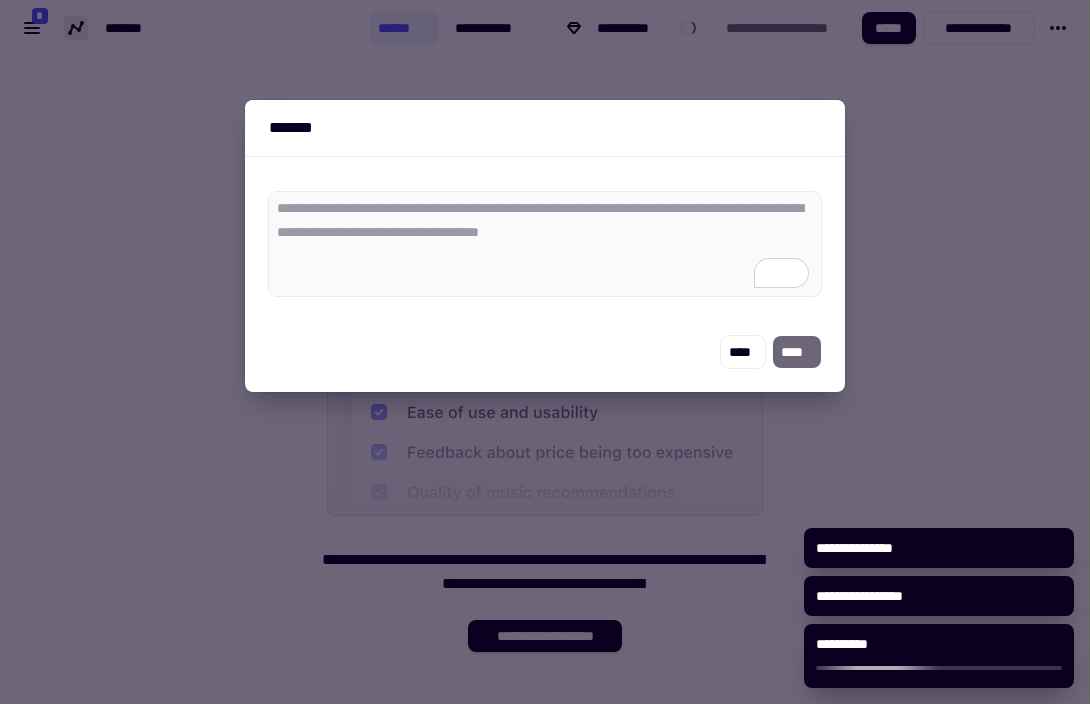 type on "*" 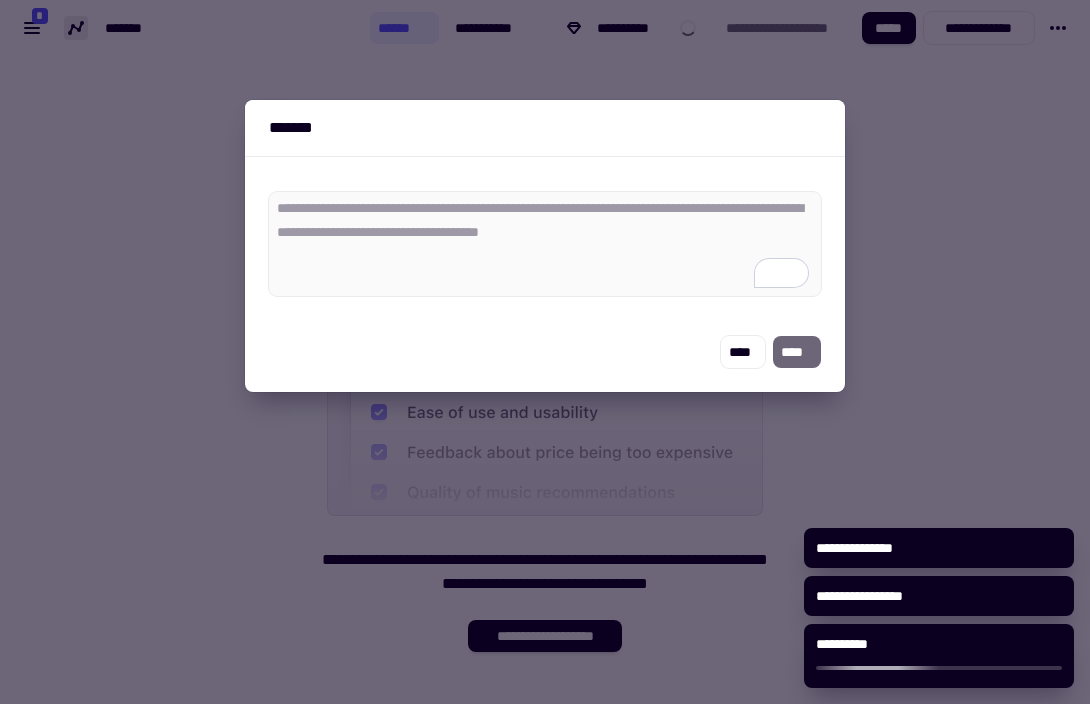 type 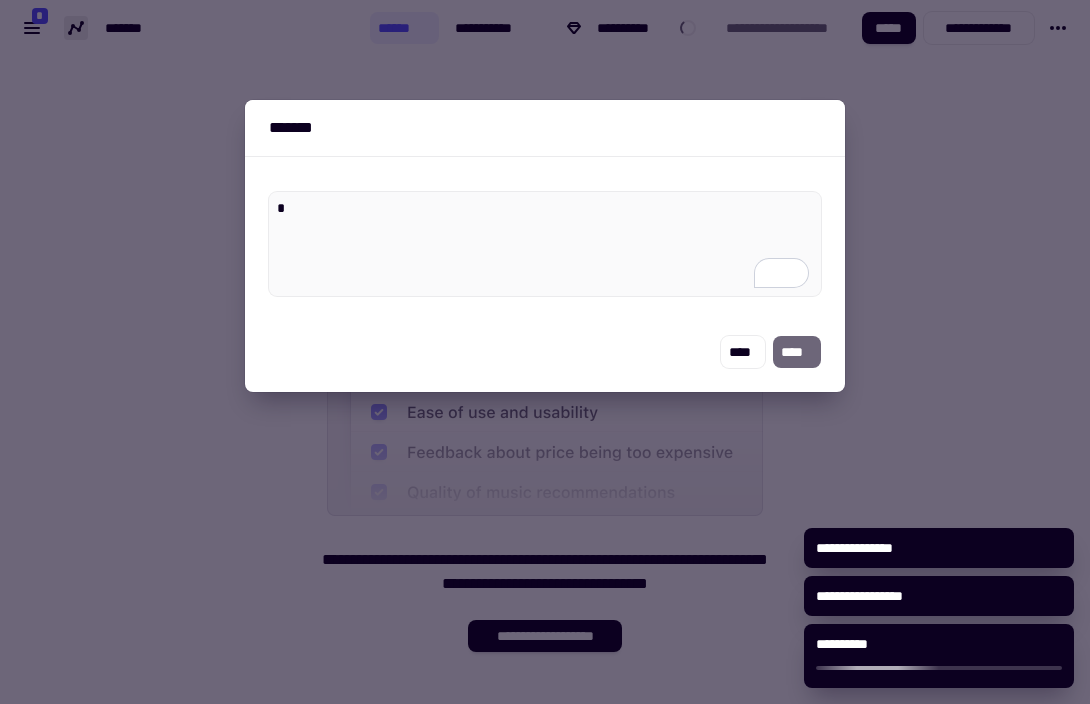type on "*" 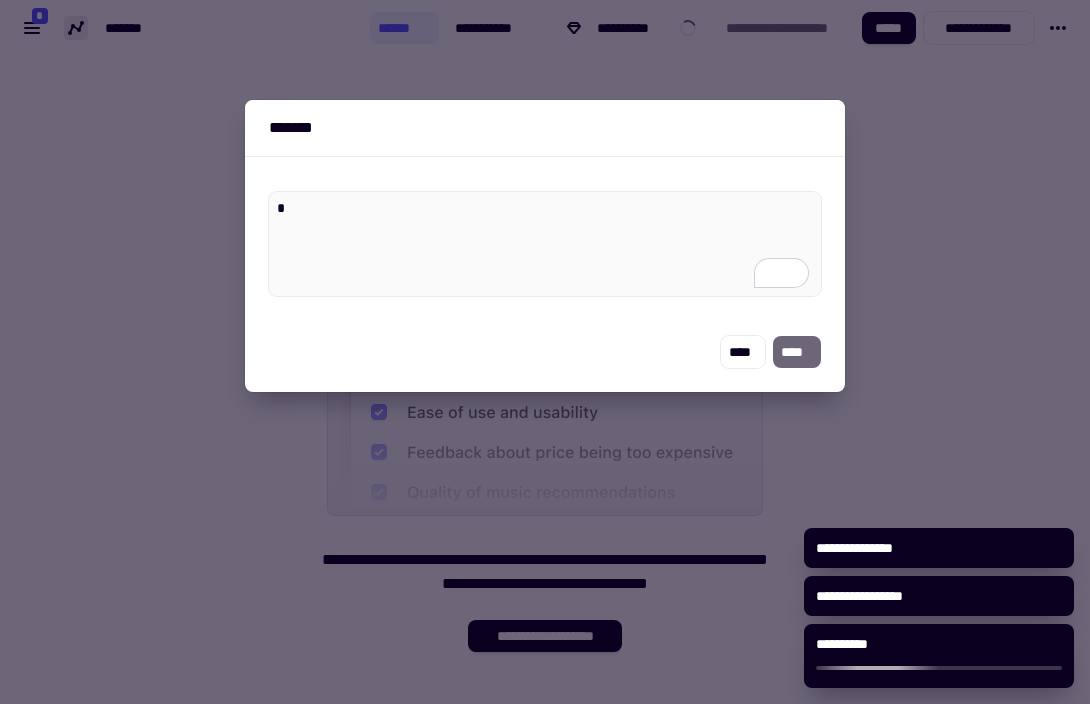 type 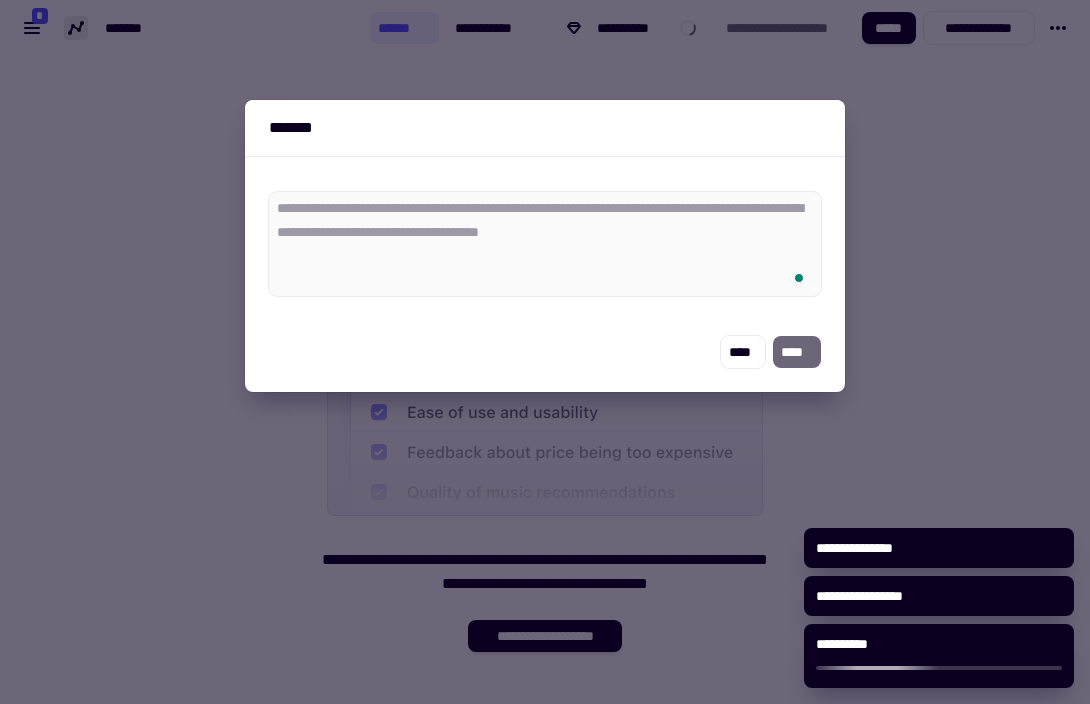 type on "*" 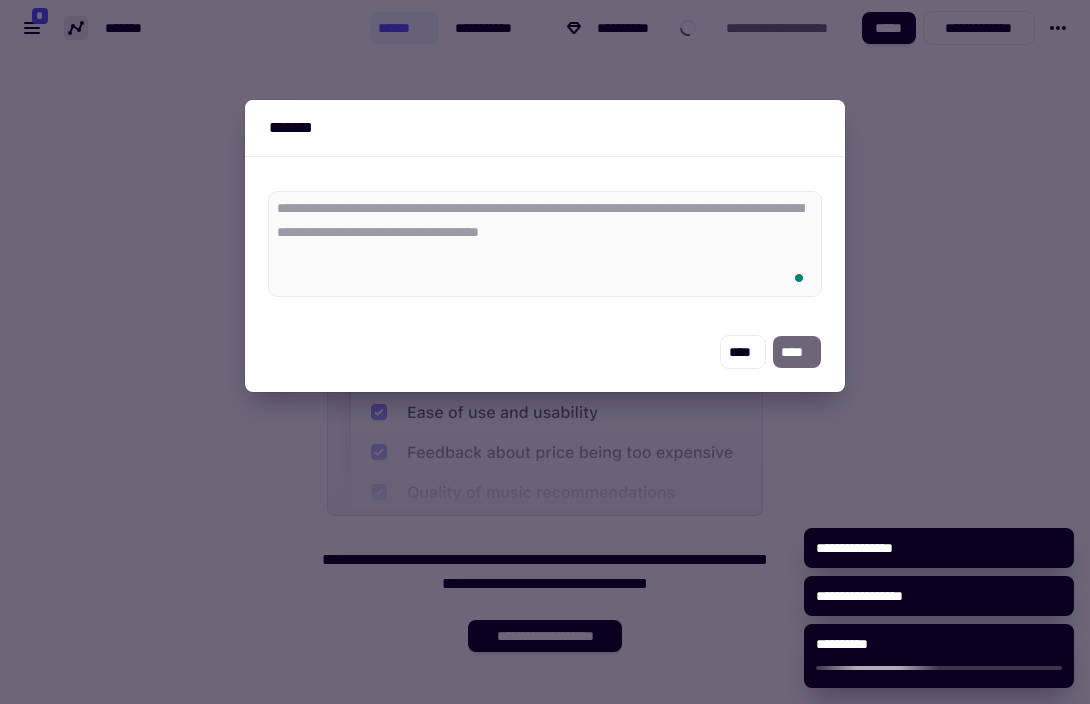 type on "*" 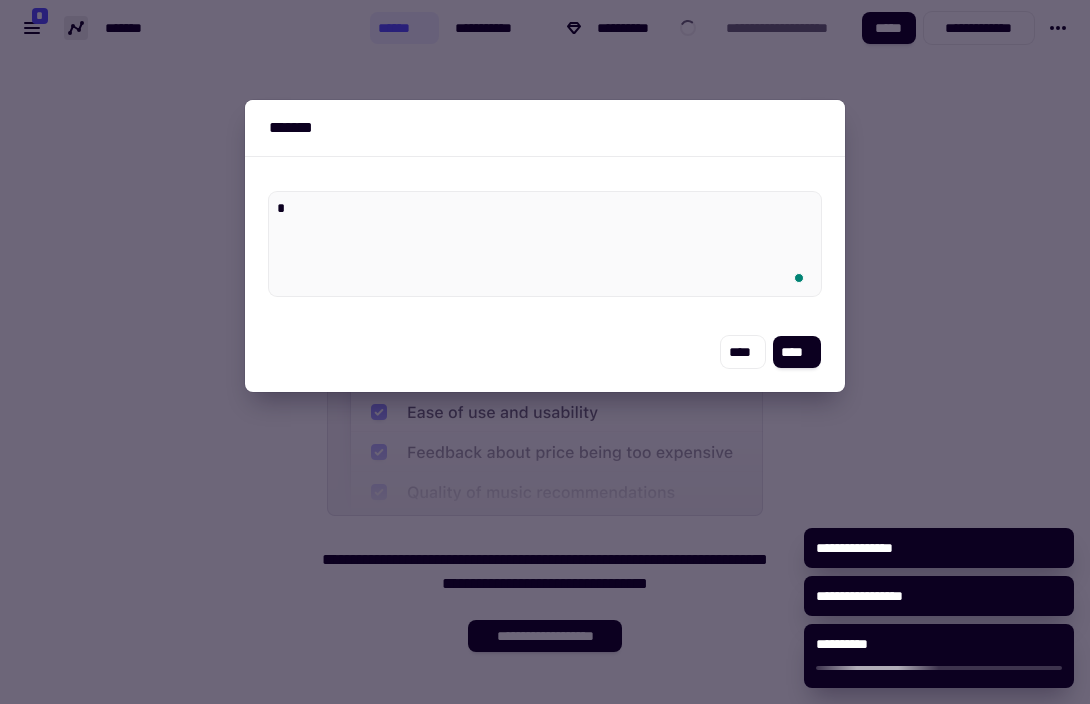 type on "*" 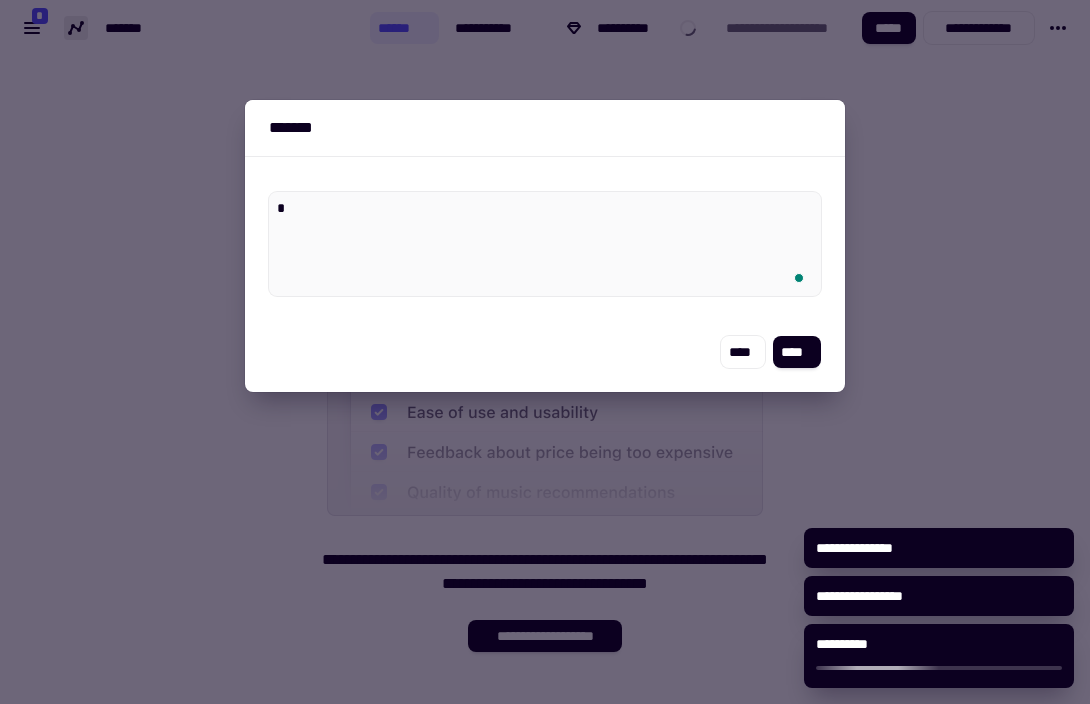 type on "*" 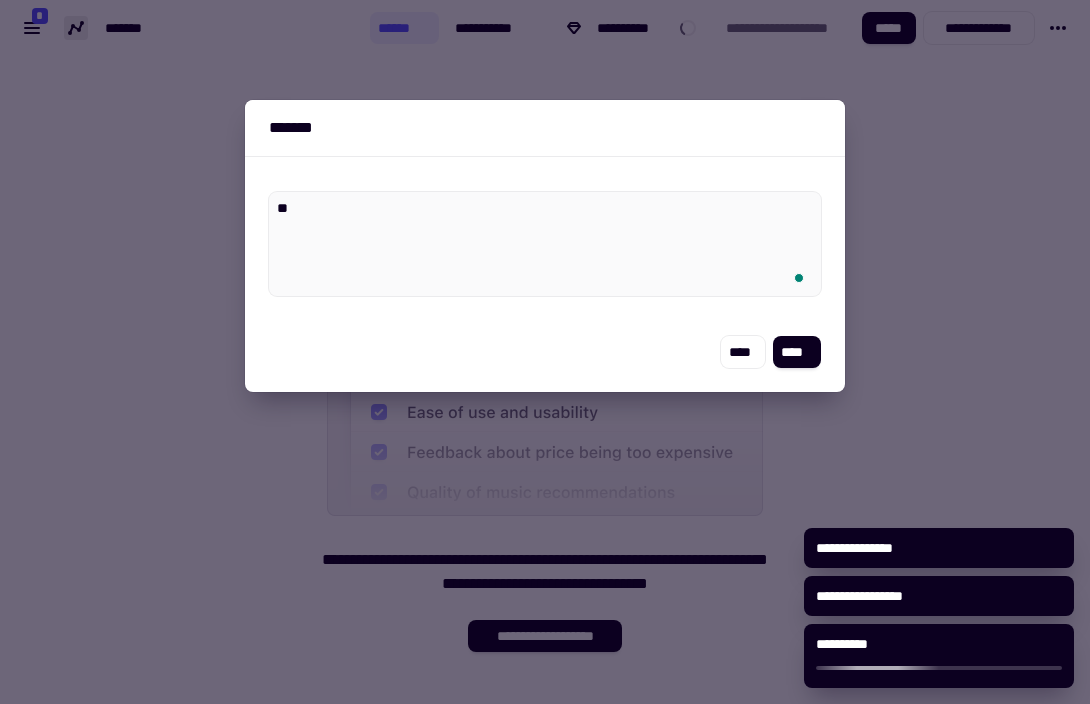 type on "*" 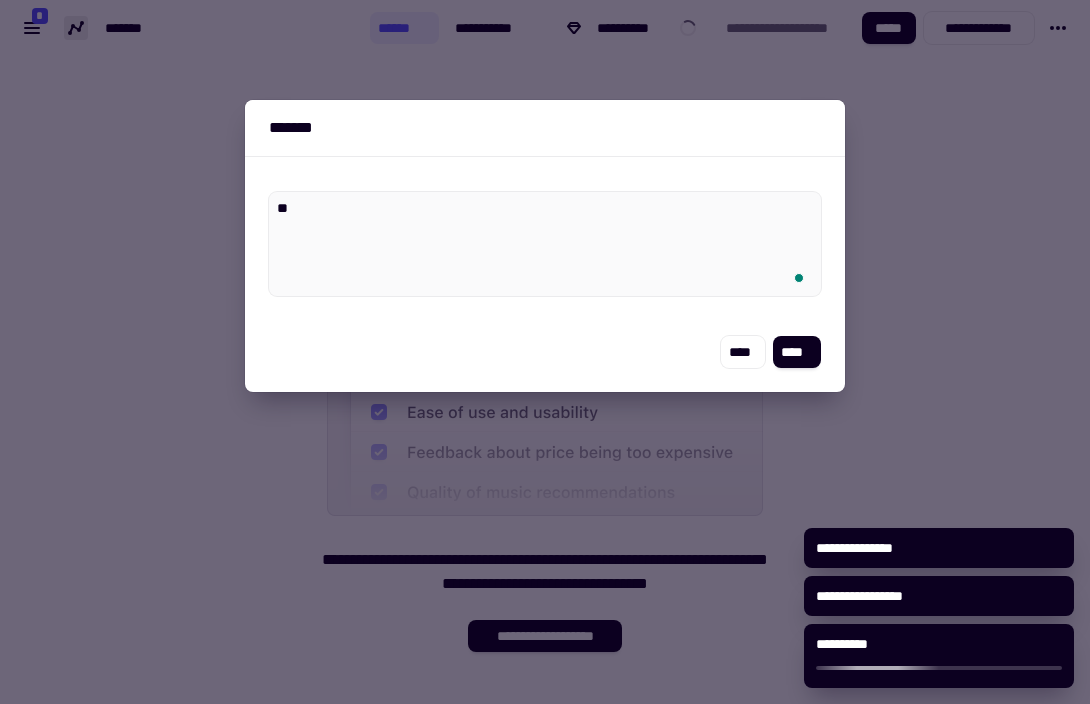type on "***" 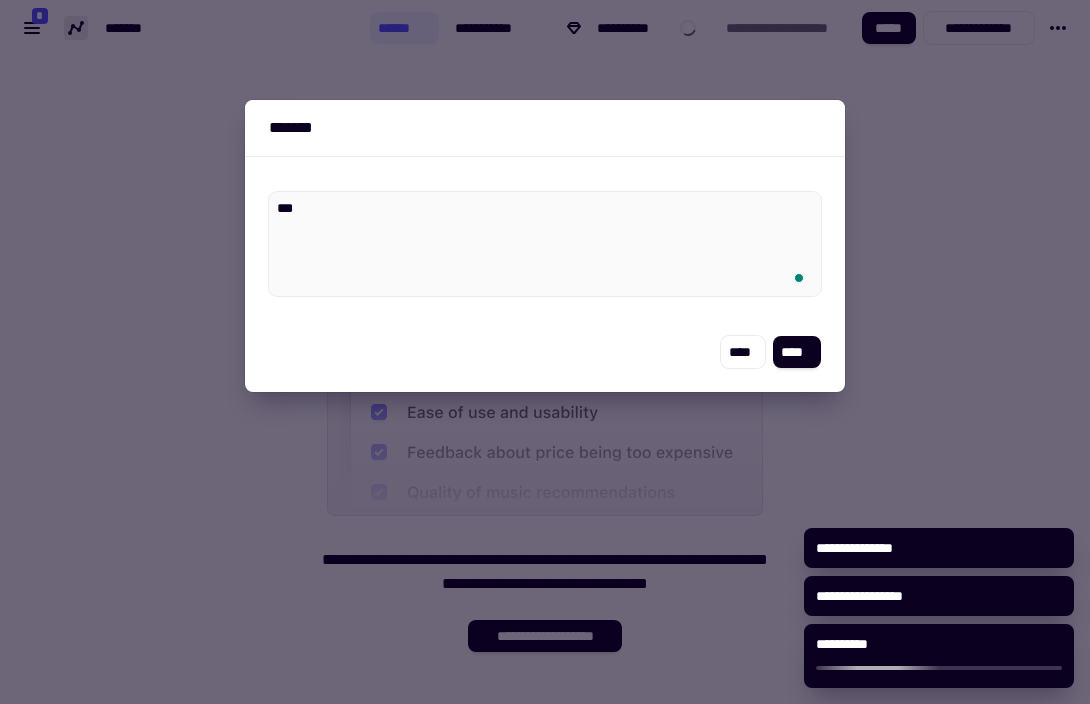 type on "*" 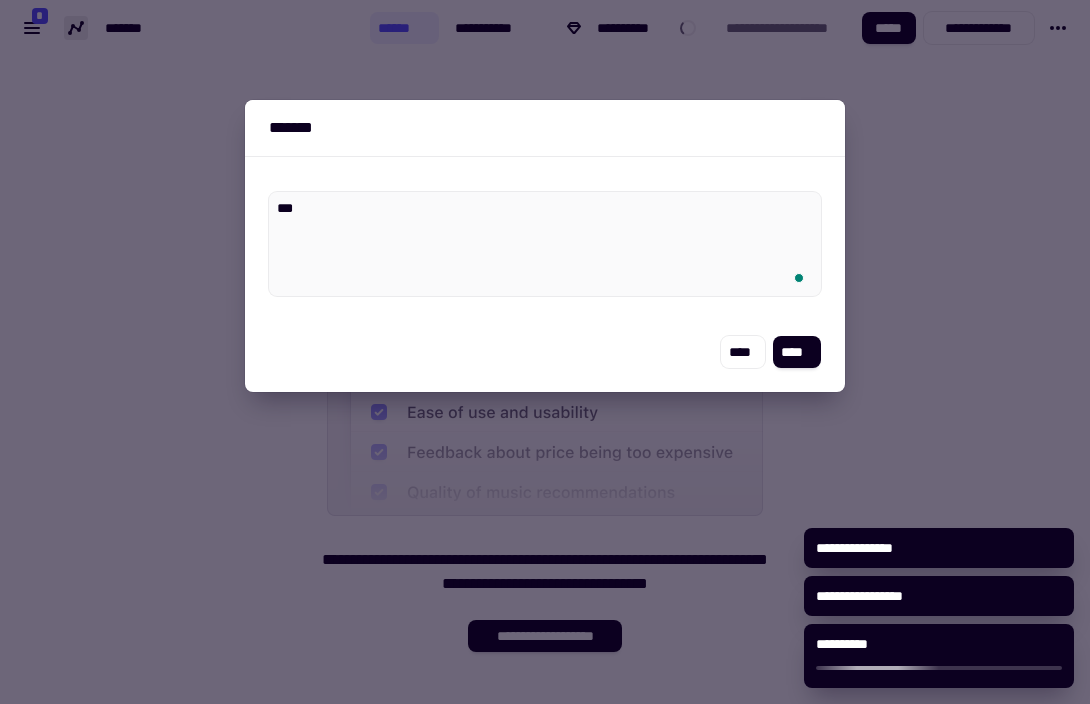 type on "****" 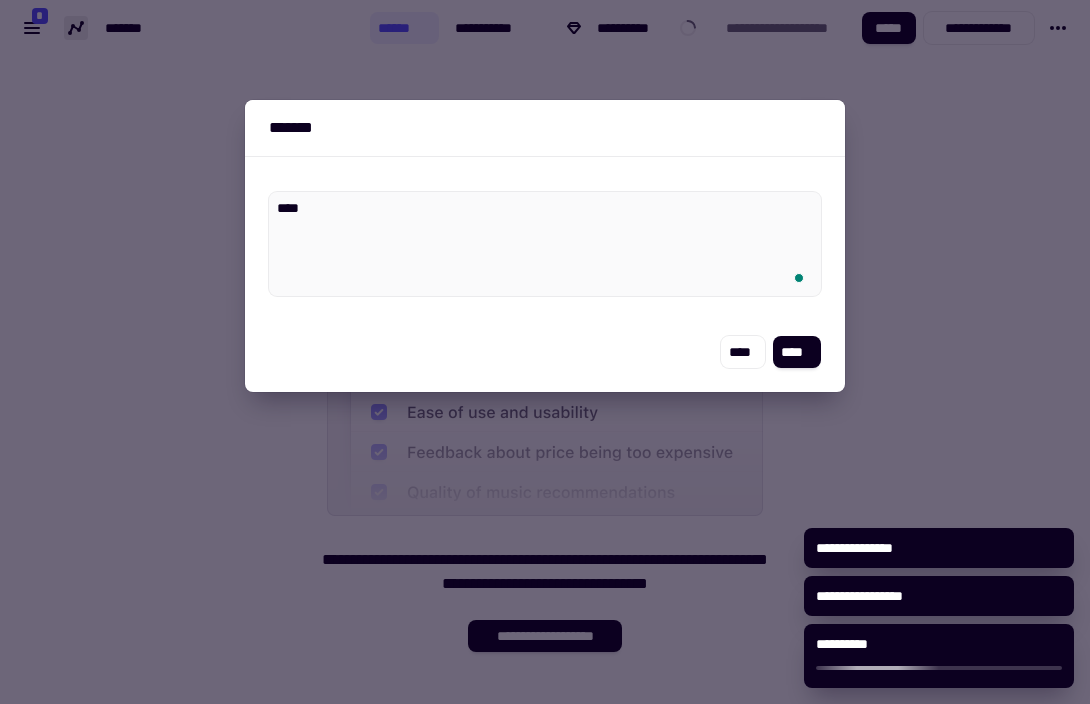 type on "*" 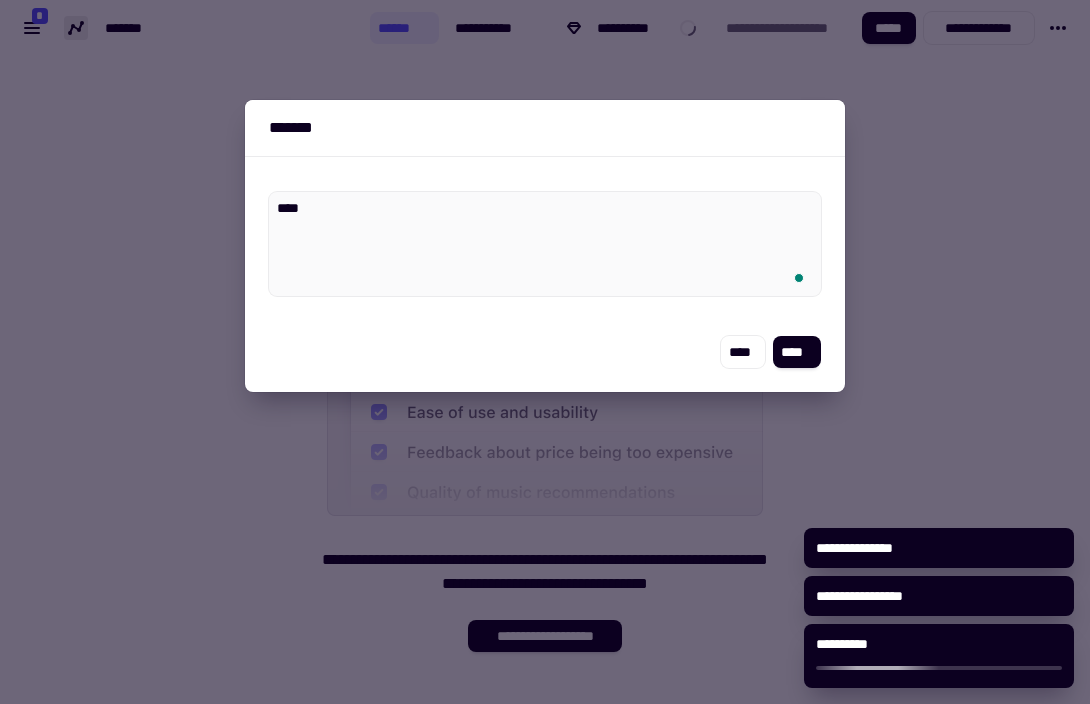 type on "****" 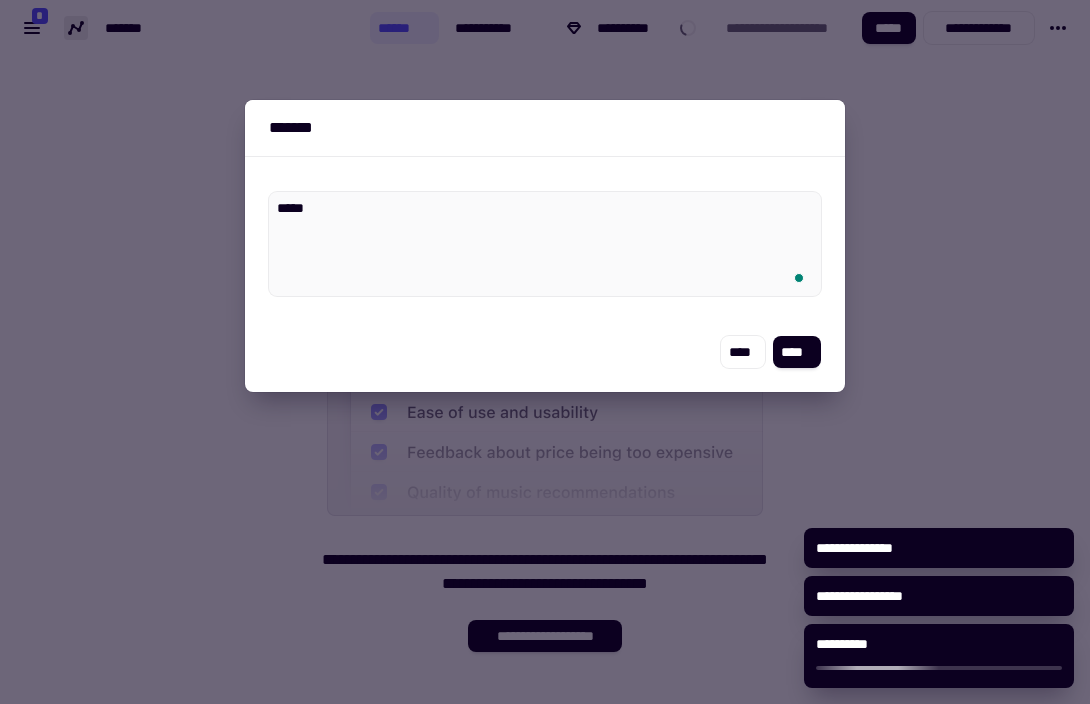 type on "*" 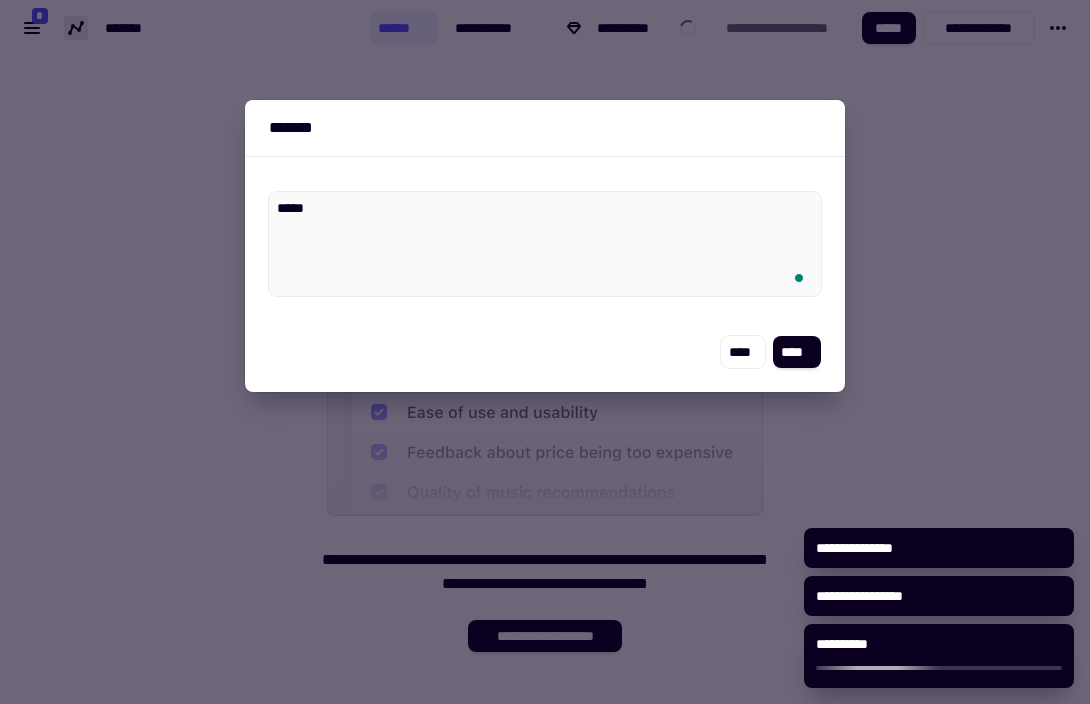 type on "******" 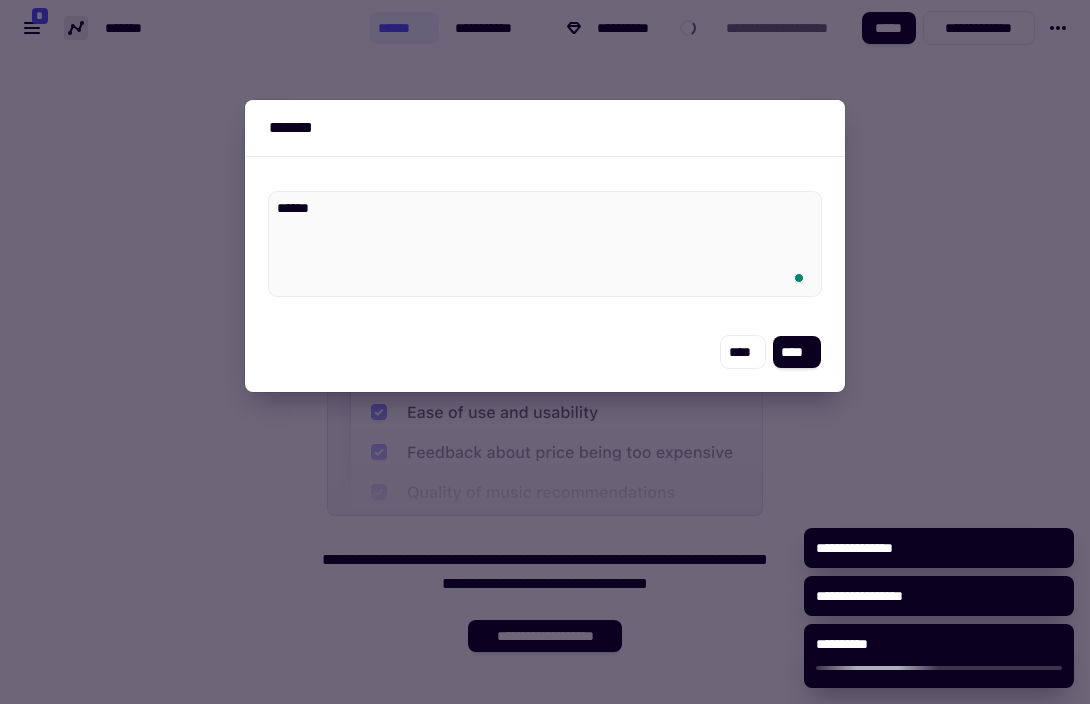 type on "*" 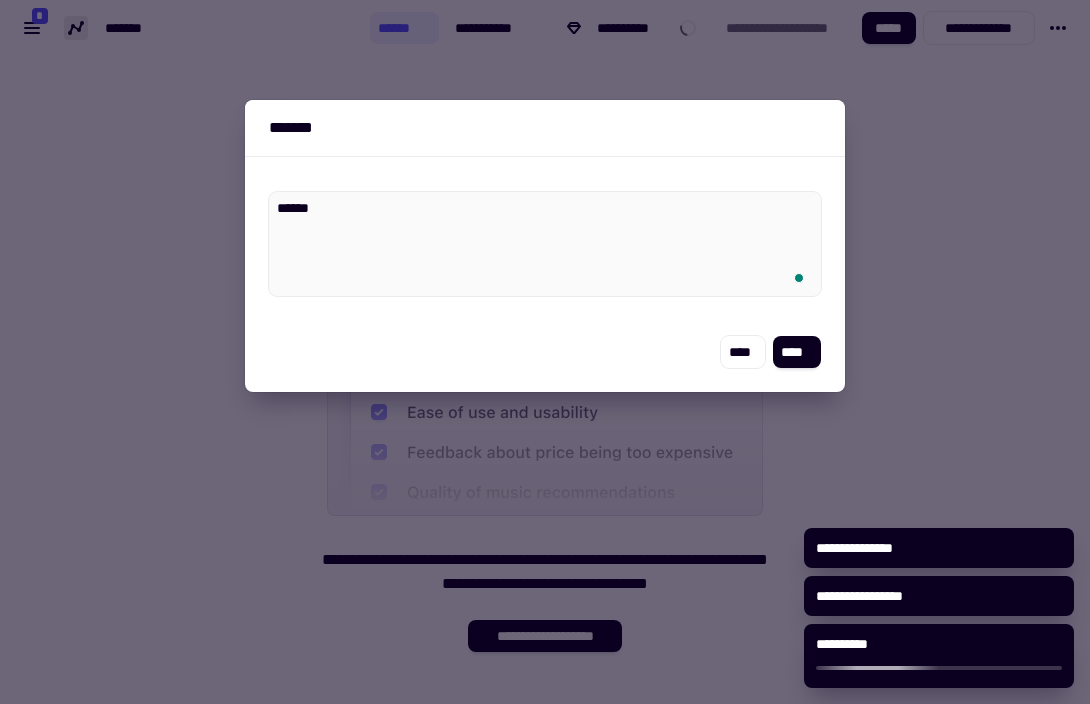type on "******" 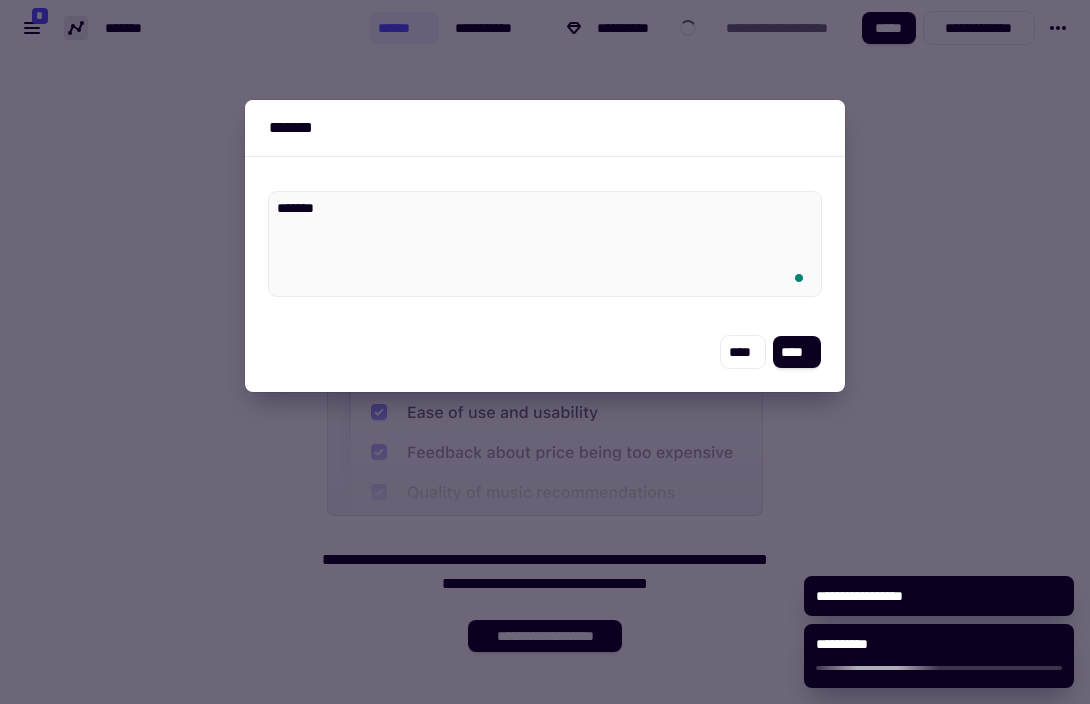 type on "*" 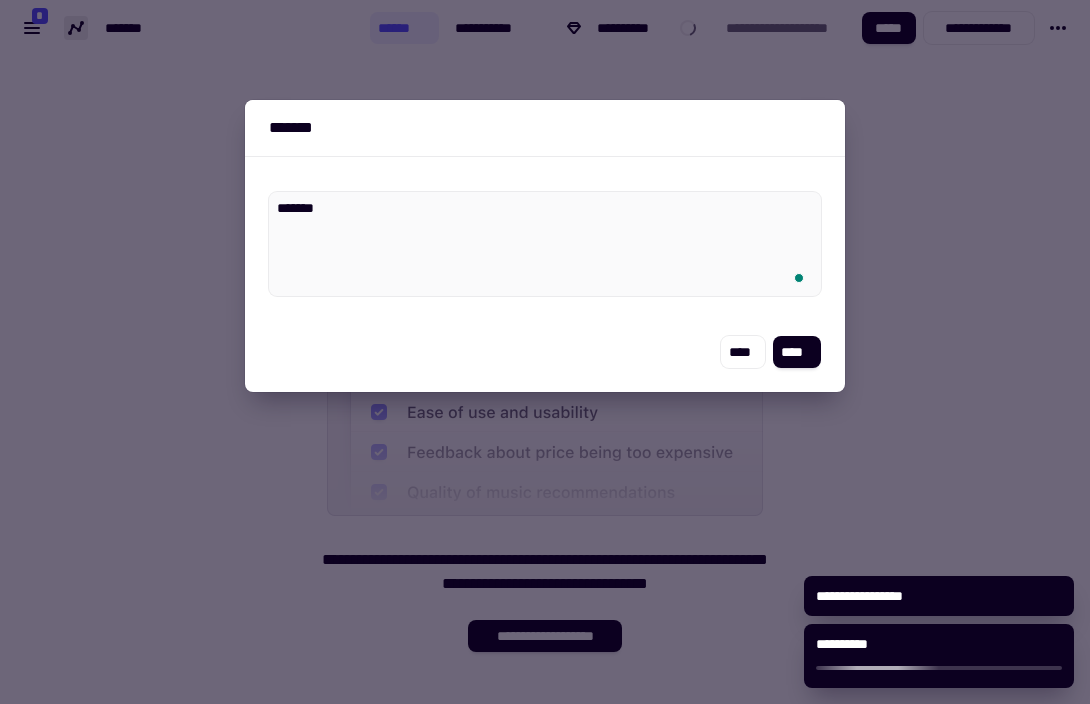 type on "********" 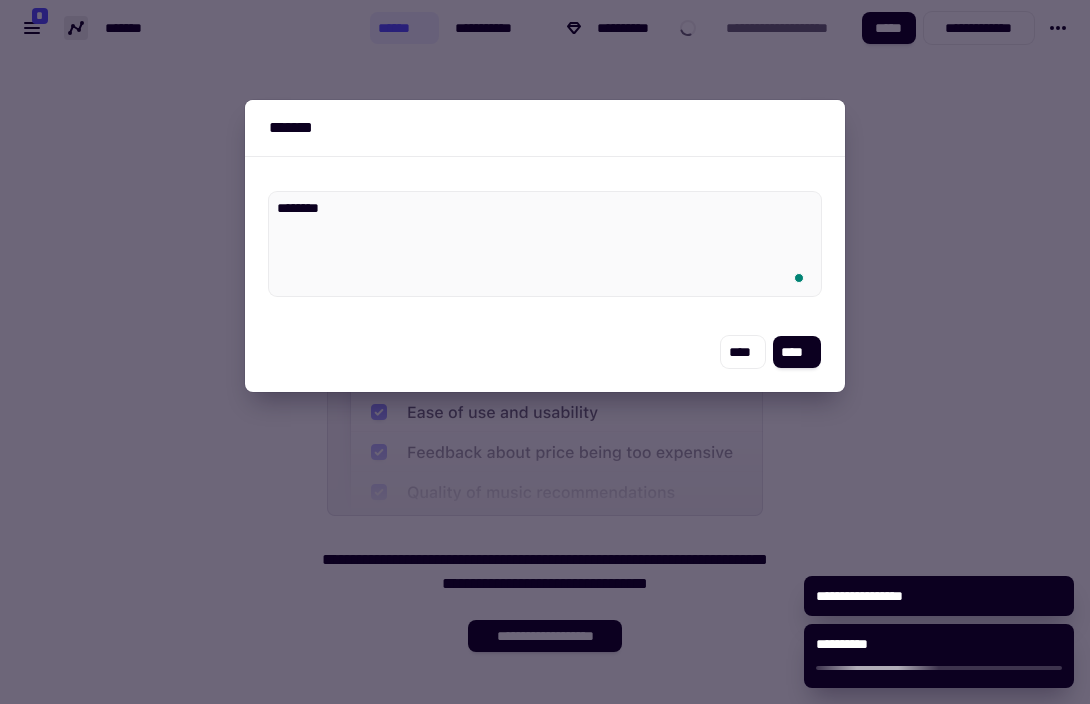 type on "*" 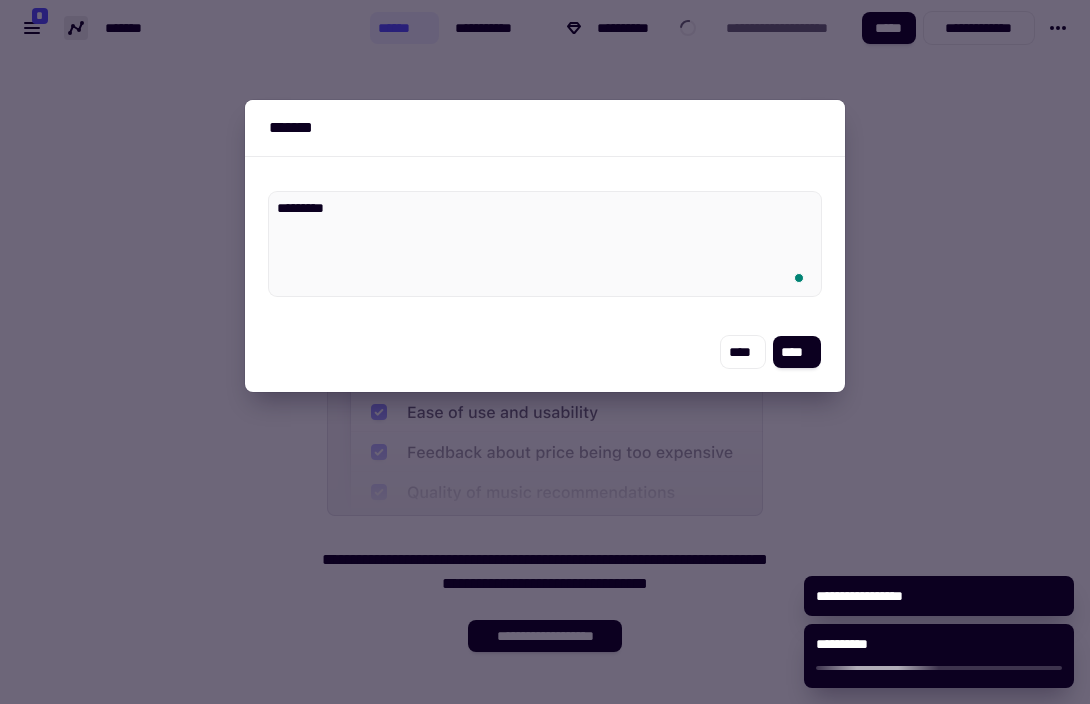 type on "**********" 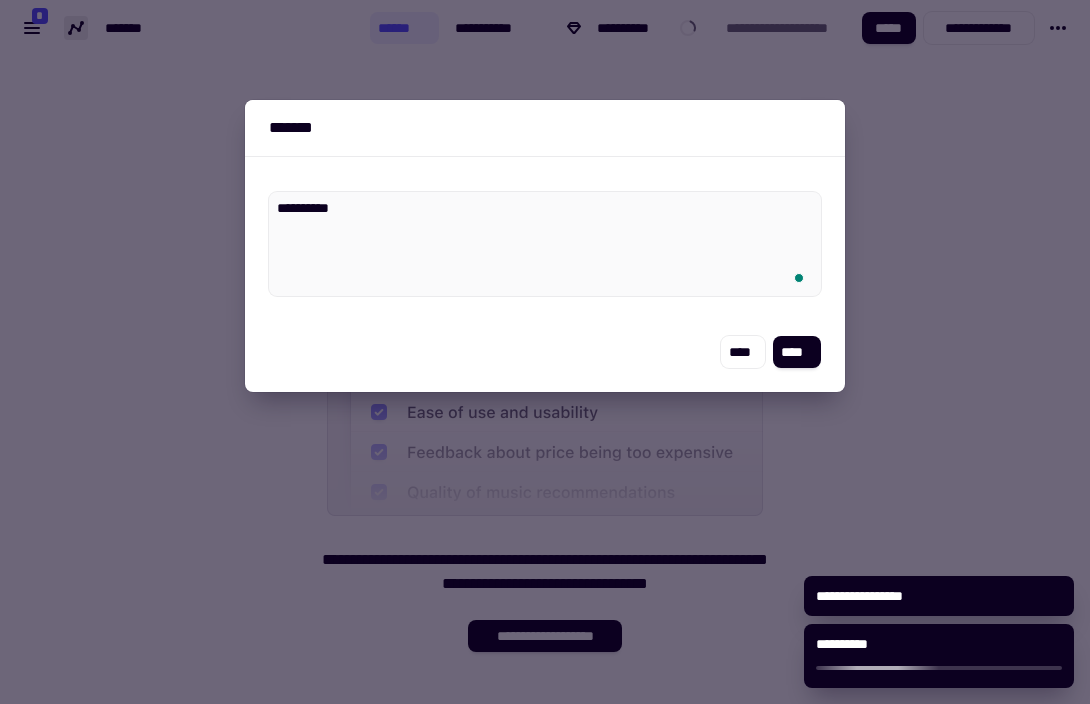 type on "*" 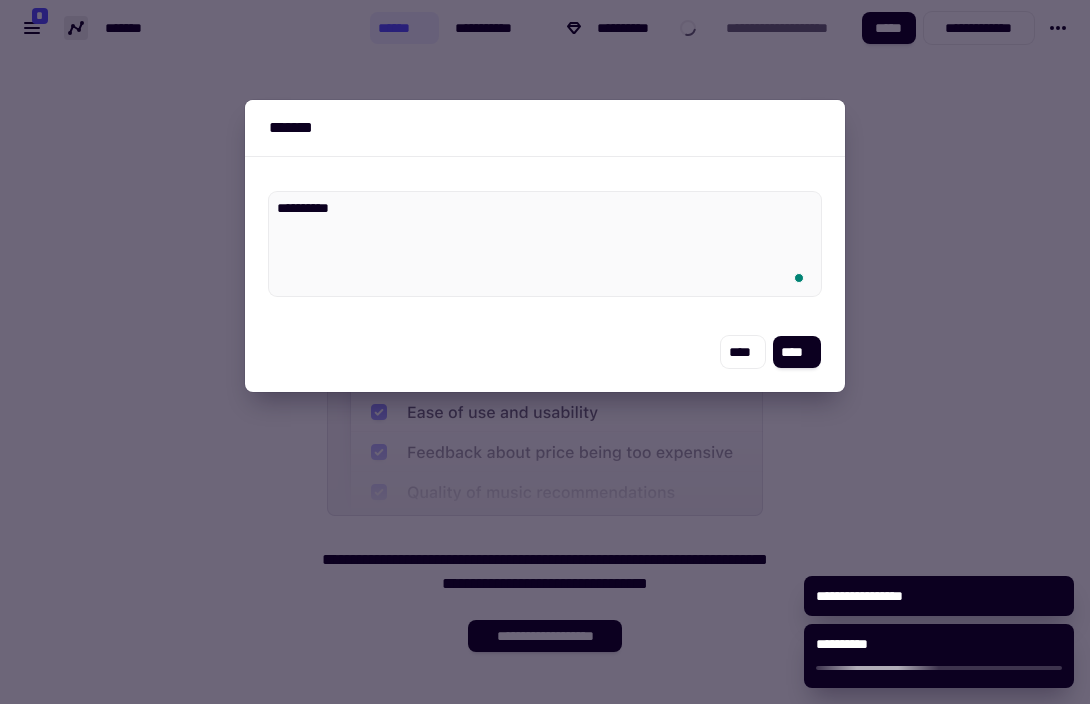 type on "**********" 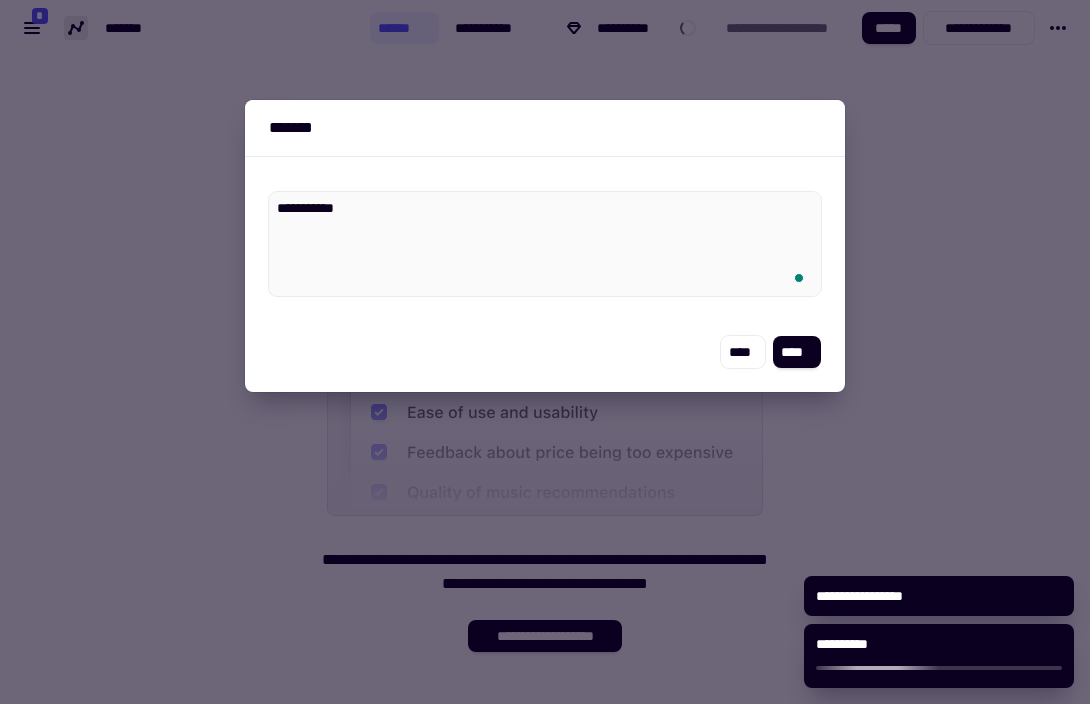 type on "*" 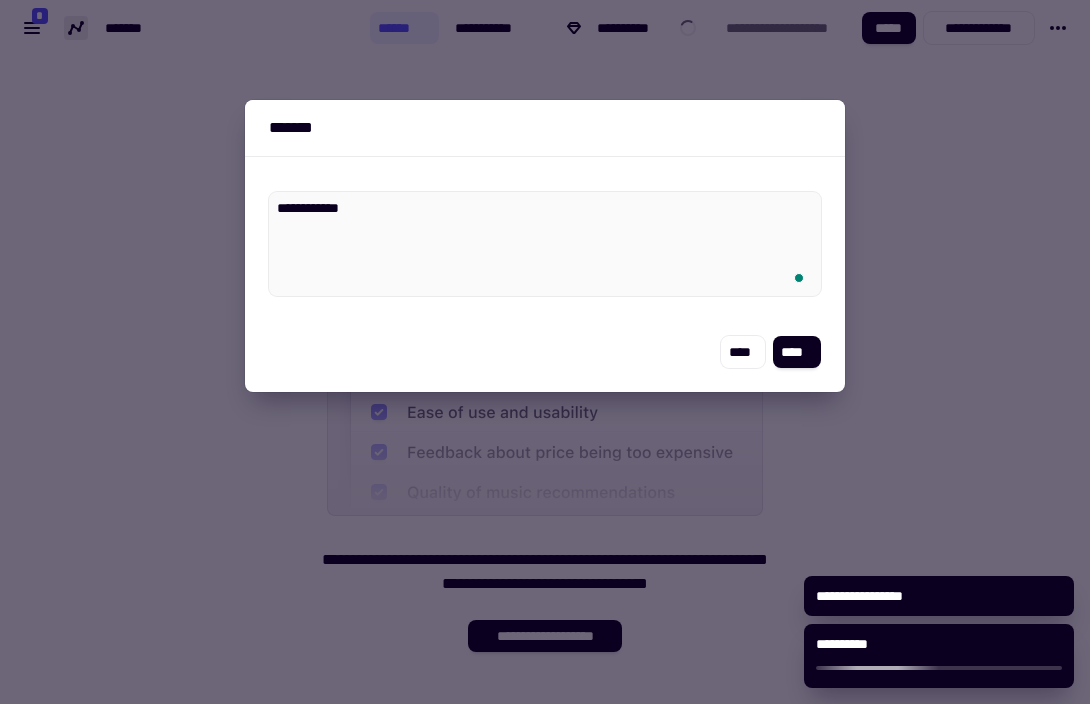 type on "**********" 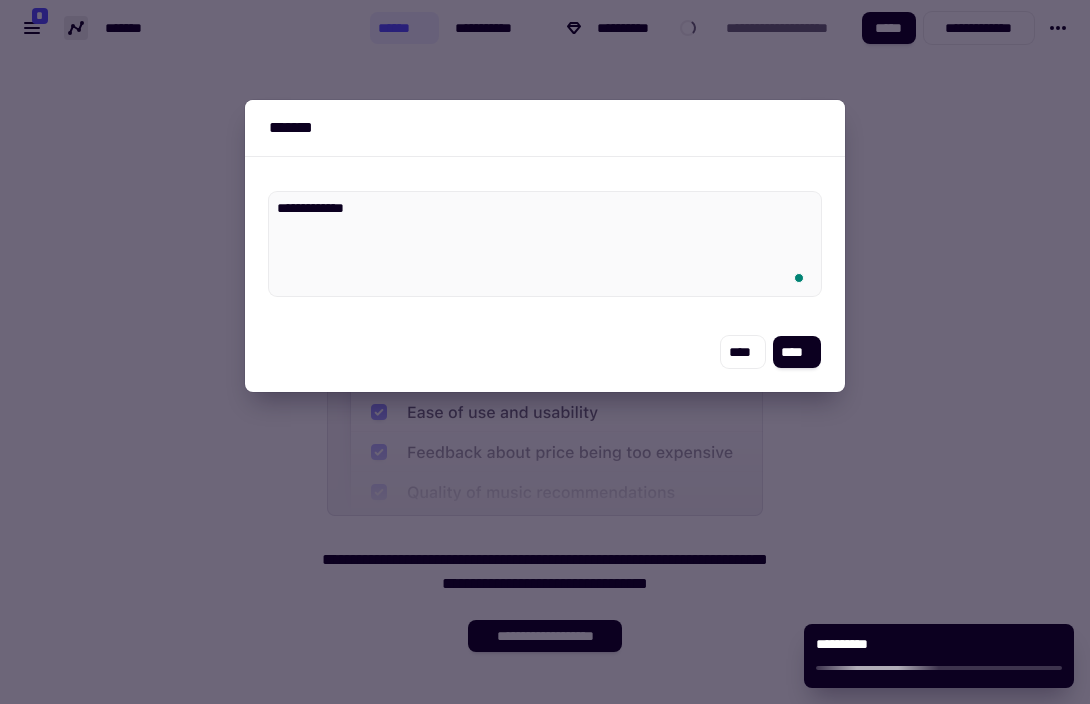 type on "*" 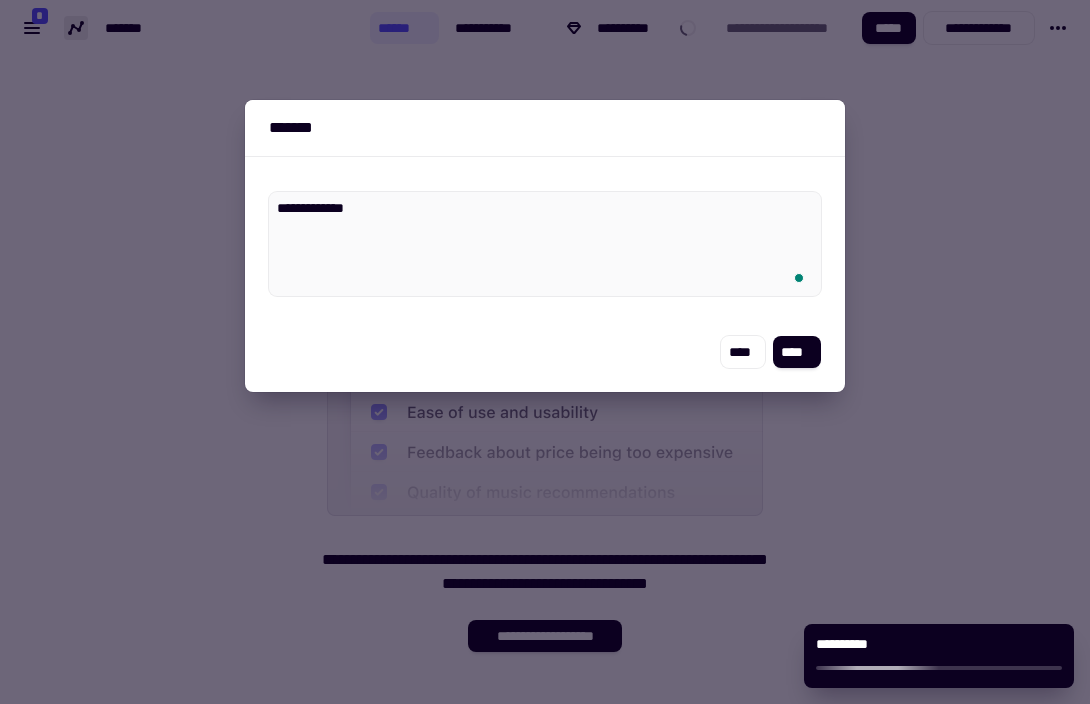 type on "**********" 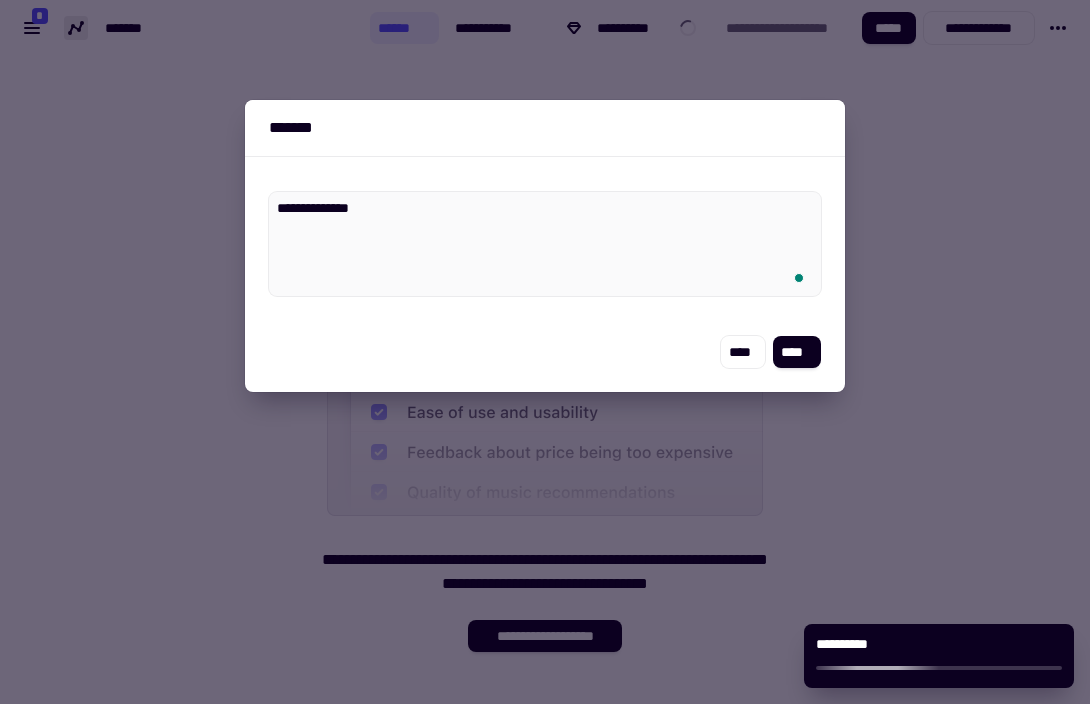 type on "*" 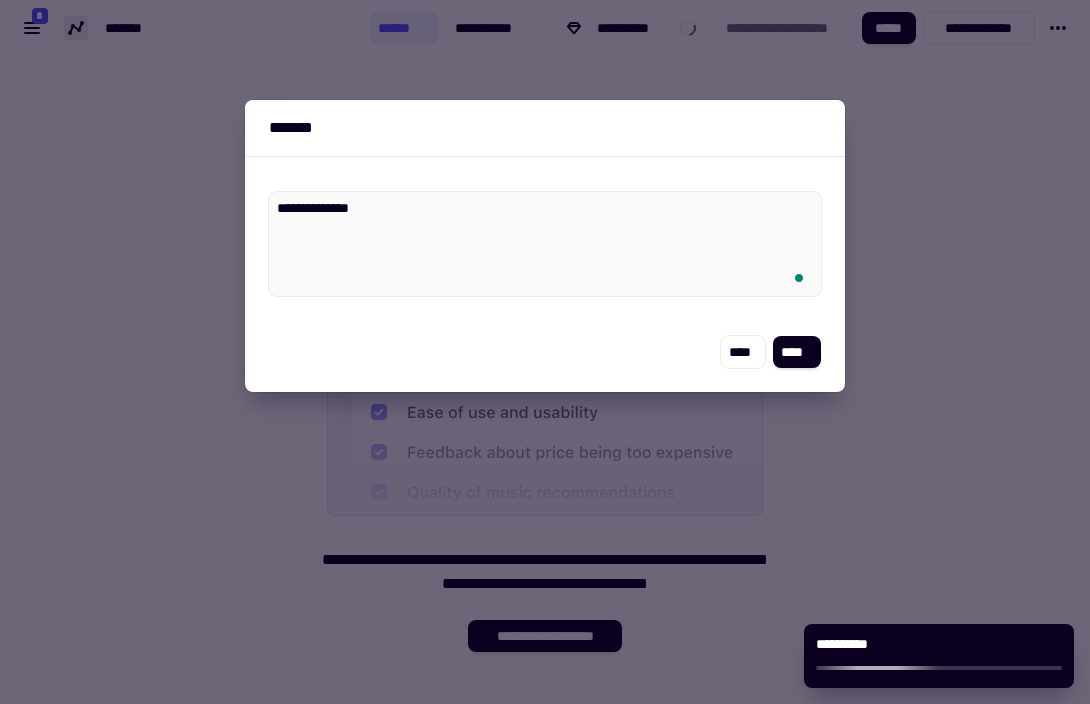 type on "**********" 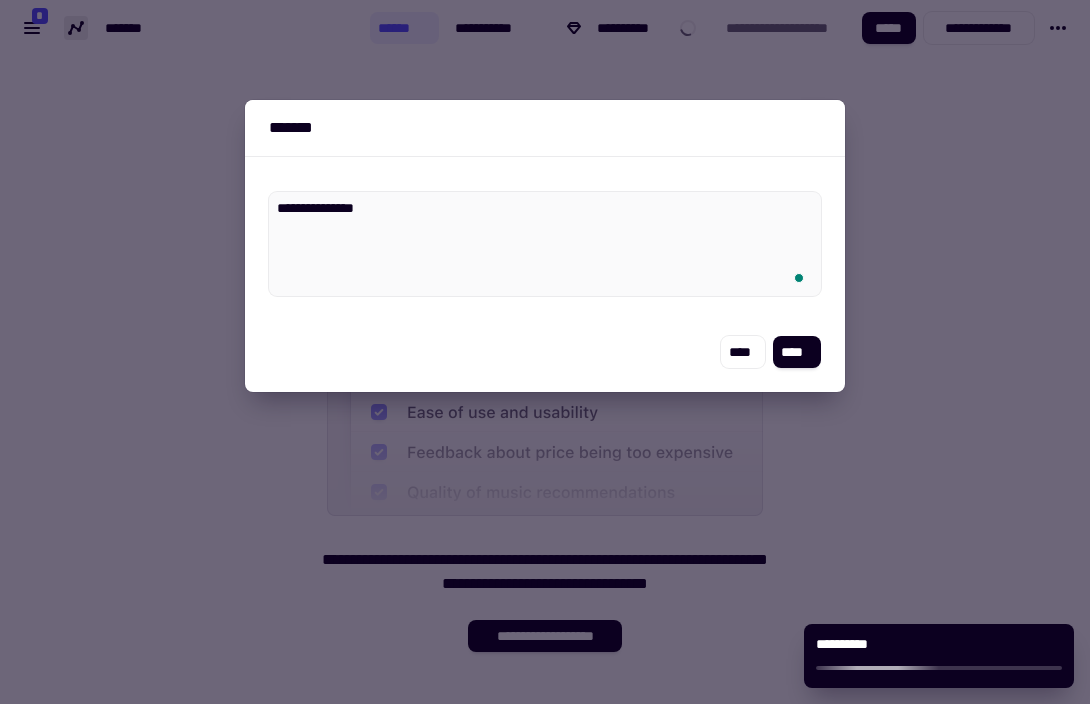 type on "*" 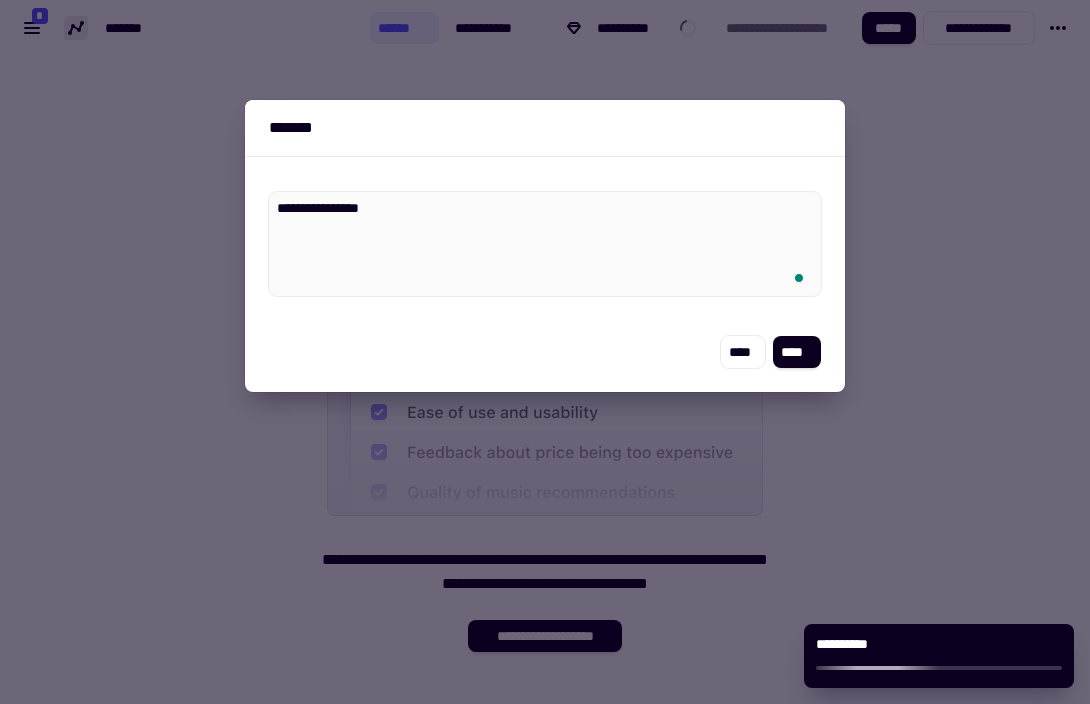 type on "**********" 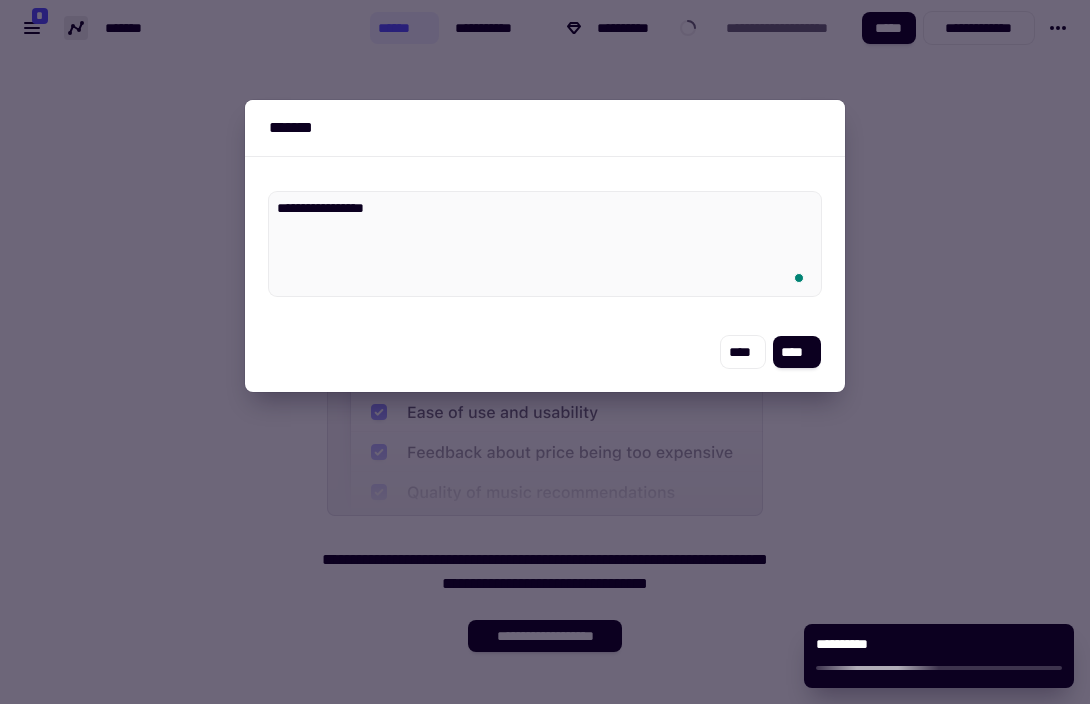 type on "*" 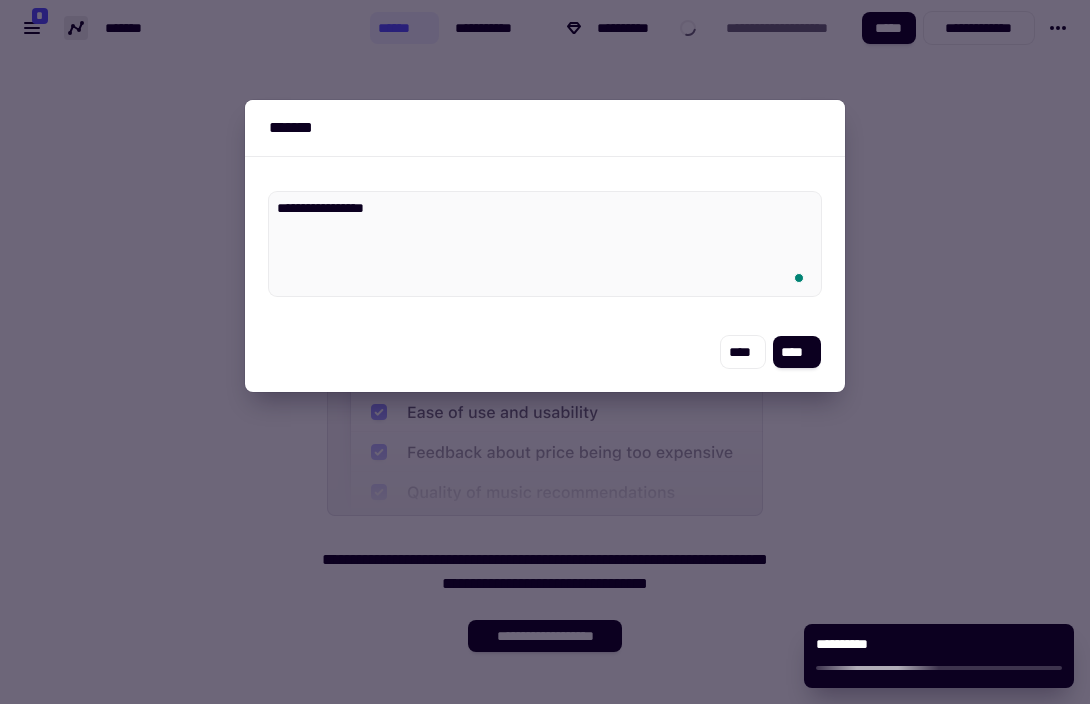 type on "**********" 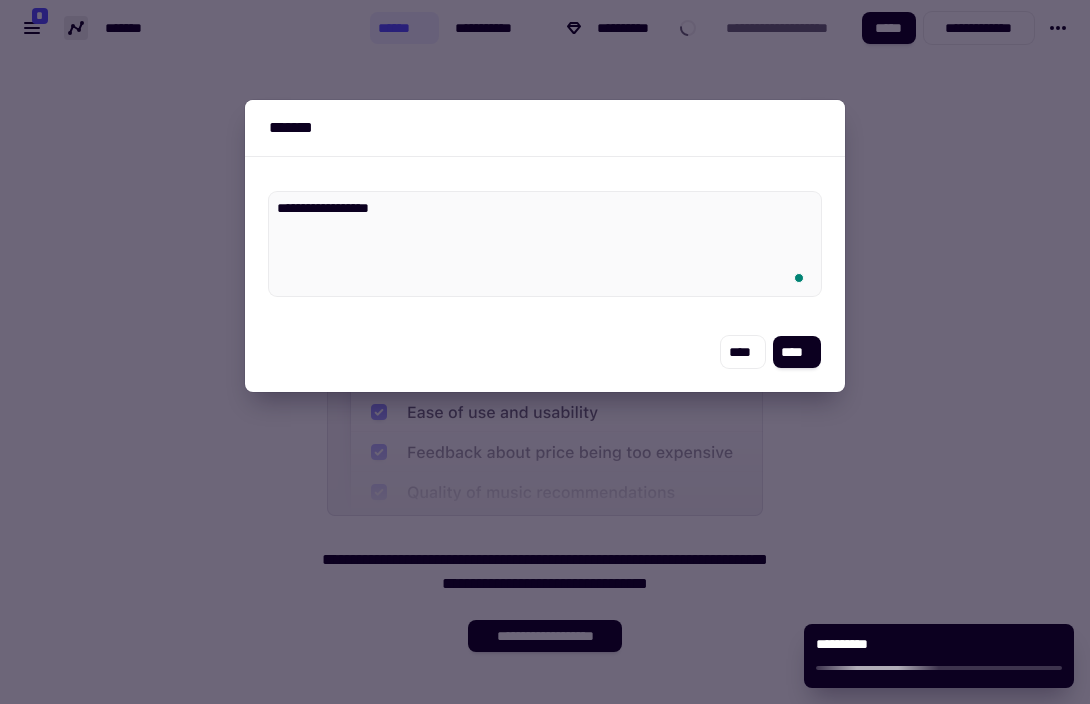 type on "*" 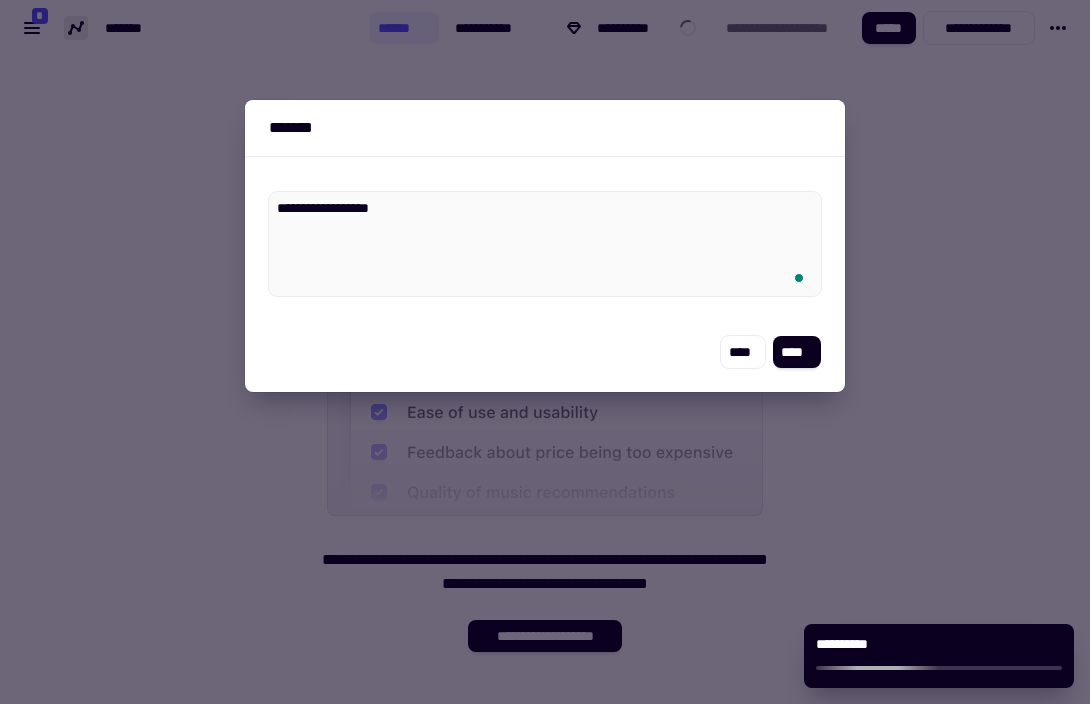 type on "**********" 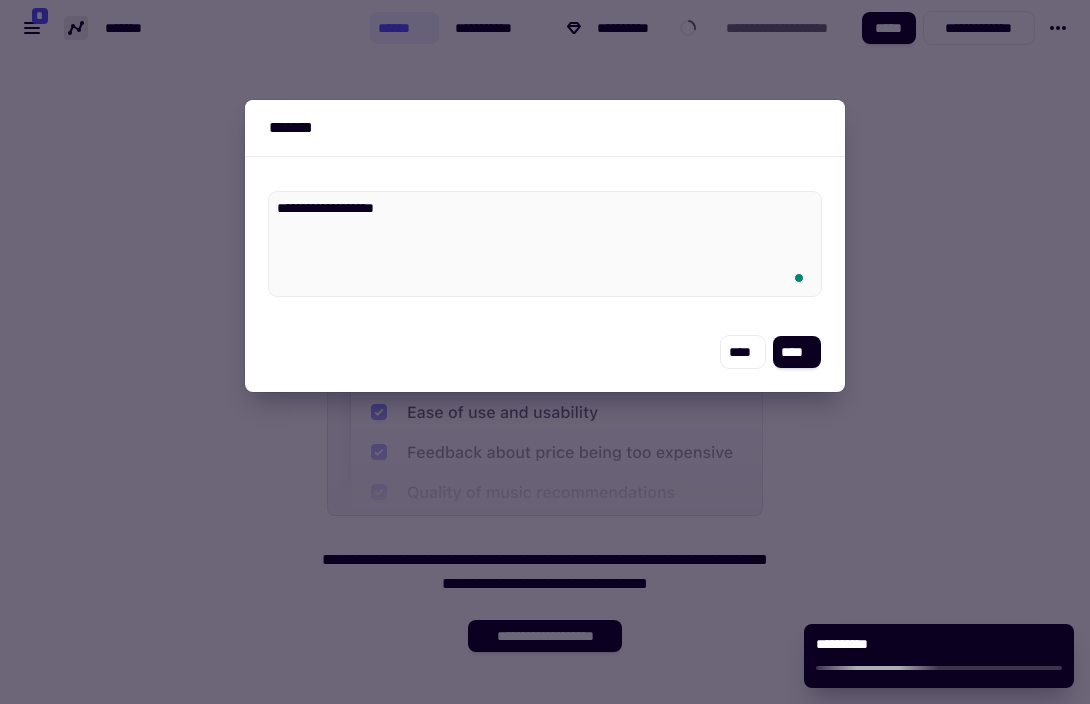 type on "*" 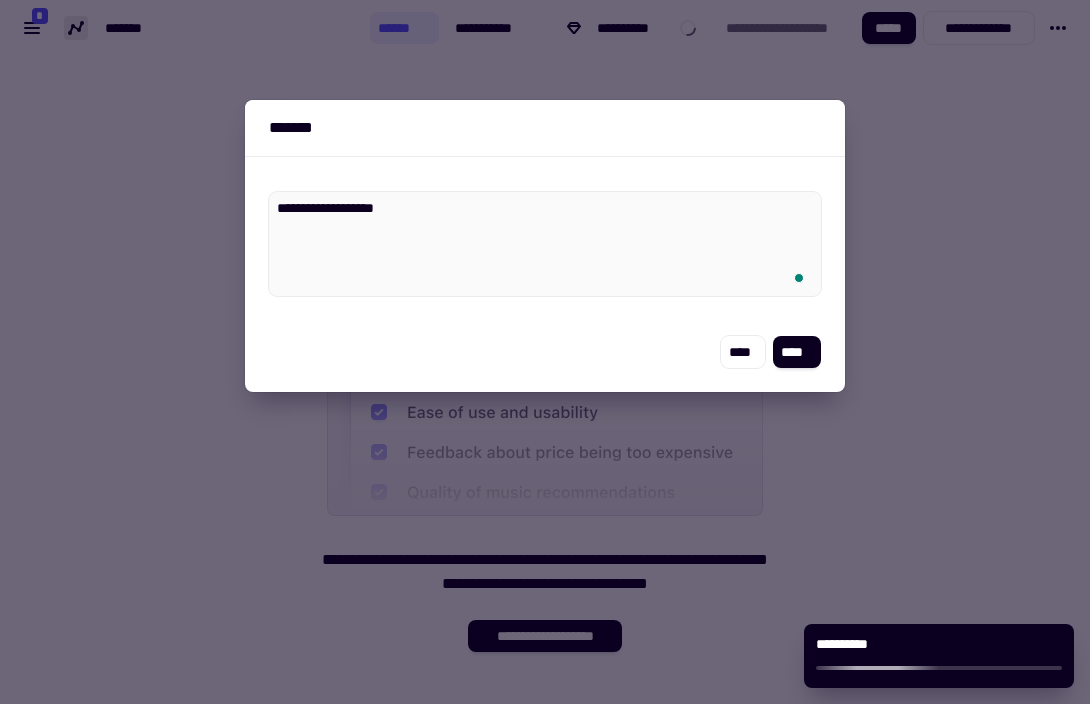 type on "**********" 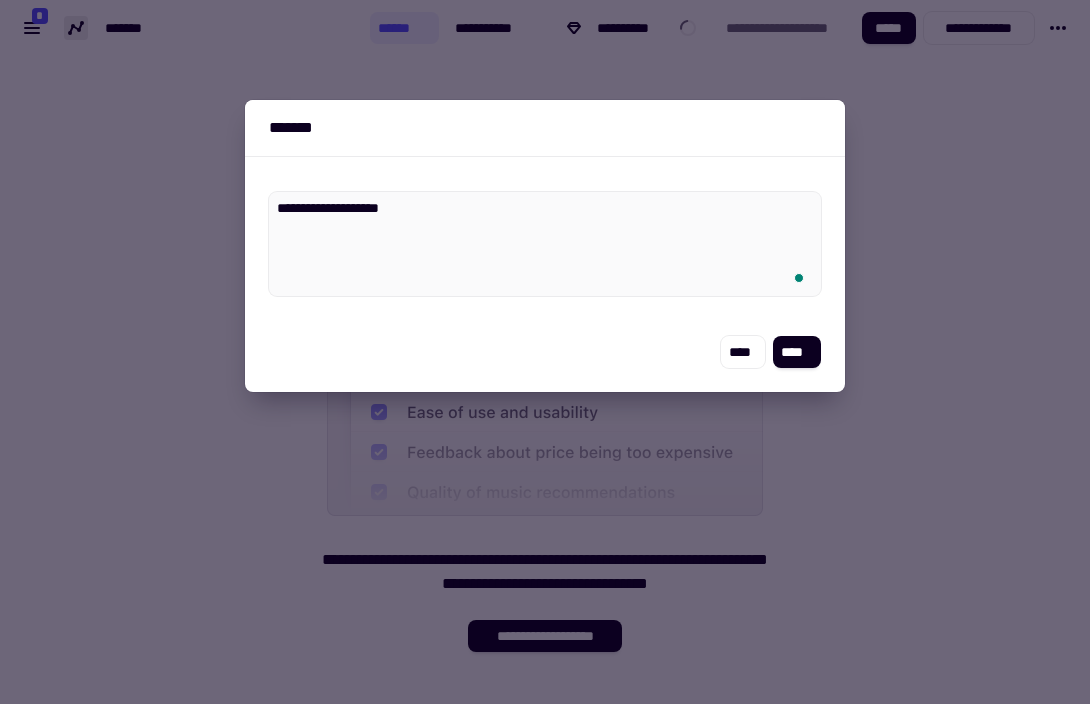 type on "*" 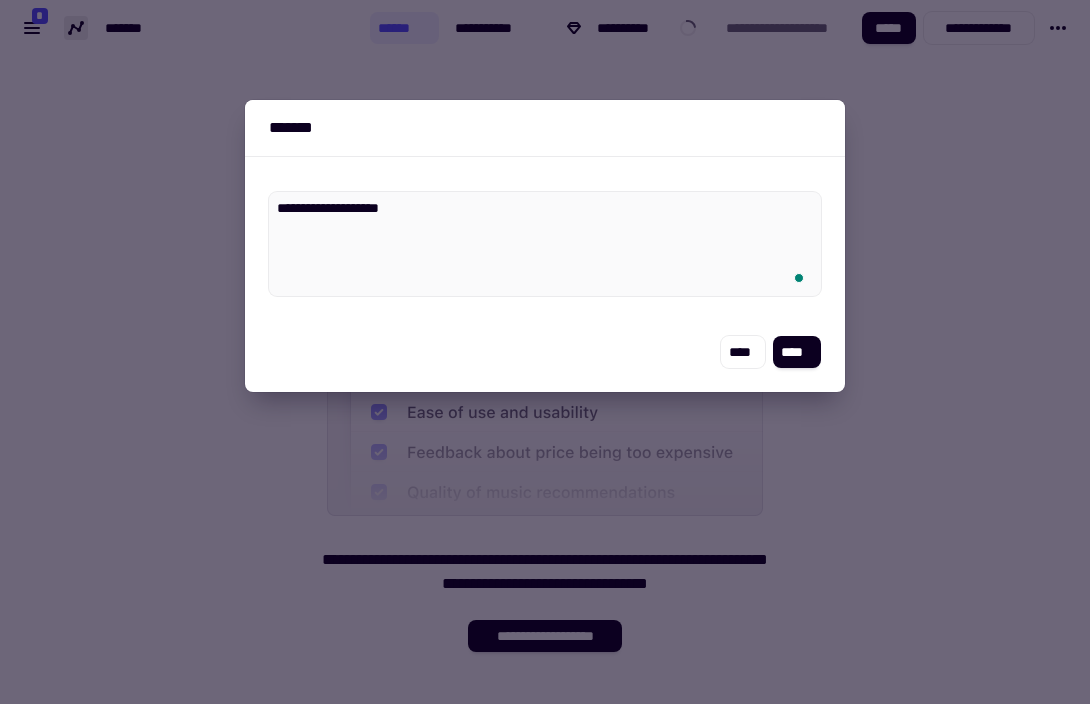 type on "**********" 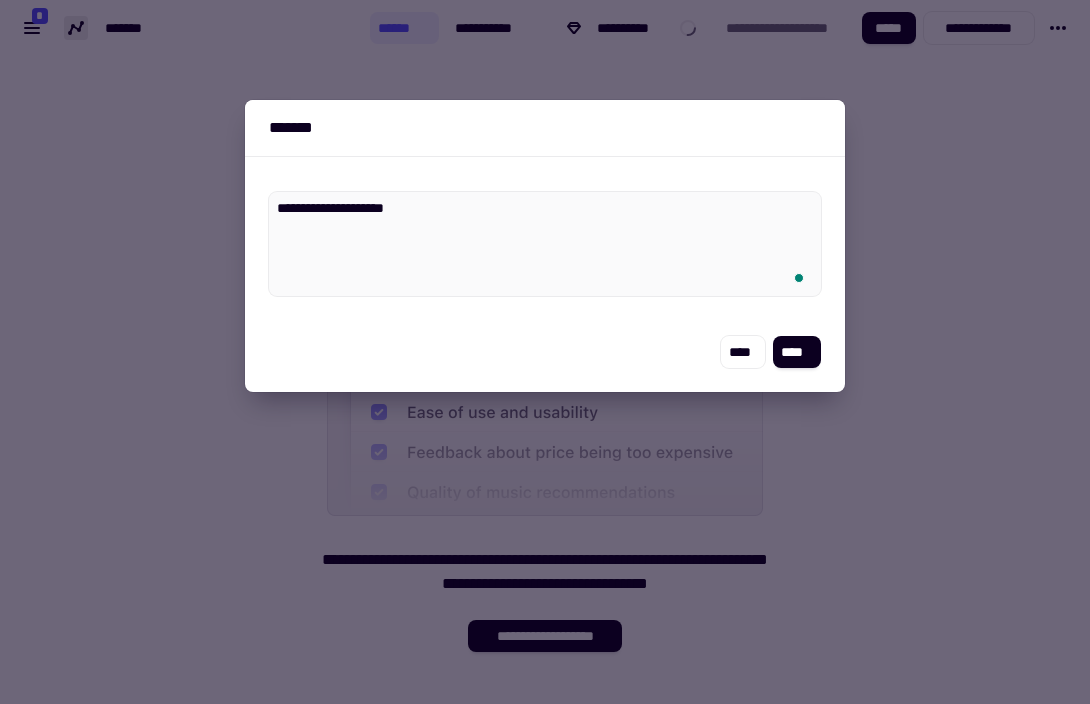 type on "*" 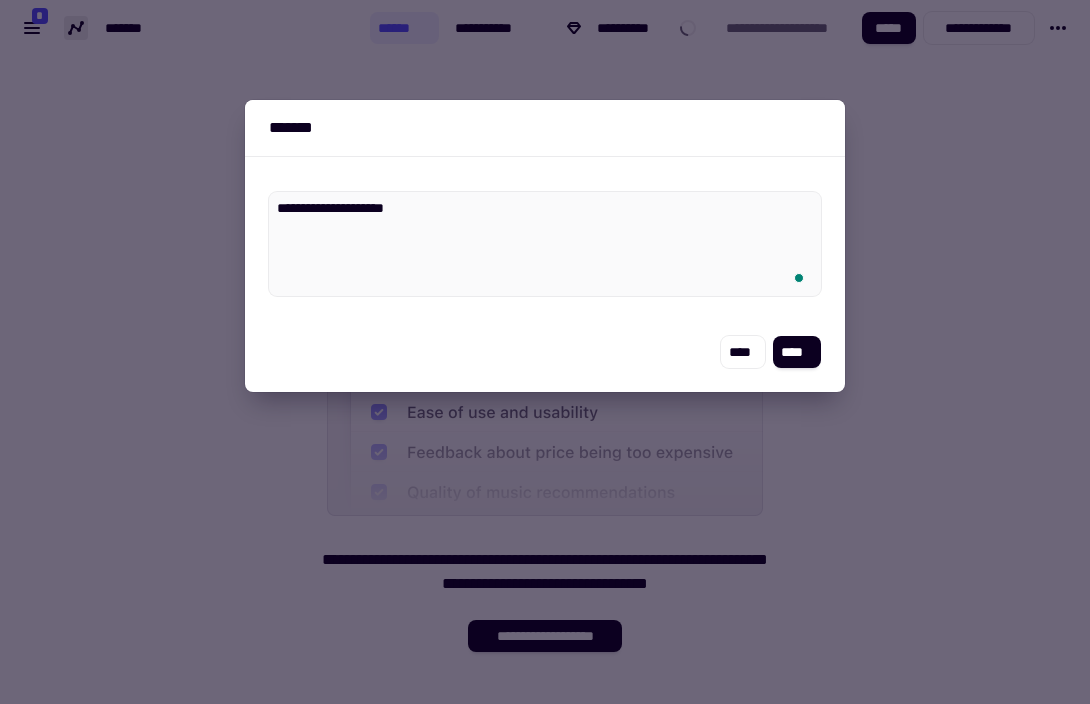type on "**********" 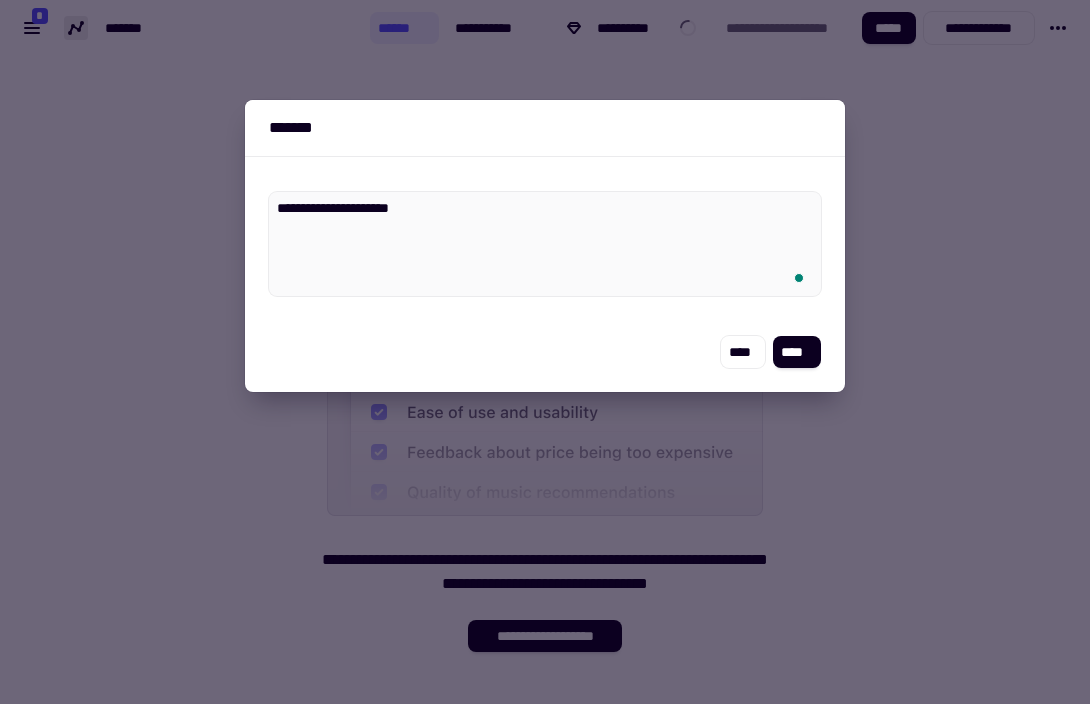 type on "*" 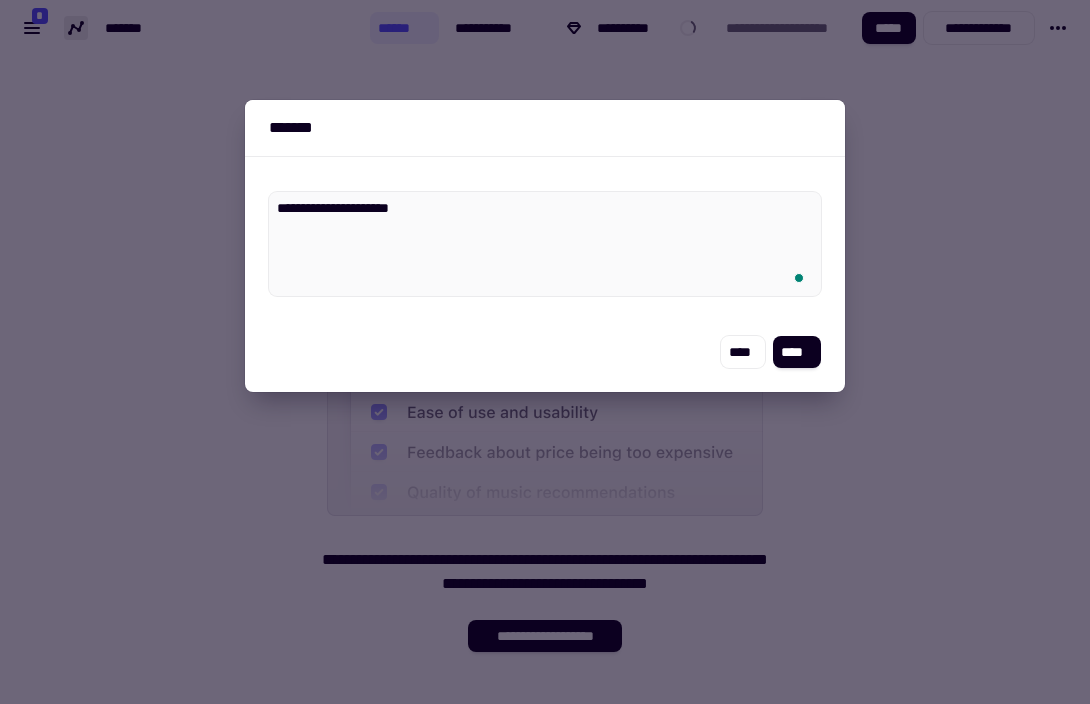 type on "**********" 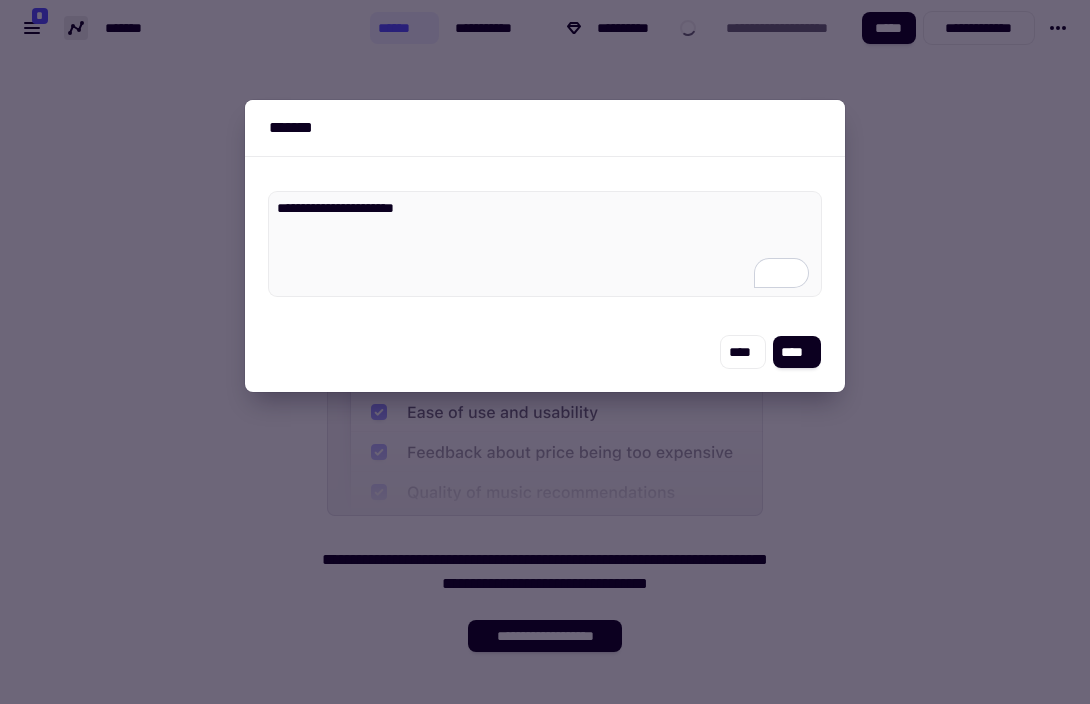 type on "*" 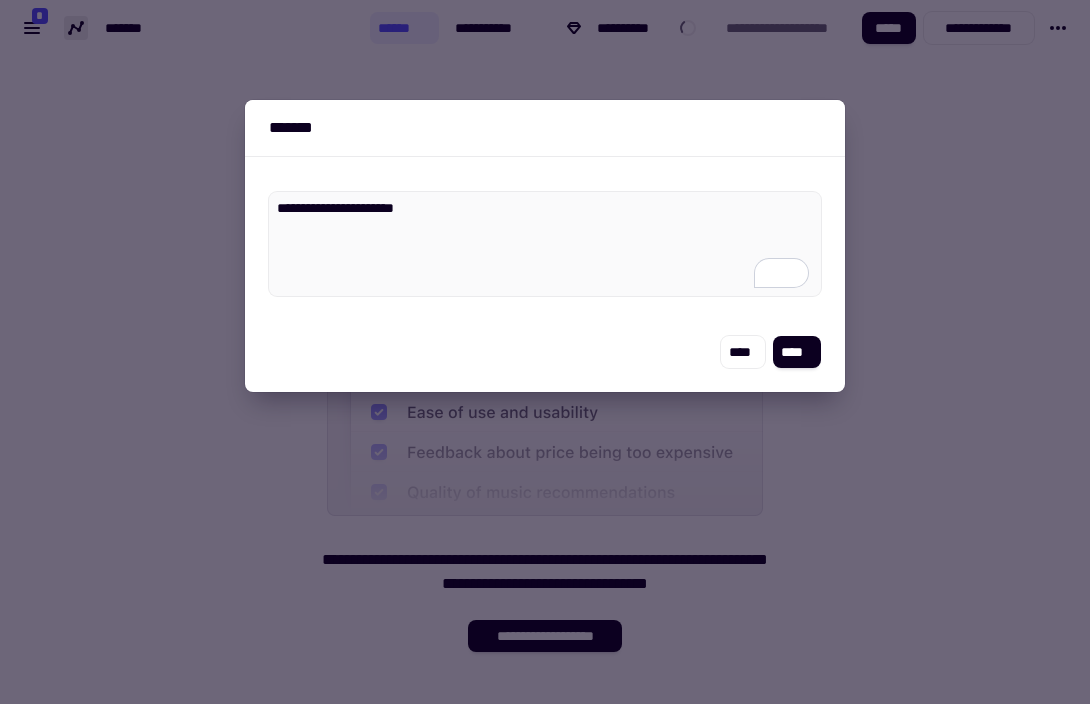 type on "**********" 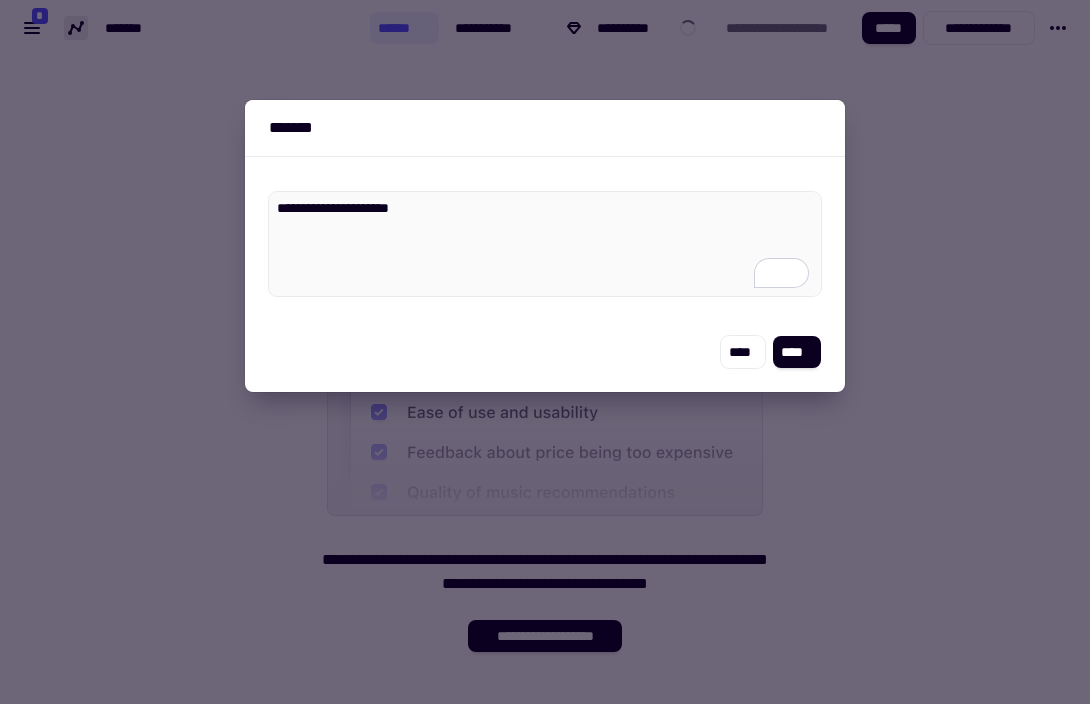 type on "*" 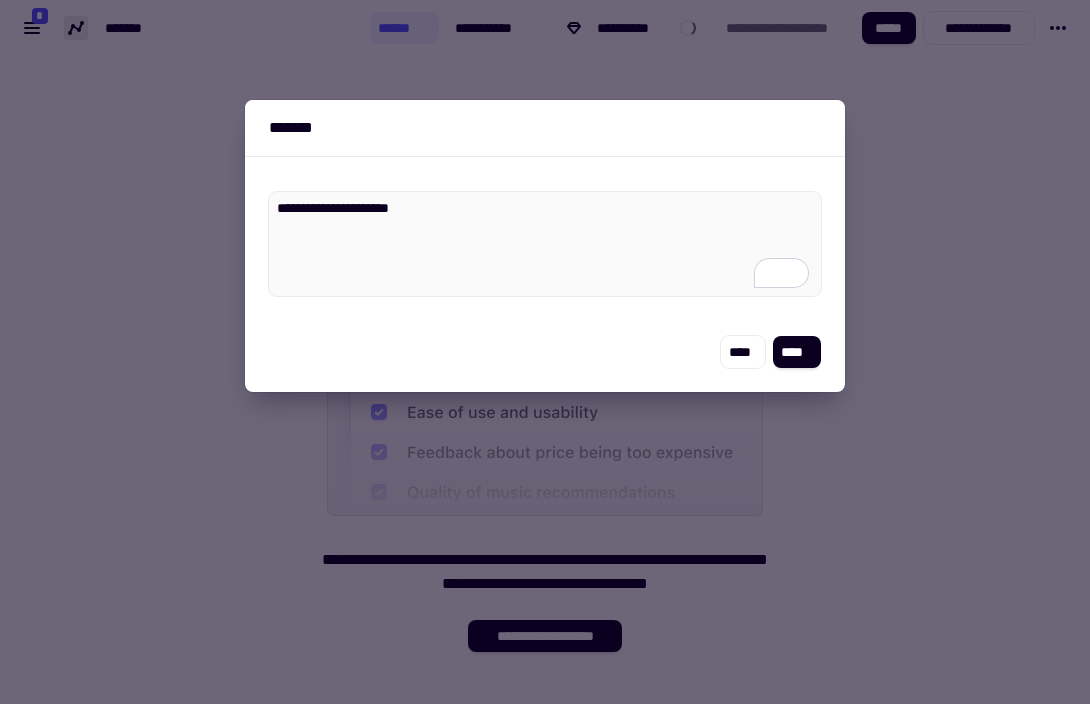 type on "**********" 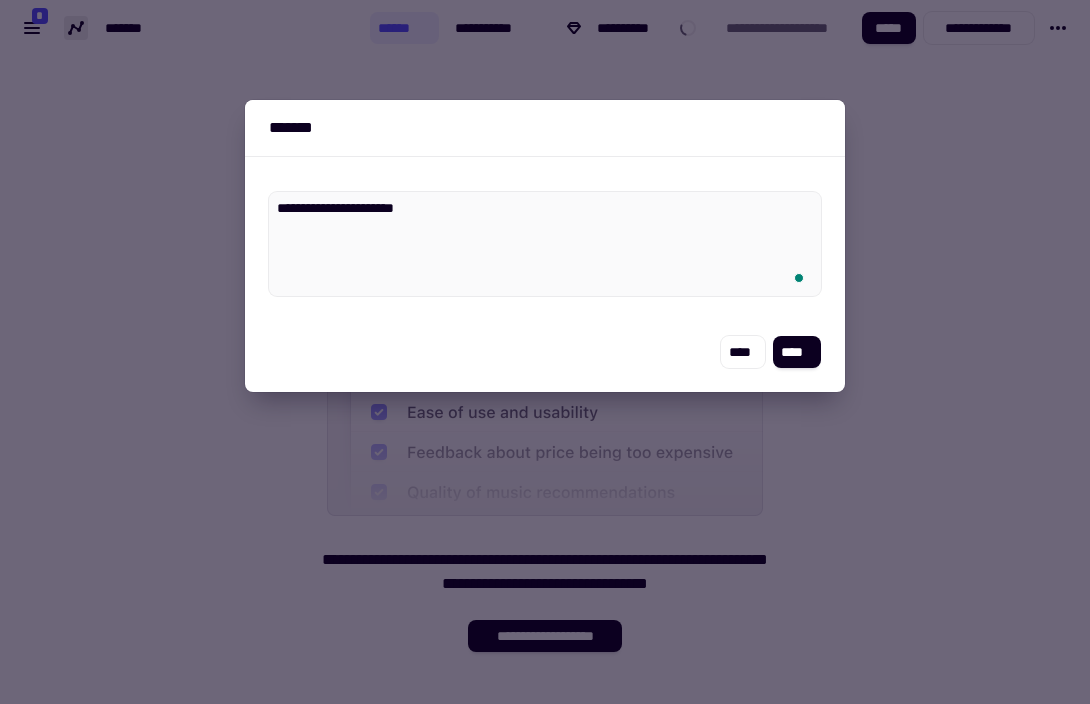 type on "*" 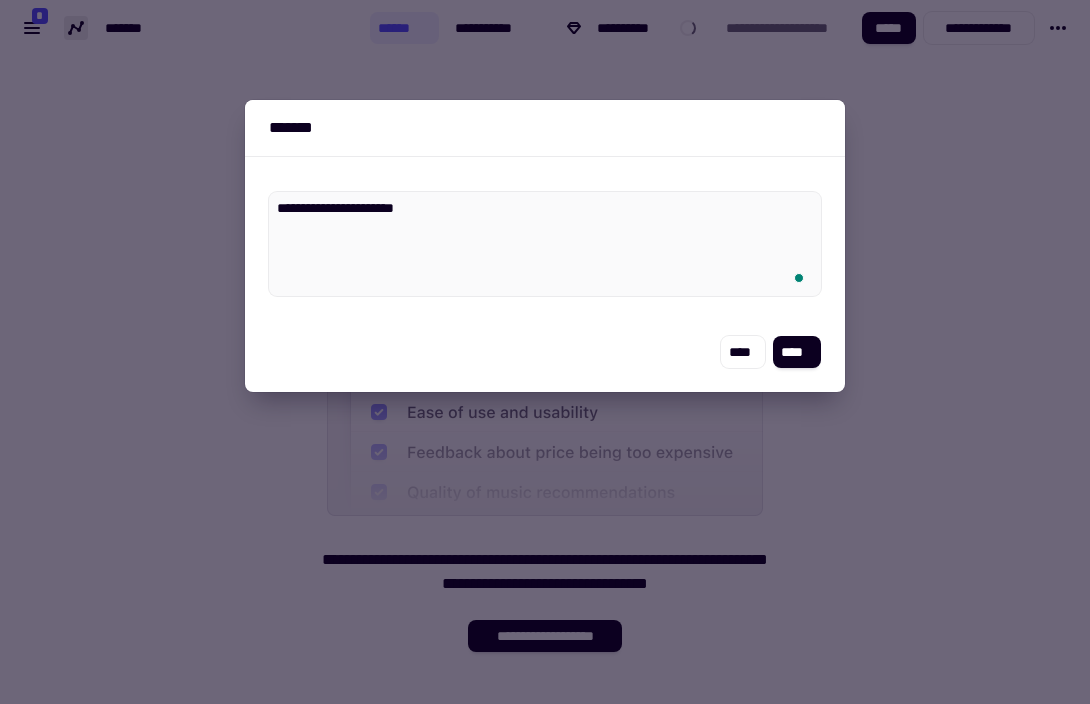 type on "**********" 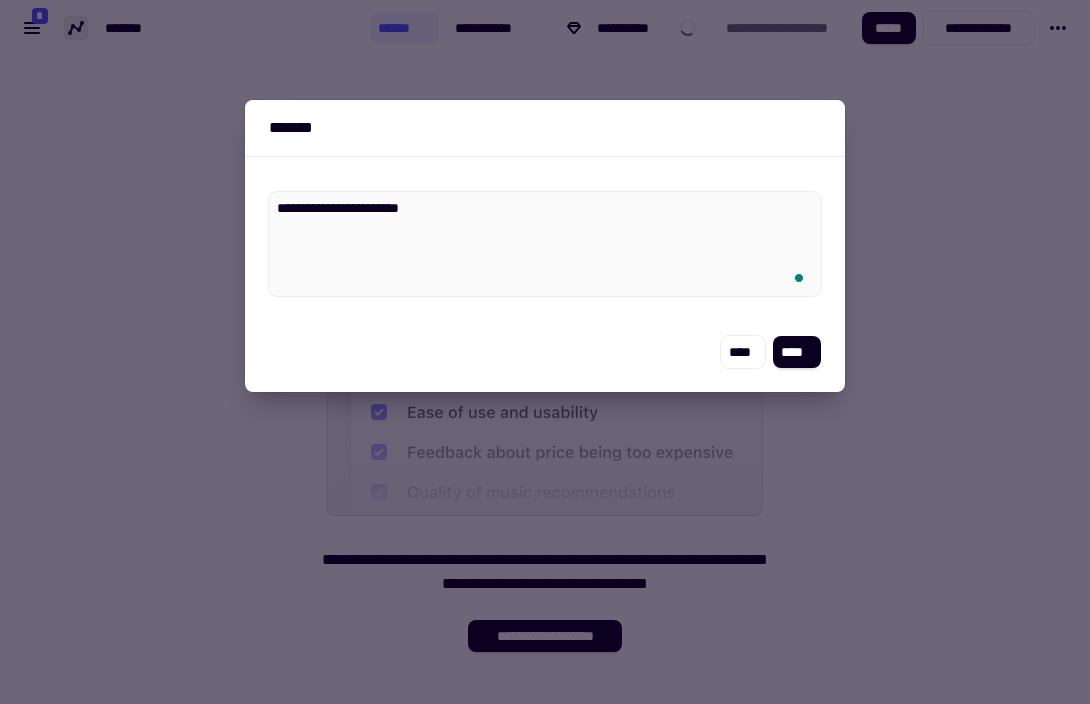 type on "*" 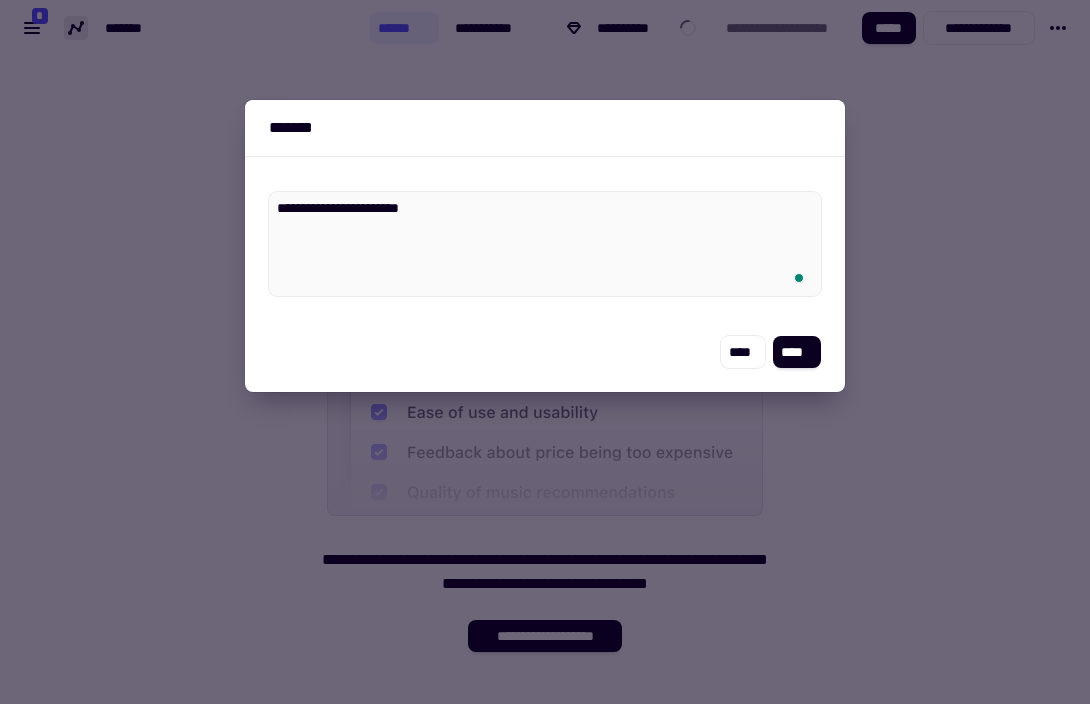 type on "**********" 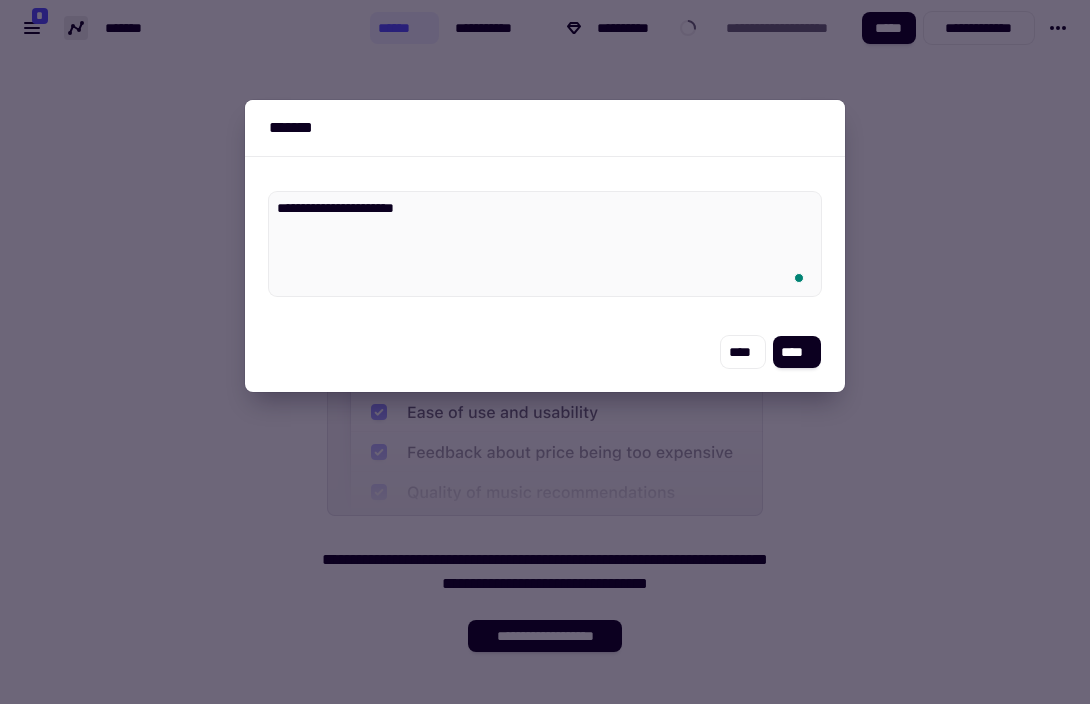 type on "*" 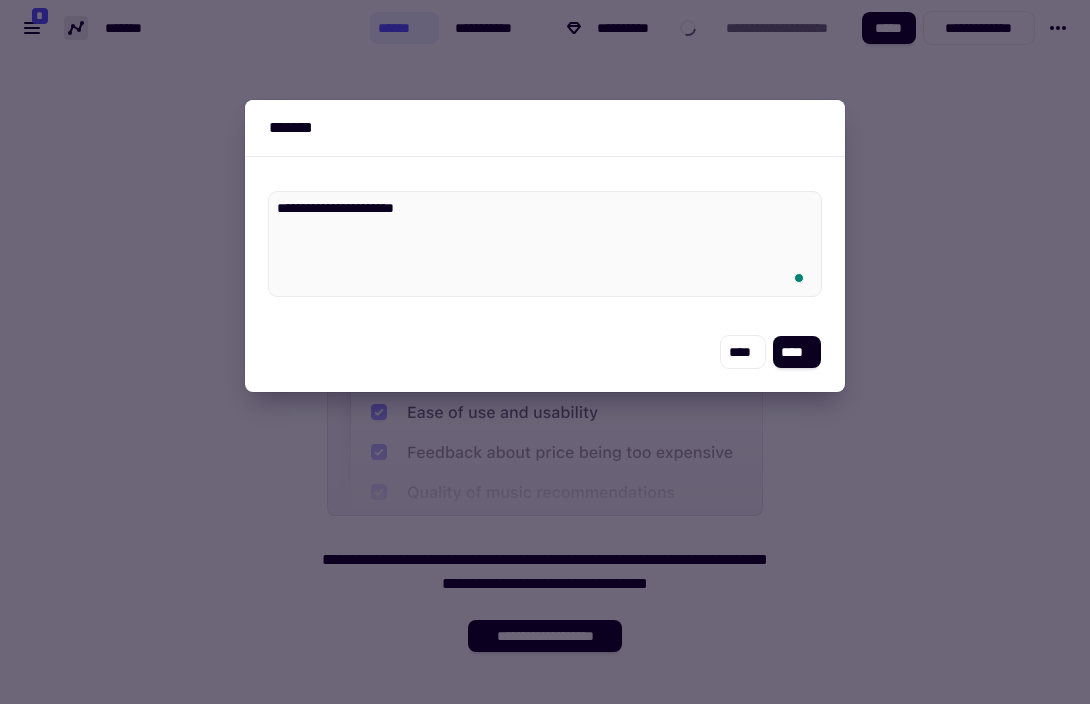 type on "**********" 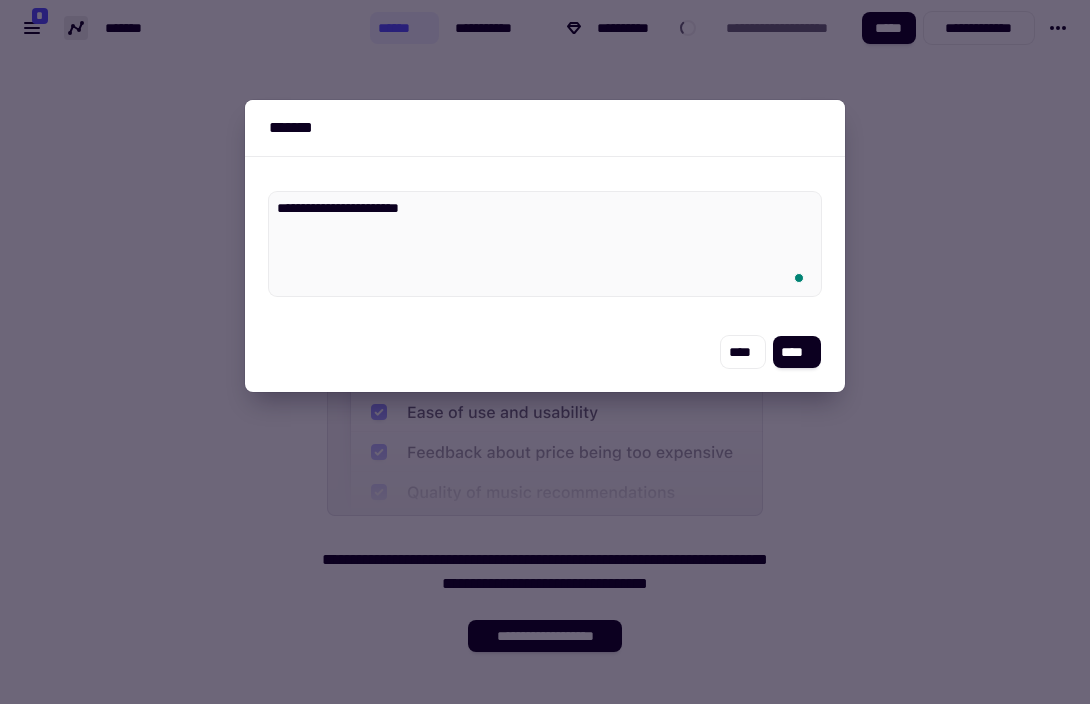 type on "*" 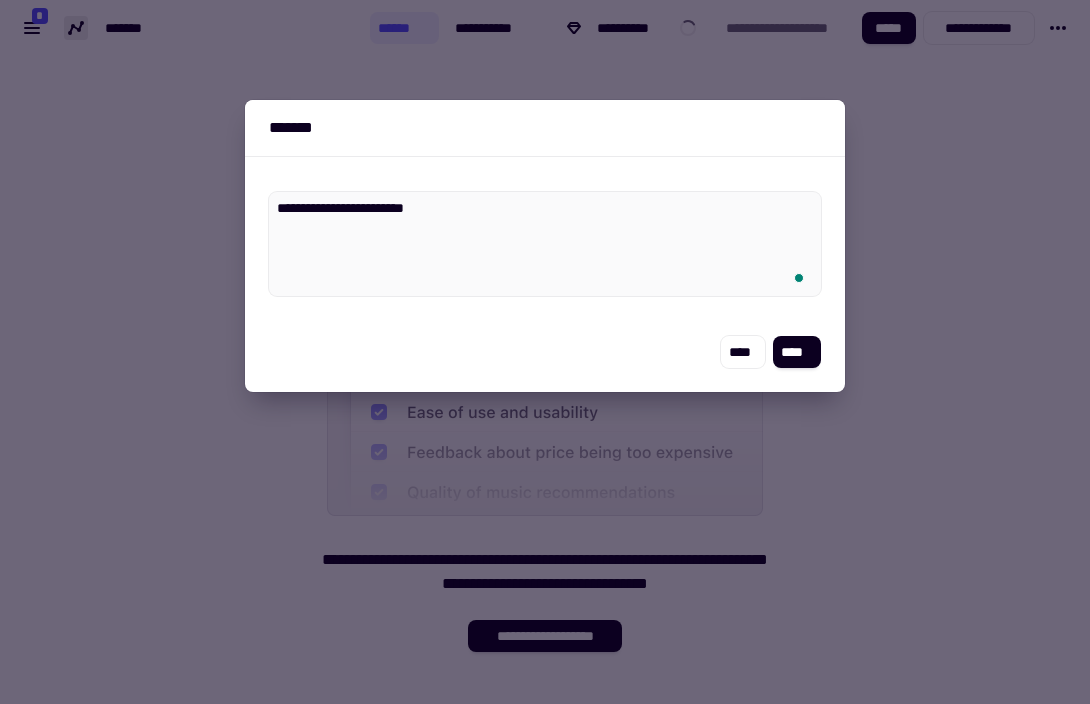 type on "**********" 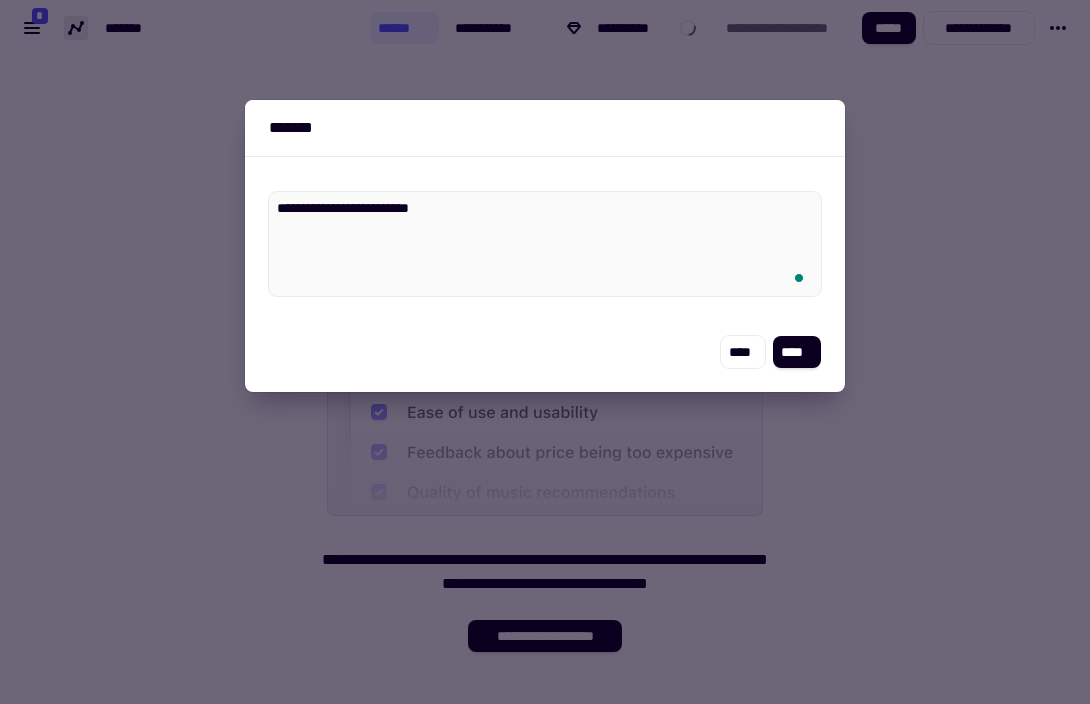 type on "*" 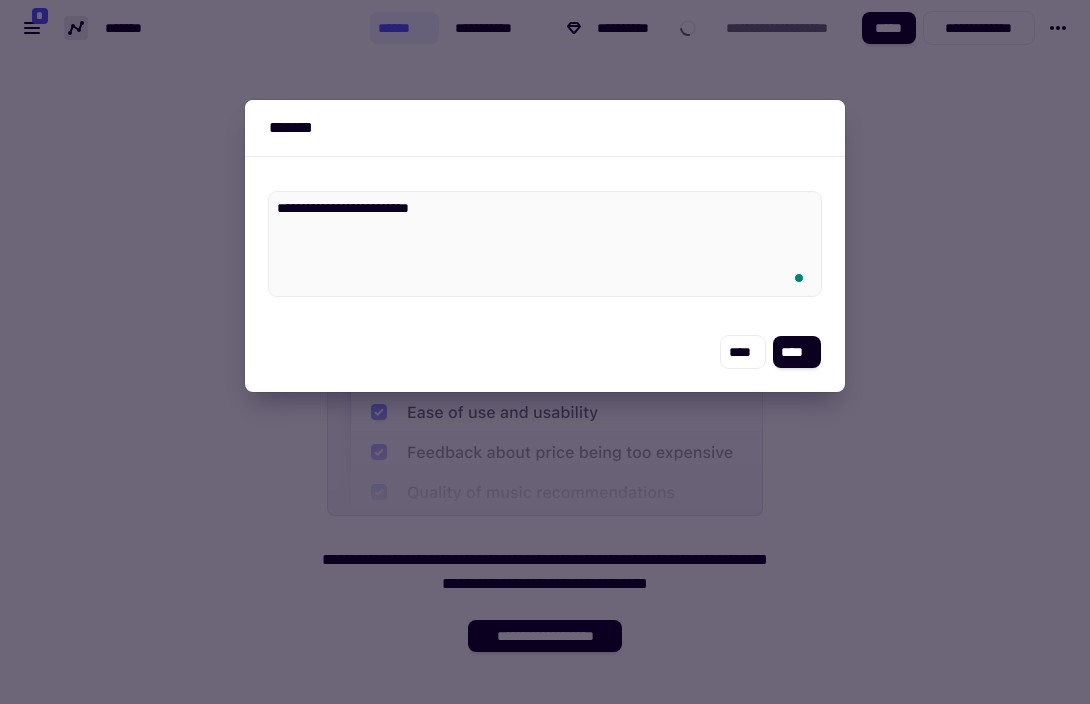 type on "**********" 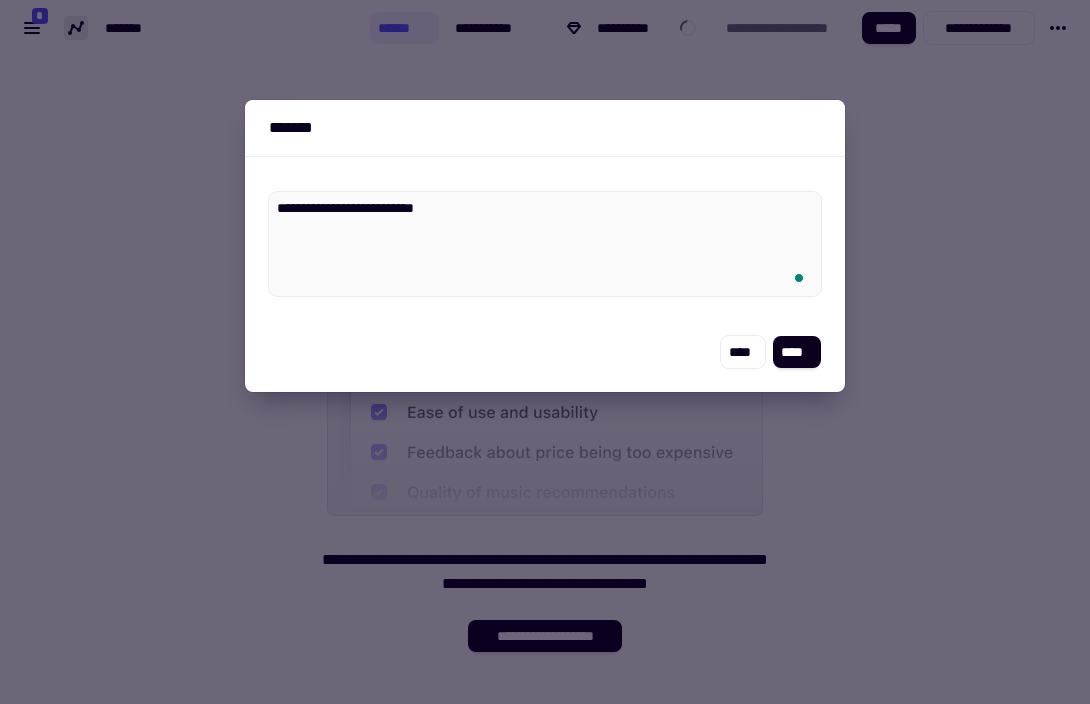 type on "*" 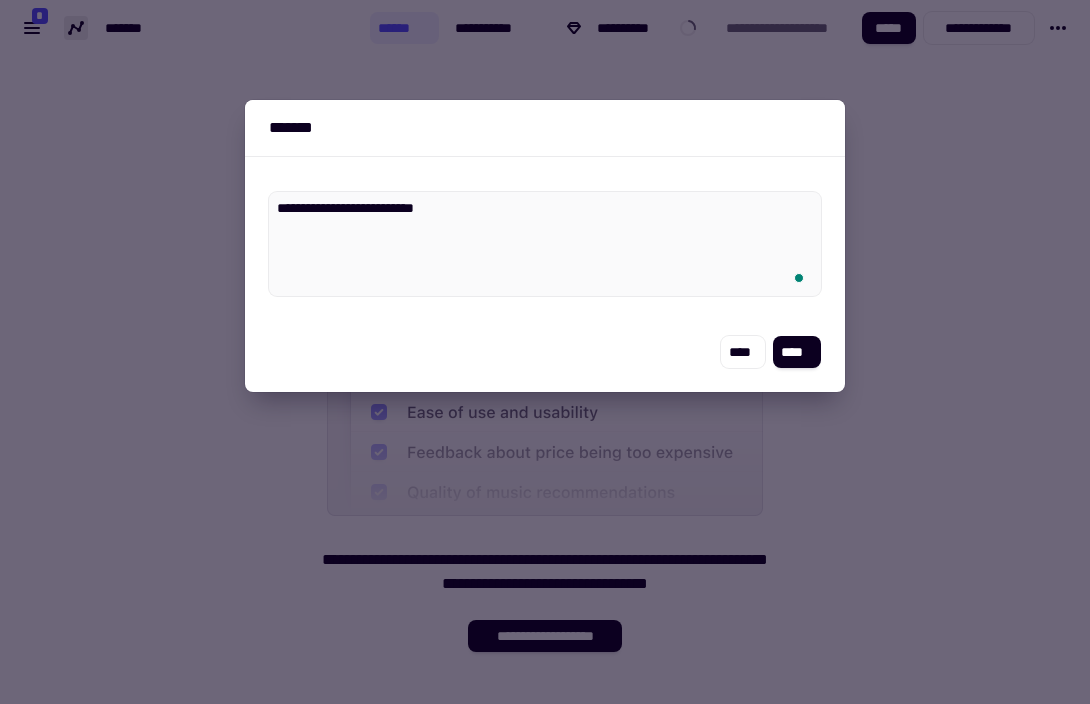 type on "**********" 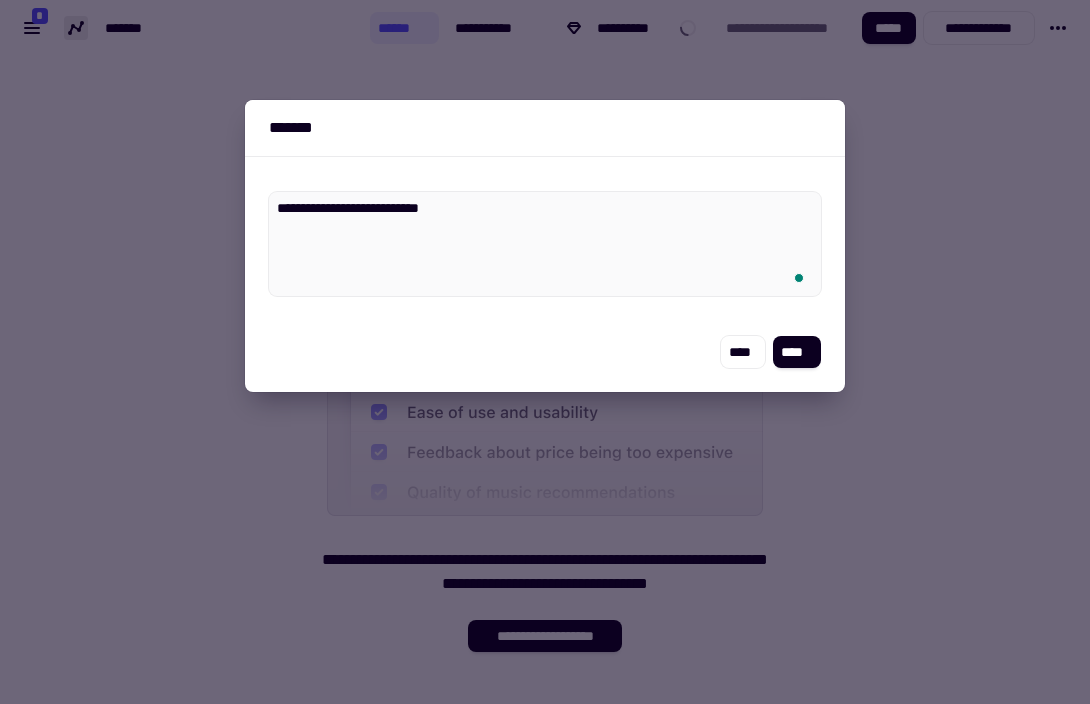 type on "*" 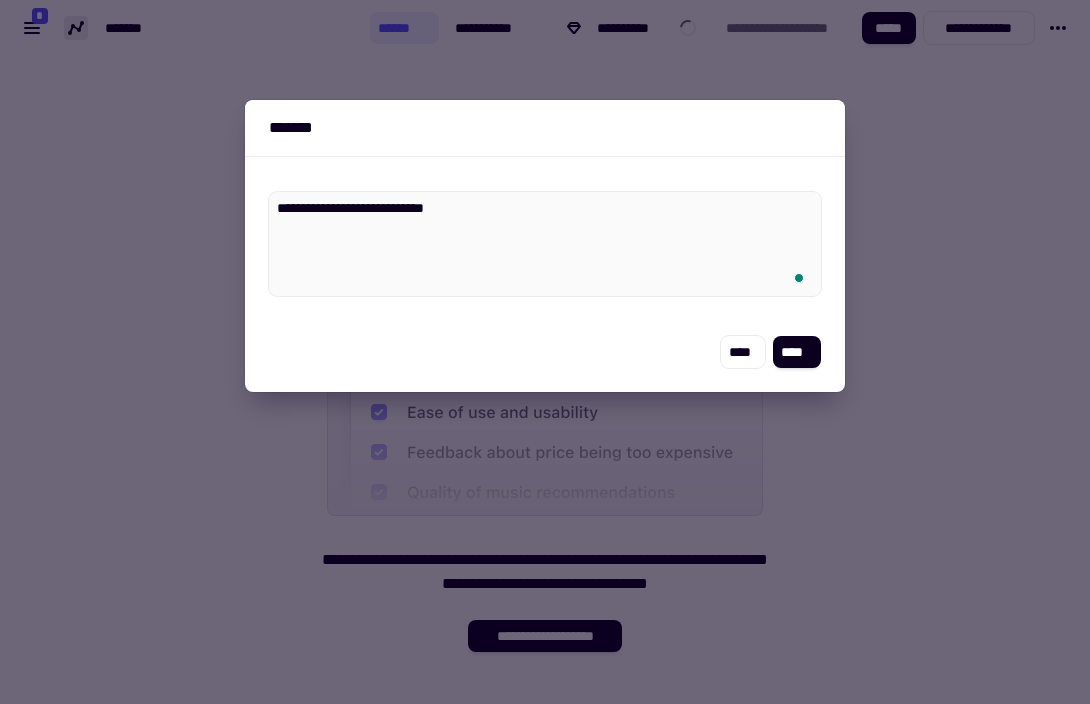 type on "**********" 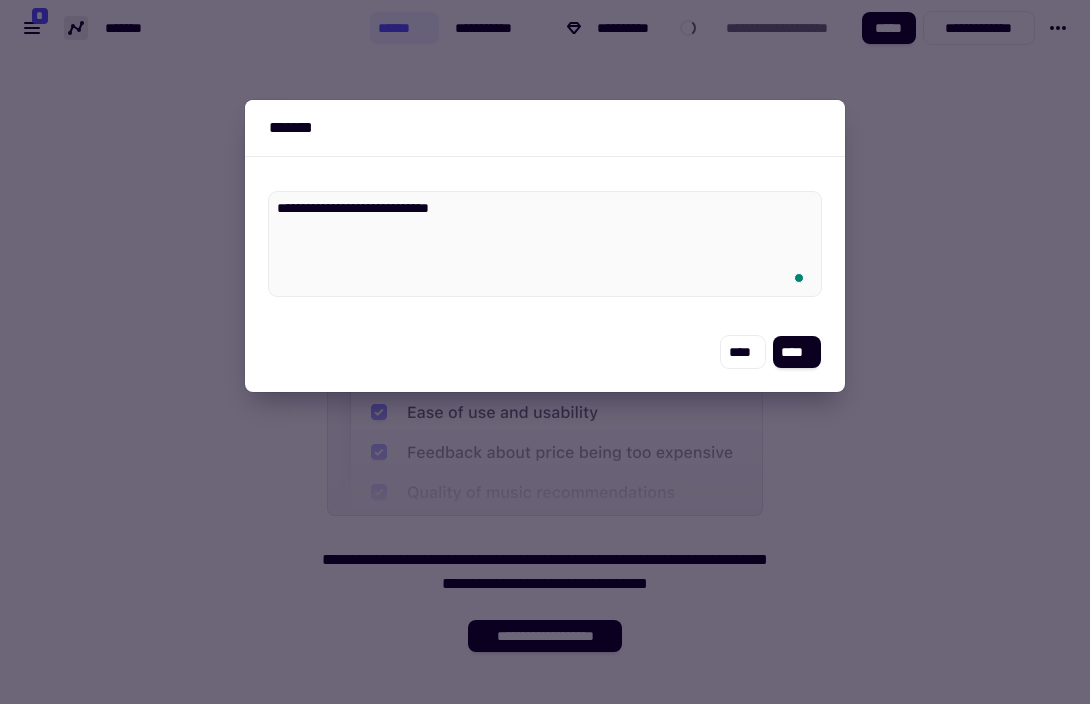 type on "*" 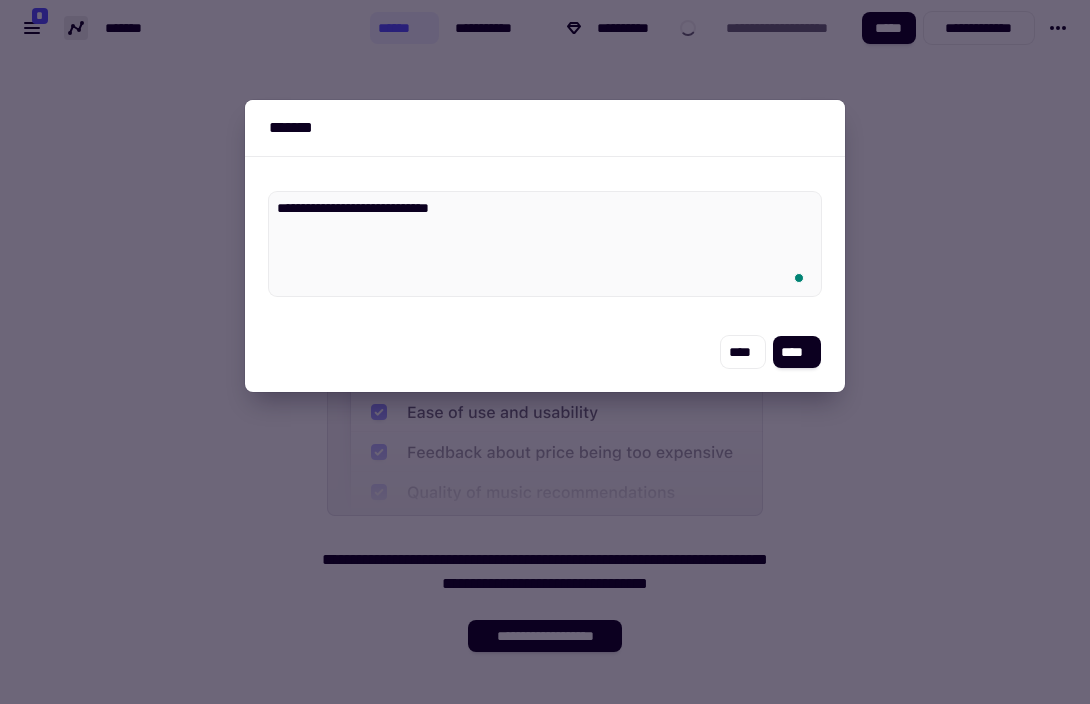 type on "**********" 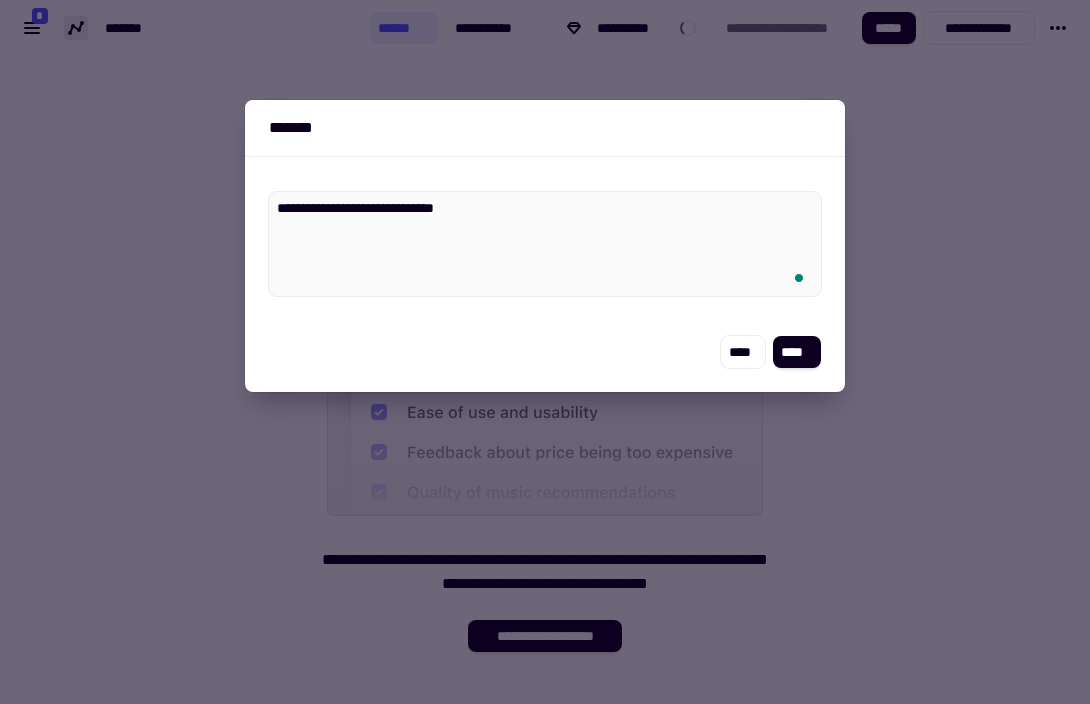 type on "*" 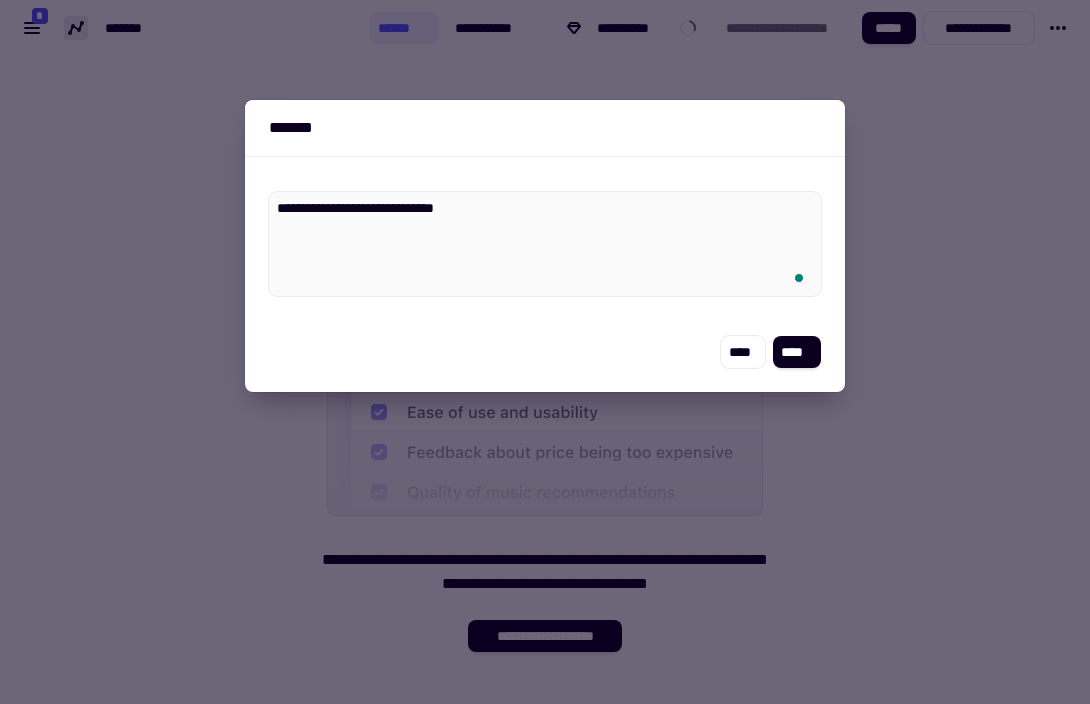 type on "**********" 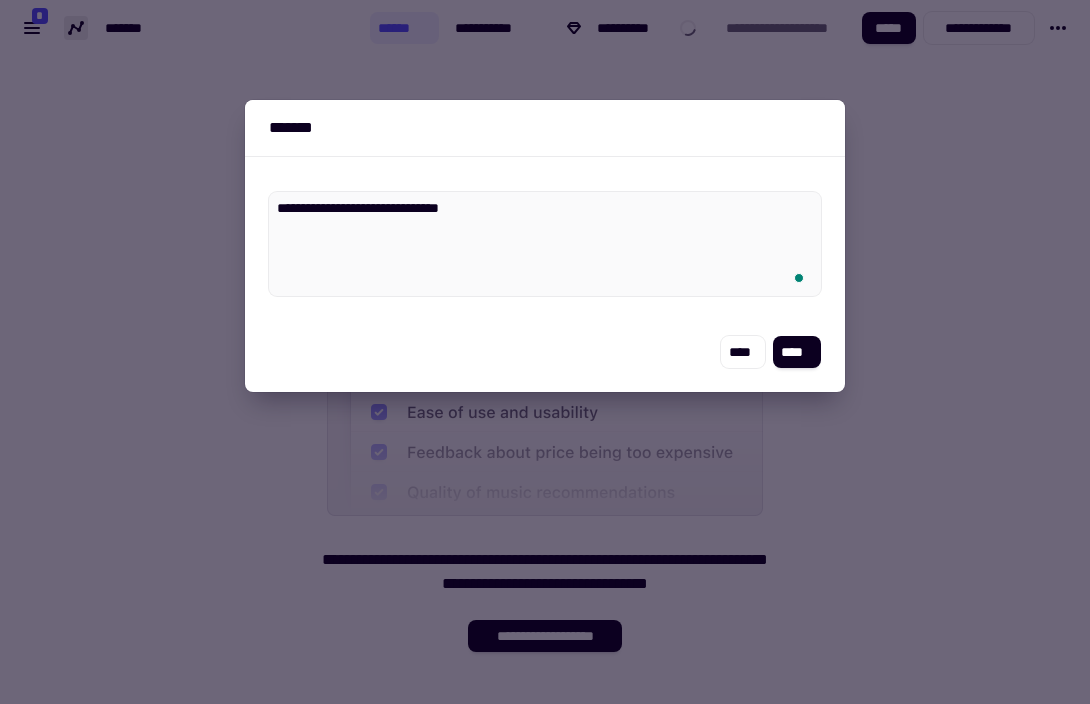 type on "*" 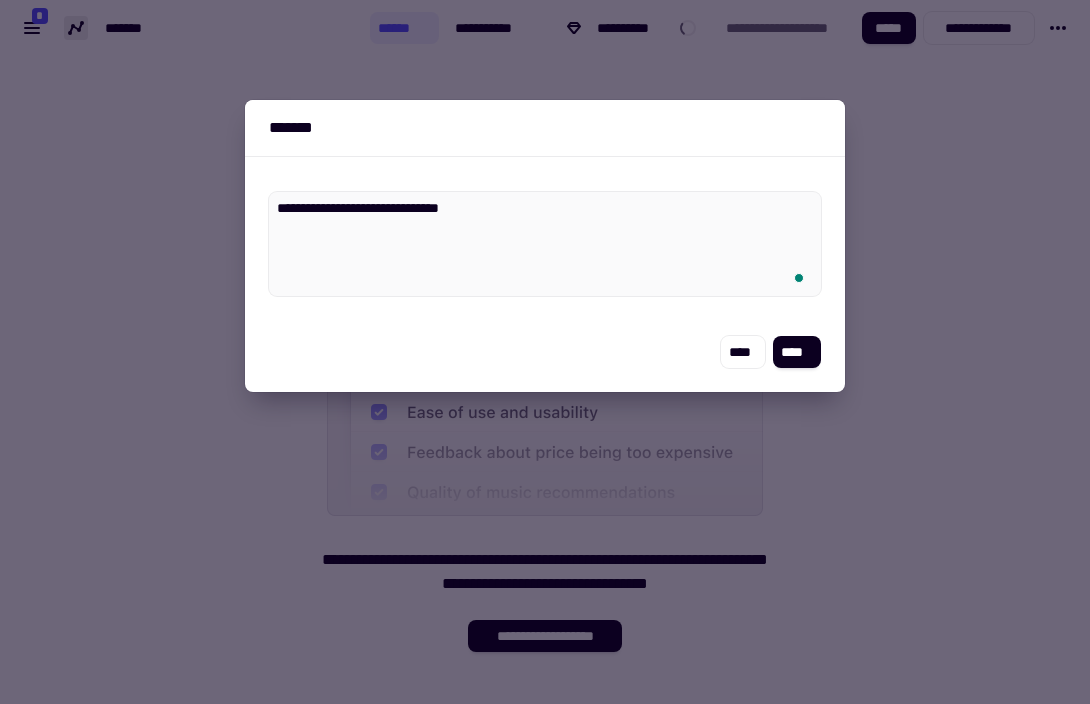 type on "**********" 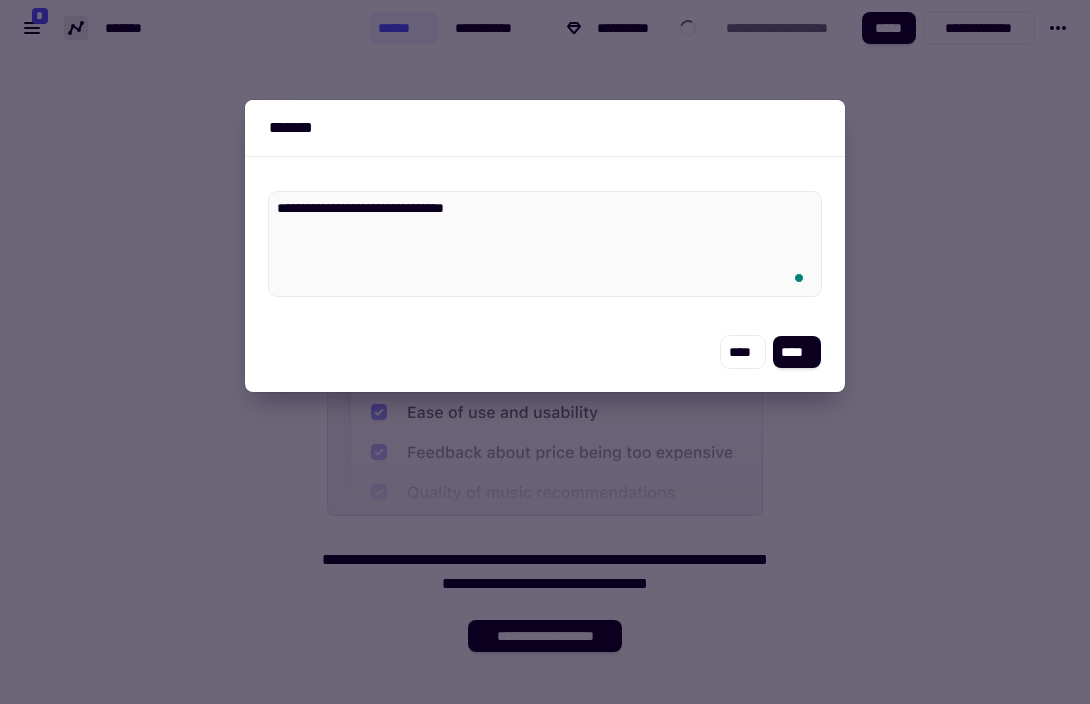 type on "*" 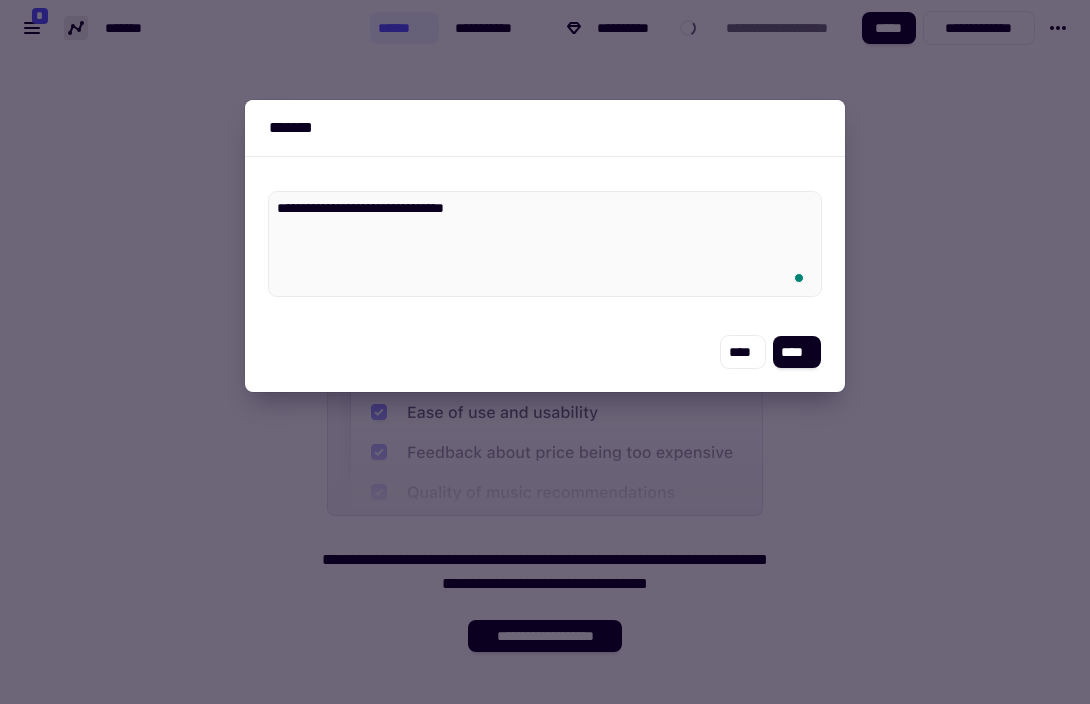 type on "**********" 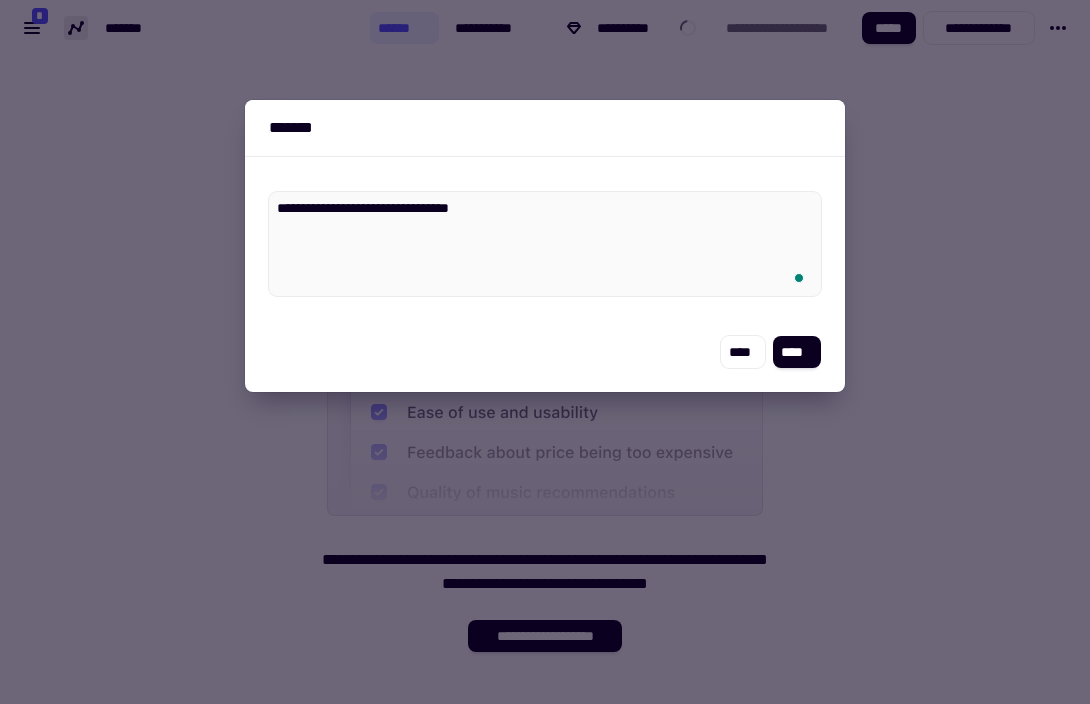 type on "*" 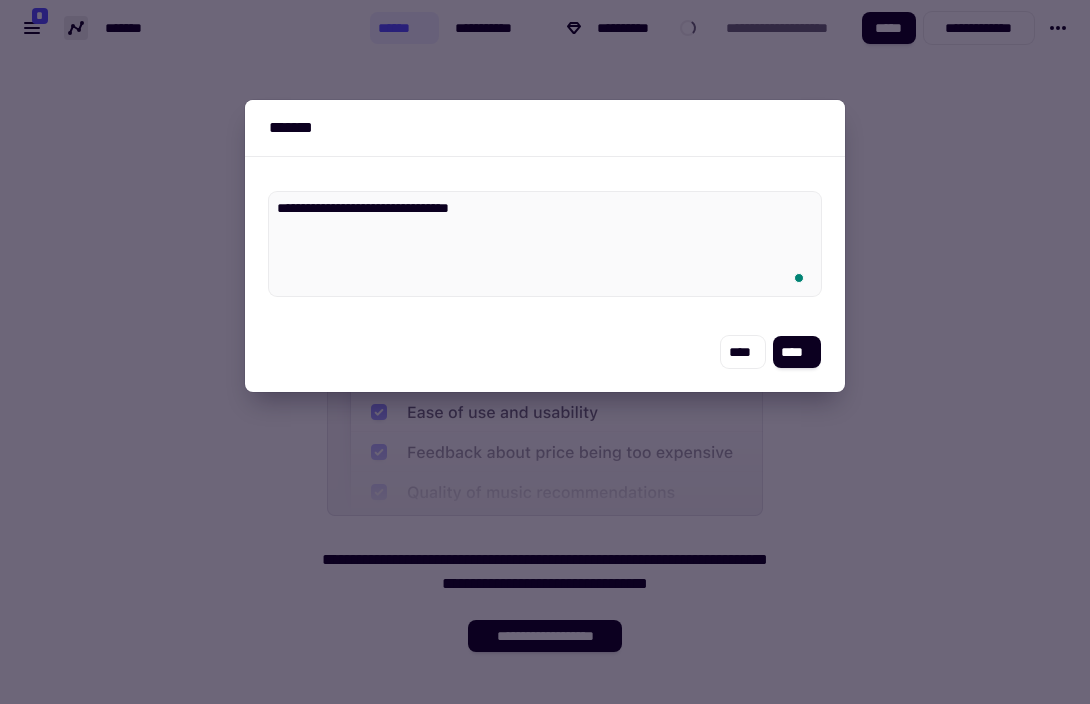 type on "**********" 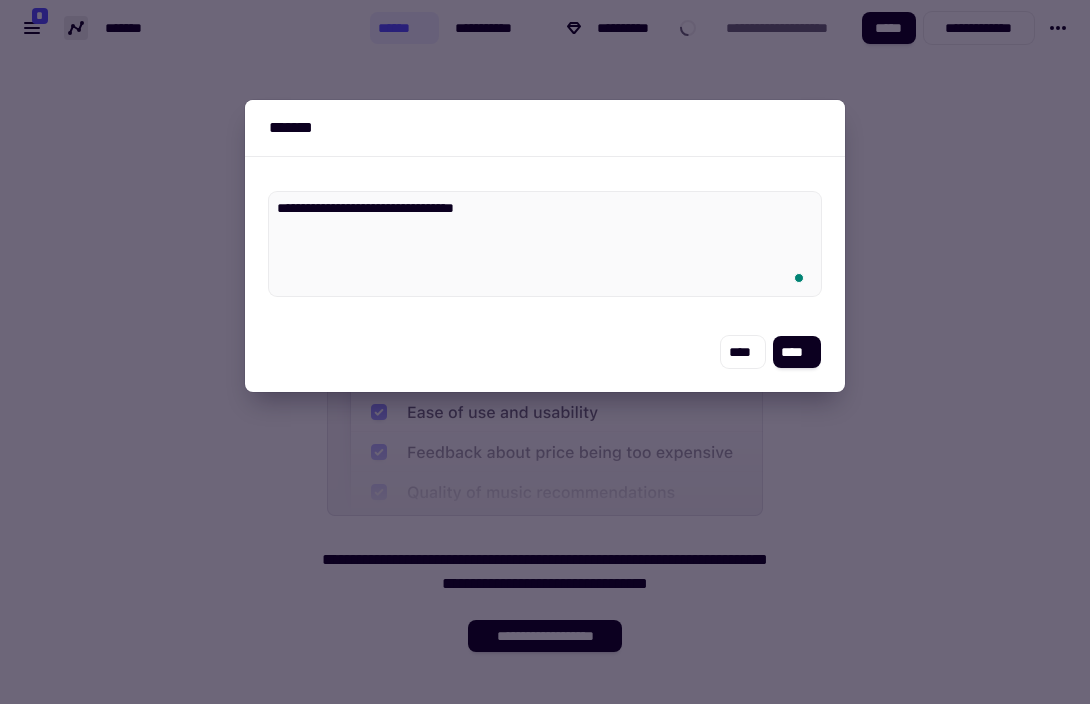 type on "*" 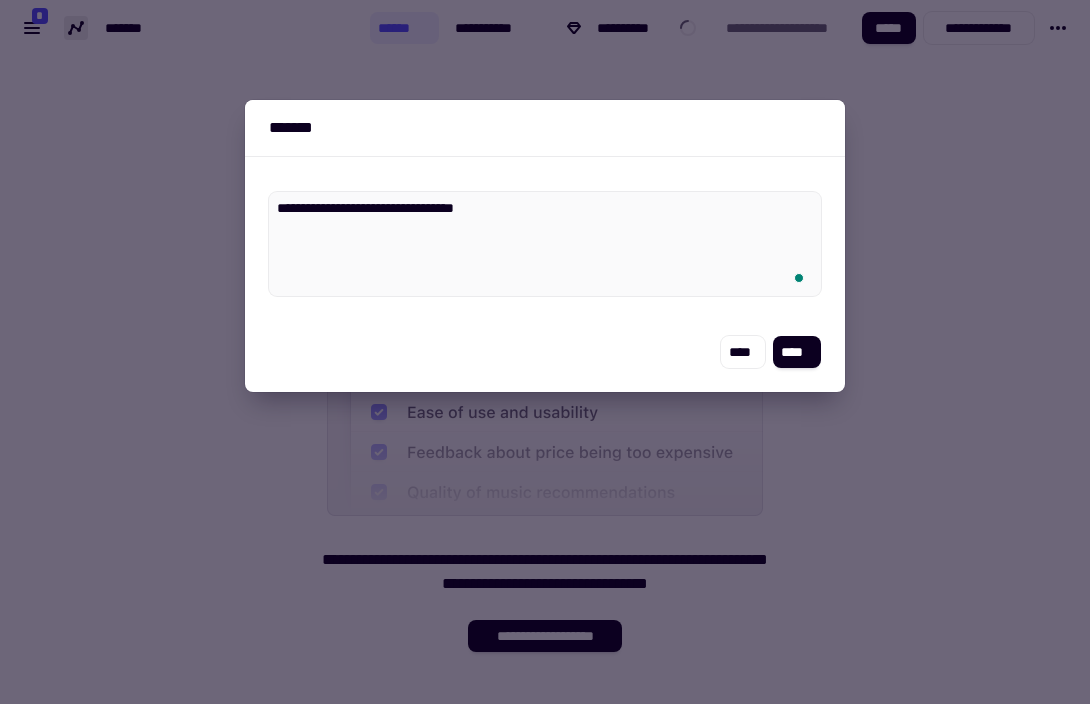 type on "**********" 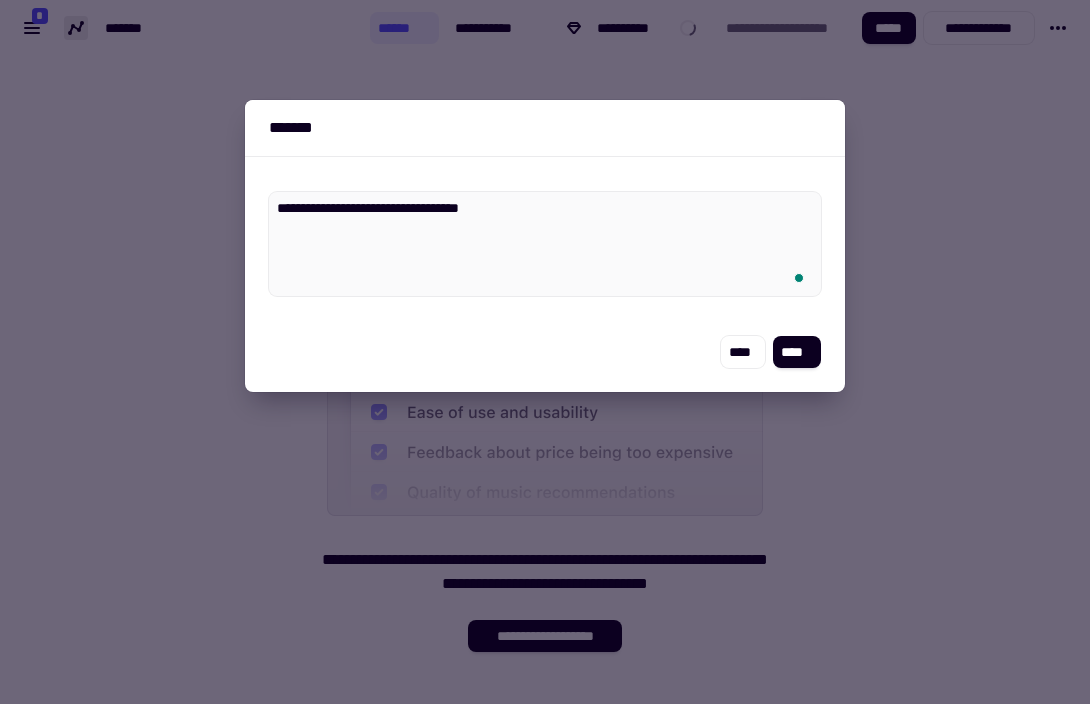 type on "*" 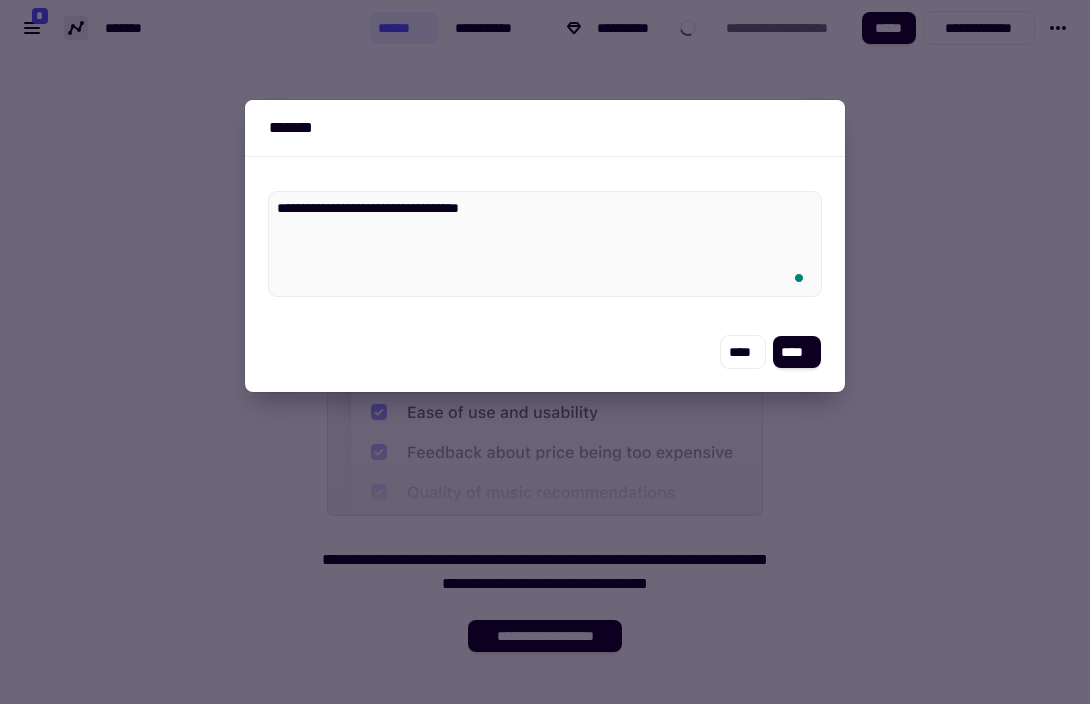 type on "**********" 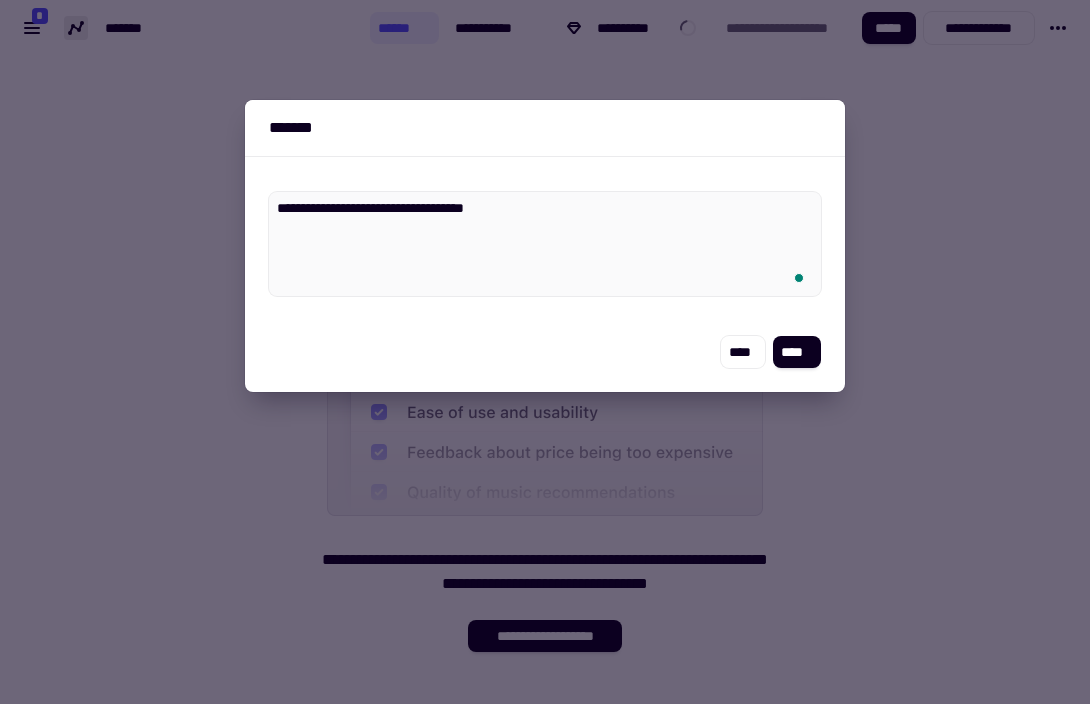 type on "*" 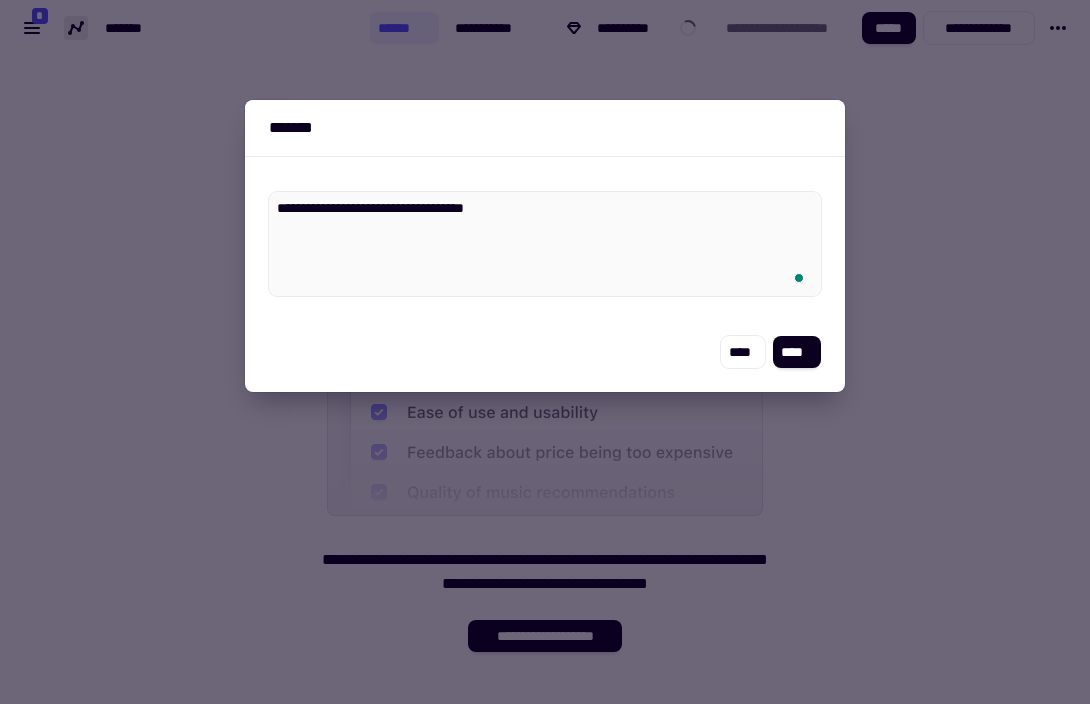 type on "**********" 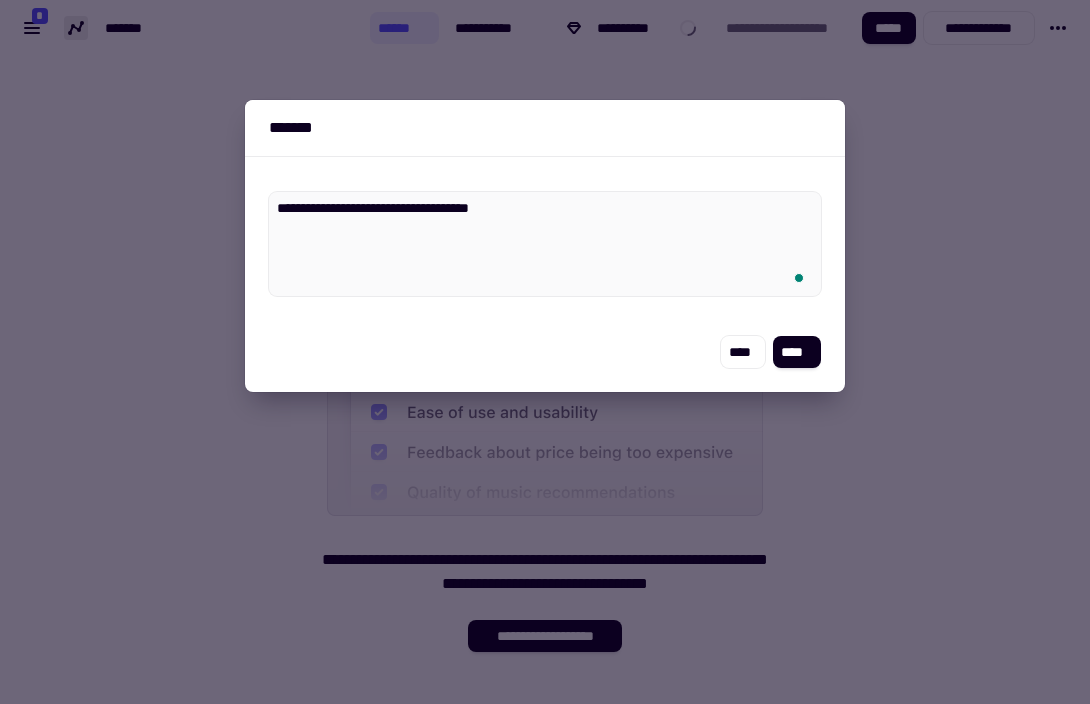 type on "*" 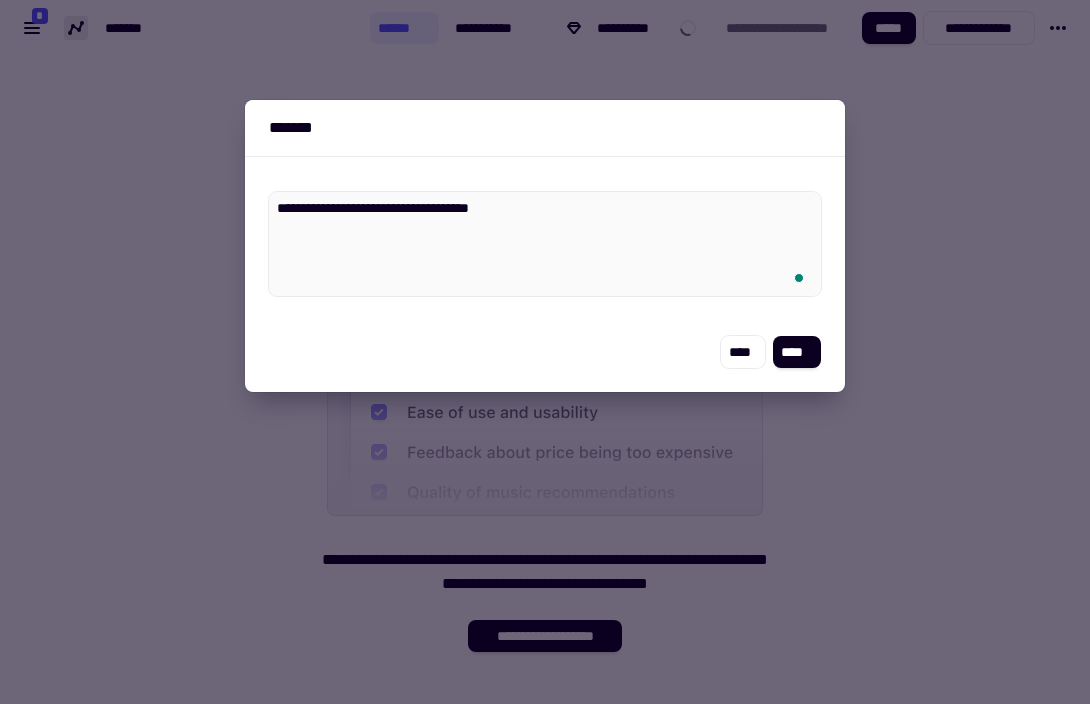 type on "**********" 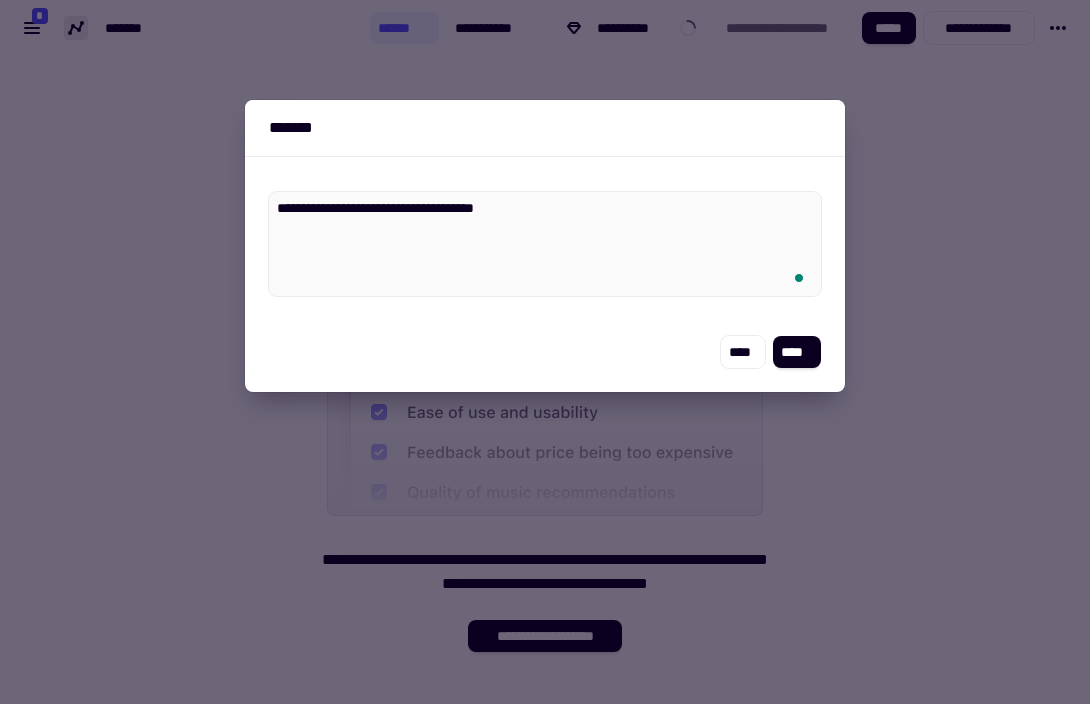 type on "*" 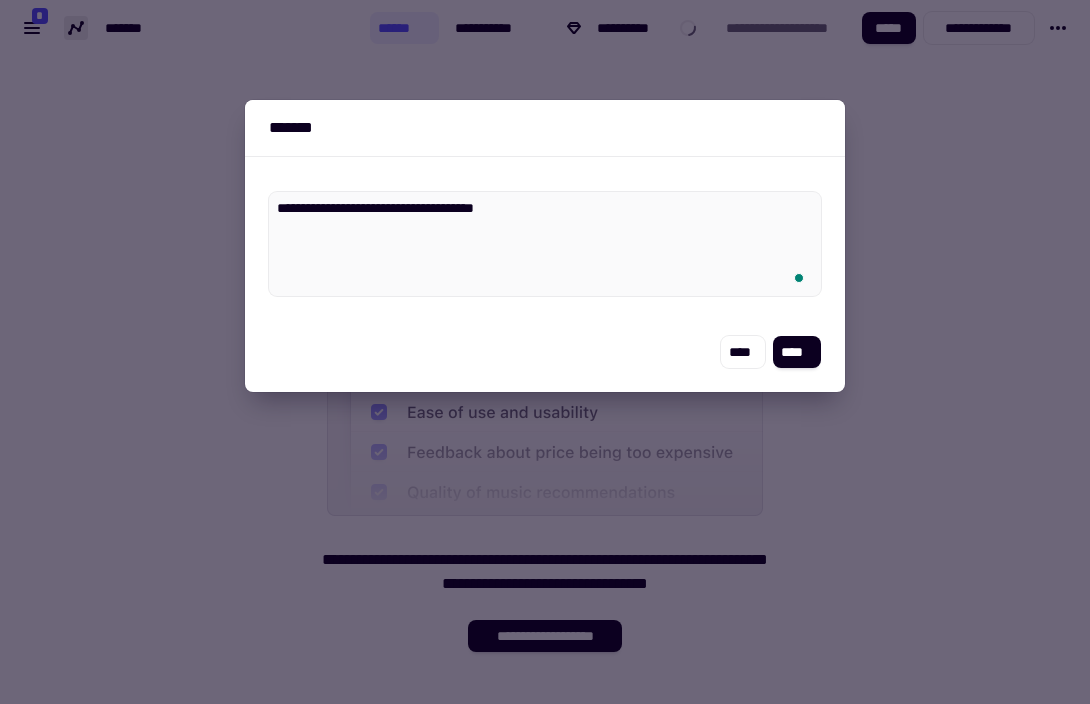 type on "**********" 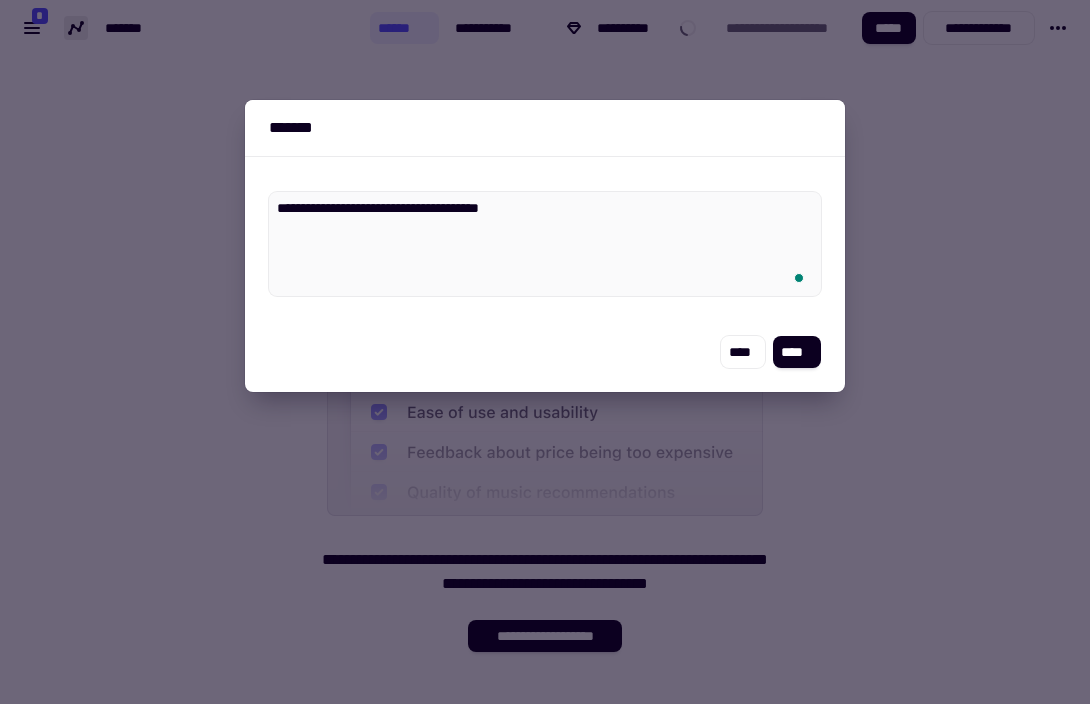 type on "*" 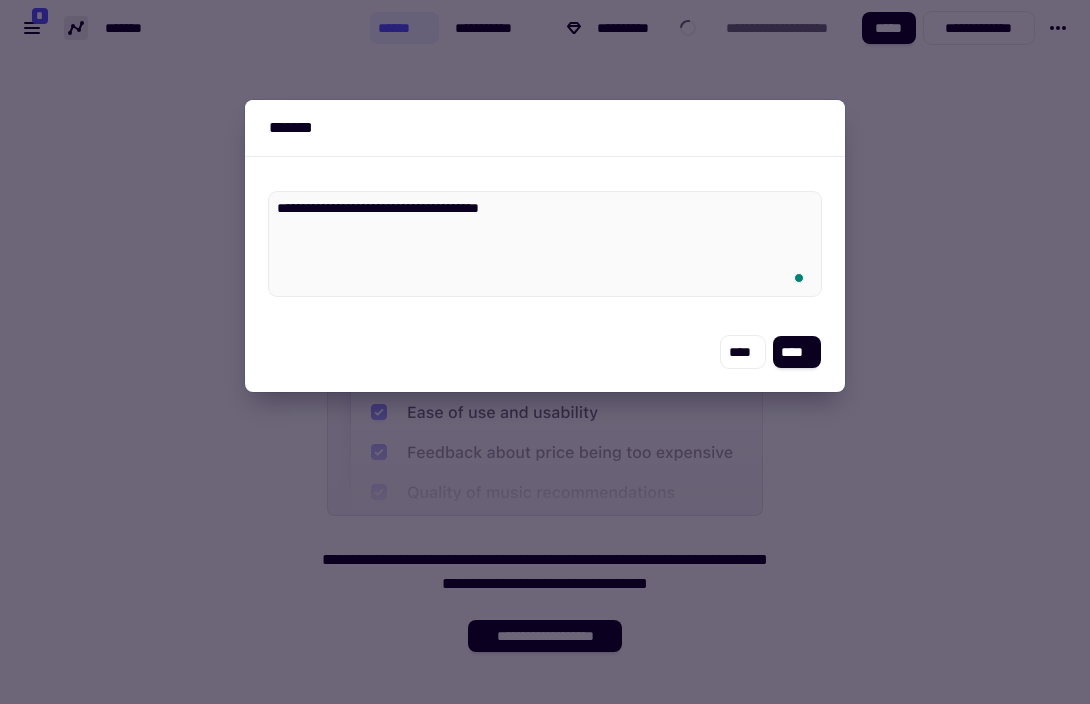 type on "**********" 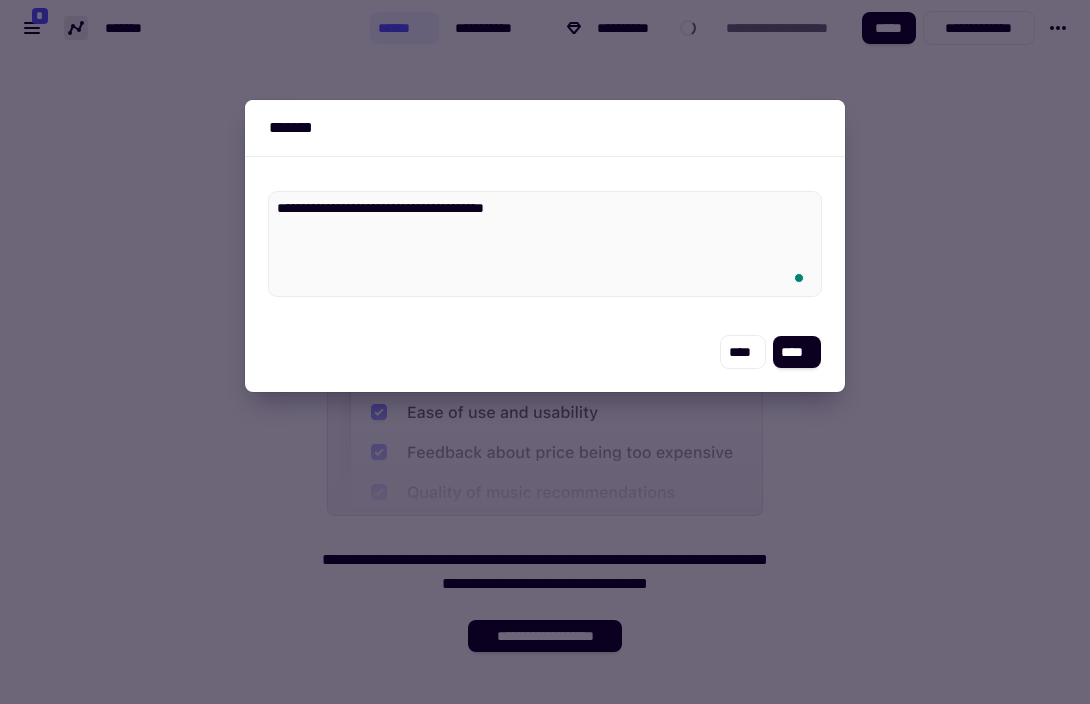 type on "*" 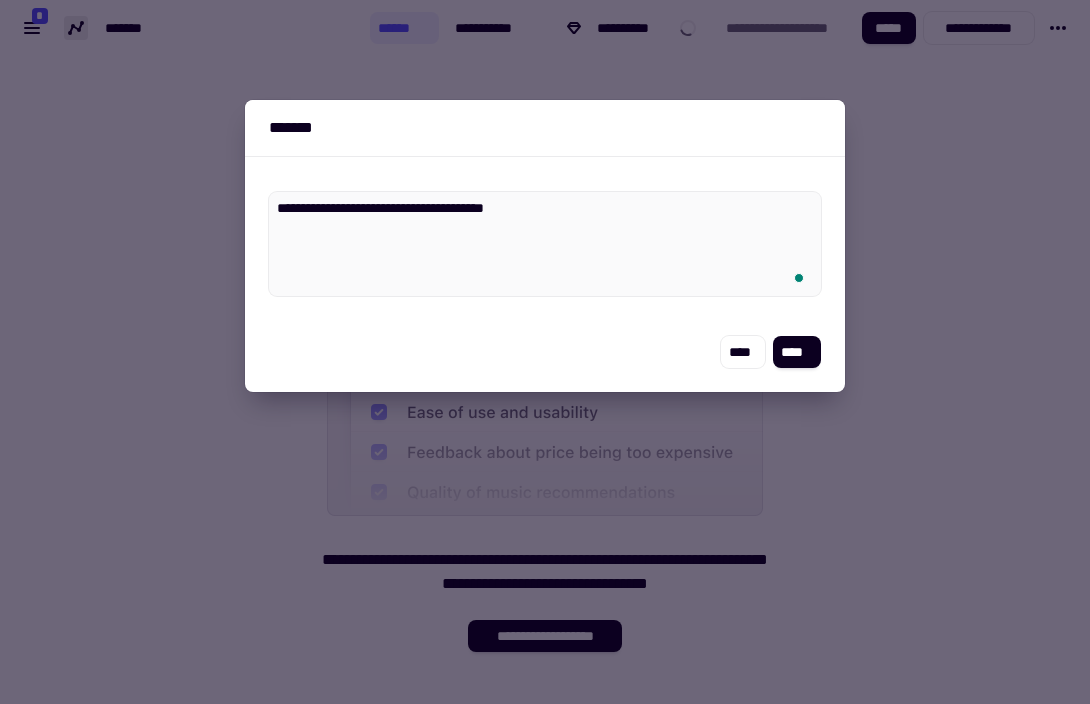 type on "**********" 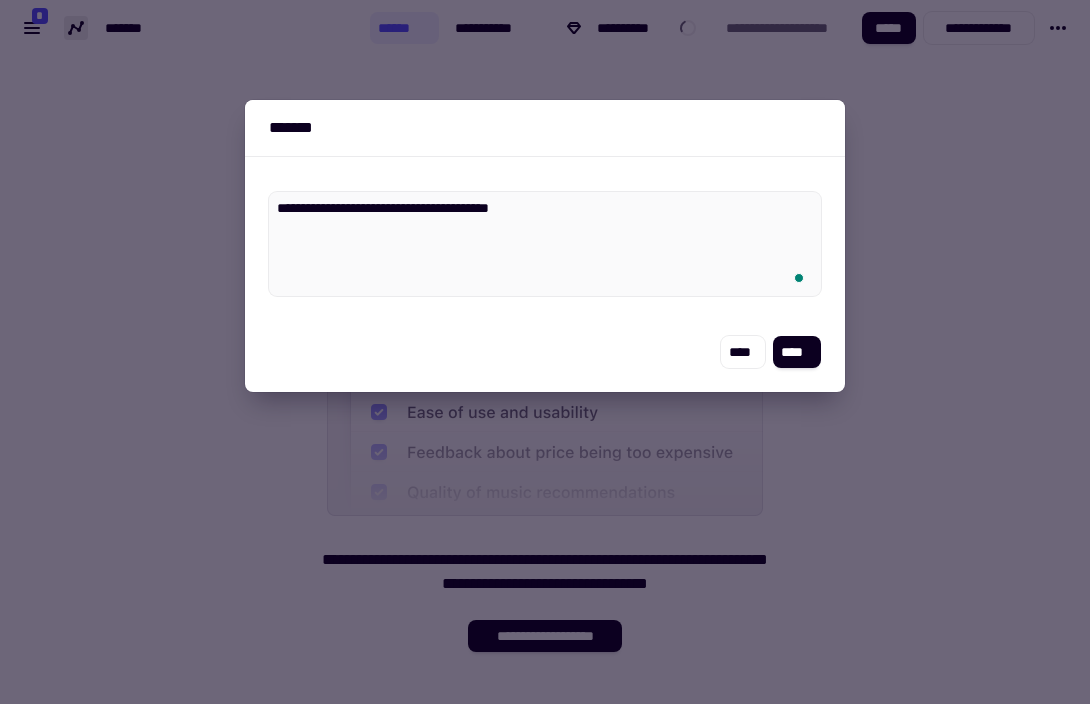 type on "*" 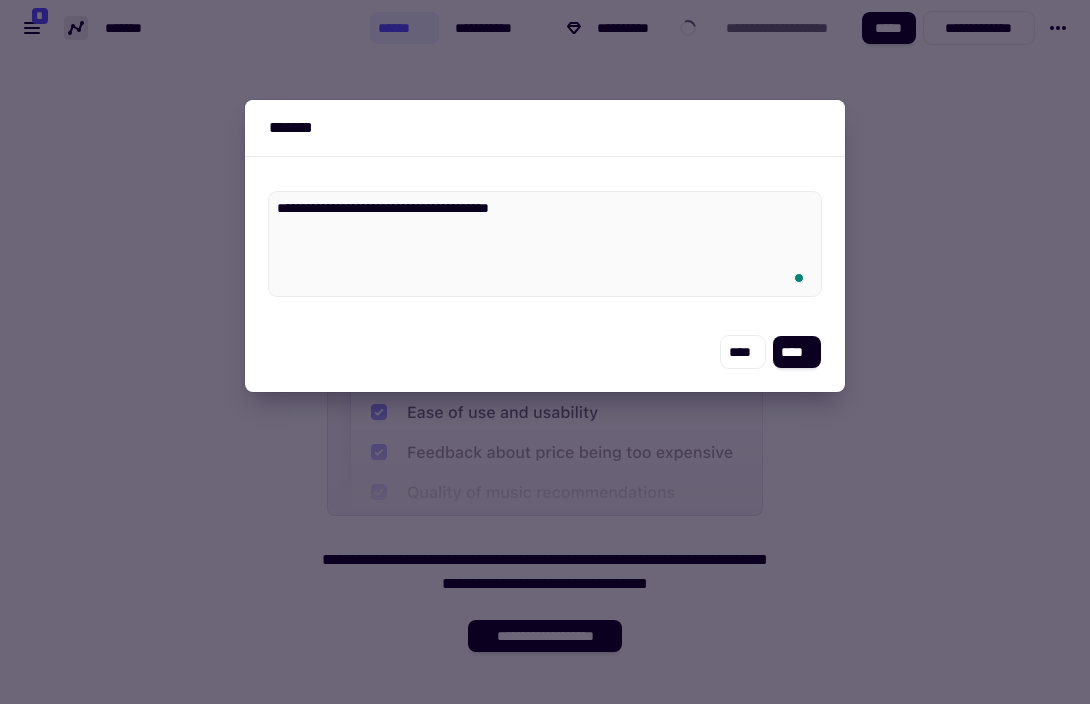 type on "**********" 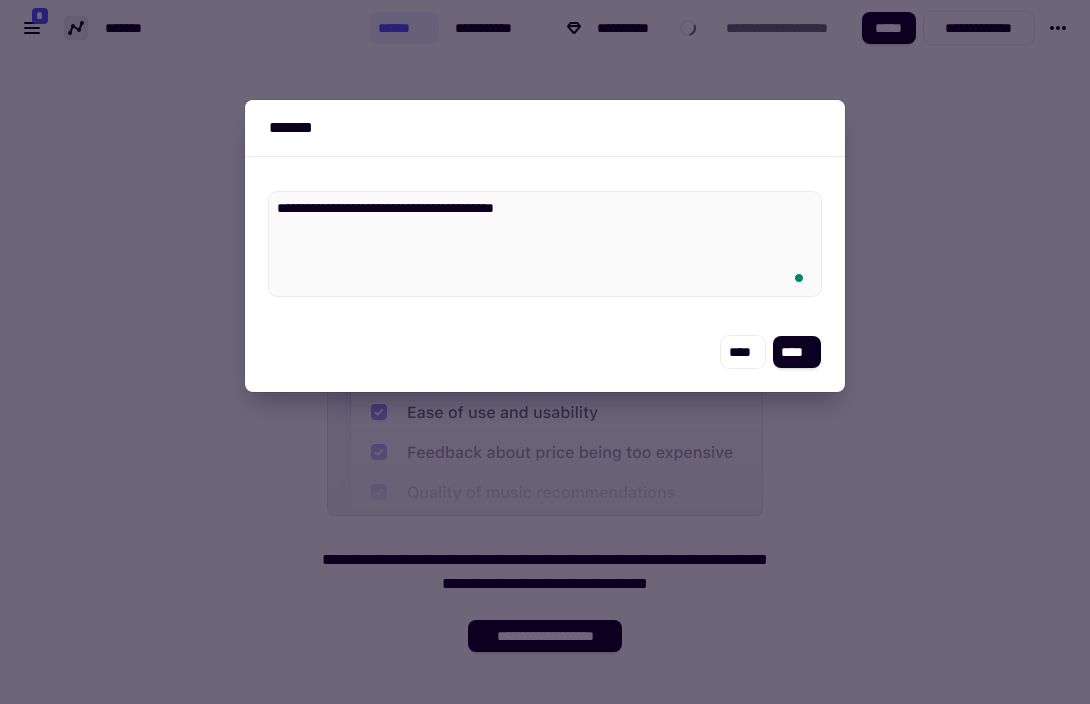 type on "*" 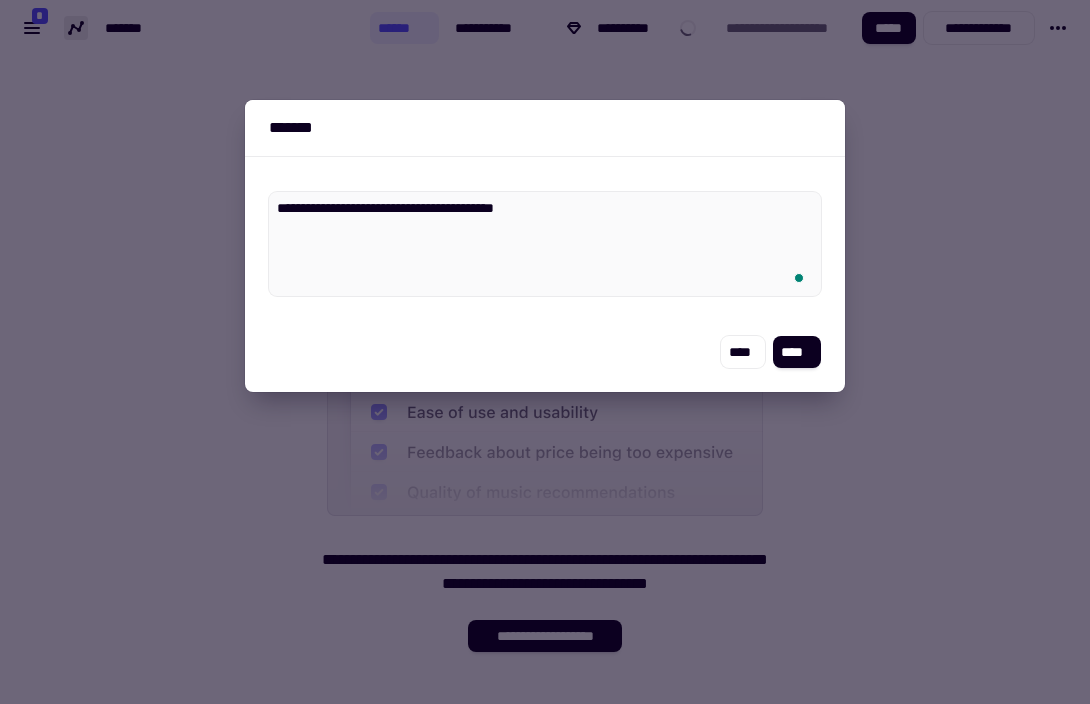 type on "**********" 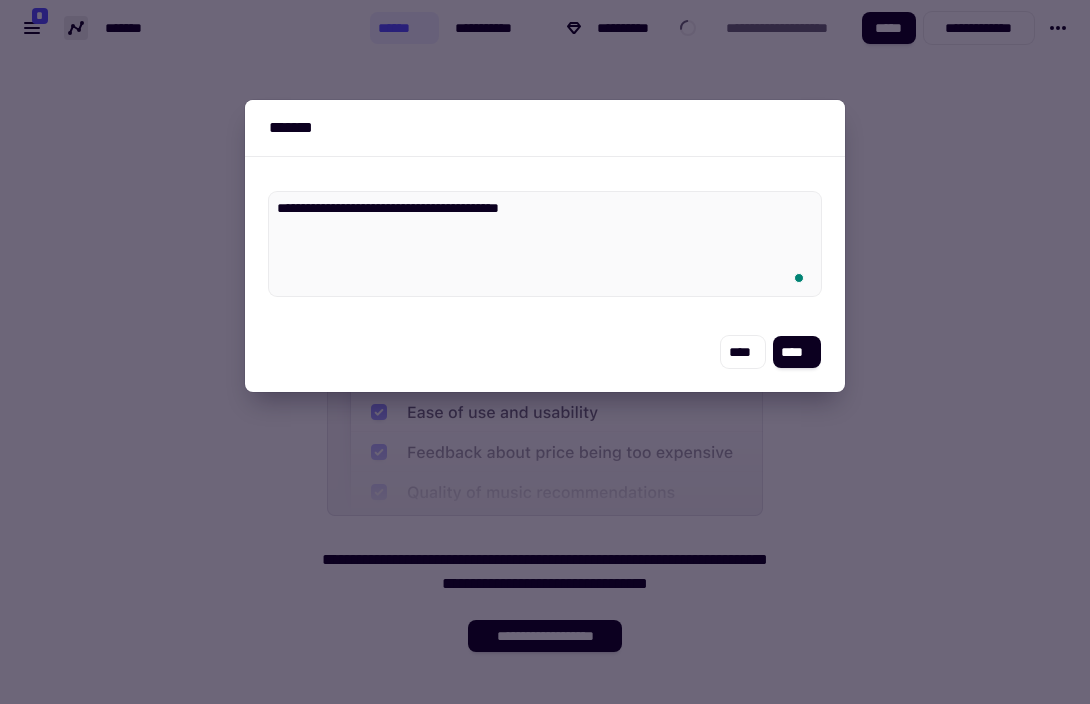 type on "*" 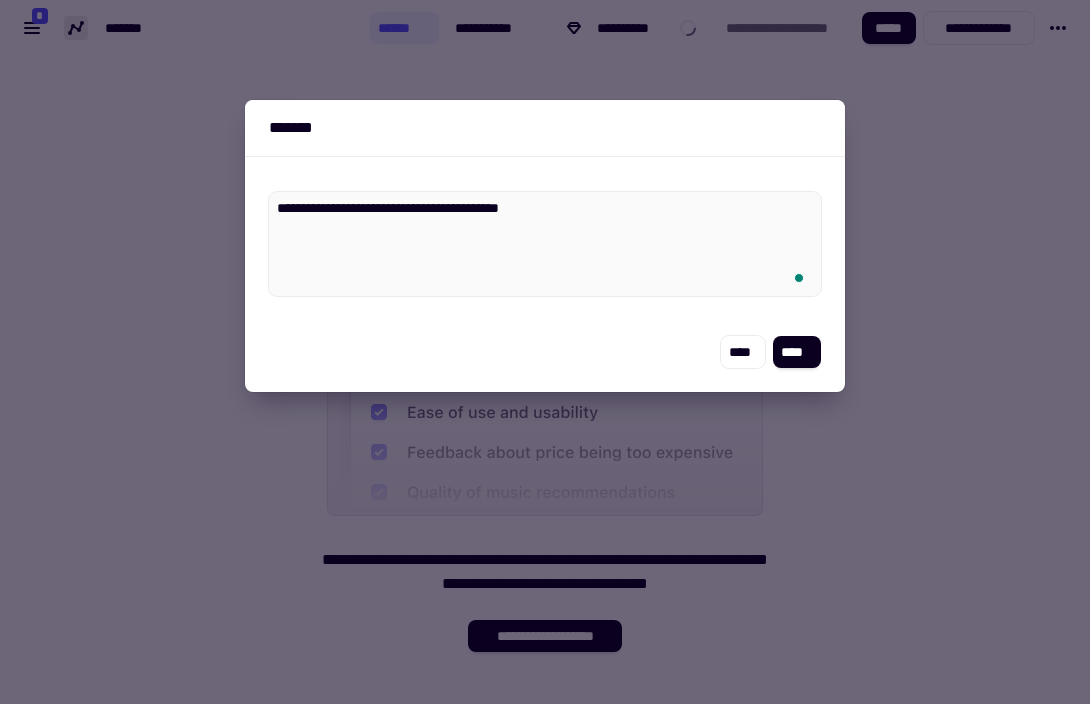 type on "**********" 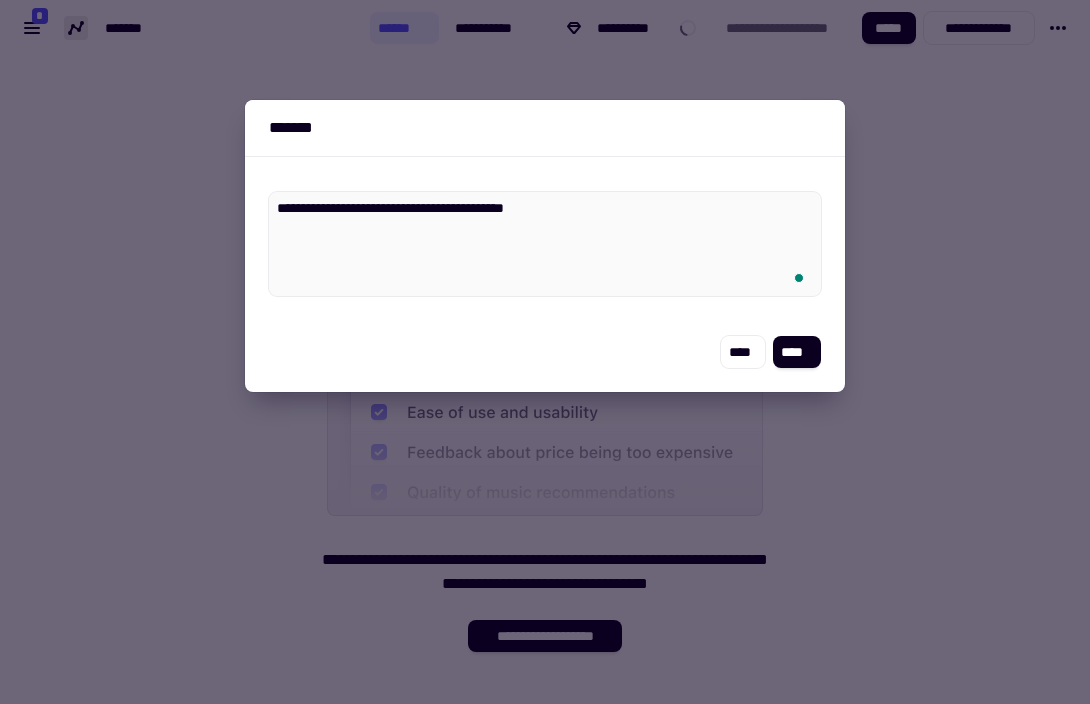 type on "*" 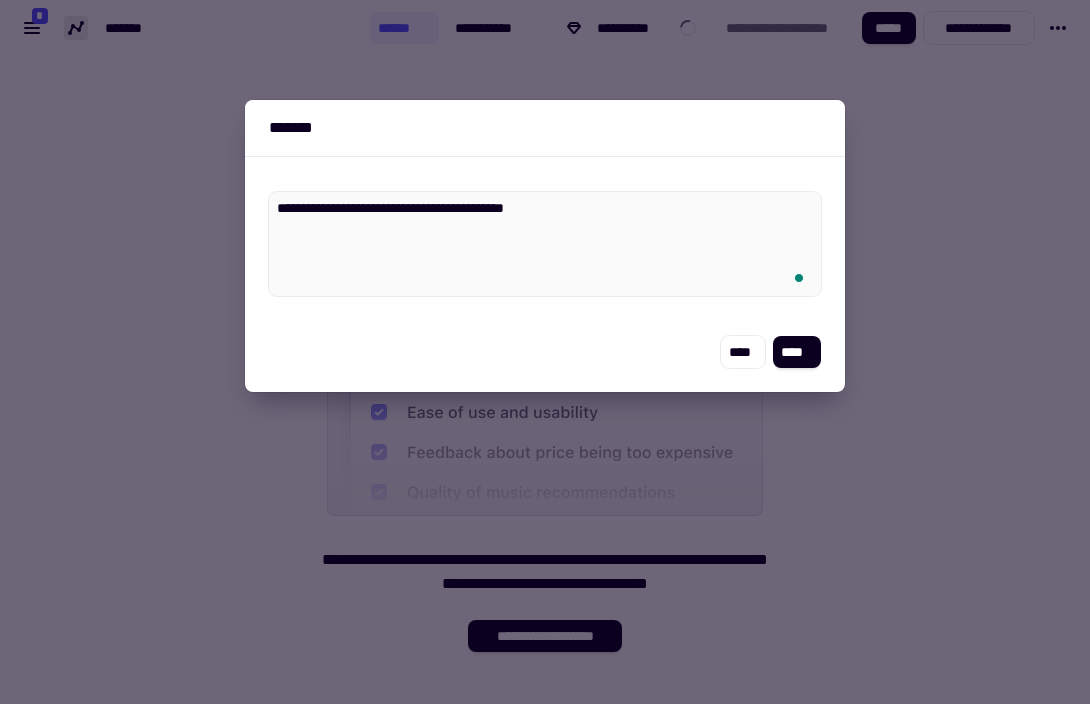type on "**********" 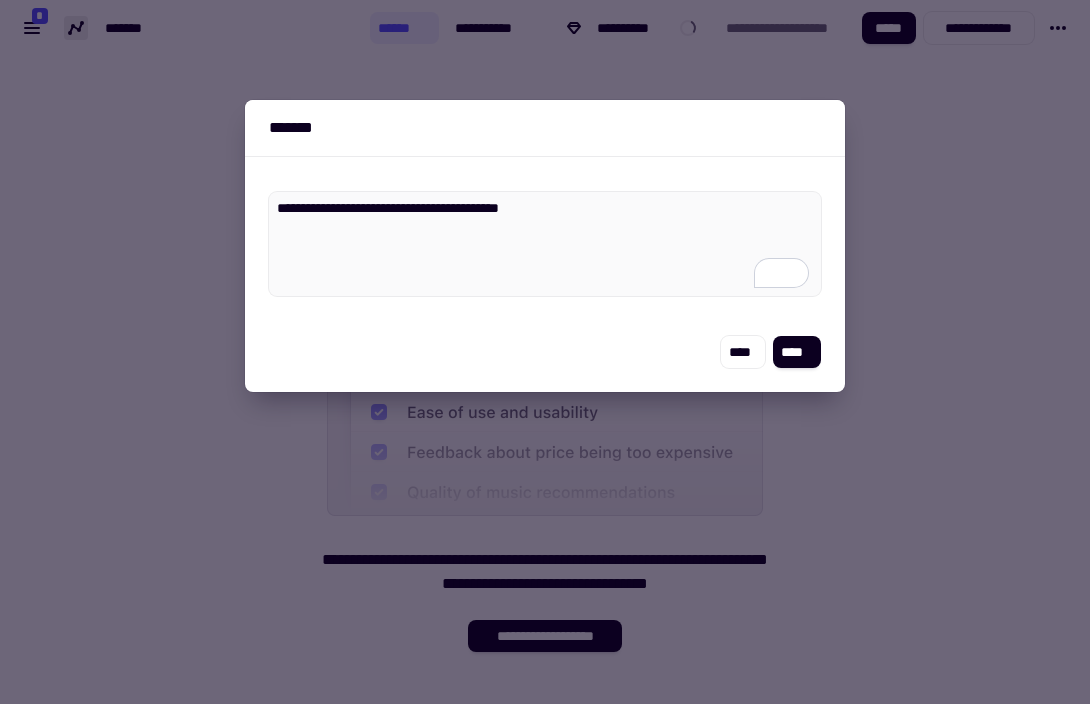 type on "*" 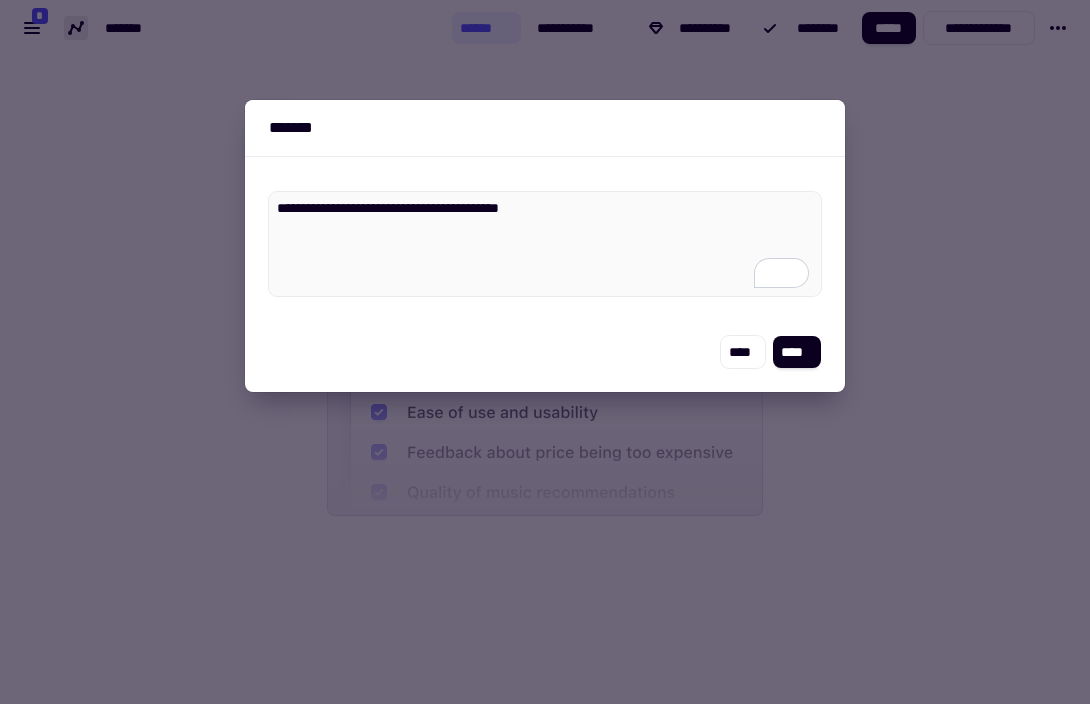 type on "**********" 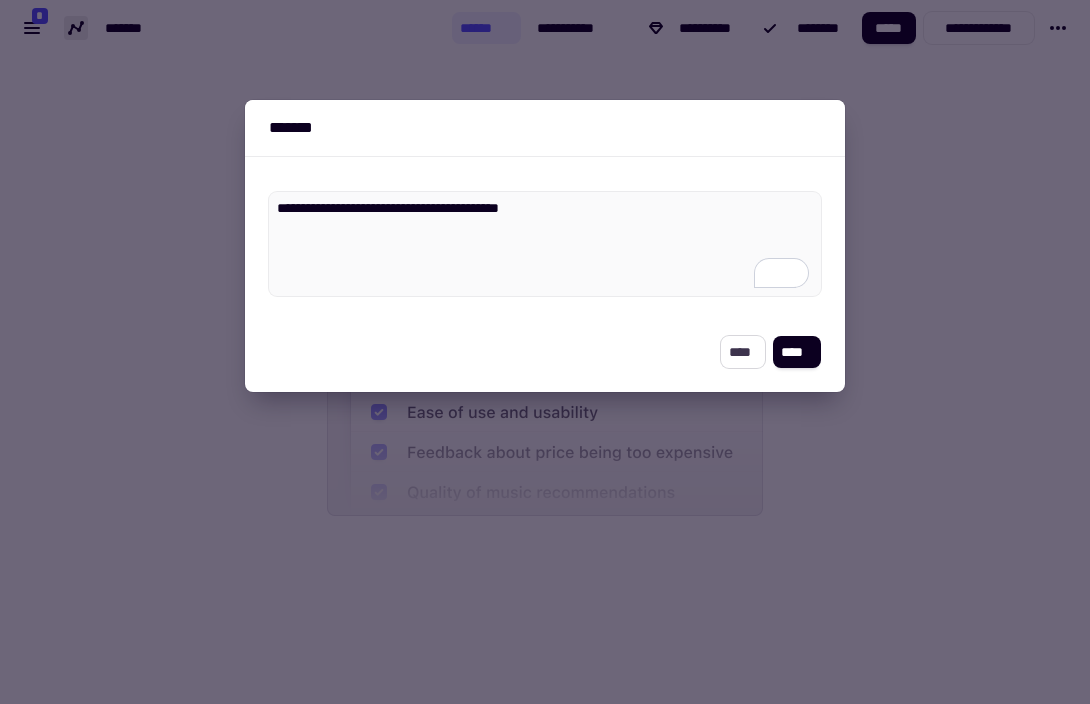 type on "*" 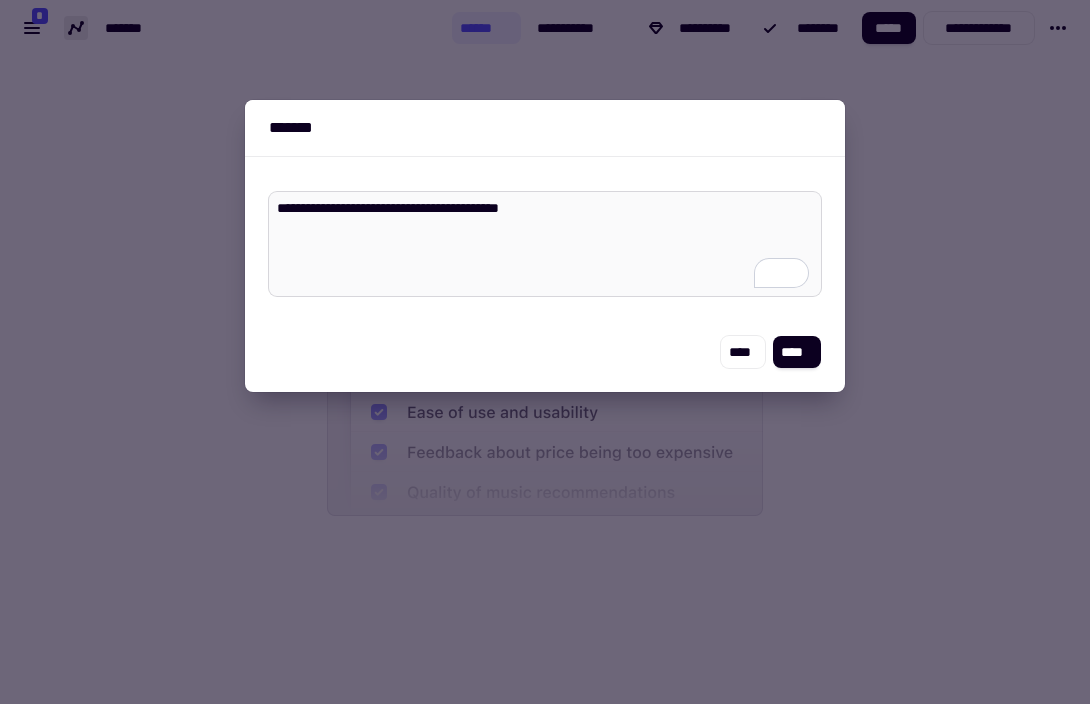 drag, startPoint x: 748, startPoint y: 349, endPoint x: 364, endPoint y: 217, distance: 406.05417 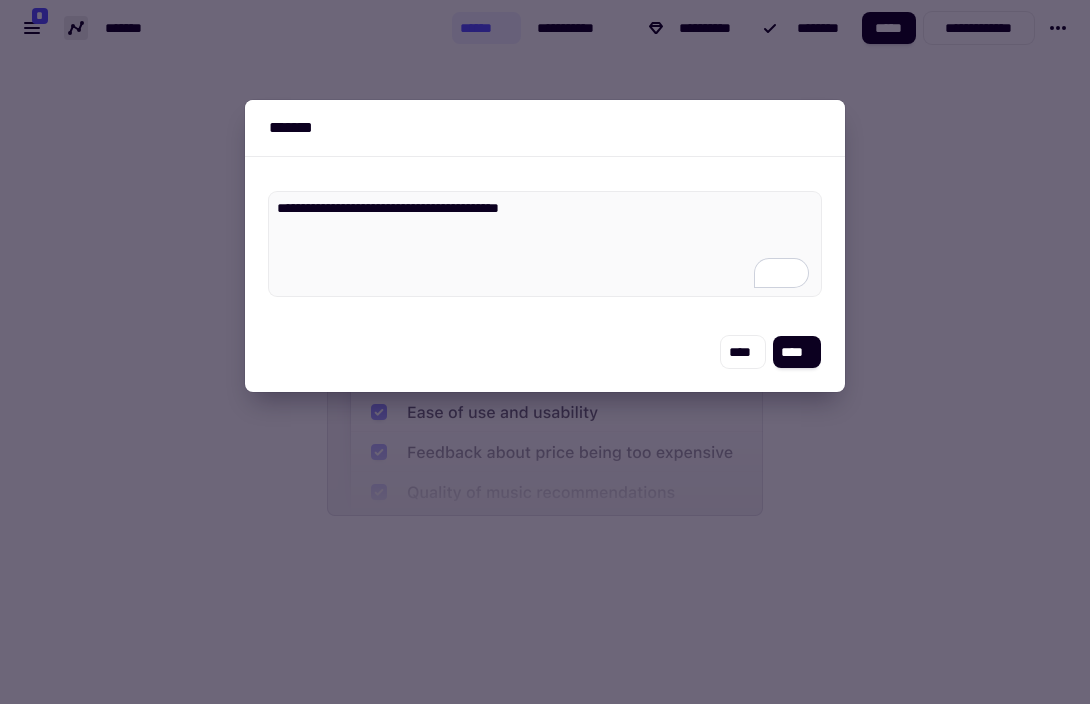 click at bounding box center (545, 352) 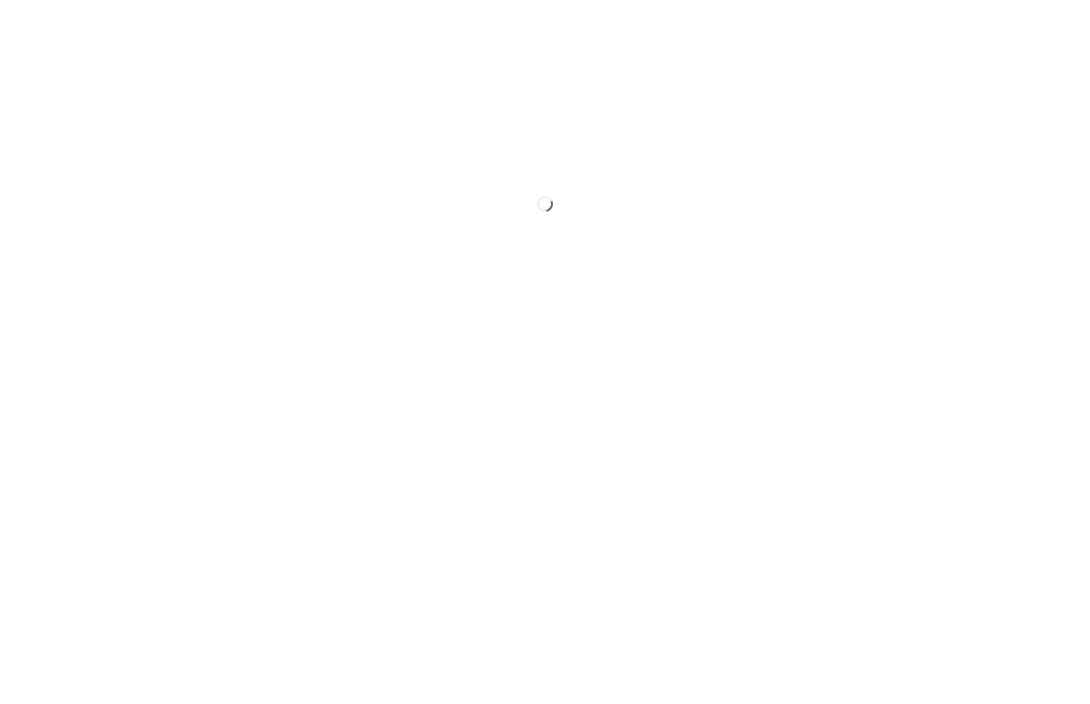 scroll, scrollTop: 0, scrollLeft: 0, axis: both 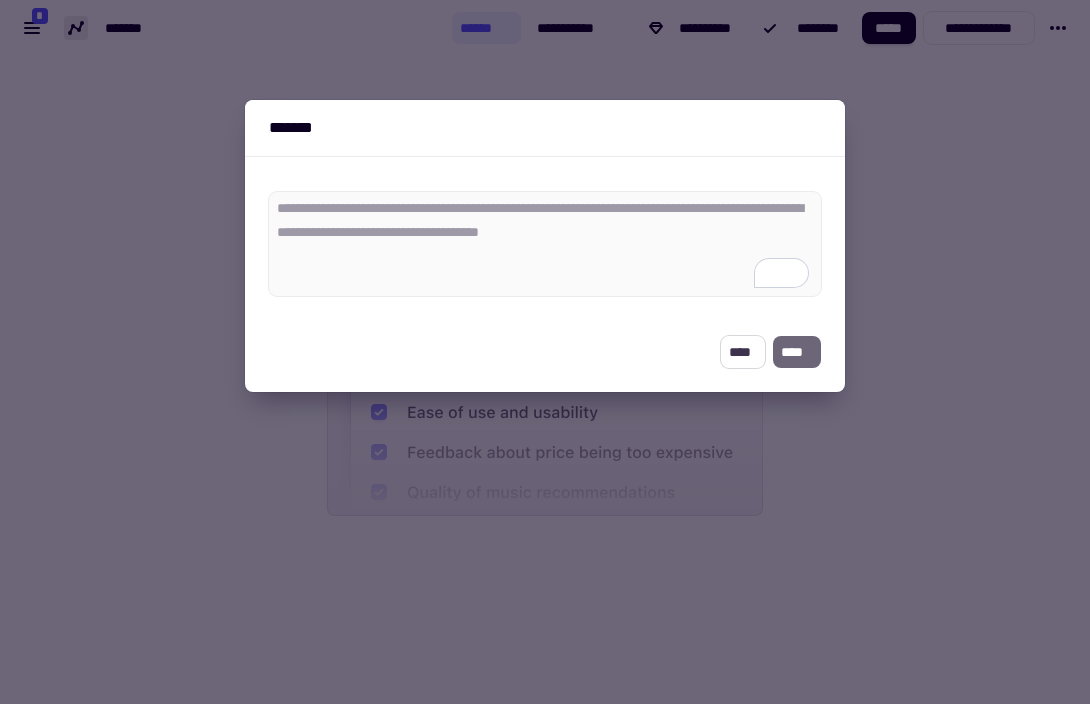 click on "****" 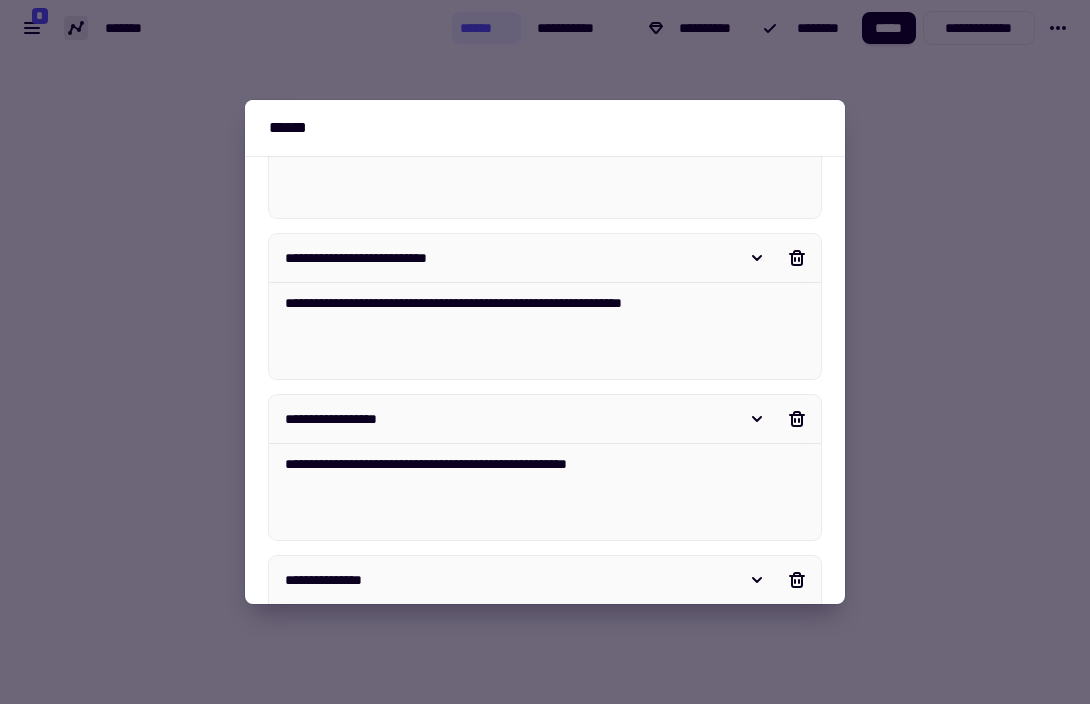 scroll, scrollTop: 493, scrollLeft: 0, axis: vertical 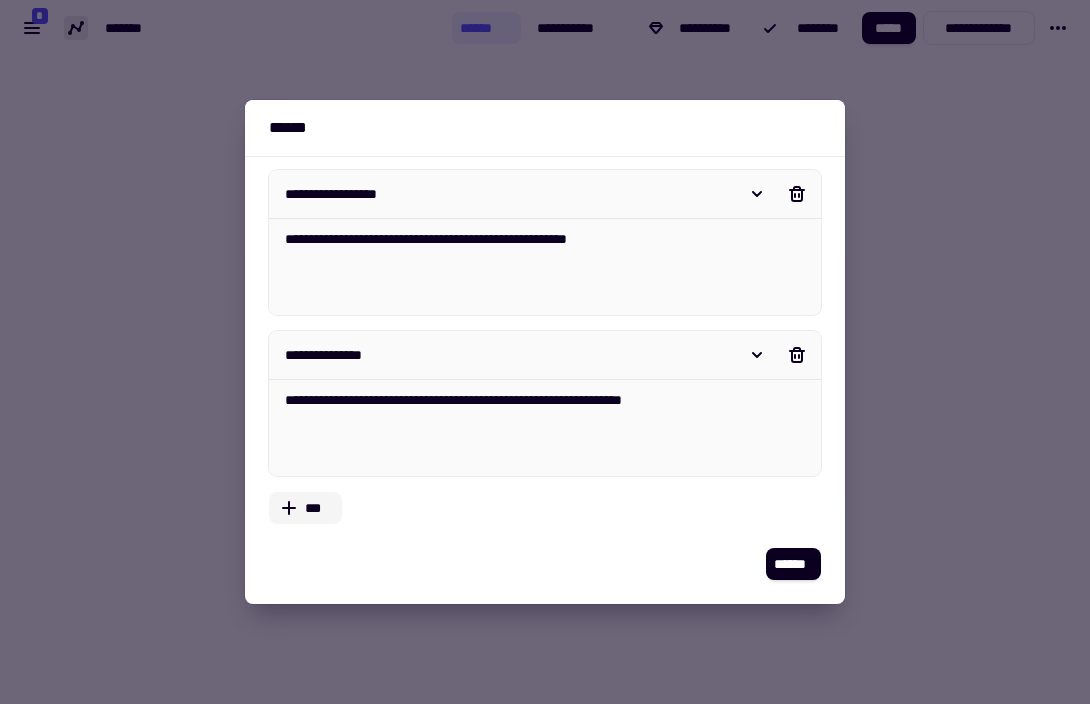 click on "***" 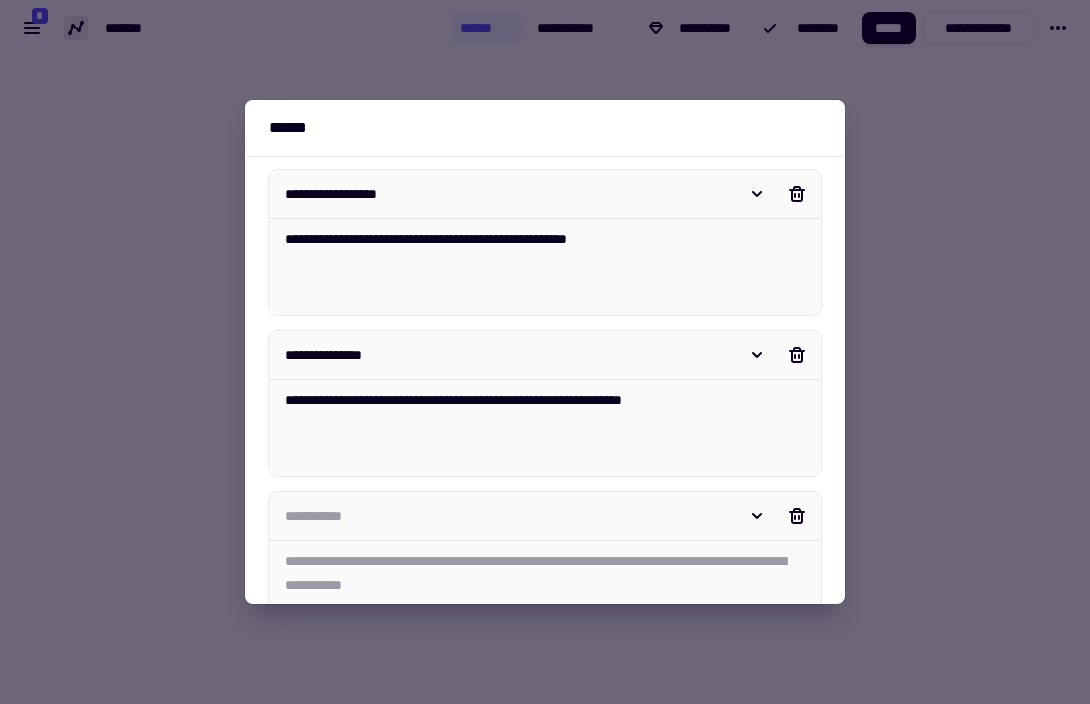 click at bounding box center [507, 516] 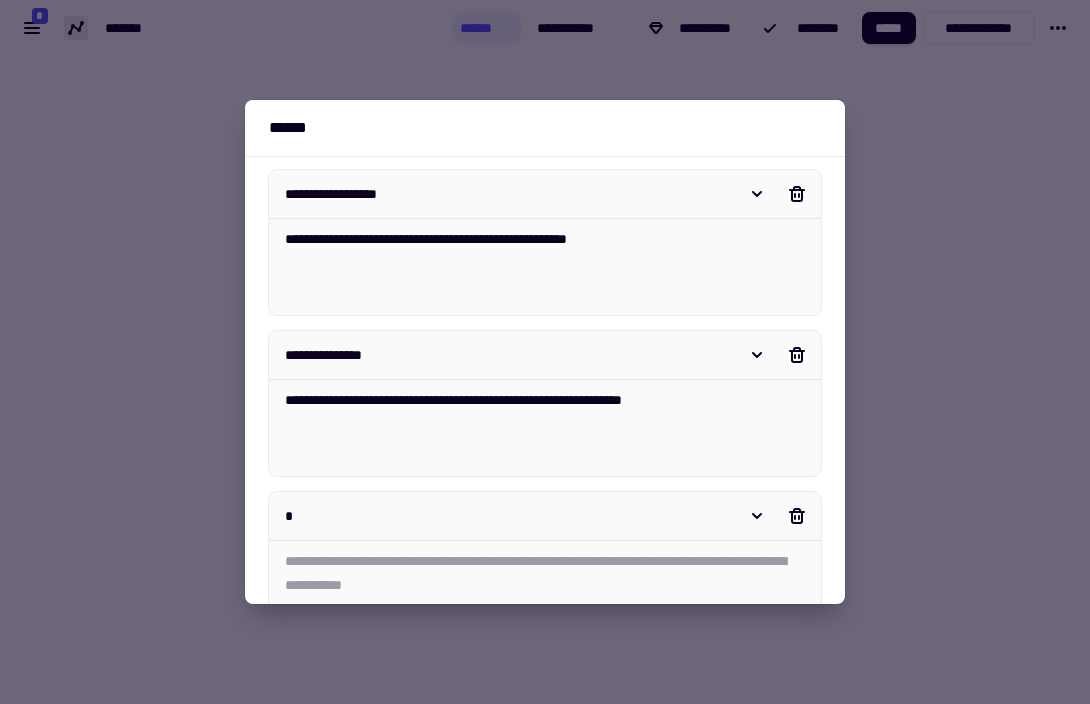 type on "*" 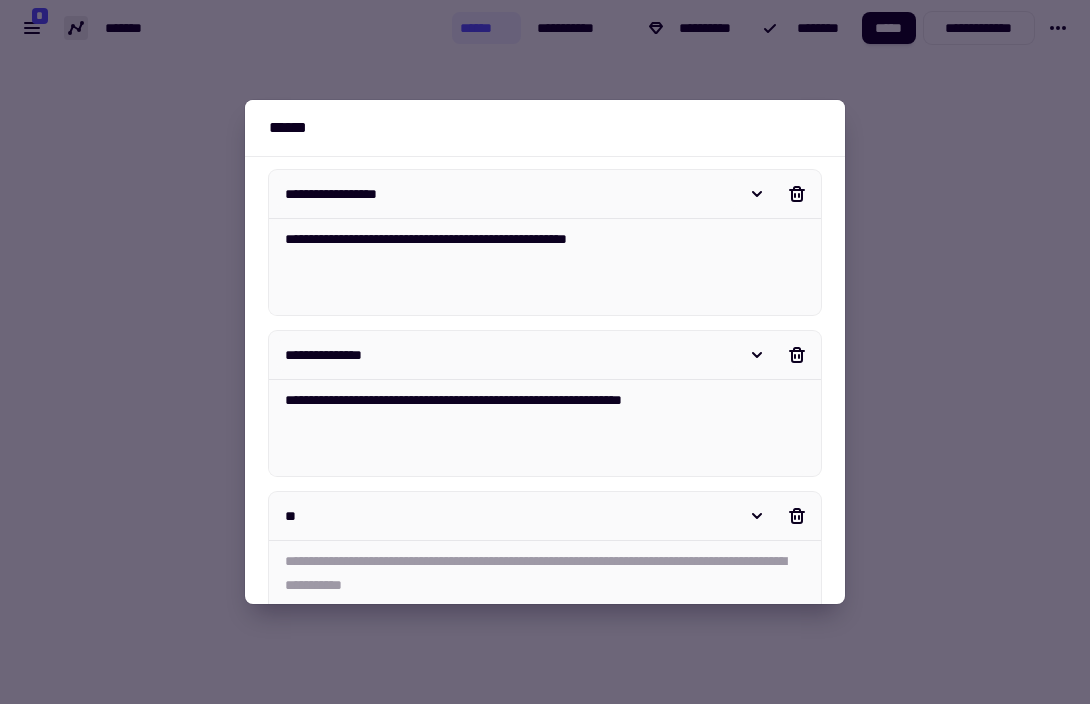 type on "*" 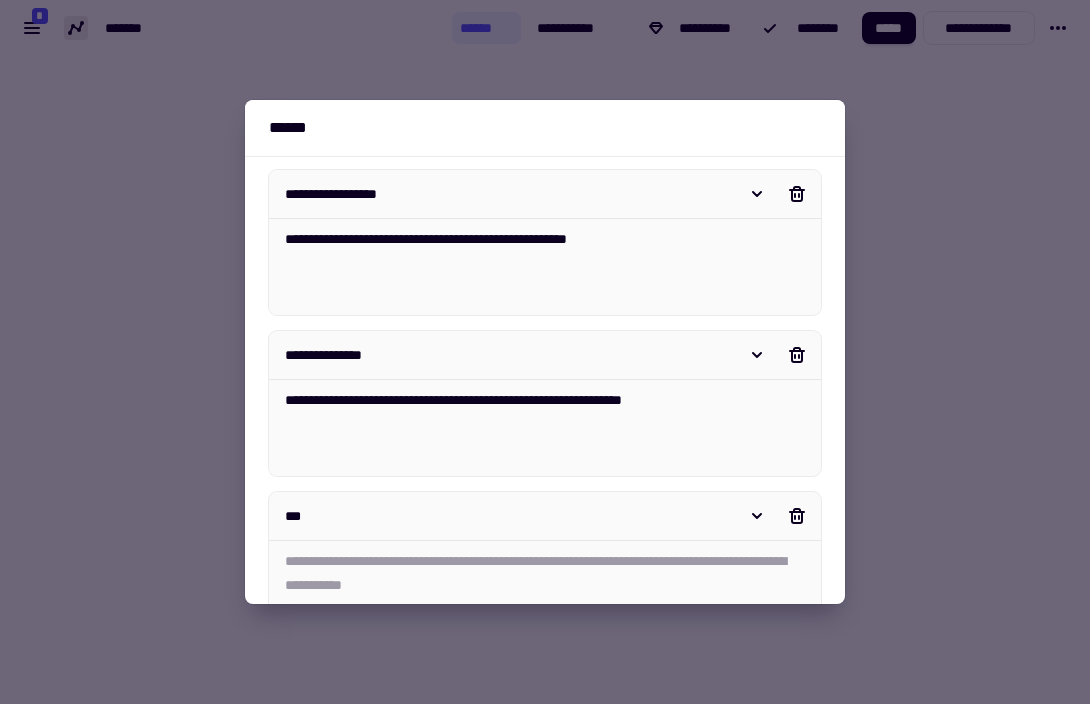 type on "*" 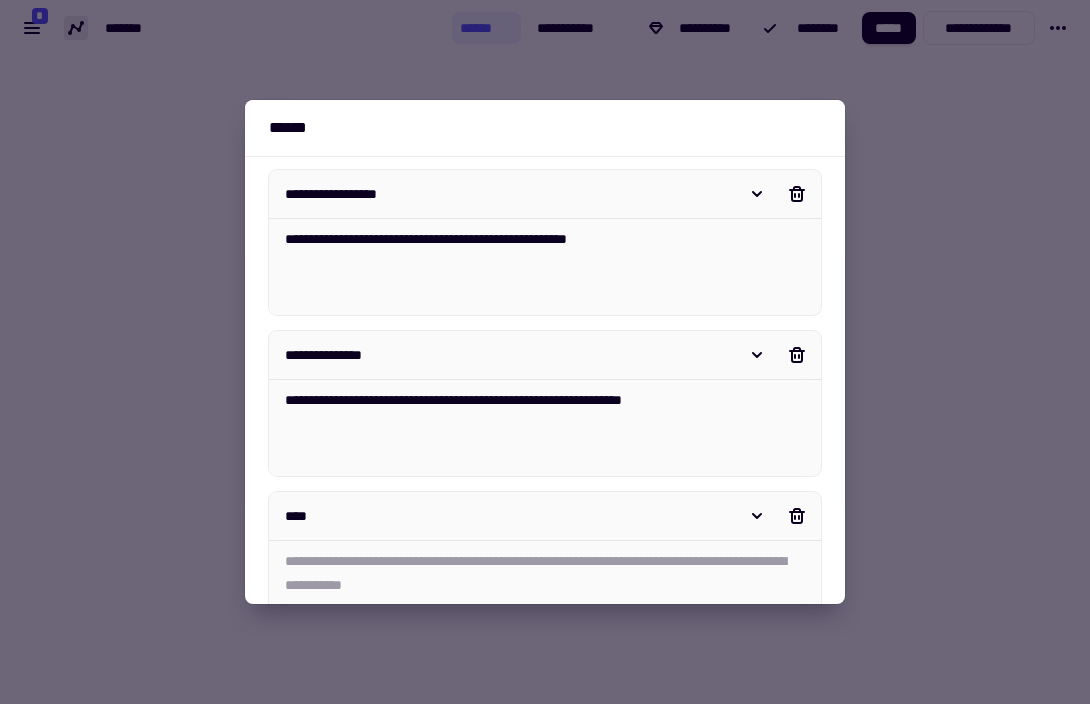 type on "*" 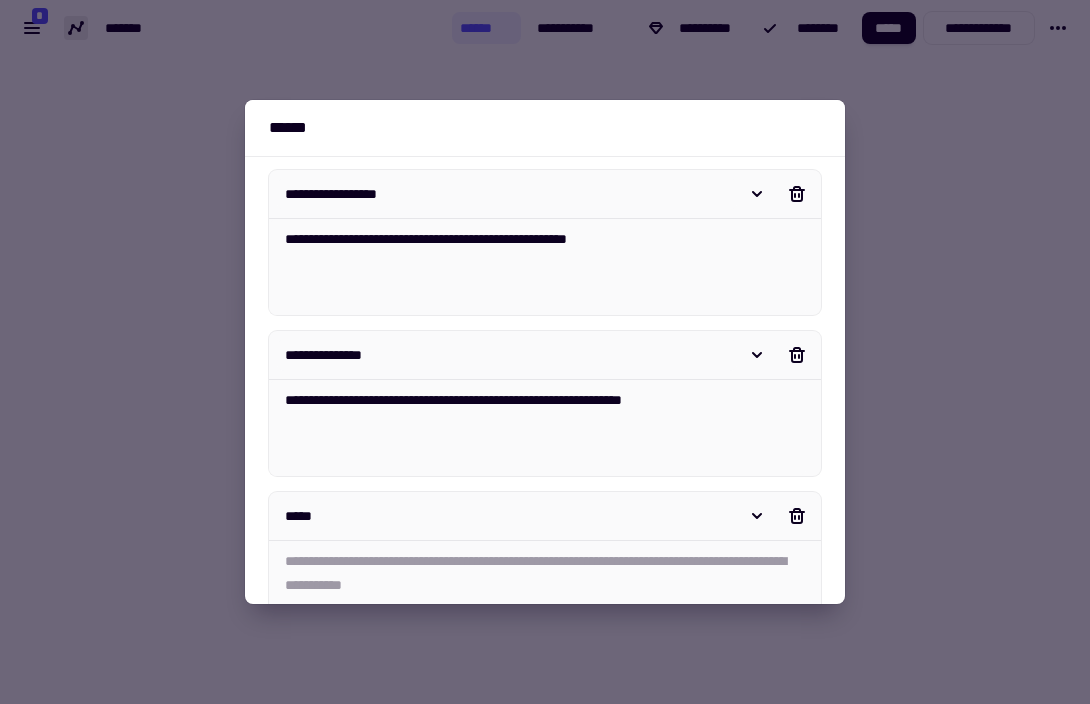 type on "*" 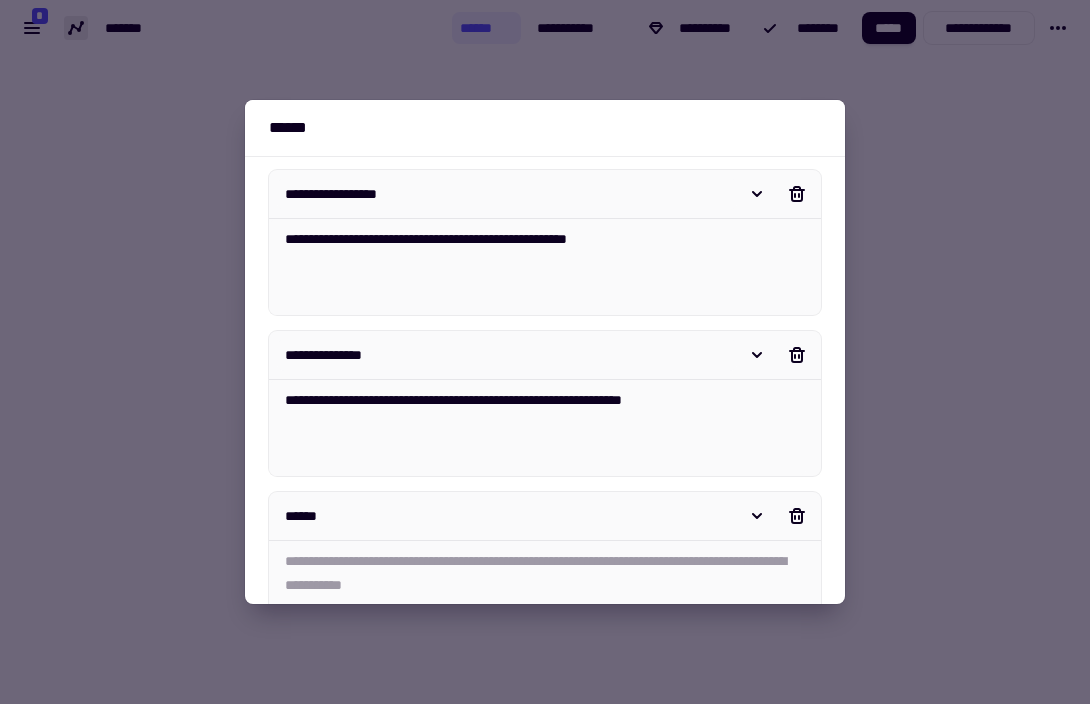 type on "*" 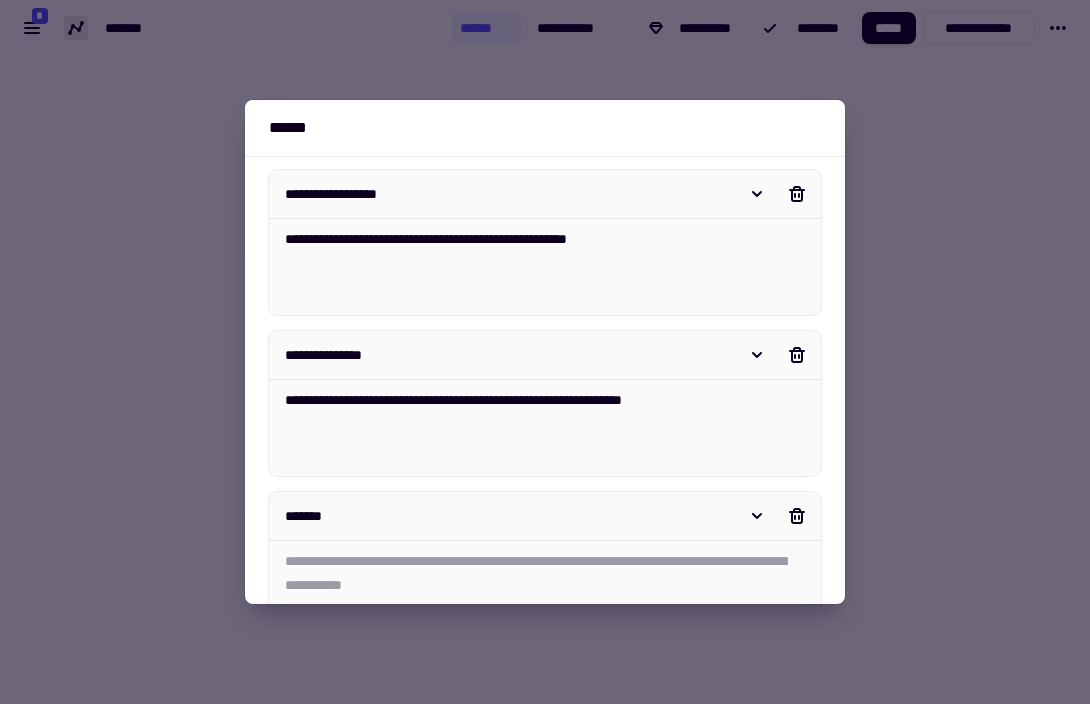 type on "*" 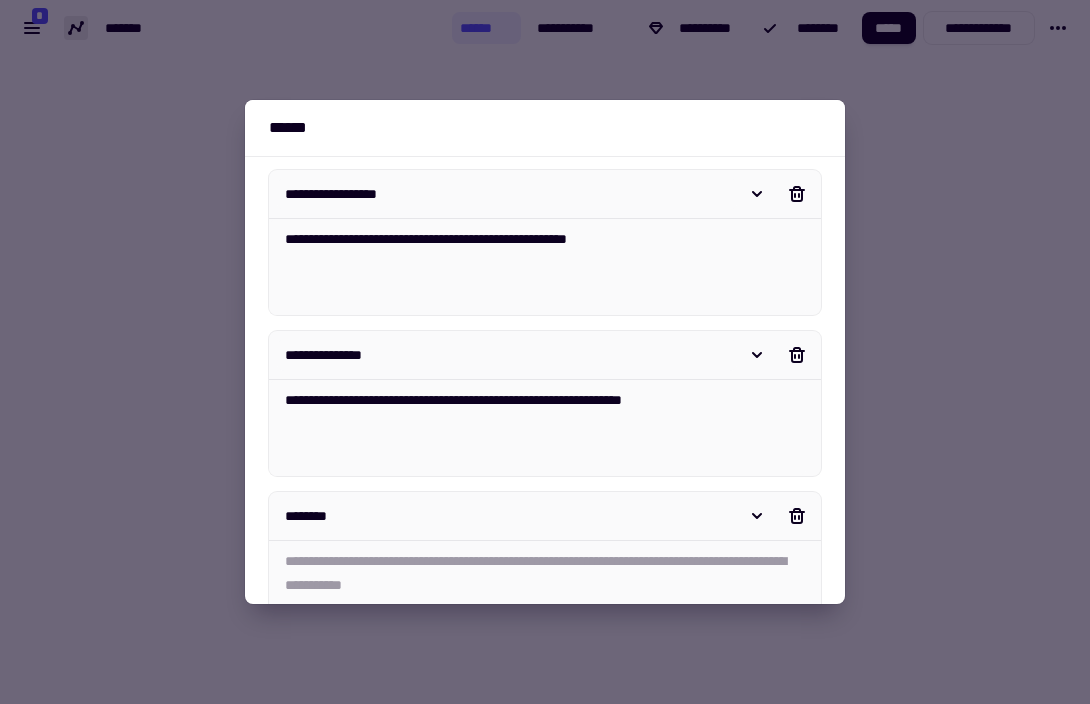 type on "*" 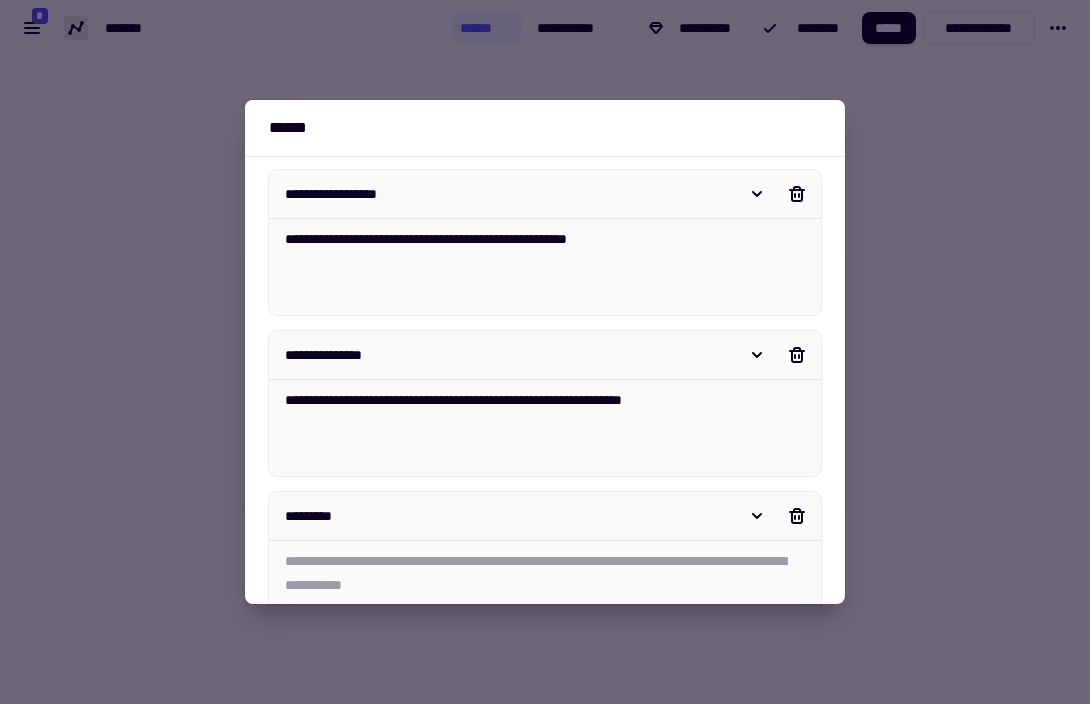 type on "*" 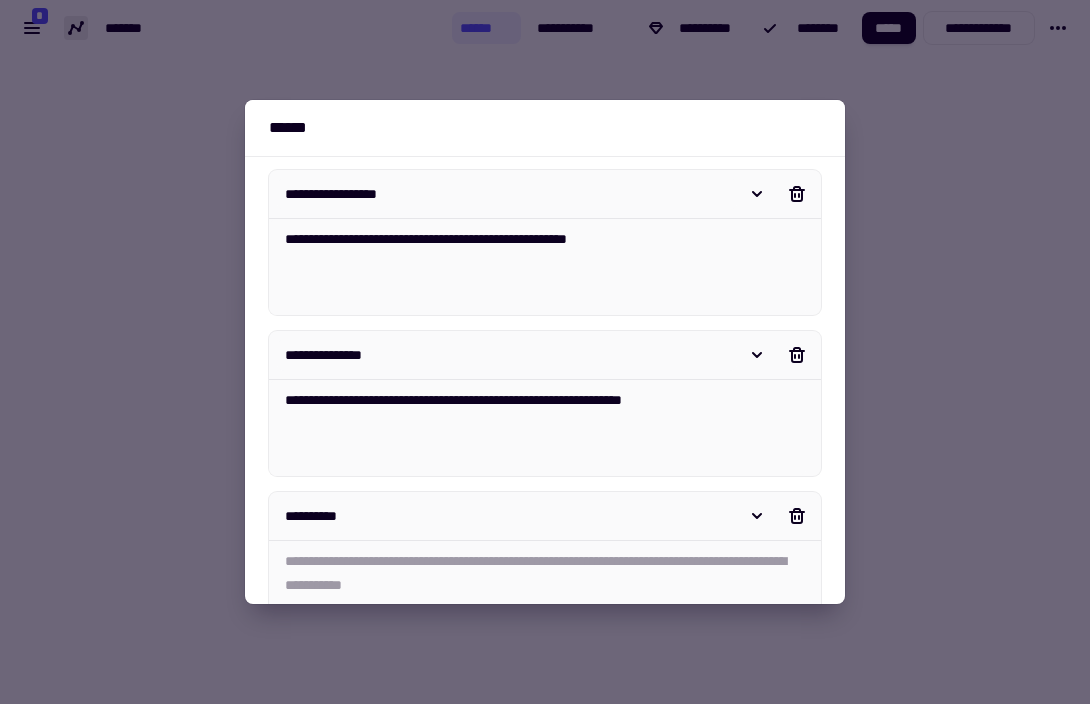 type on "*" 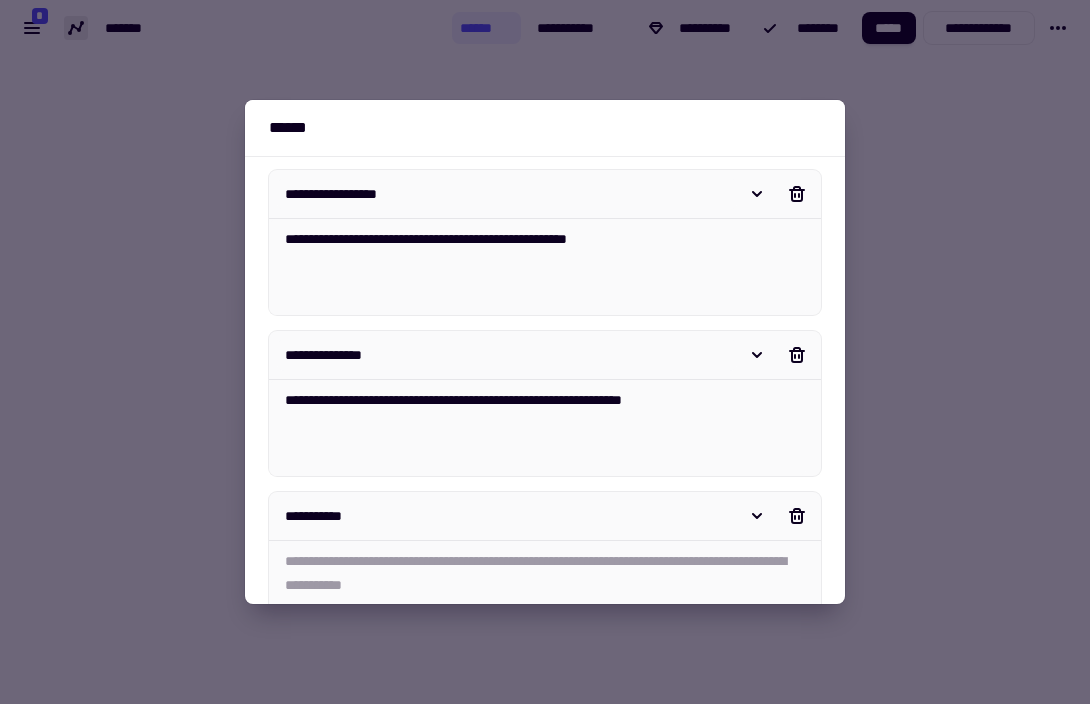 type on "*" 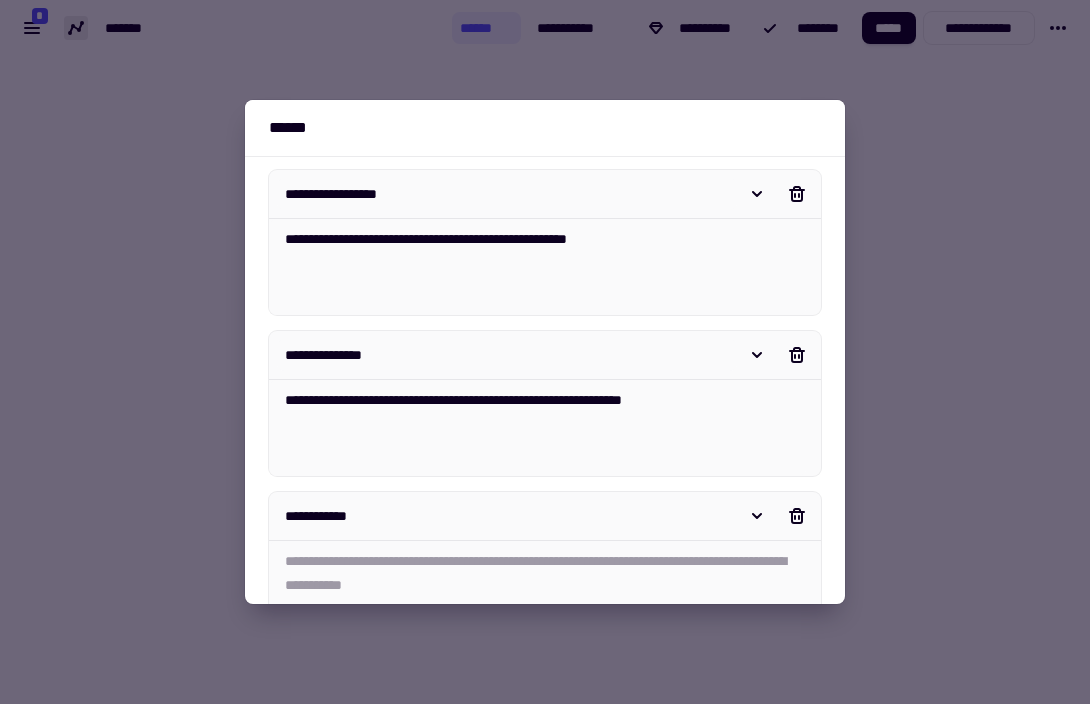 type on "*" 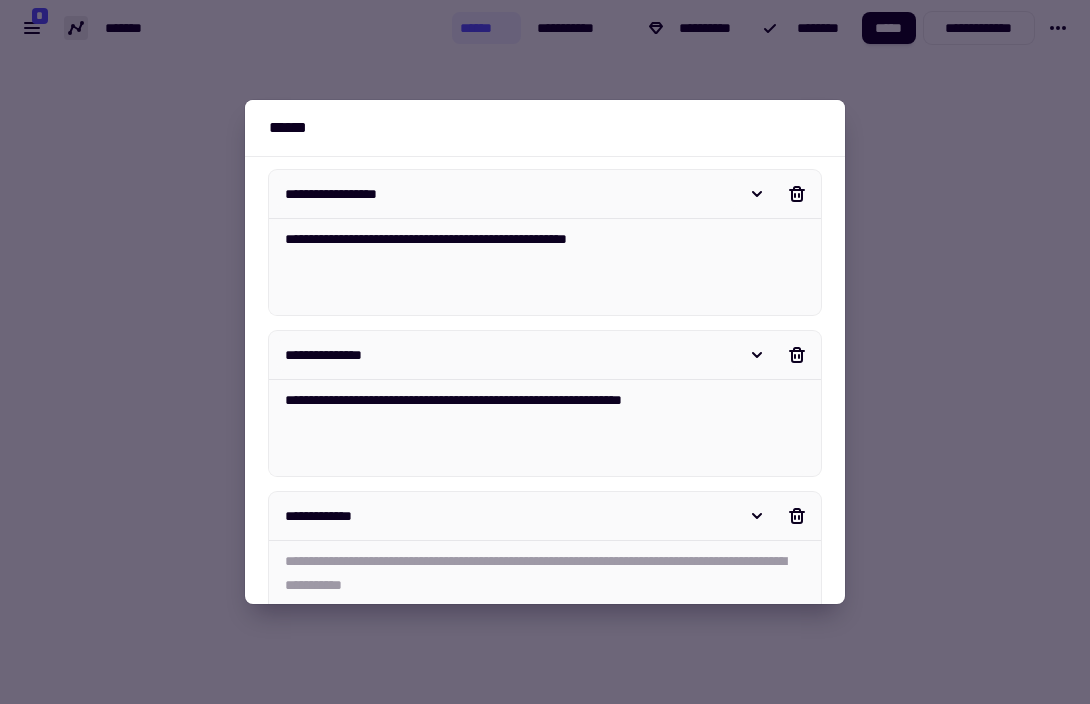 type on "**********" 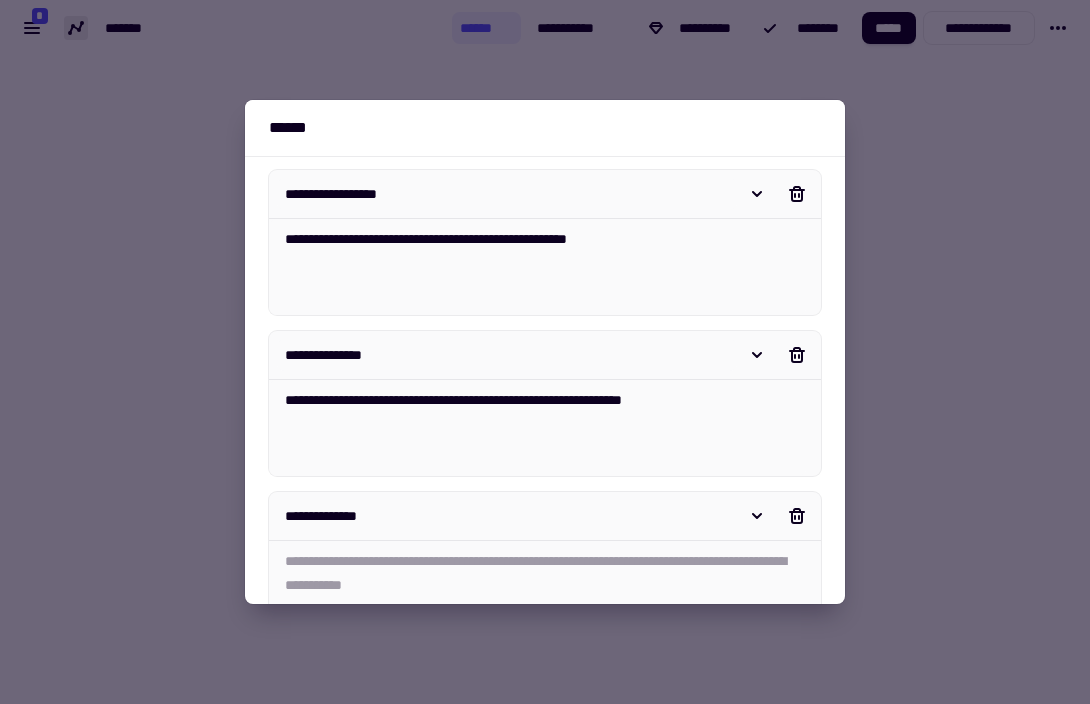 type on "*" 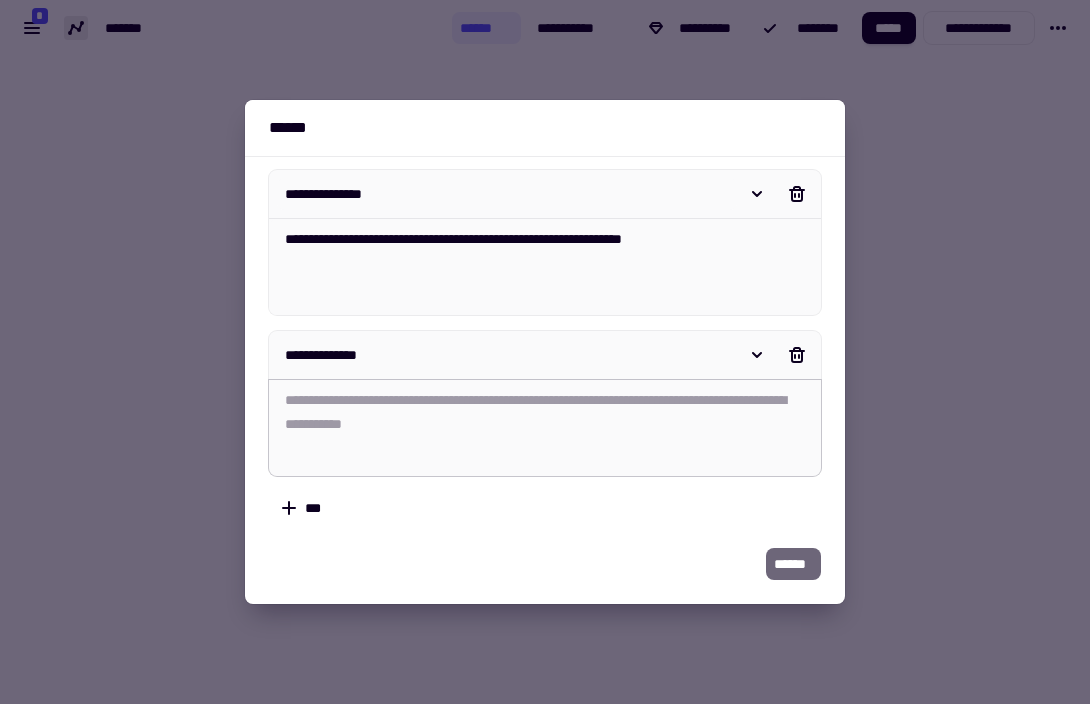 type on "**********" 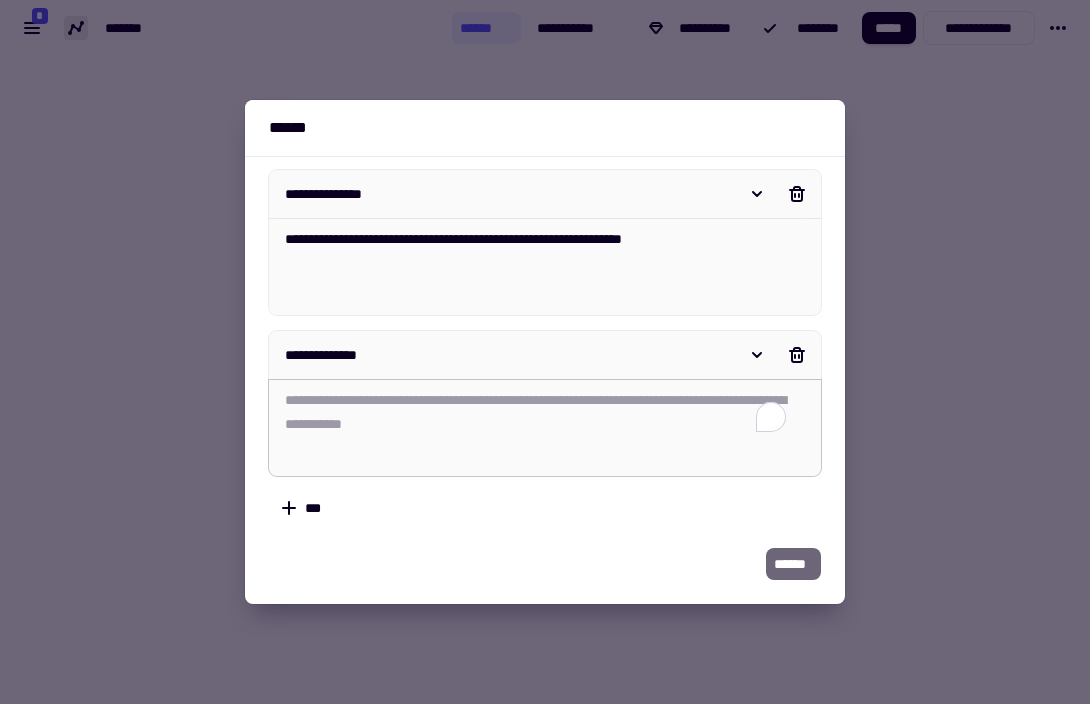 click 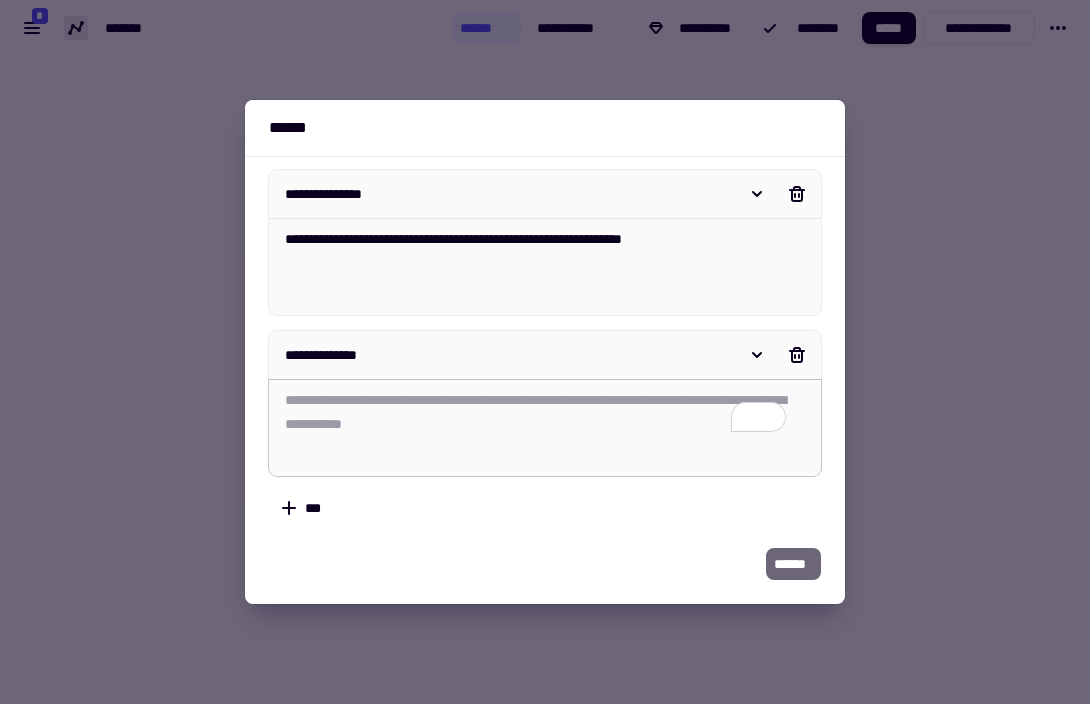 type on "*" 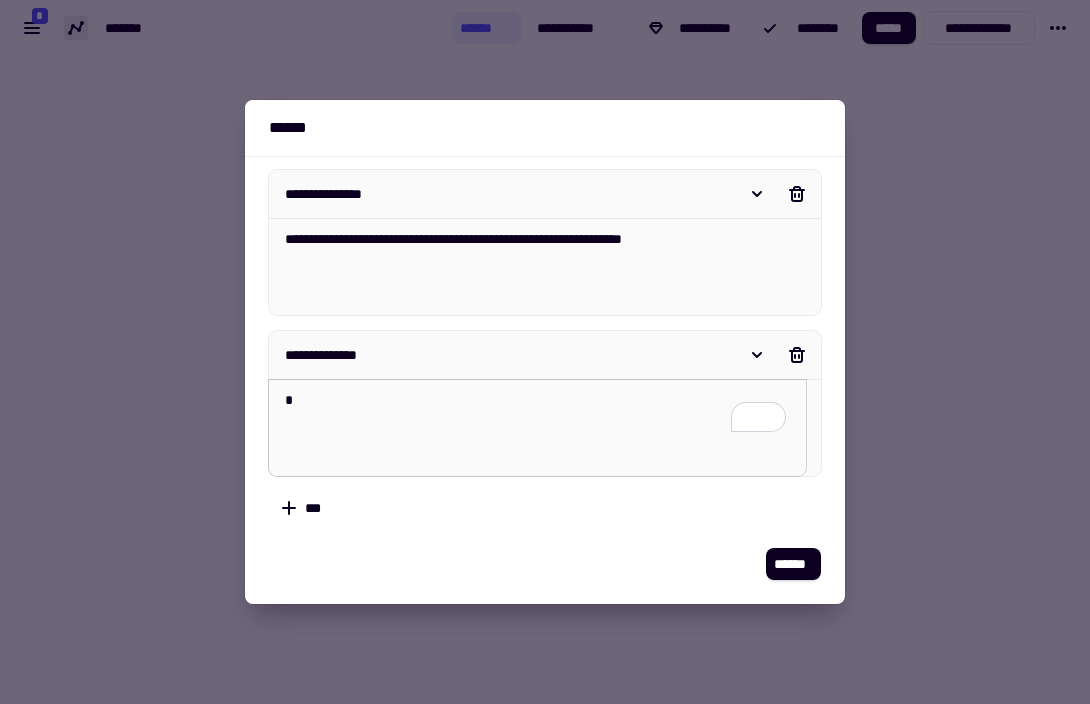 type on "*" 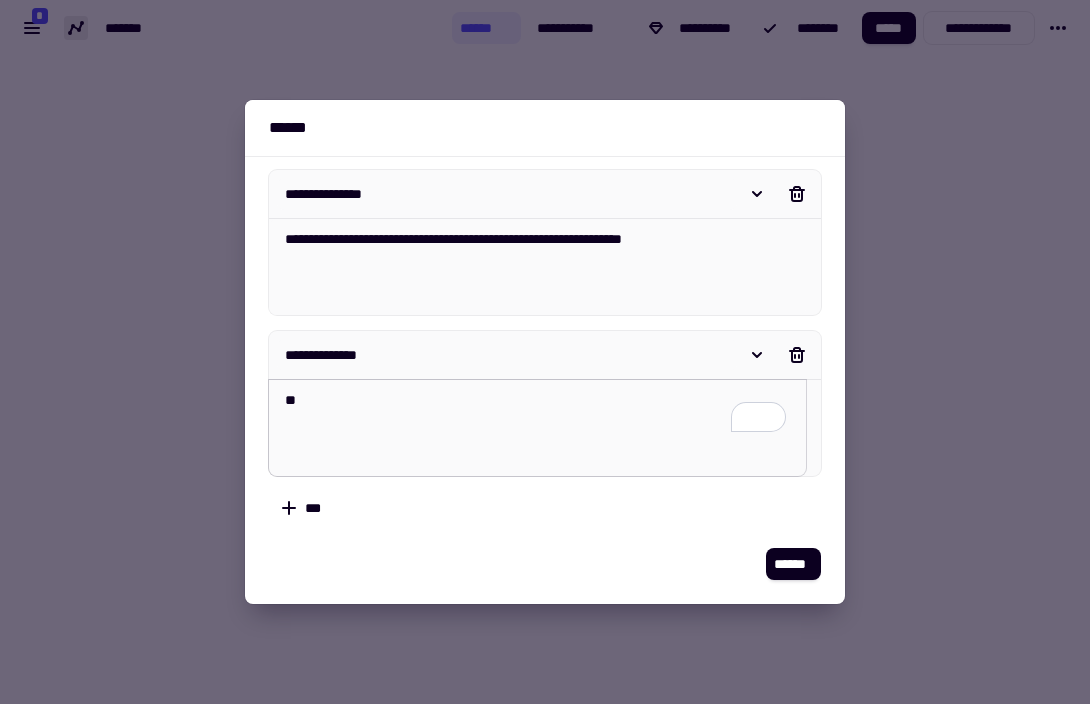 type on "*" 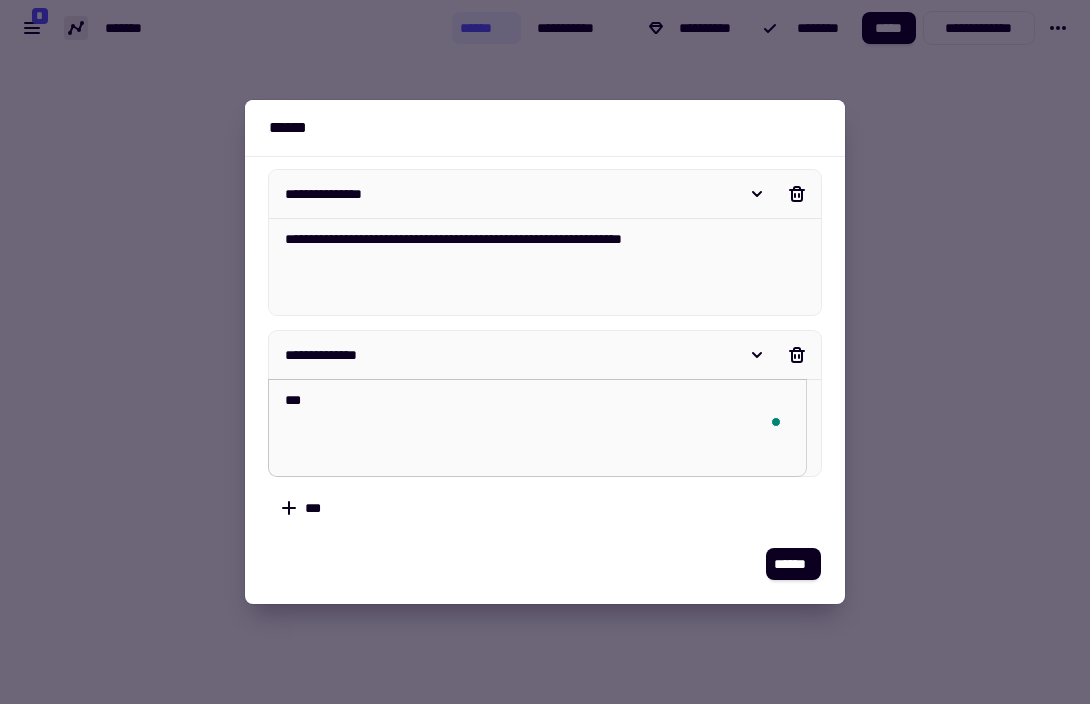 type on "*" 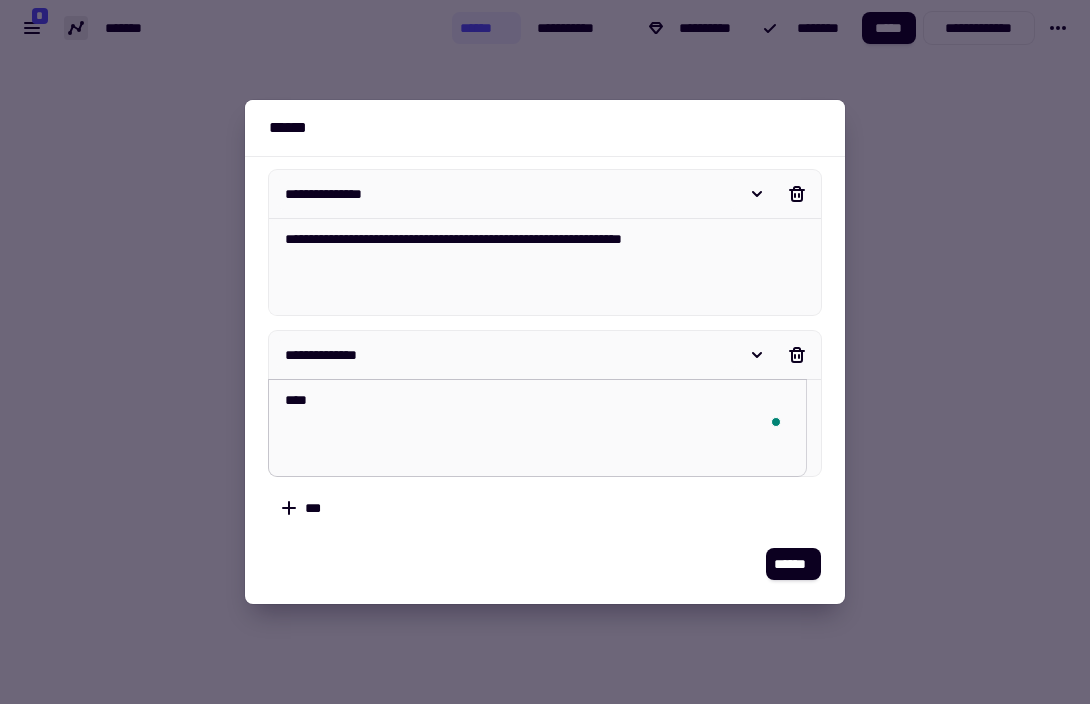 type on "*" 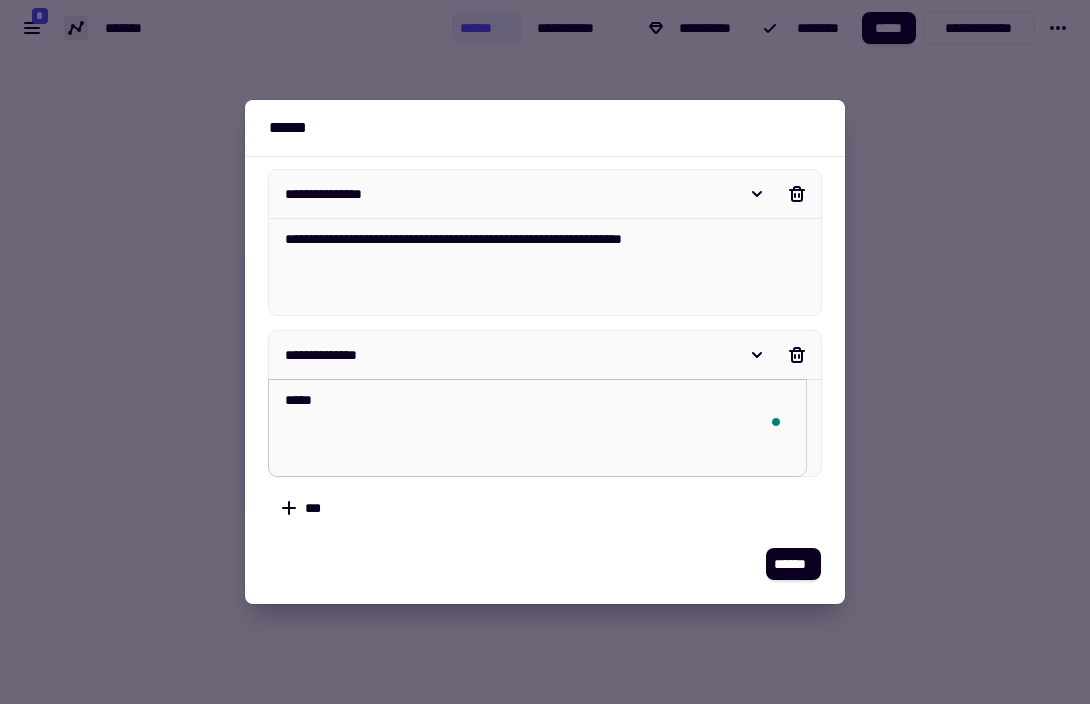 type on "*" 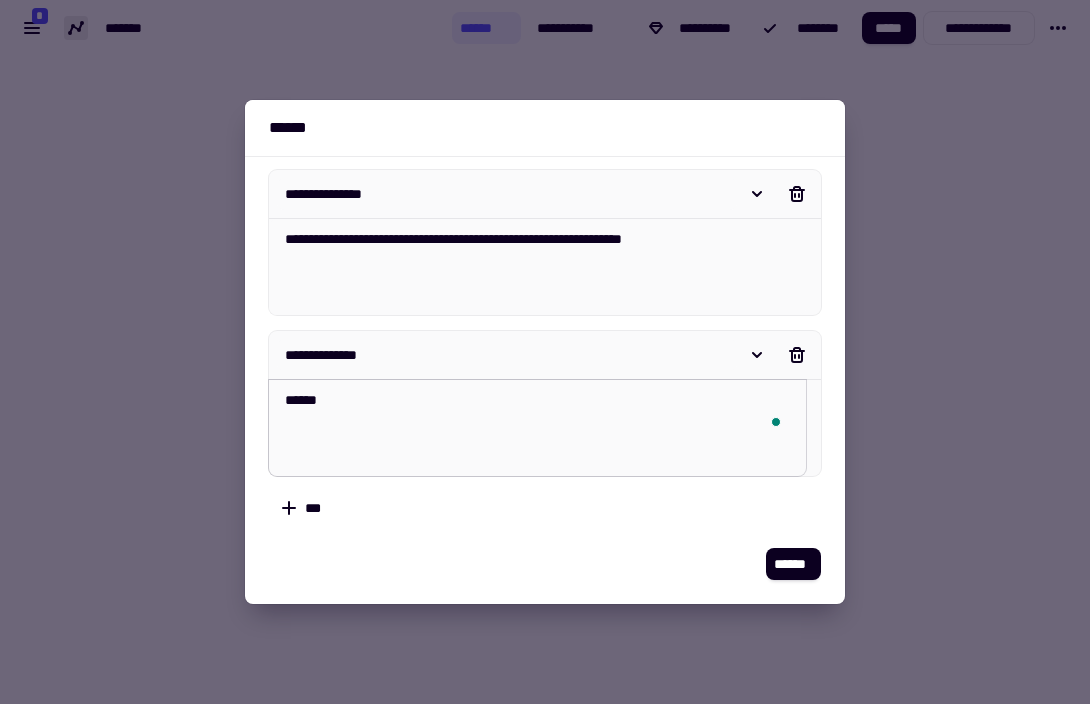 type on "*" 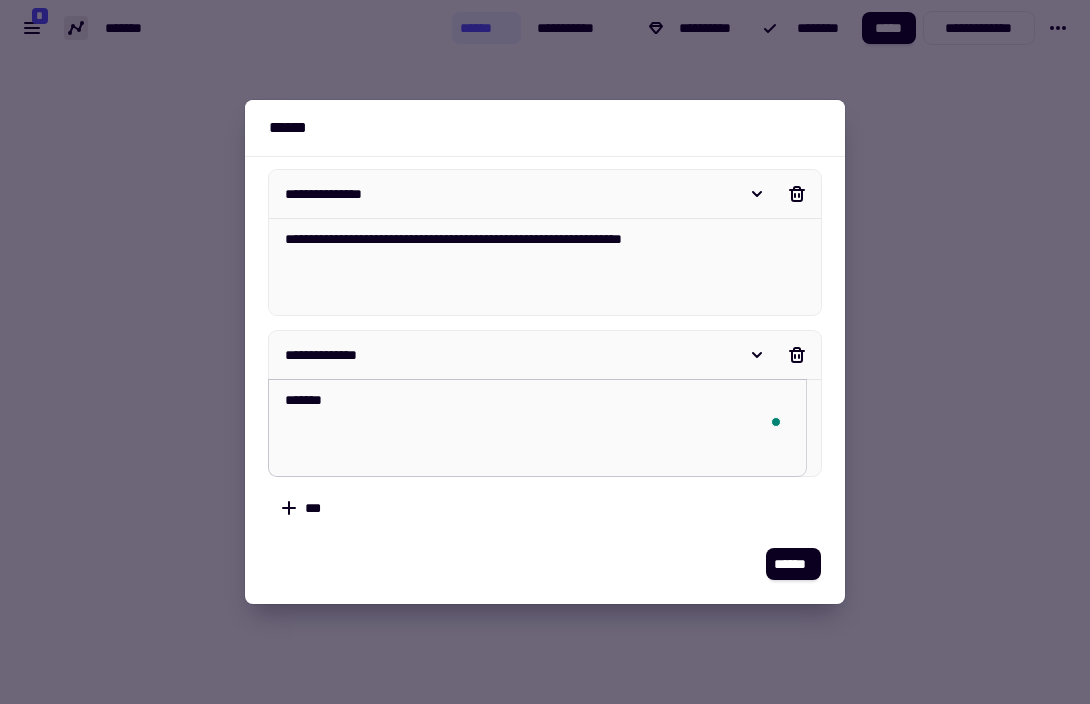 type on "*" 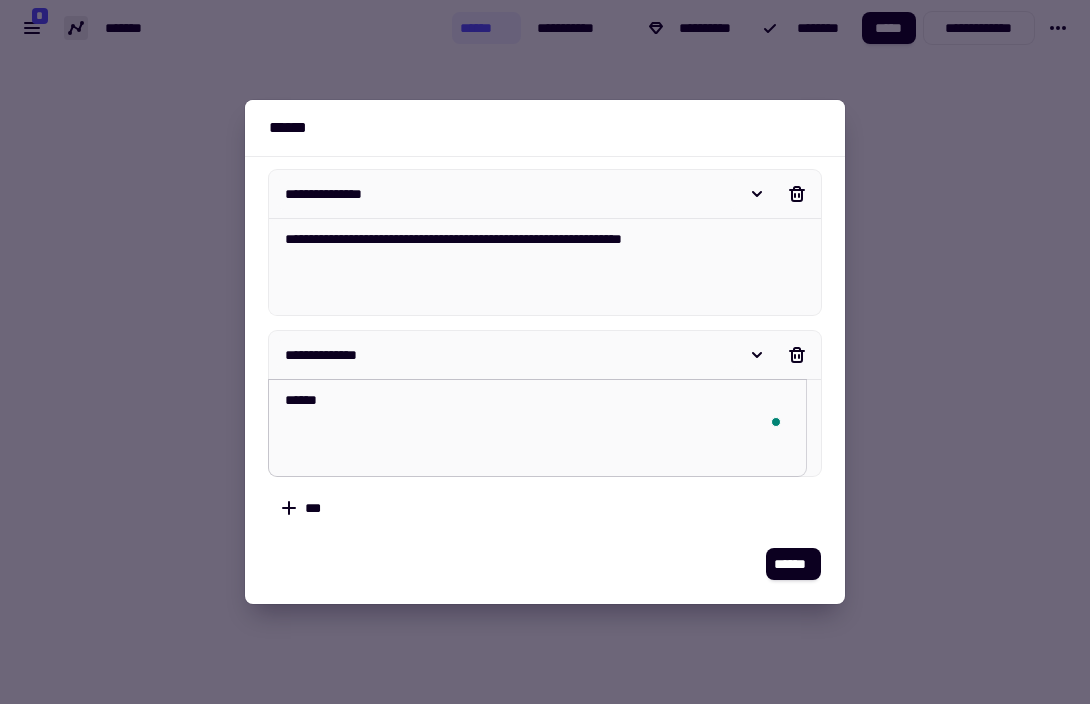 type on "*" 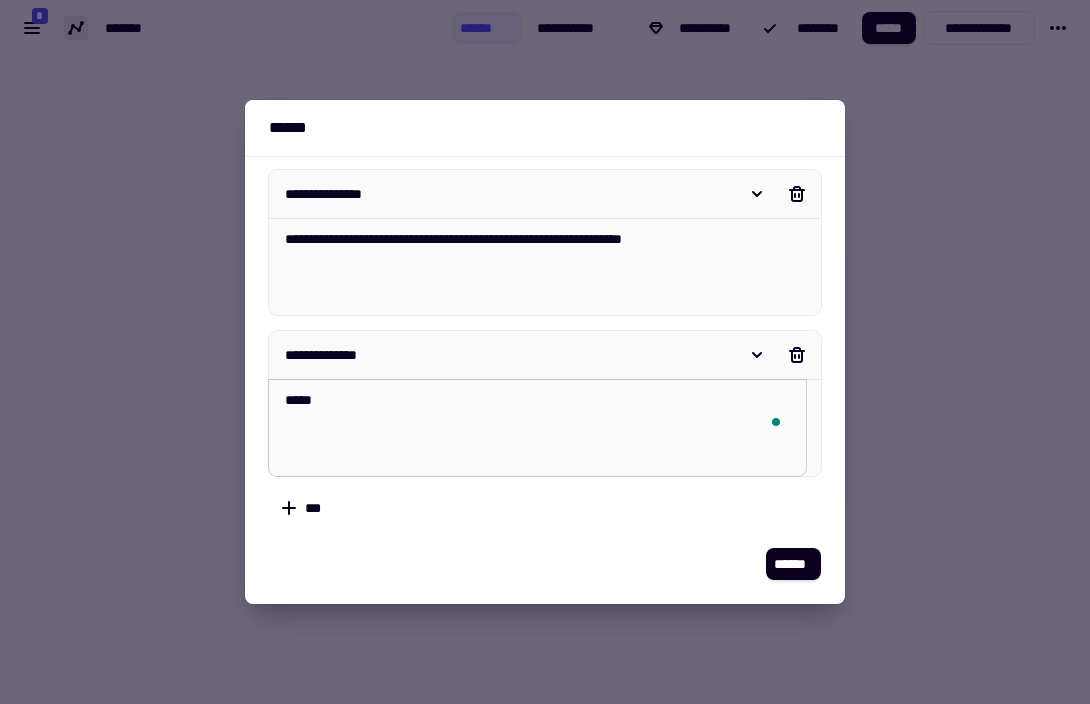 type on "*" 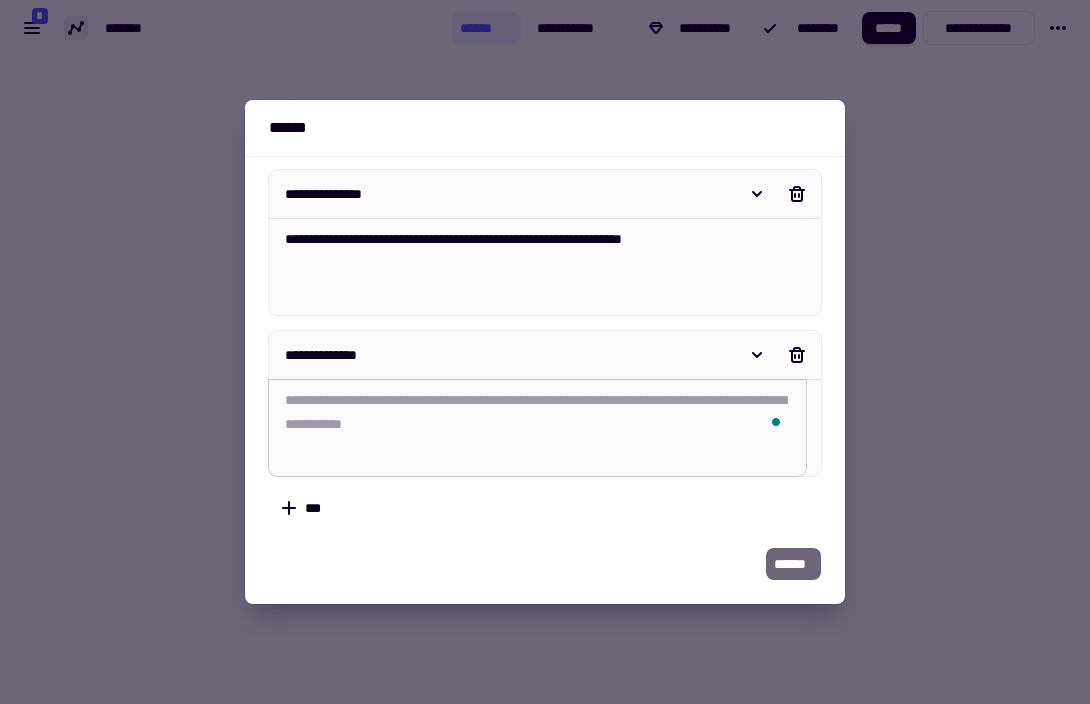 type on "*" 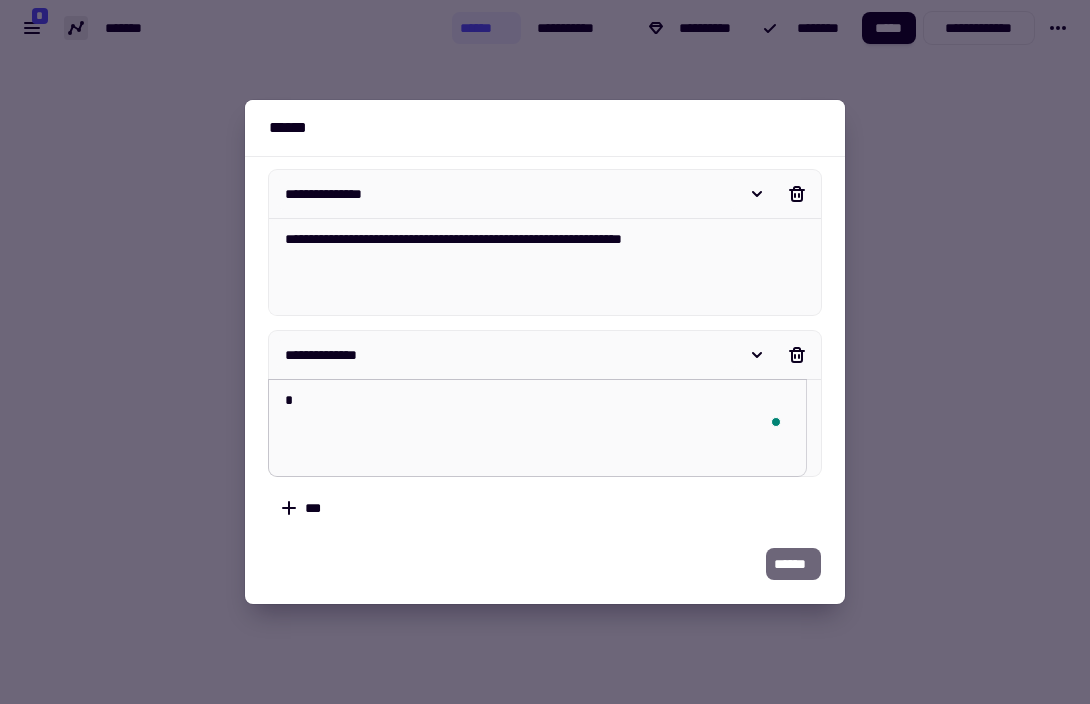 type on "**" 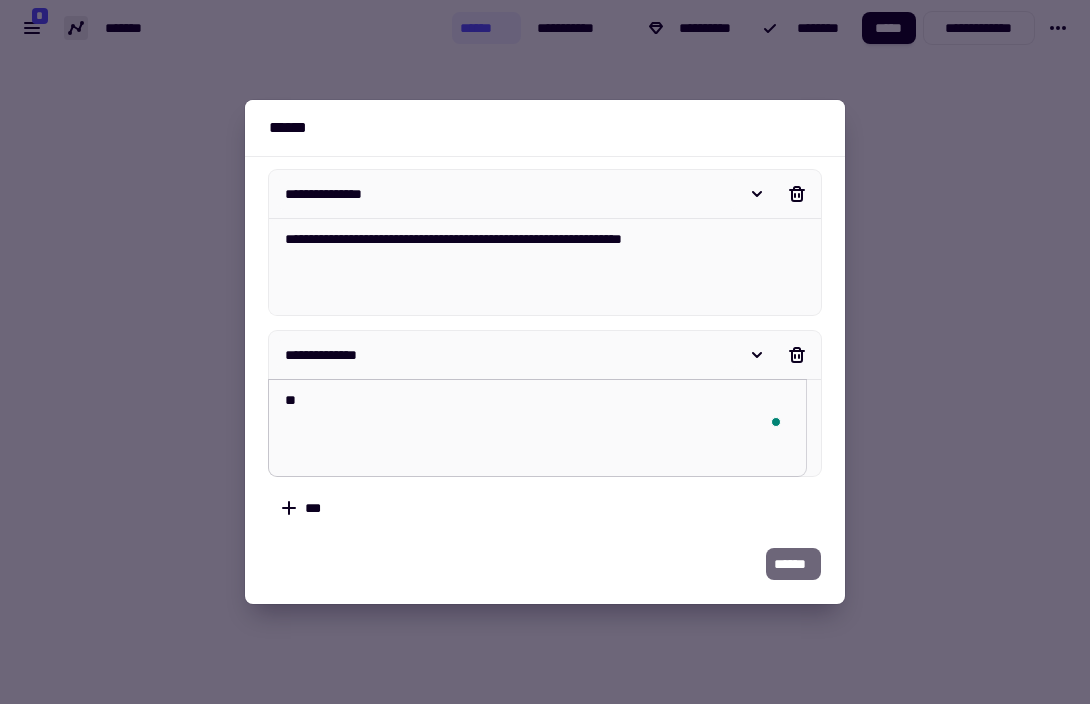 type on "*" 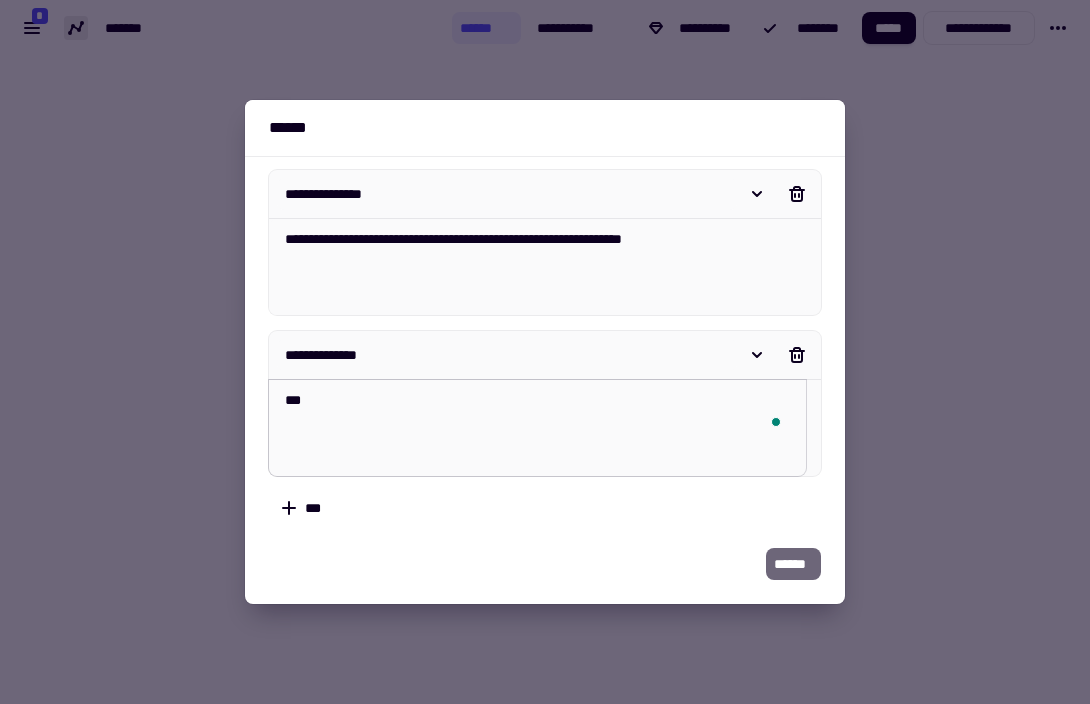 type on "*" 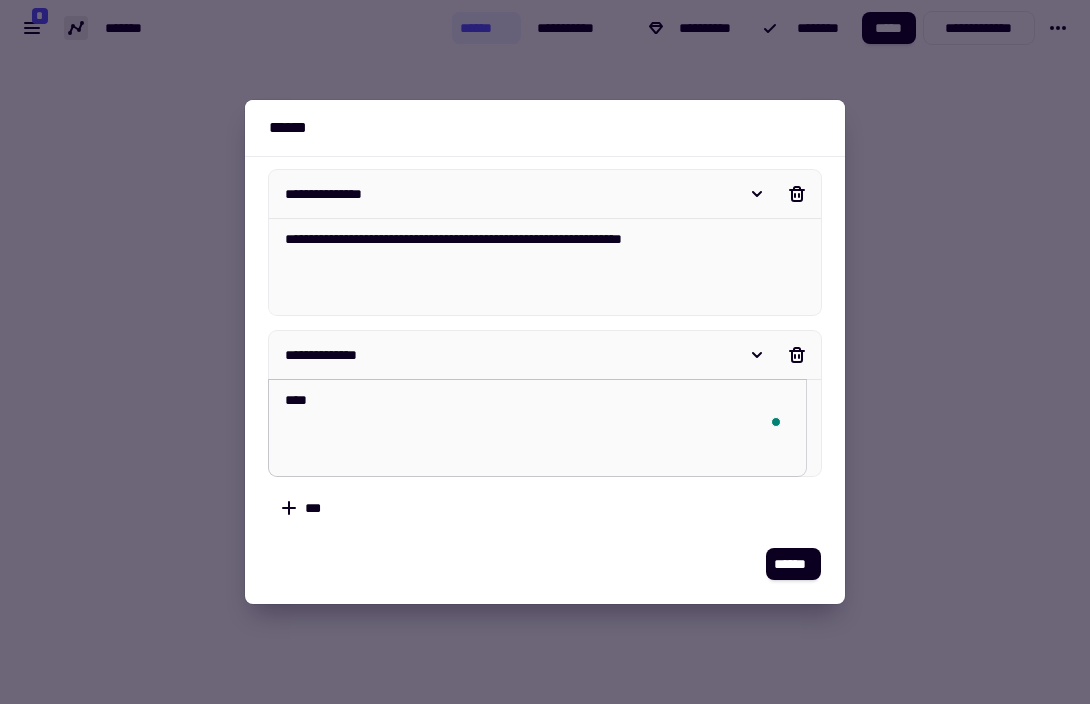 type on "*" 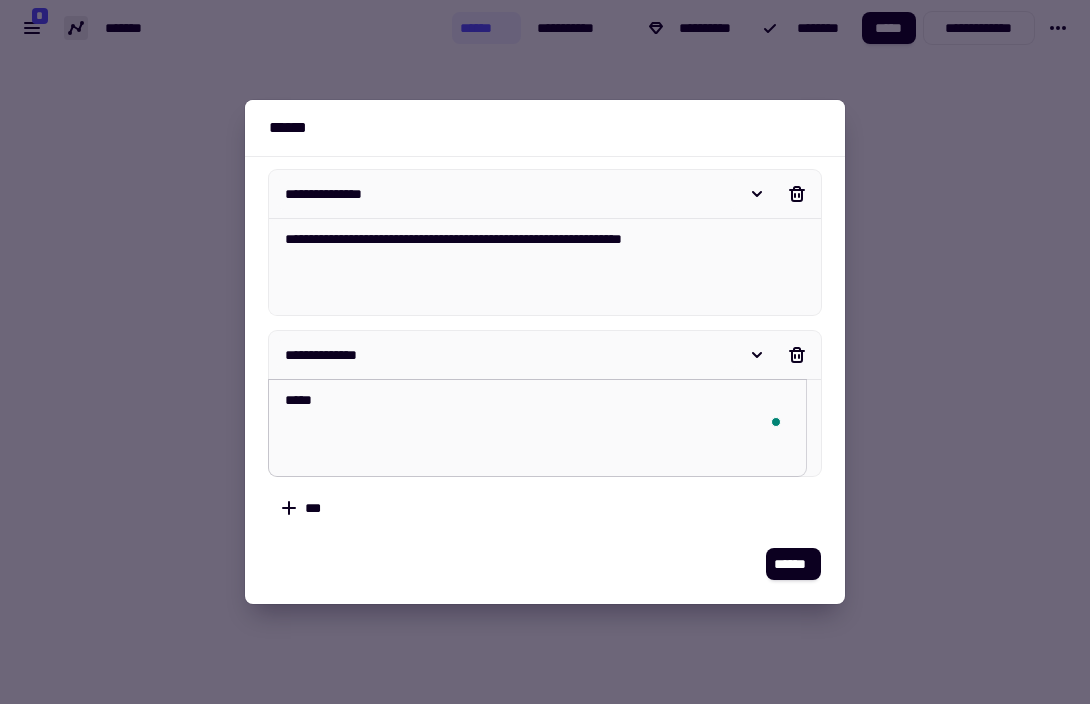 type on "*" 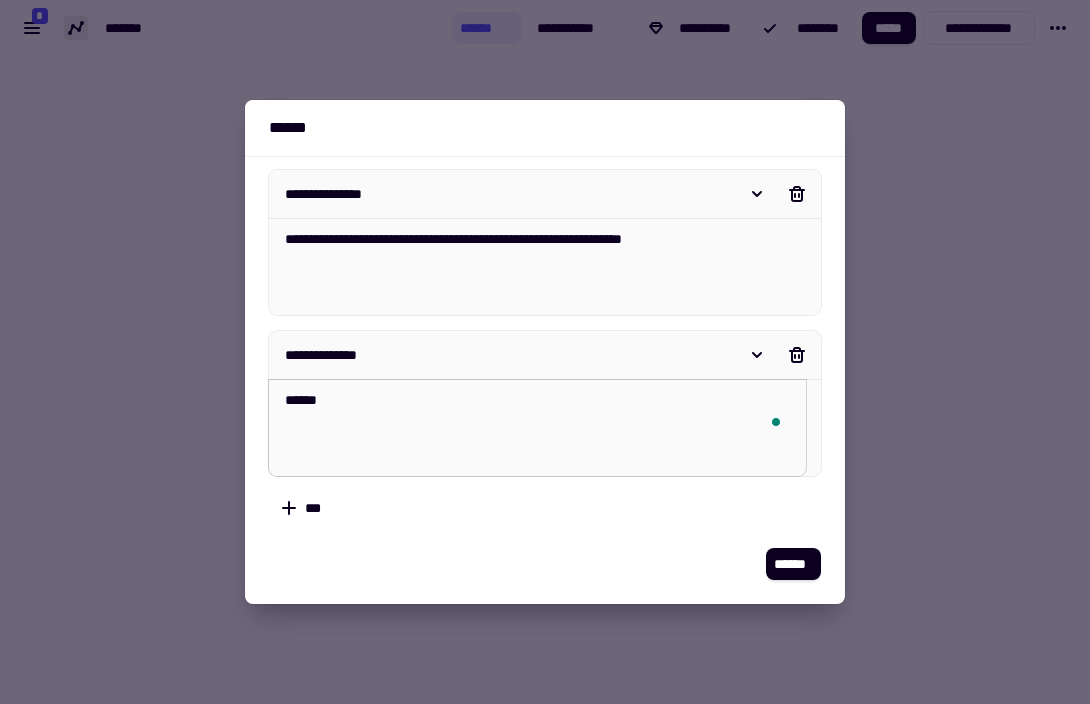 type on "******" 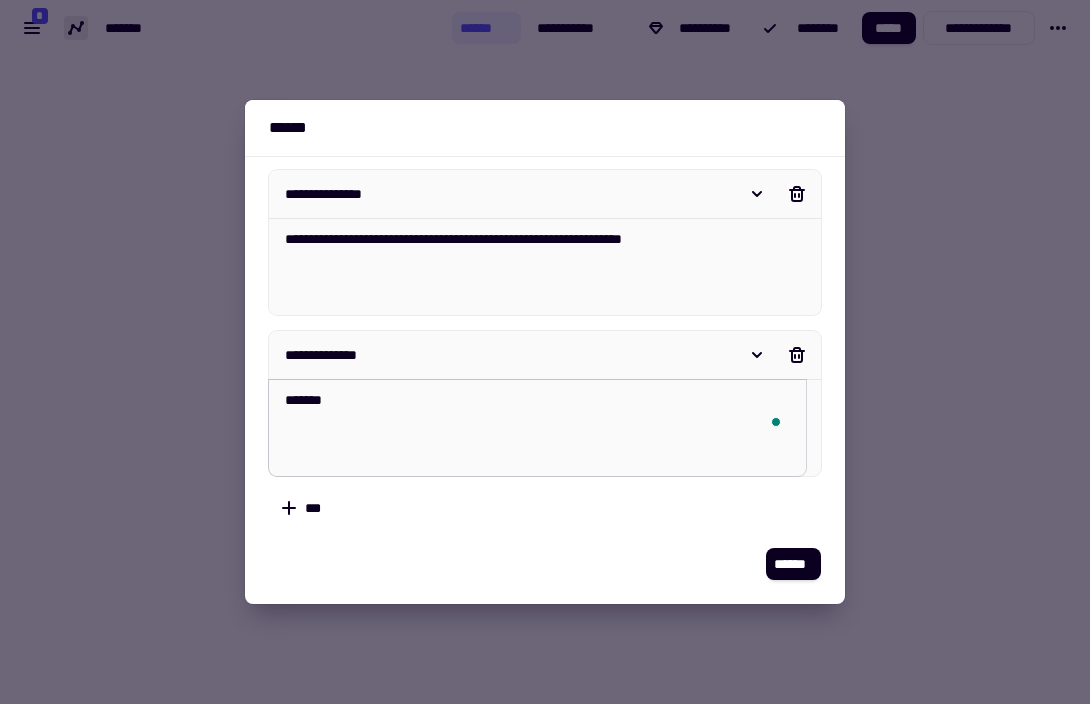 type on "*" 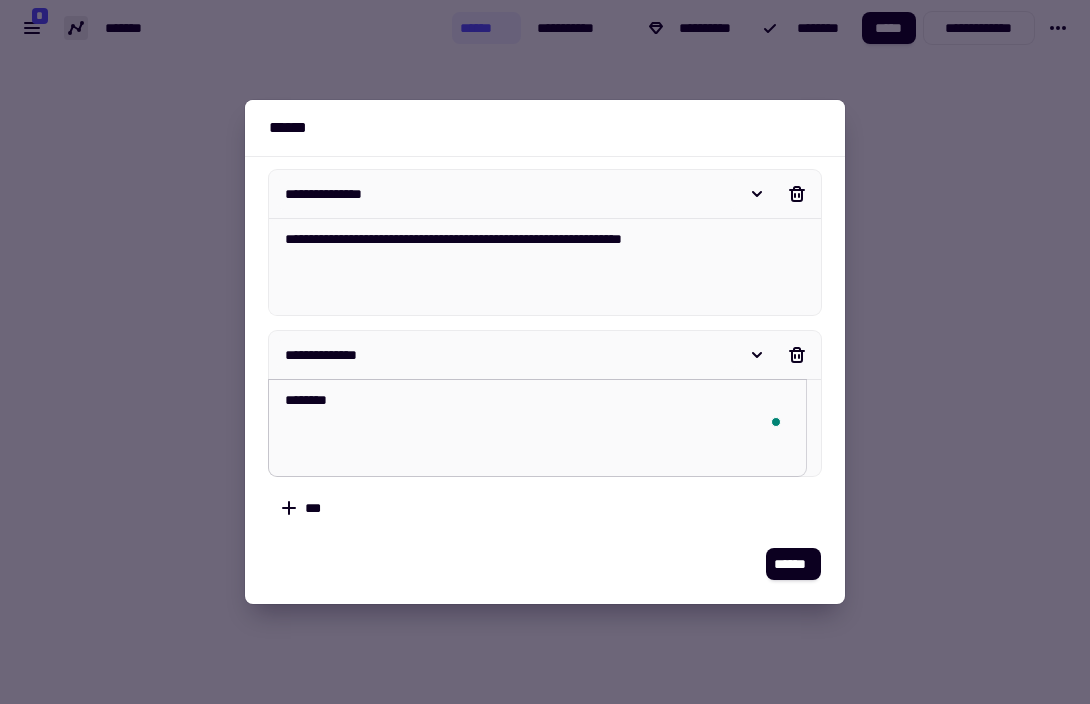 type on "*********" 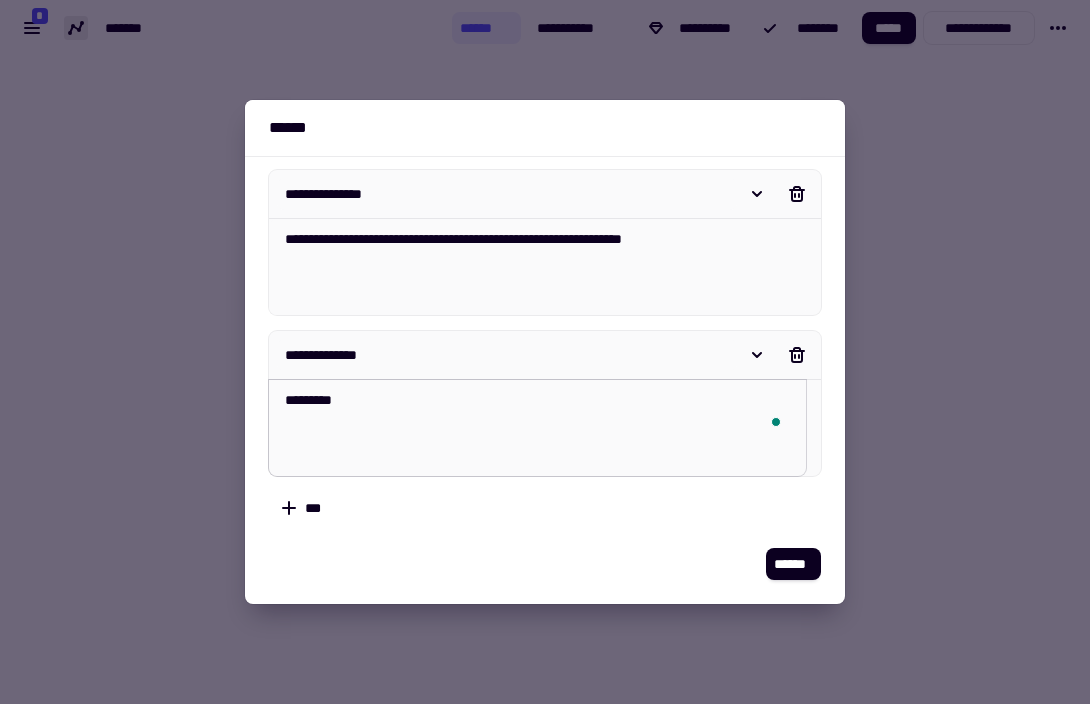 type on "*" 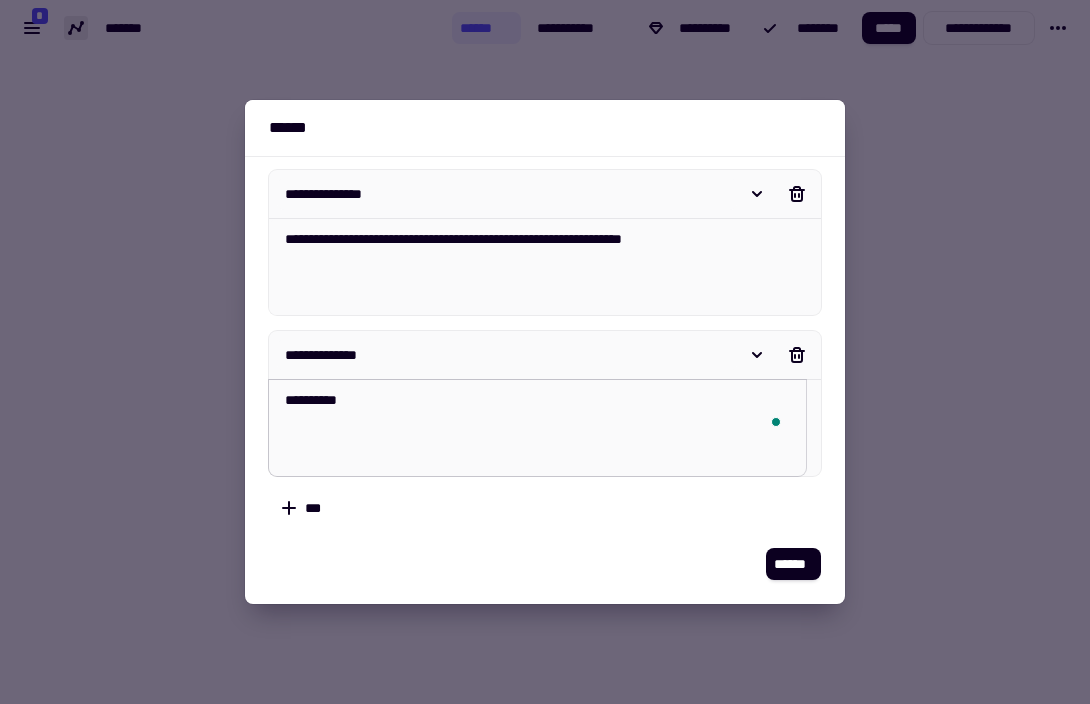 type on "**********" 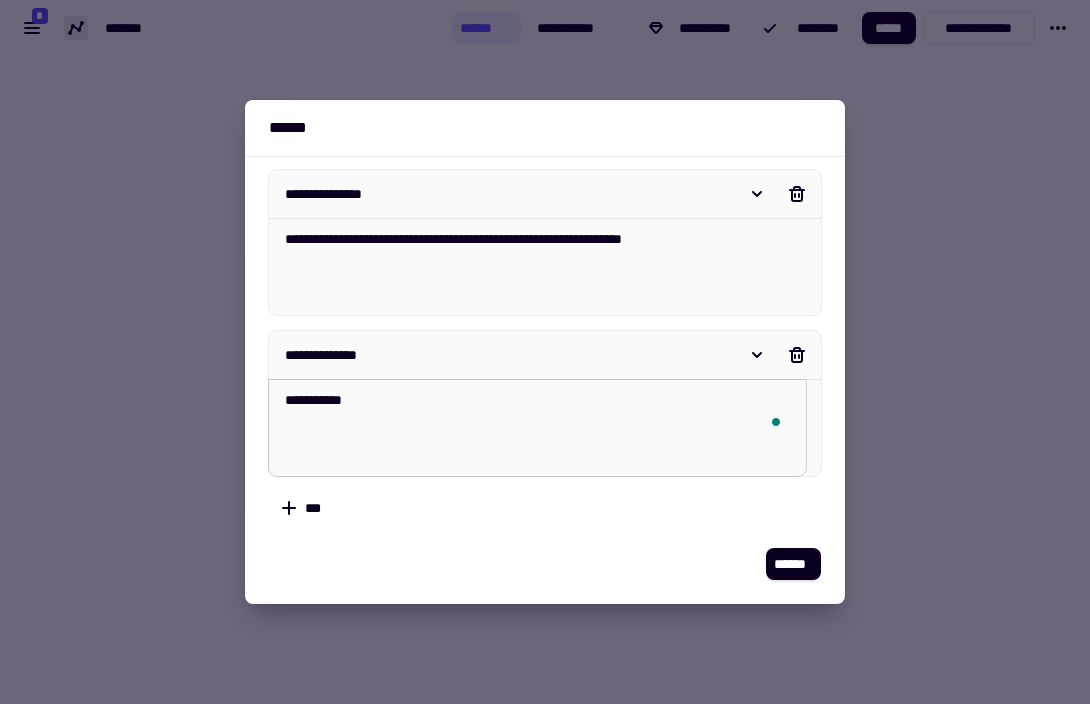 type on "*" 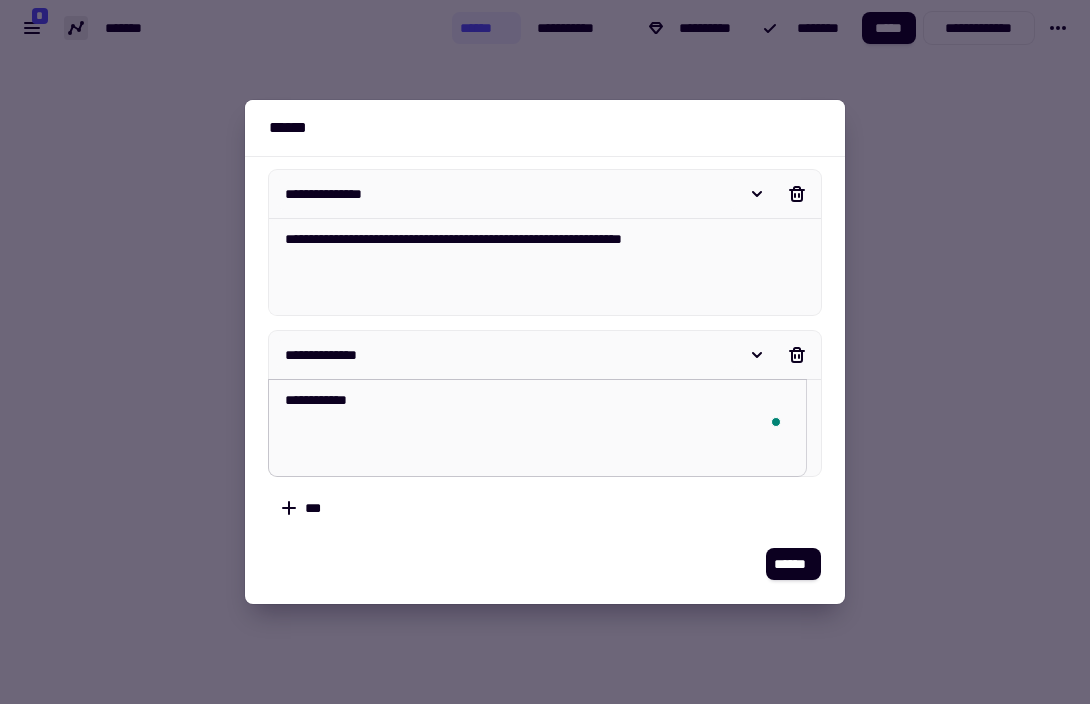 type on "*" 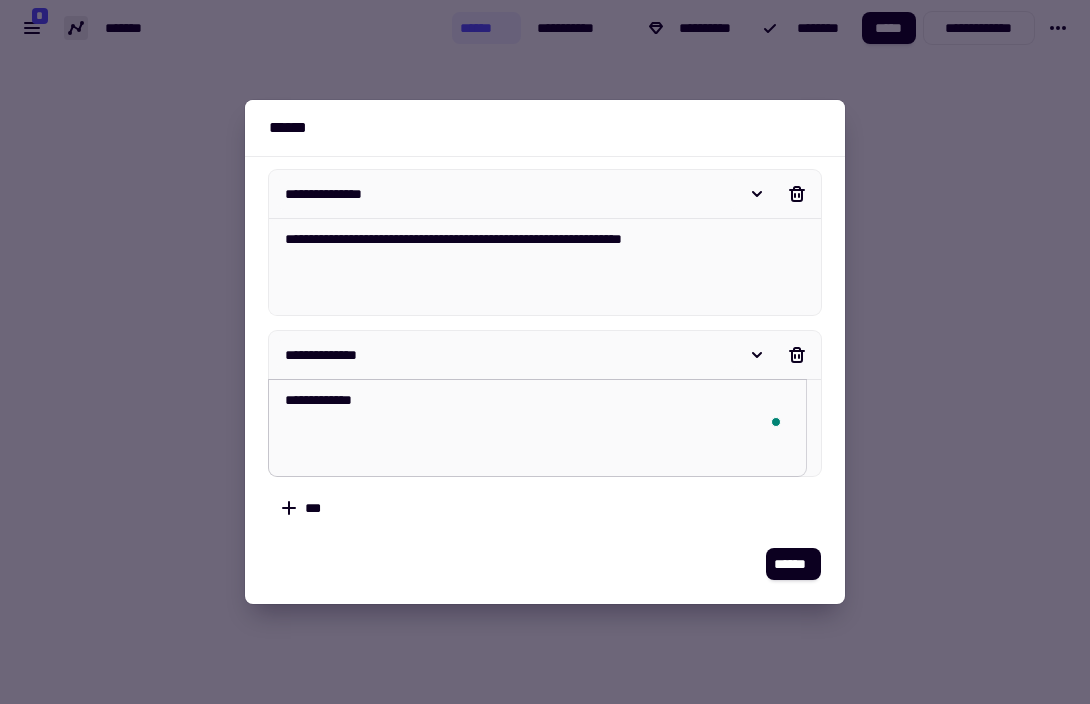 type on "*" 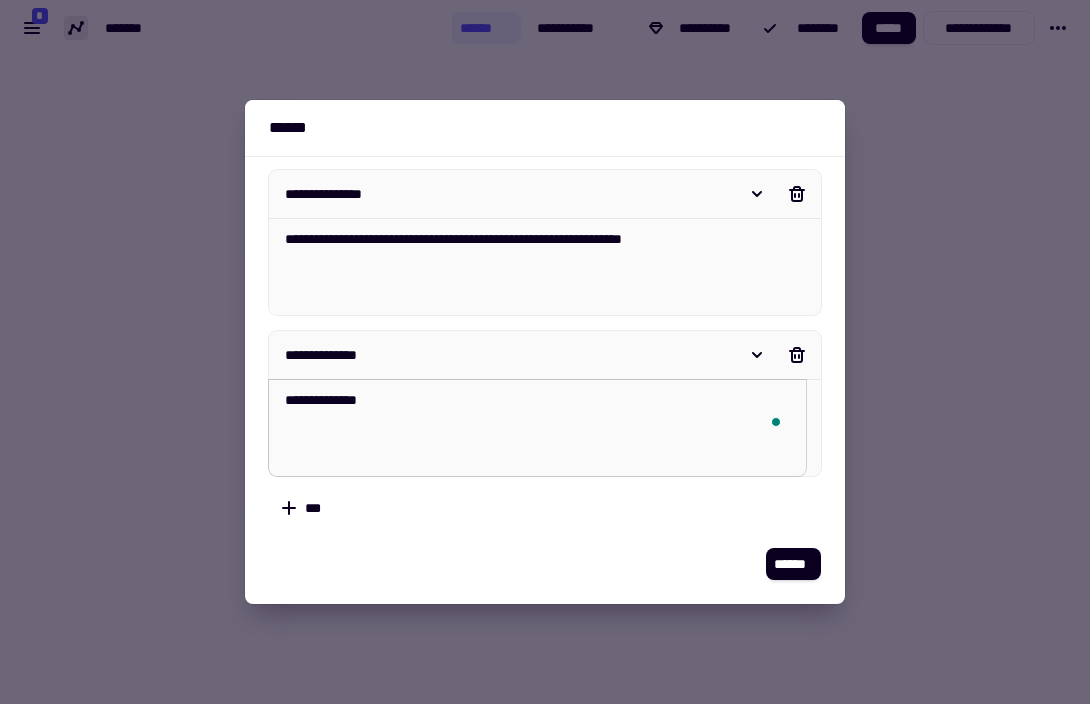 type on "*" 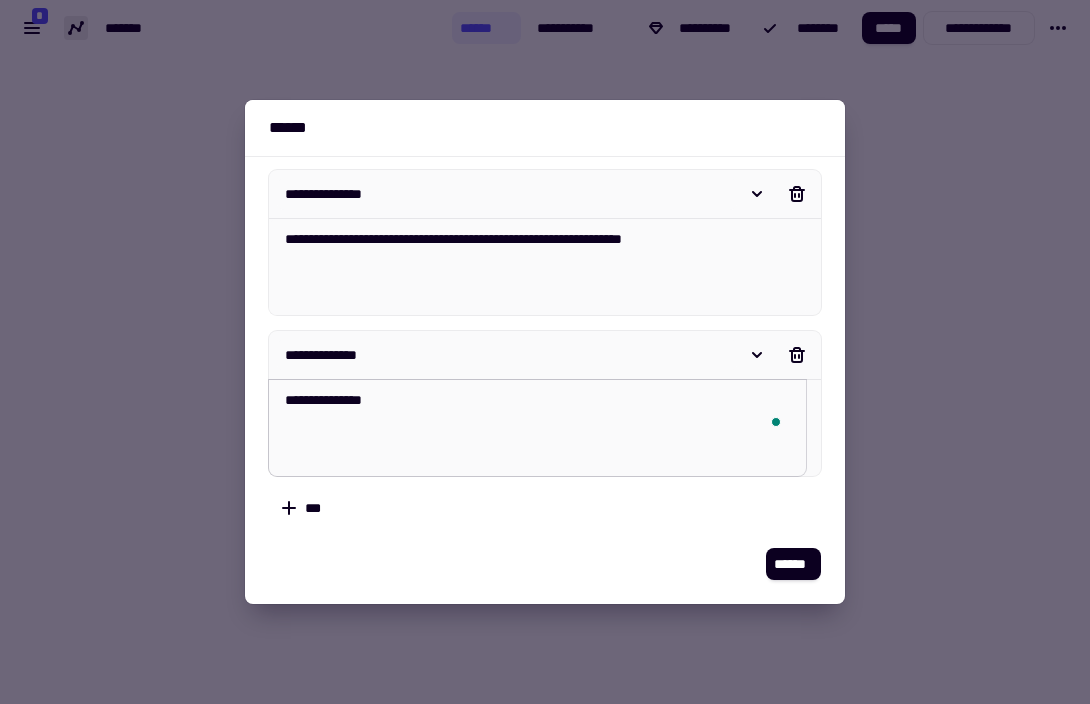 type on "**********" 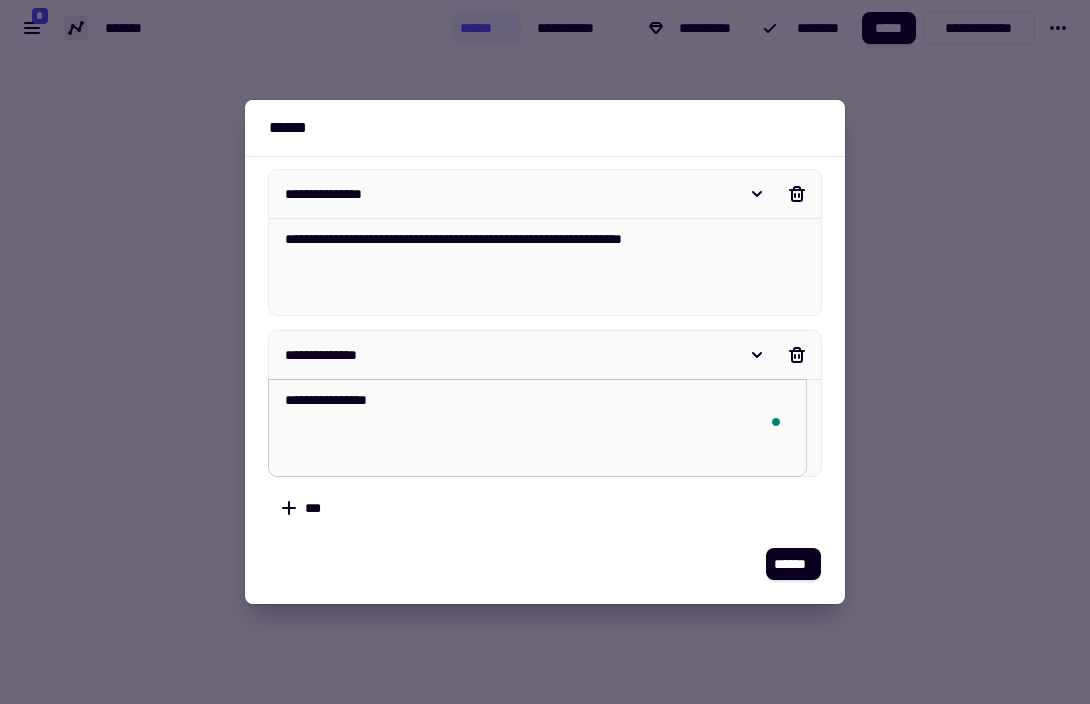 type on "*" 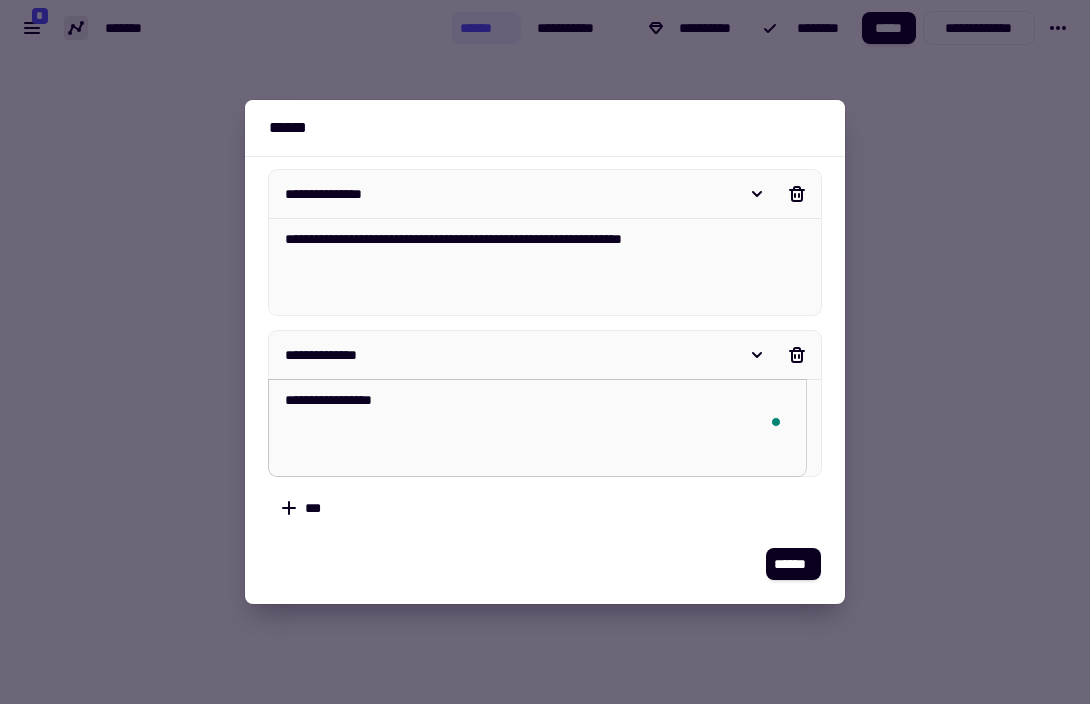 type on "**********" 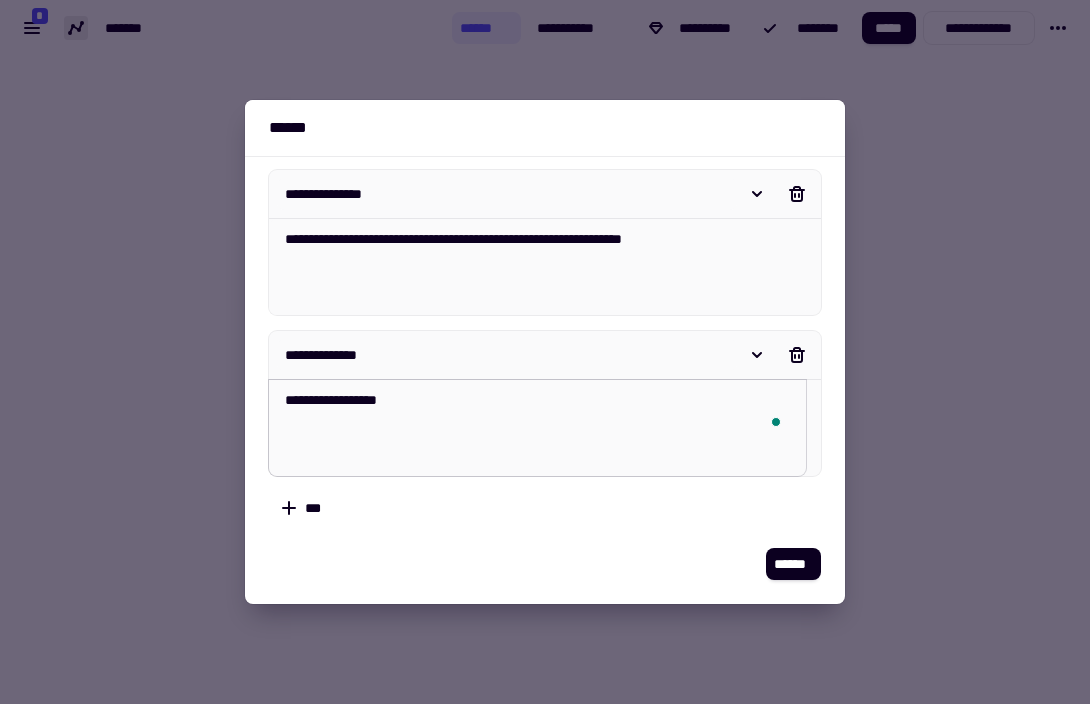 type on "*" 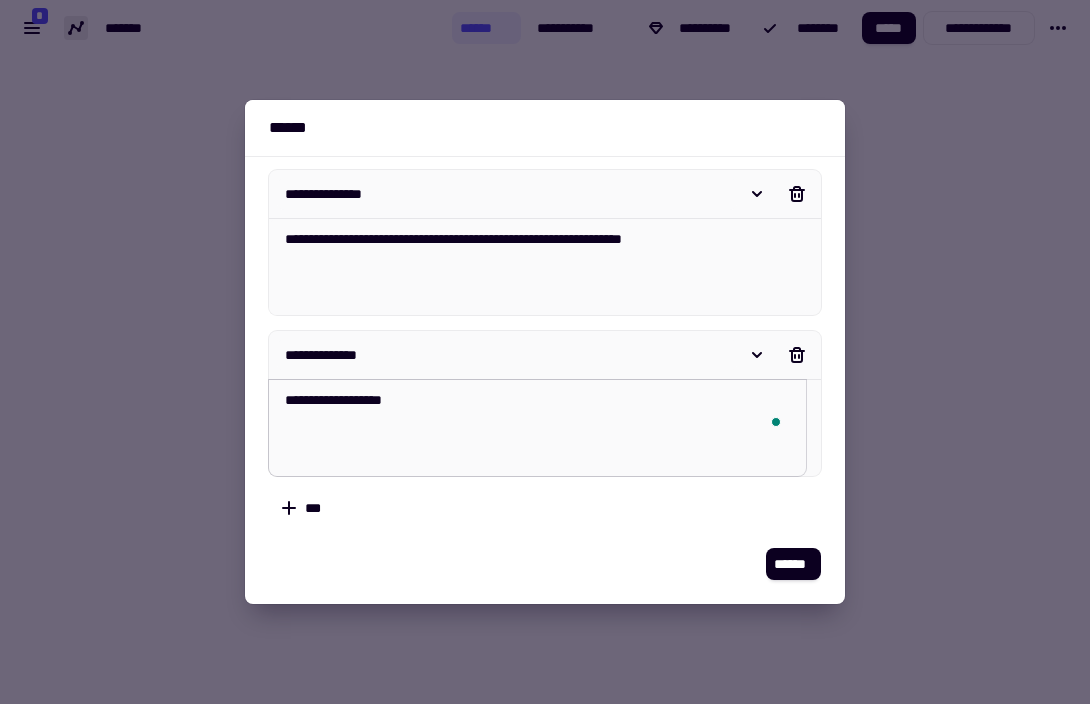 type on "*" 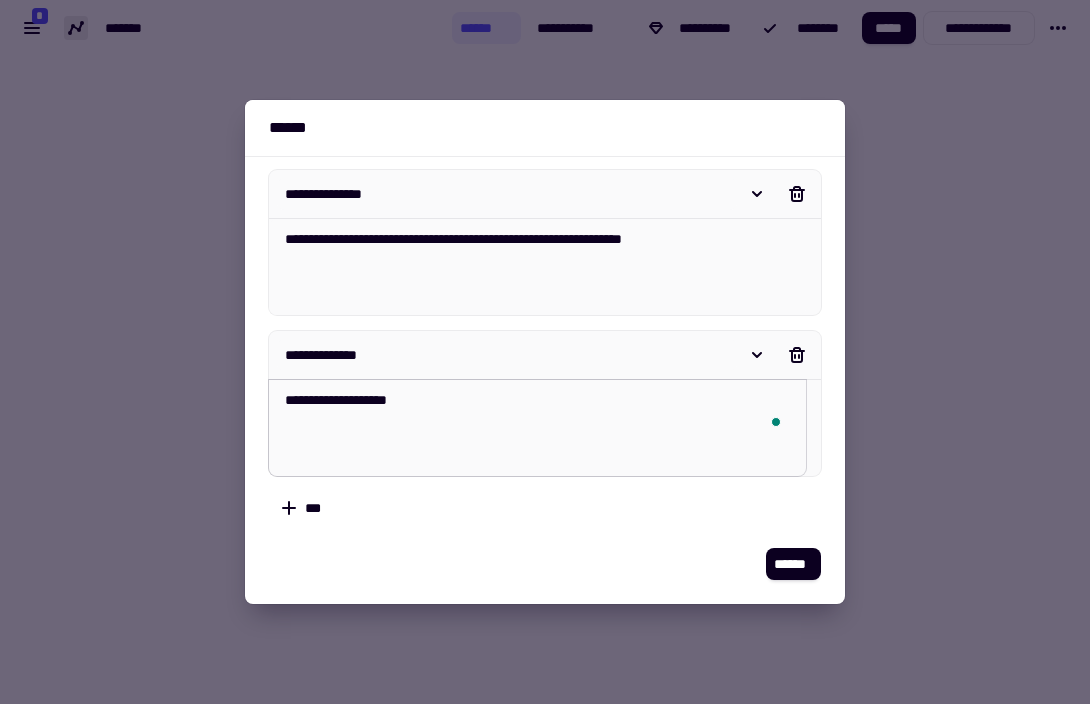 type on "*" 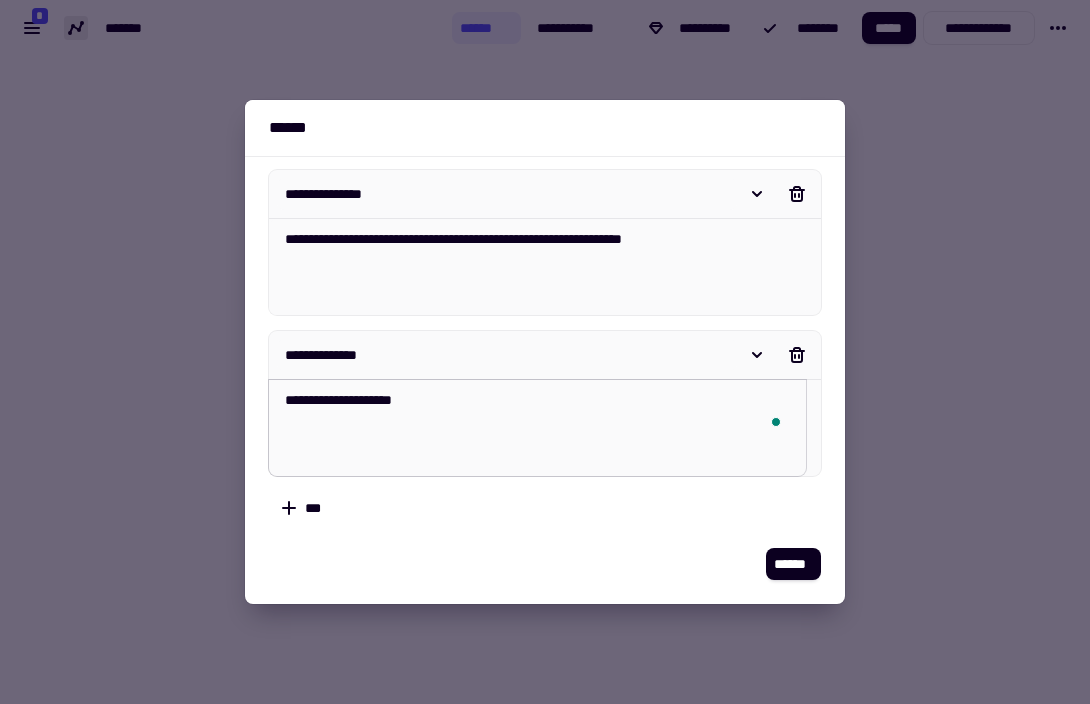 type on "*" 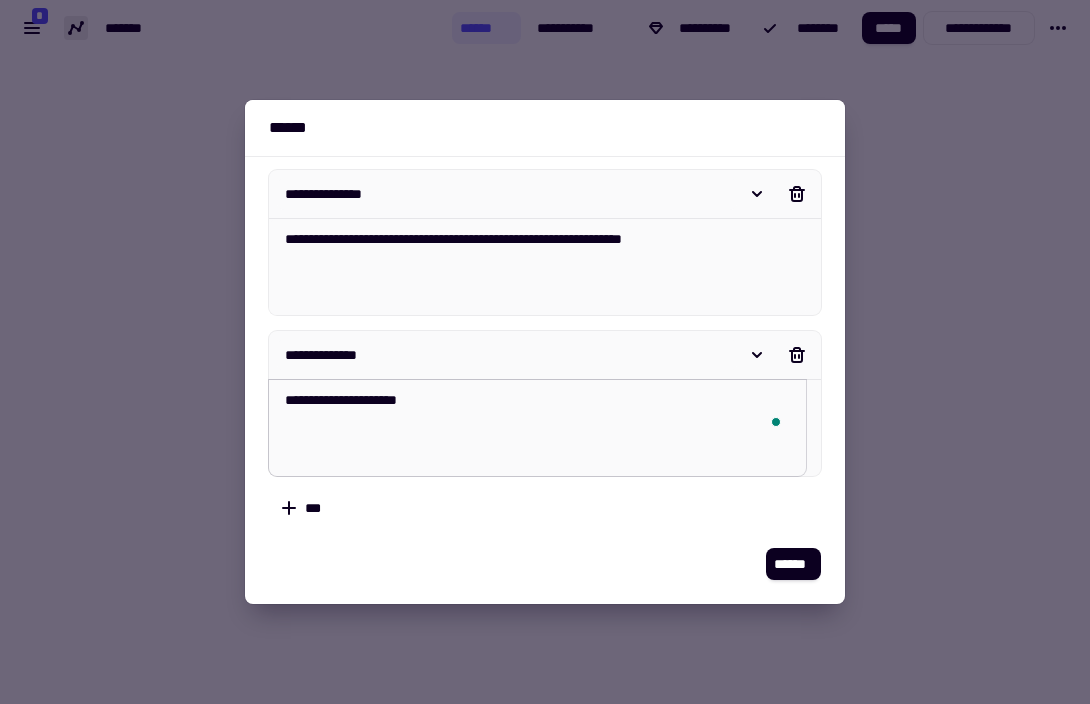 type on "*" 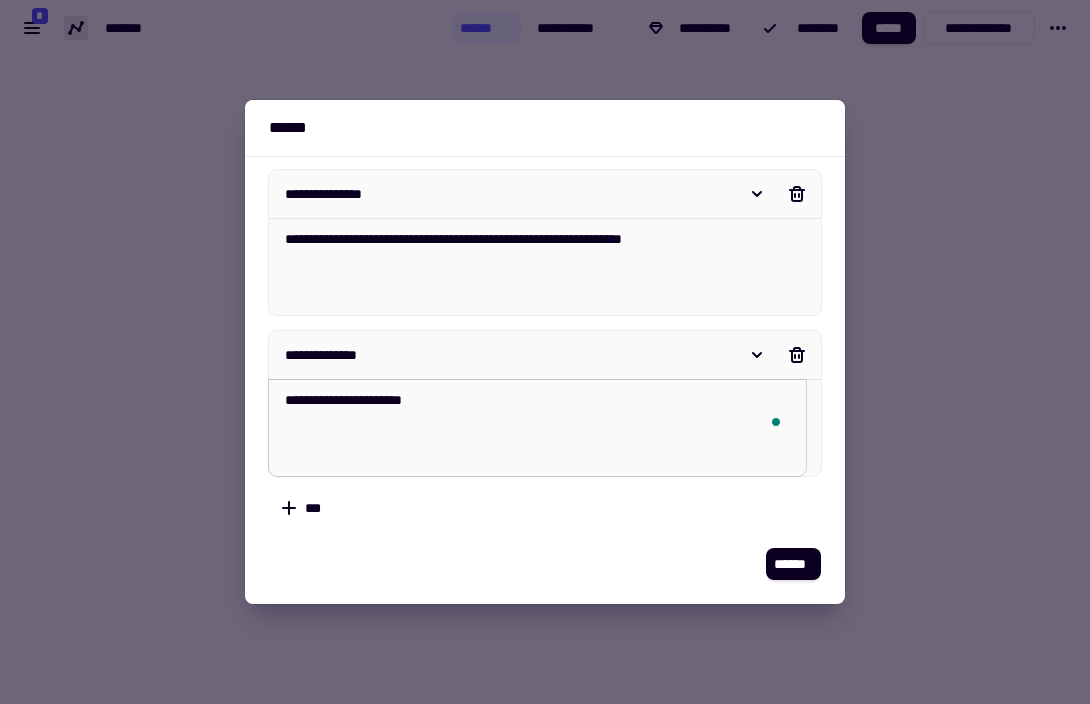 type on "*" 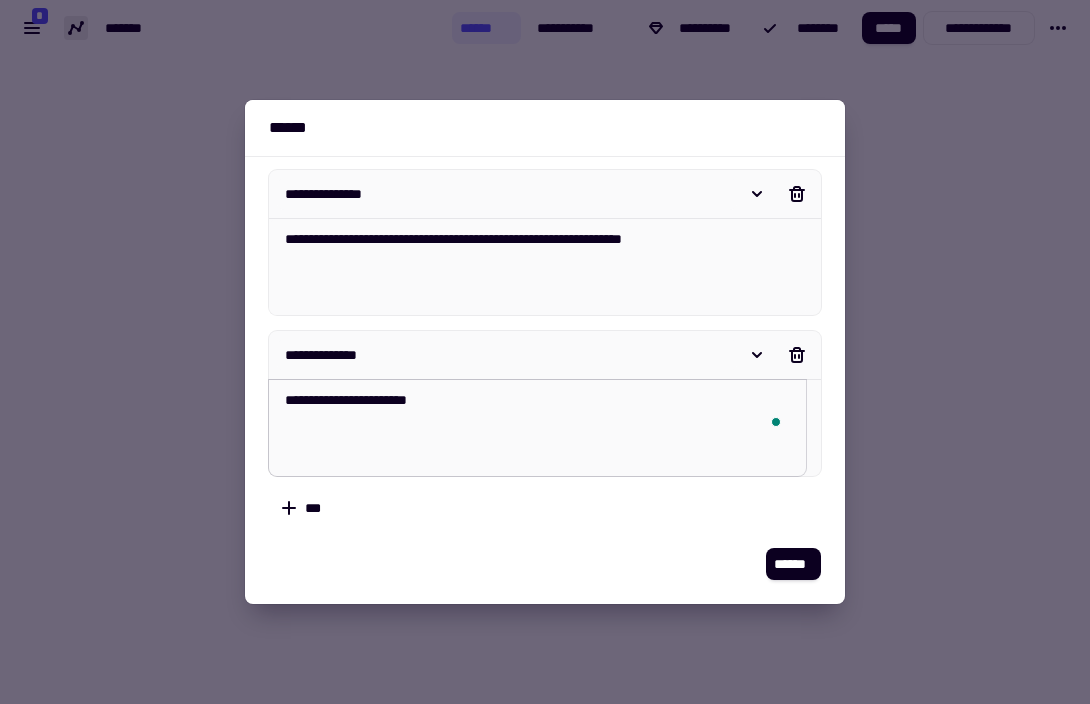 type on "*" 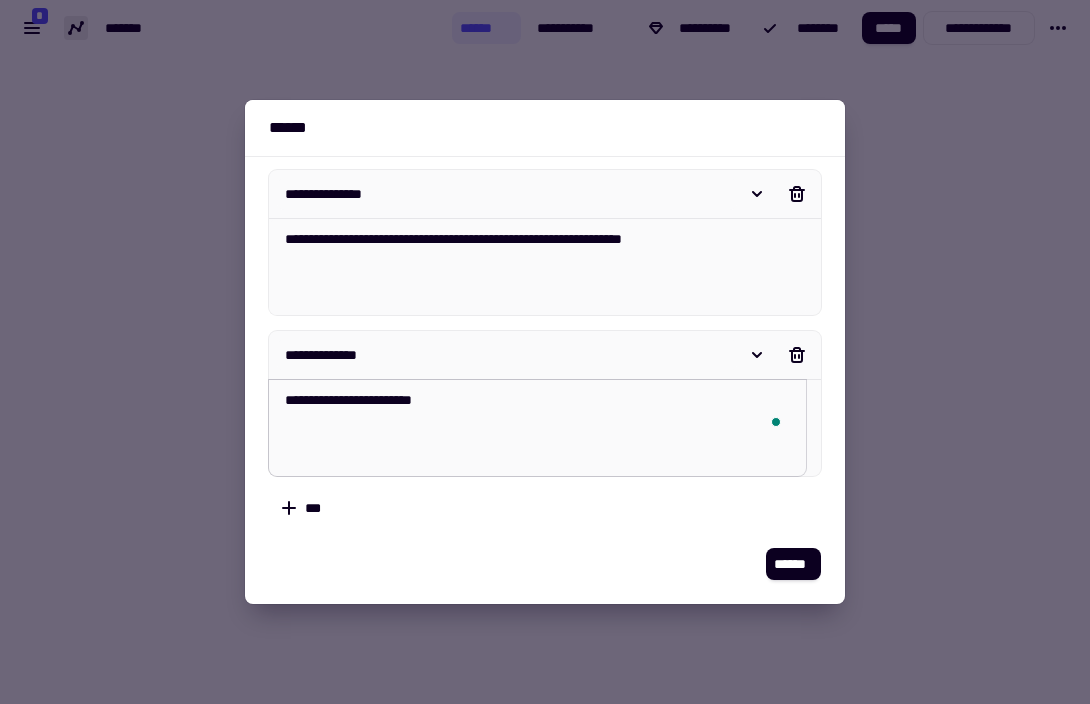 type on "*" 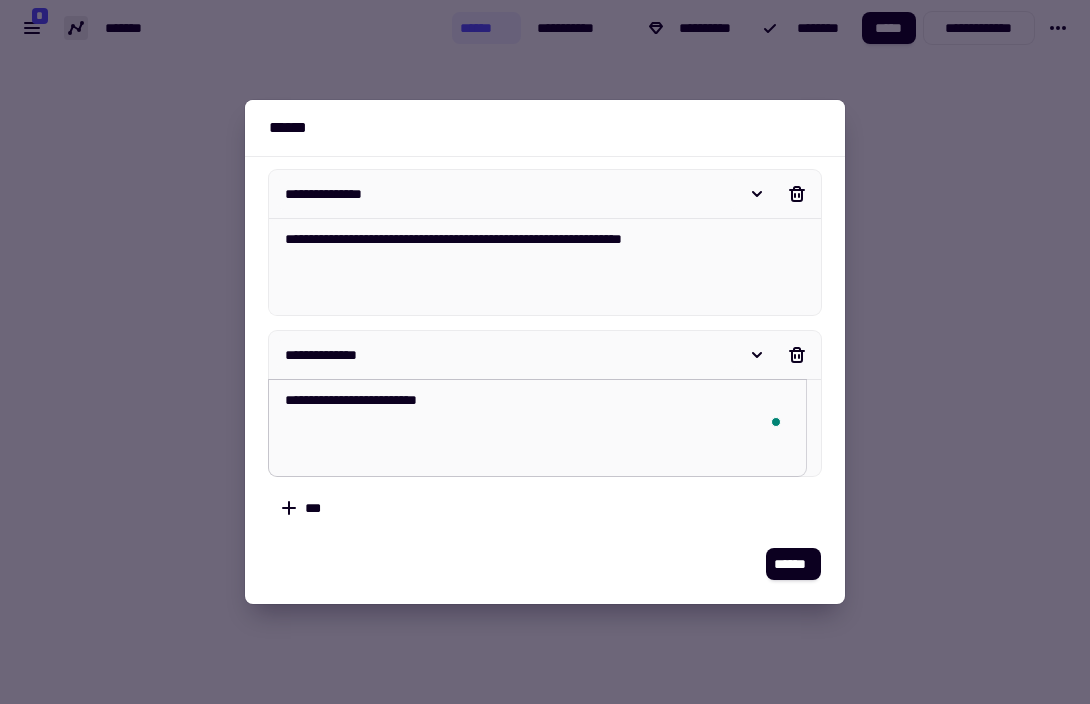 type on "*" 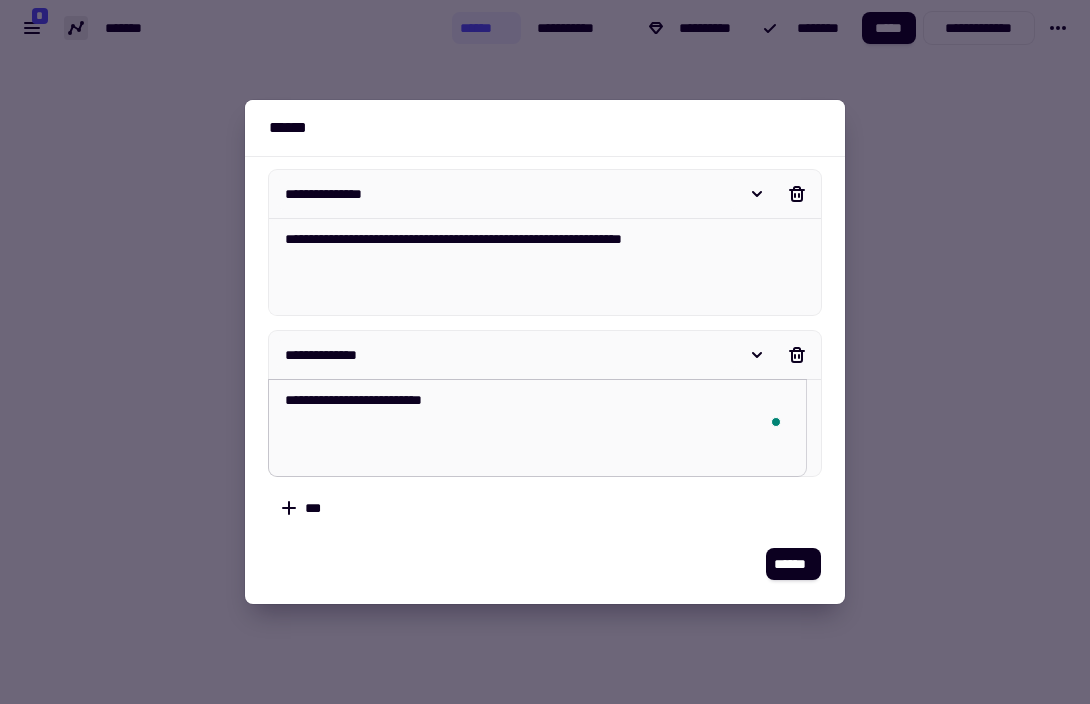 type on "*" 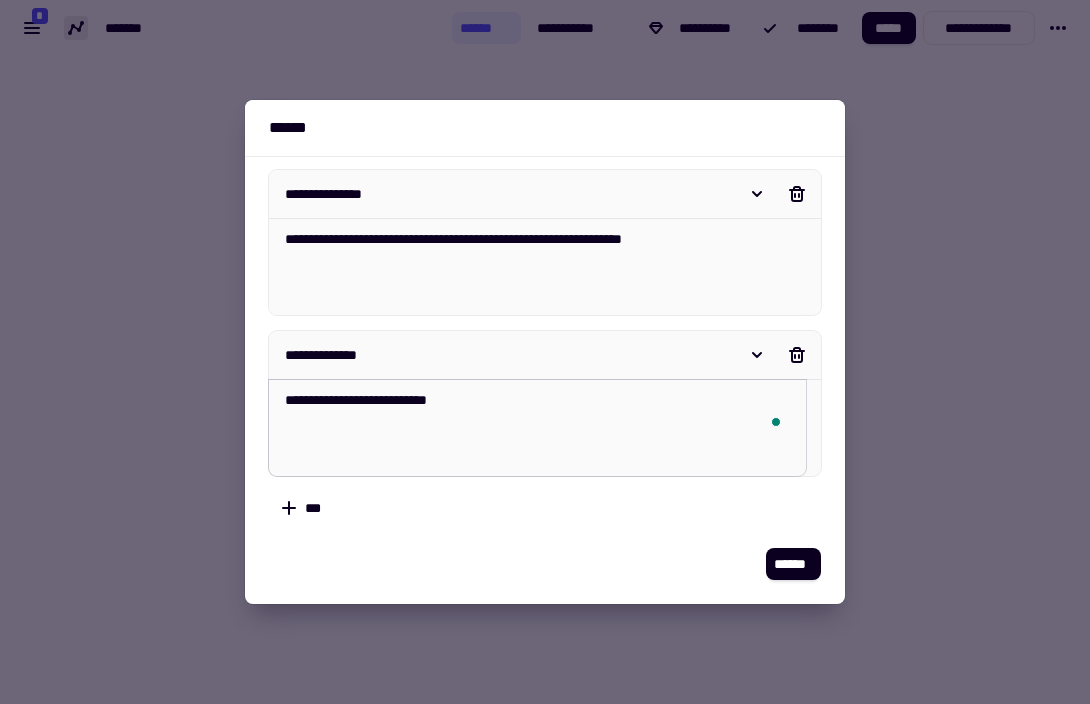 type on "*" 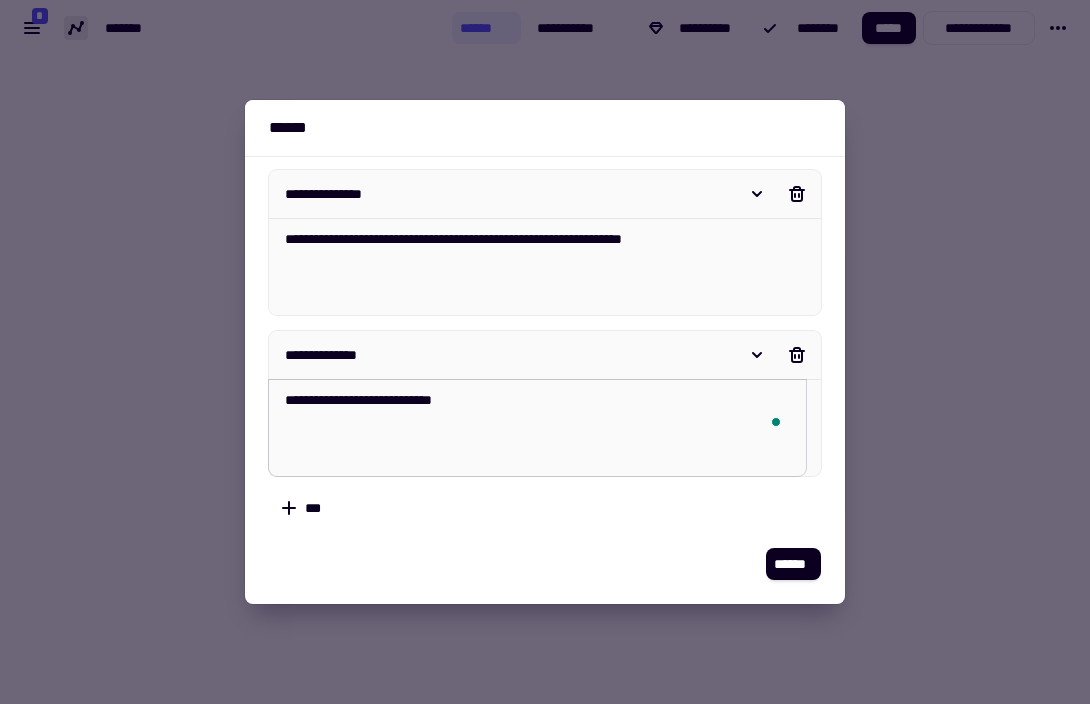 type on "*" 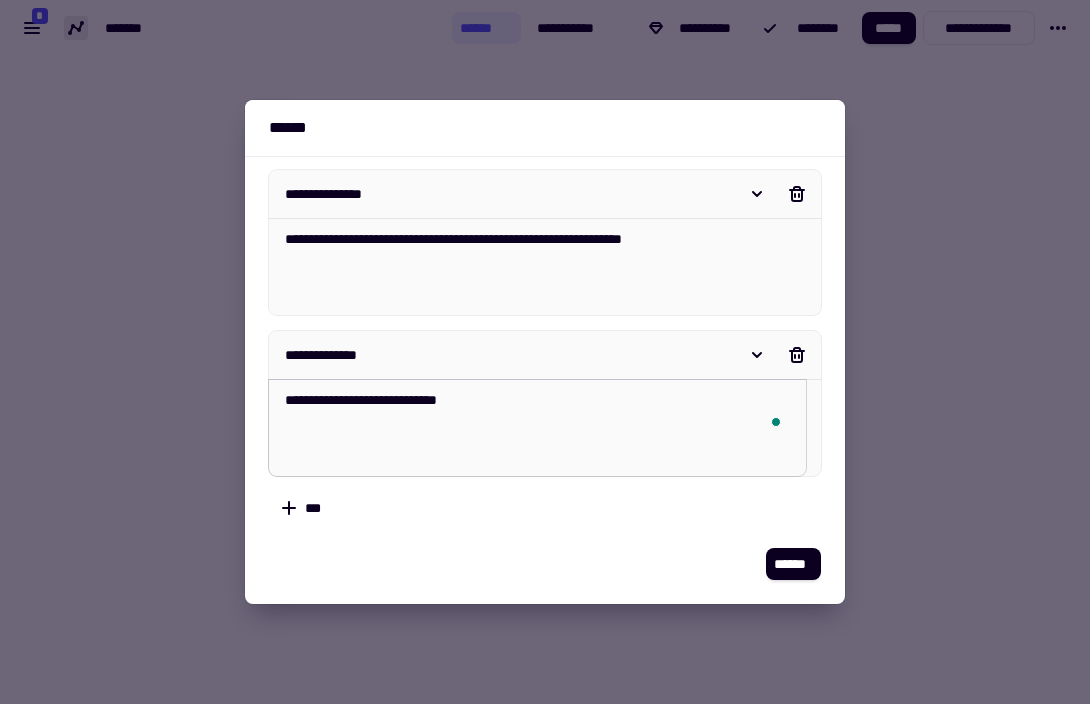 type on "*" 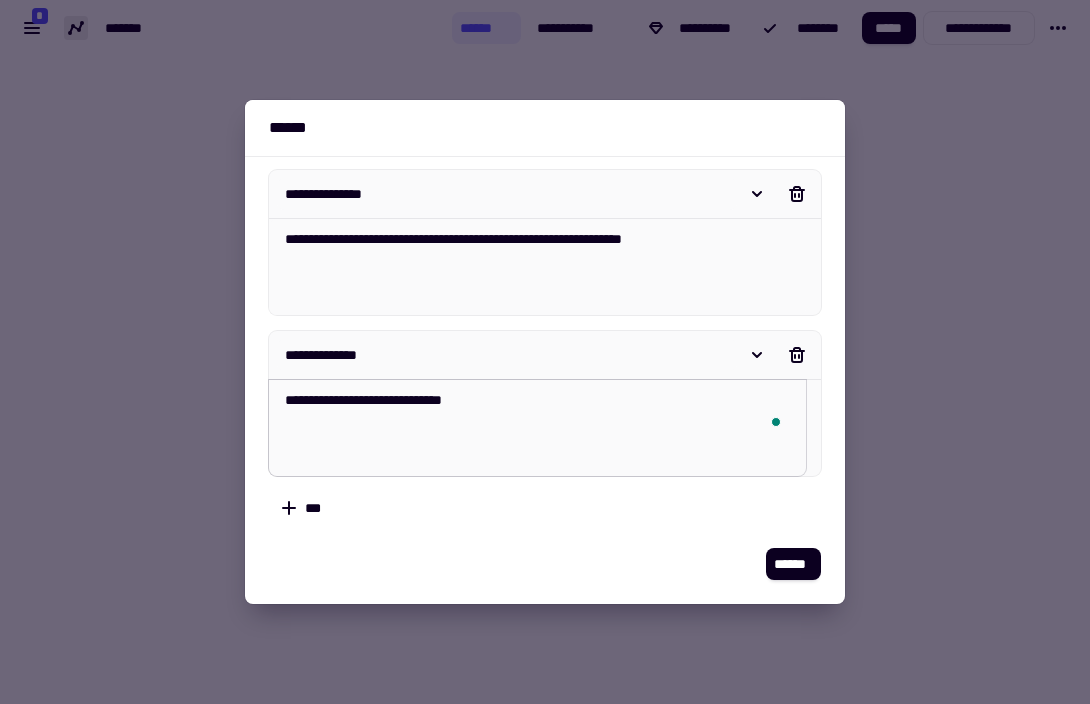 type on "*" 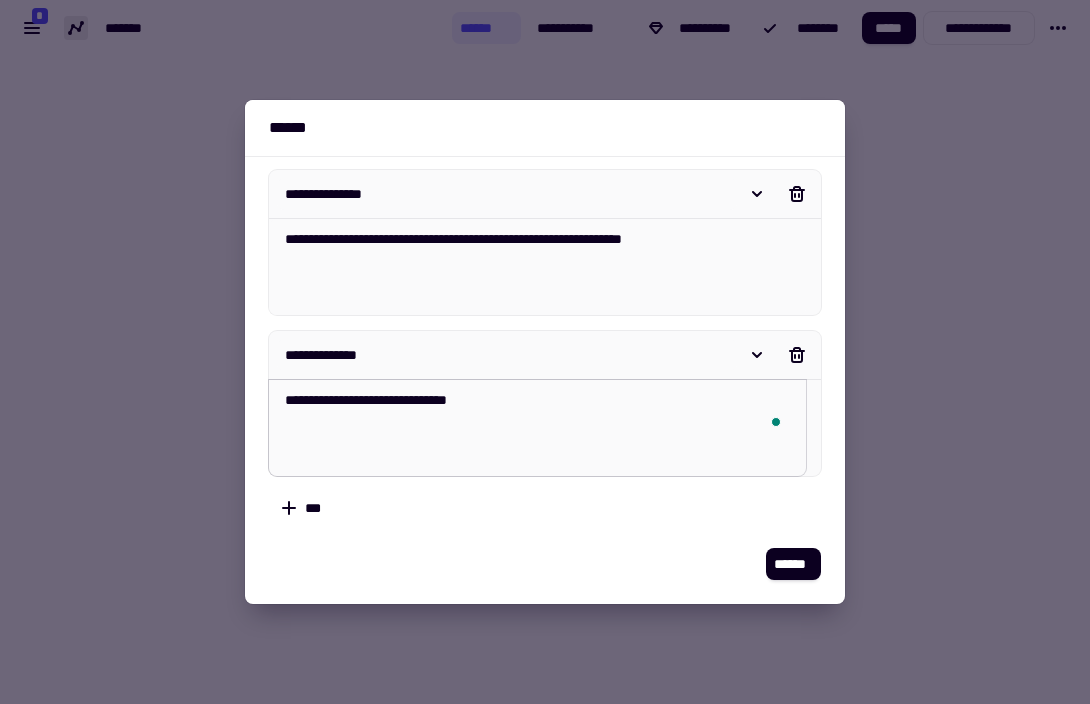 type on "*" 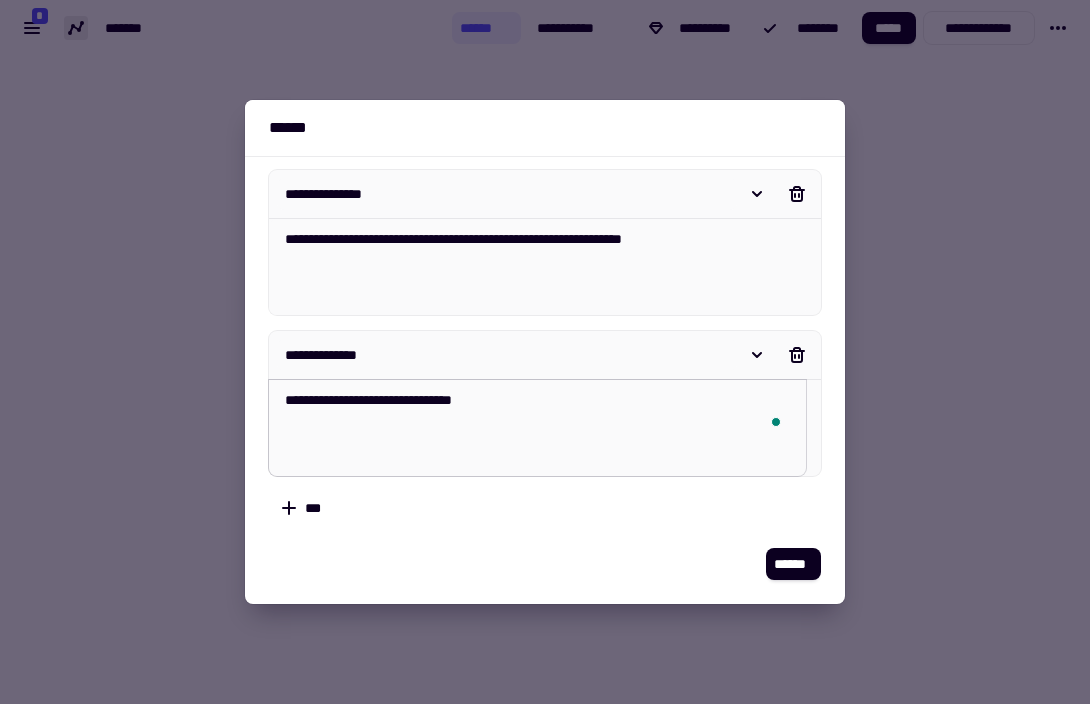 type on "*" 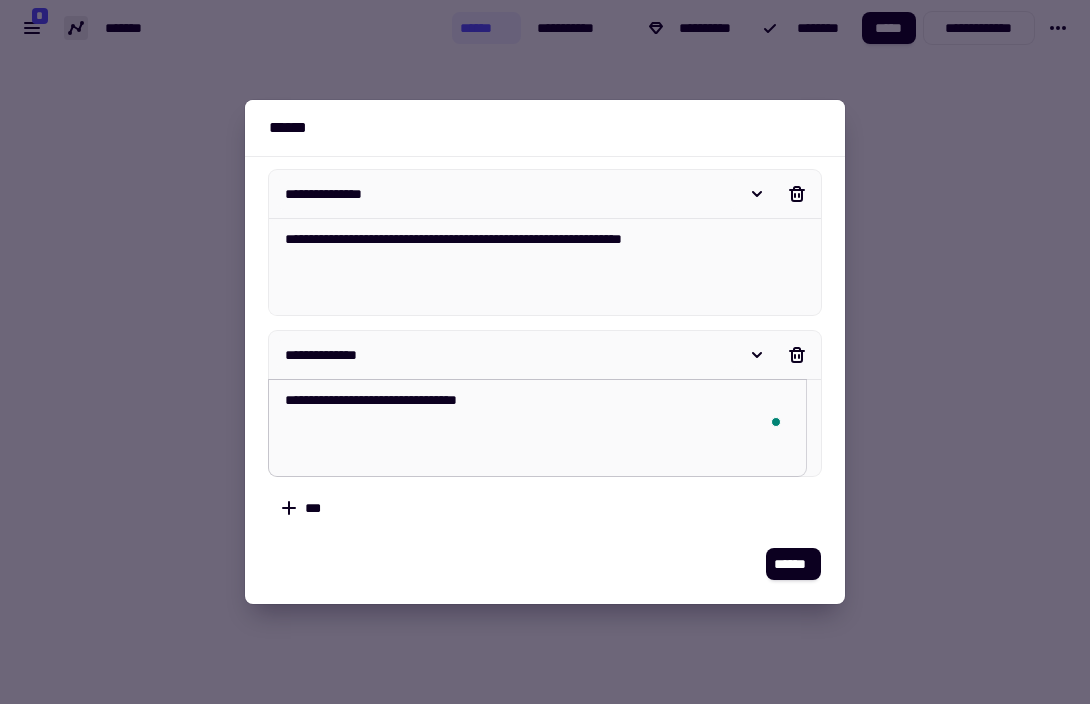type on "*" 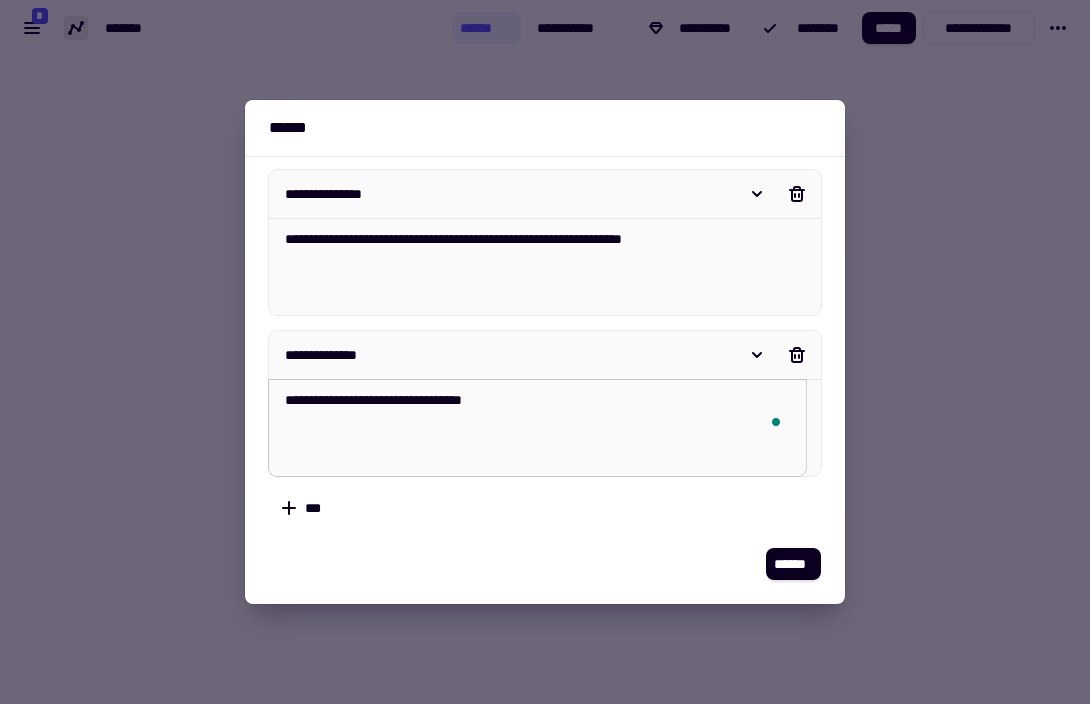 type on "*" 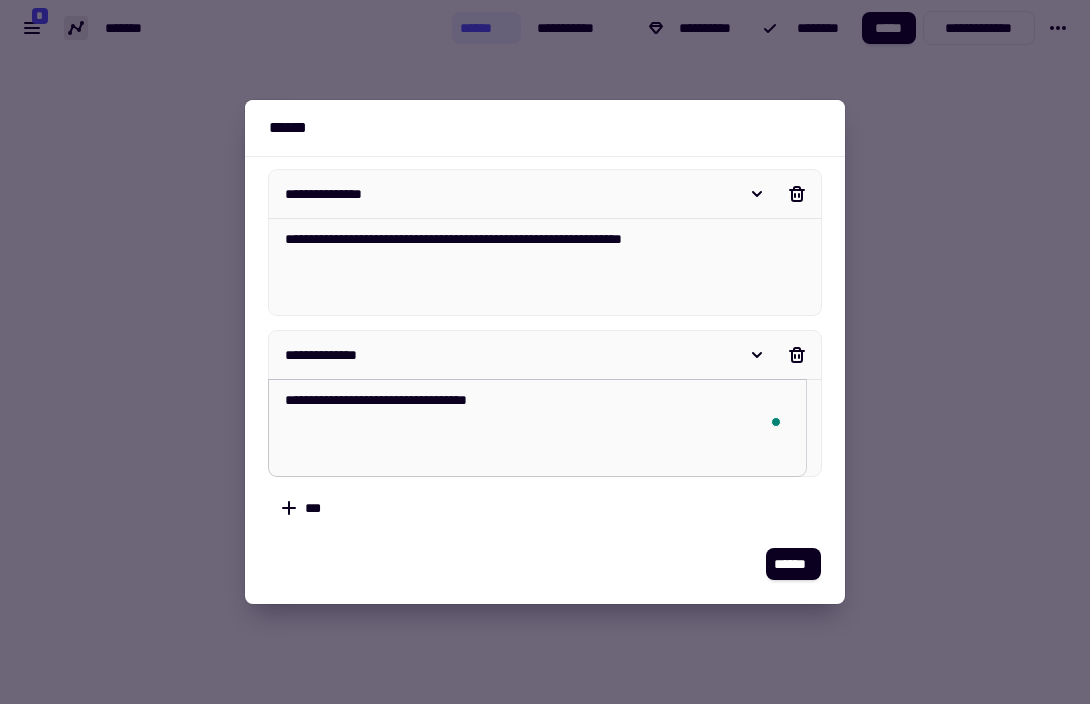 type on "*" 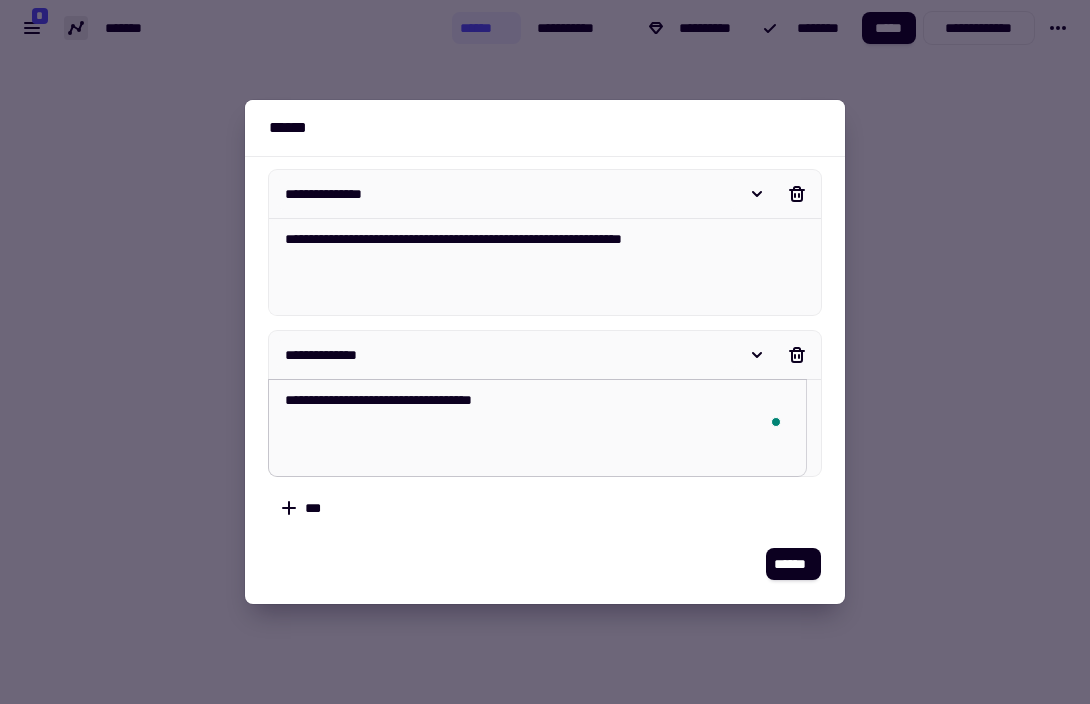 type on "*" 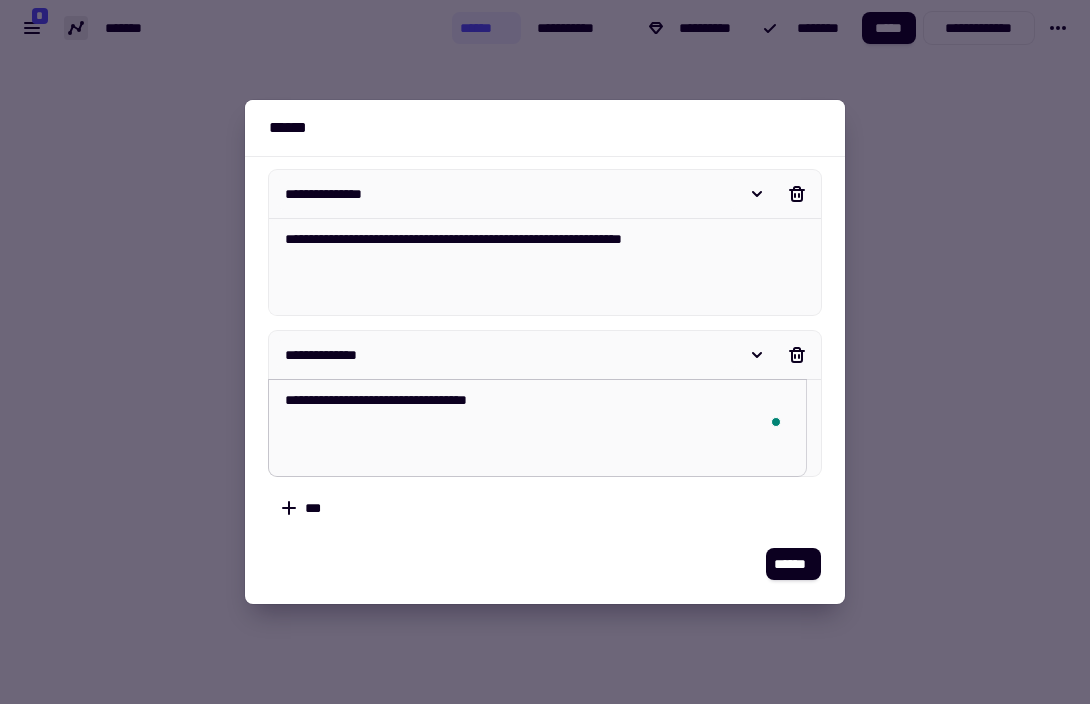 type on "*" 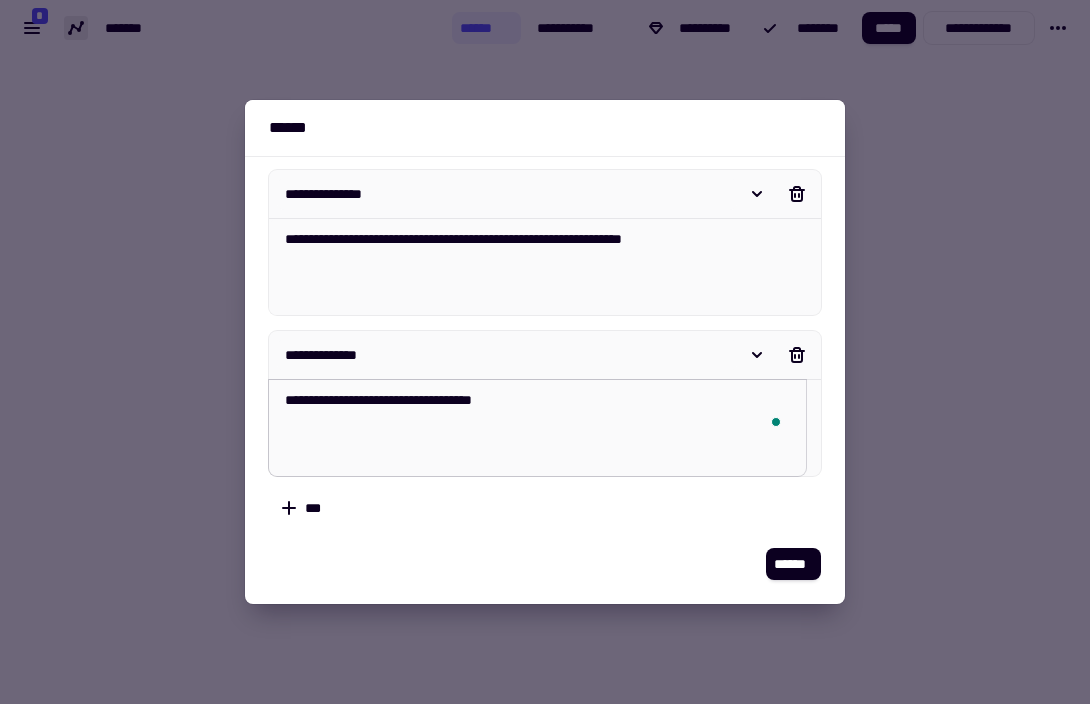type on "*" 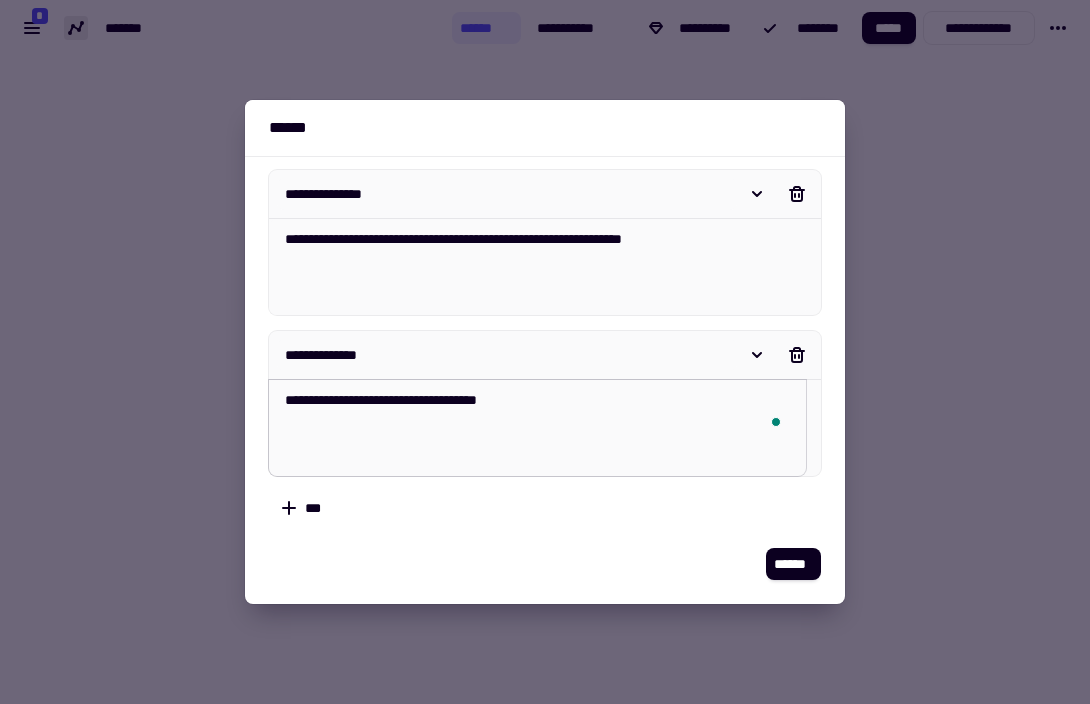 type on "*" 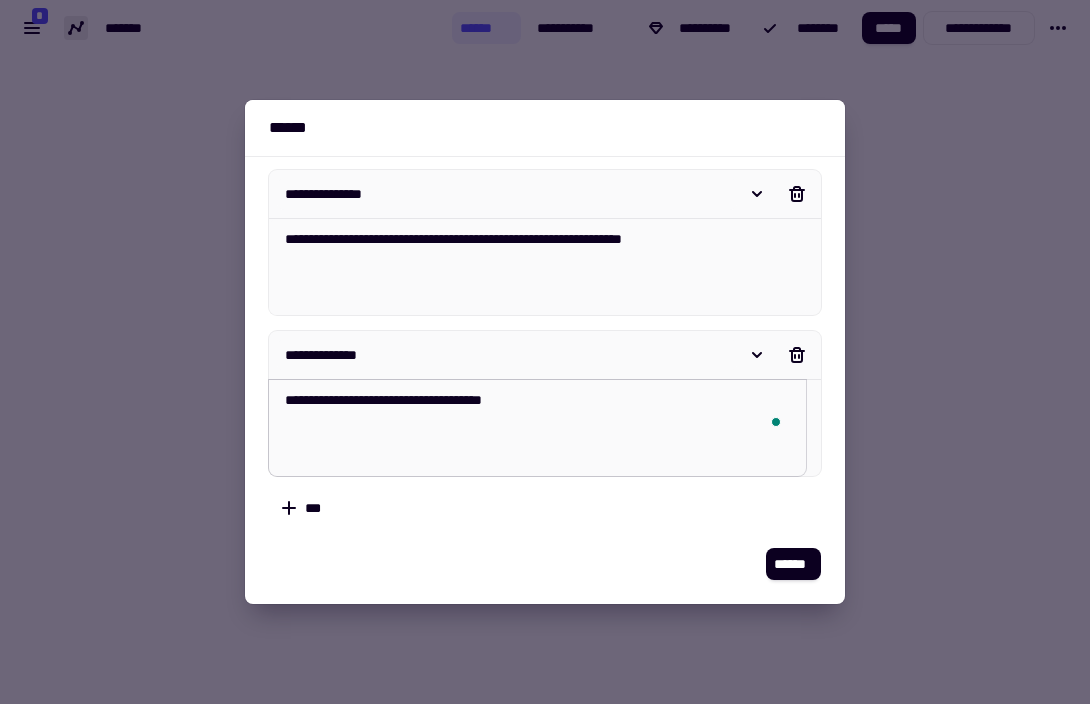 type on "*" 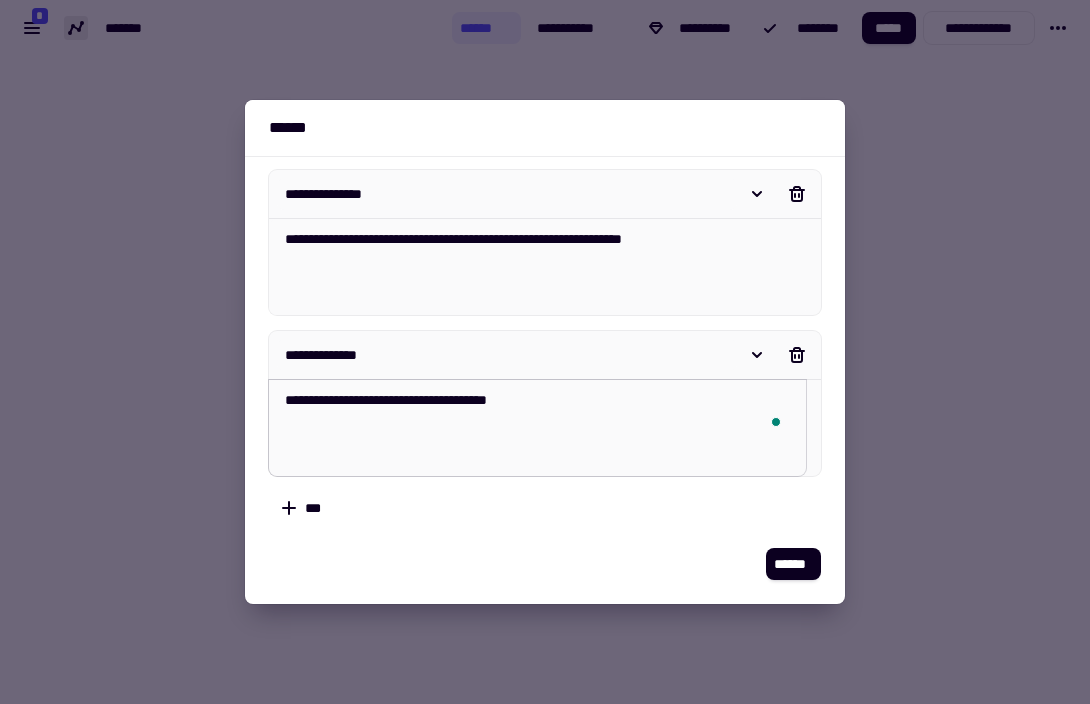 type on "*" 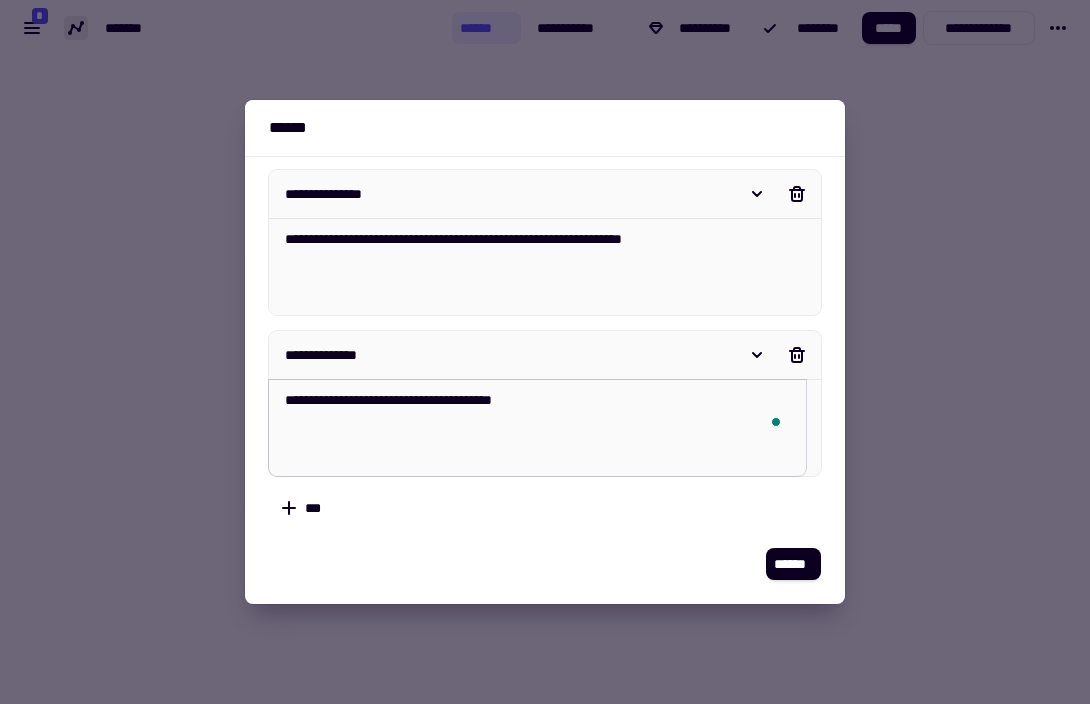 type on "*" 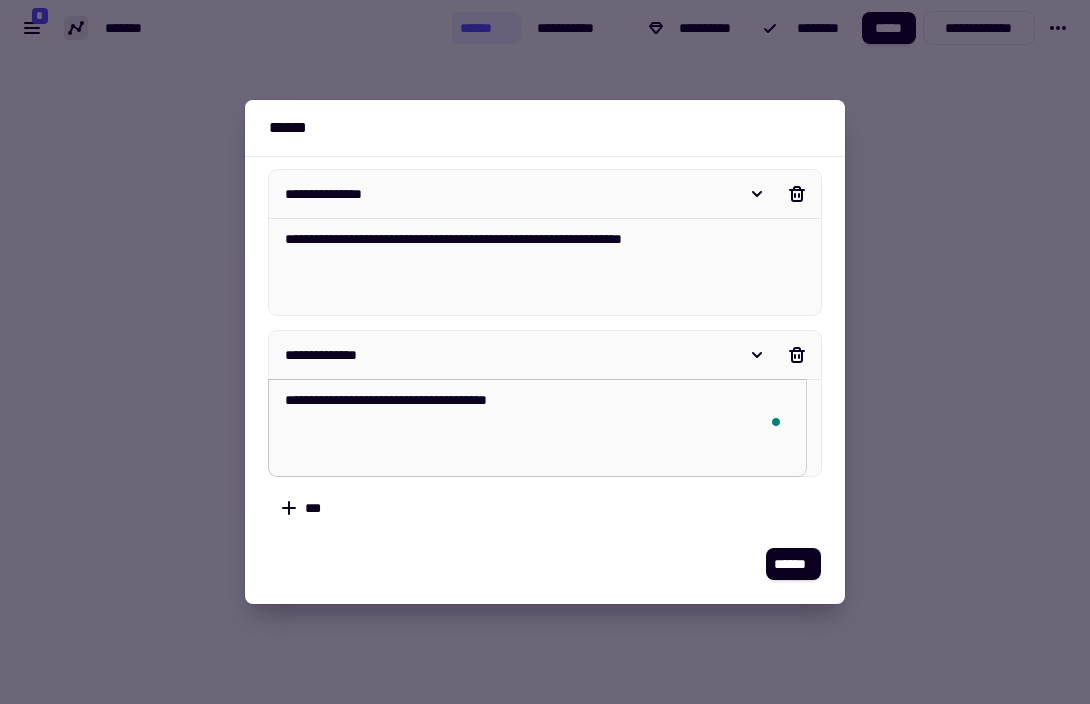 type on "*" 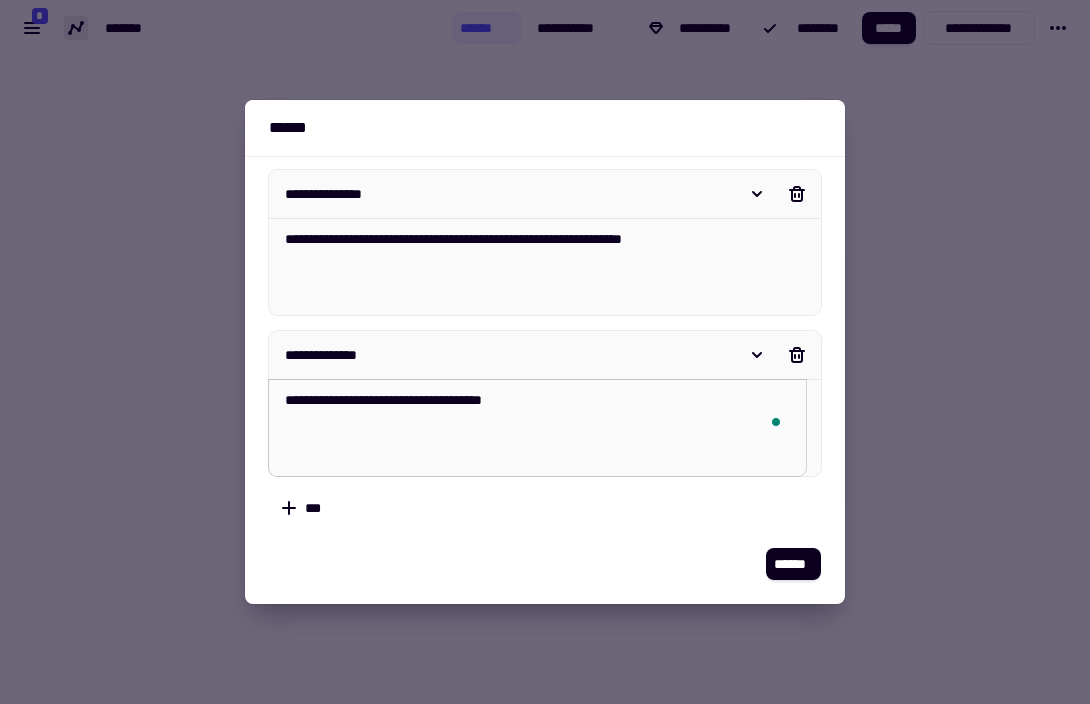 type on "*" 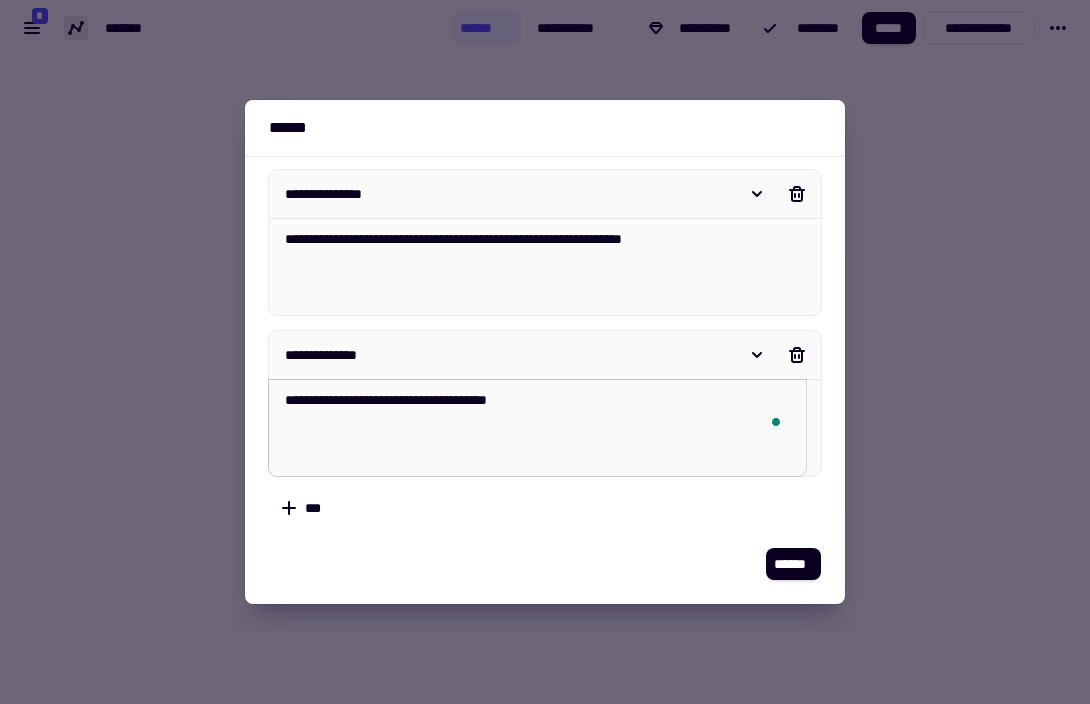 type on "*" 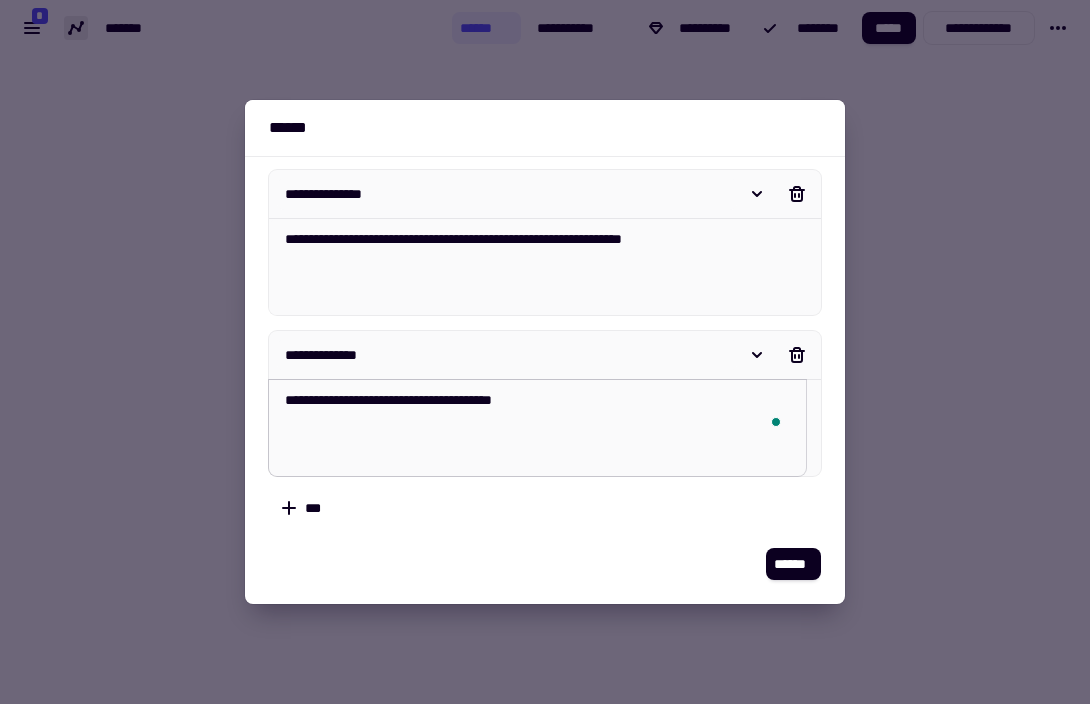 type on "*" 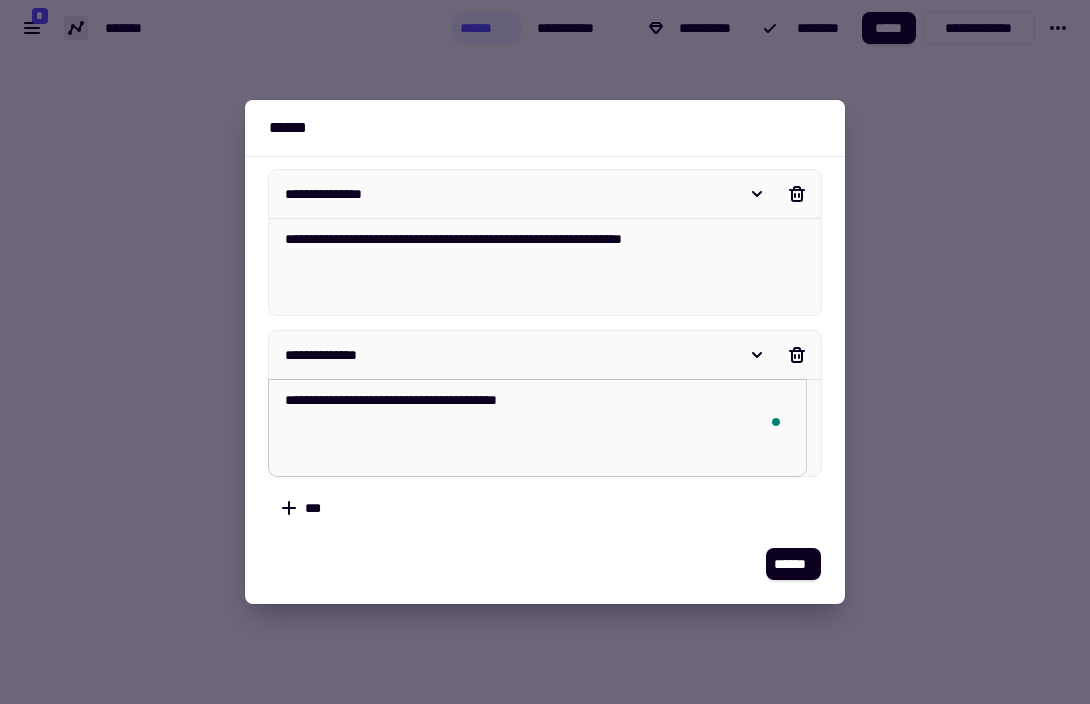 type on "*" 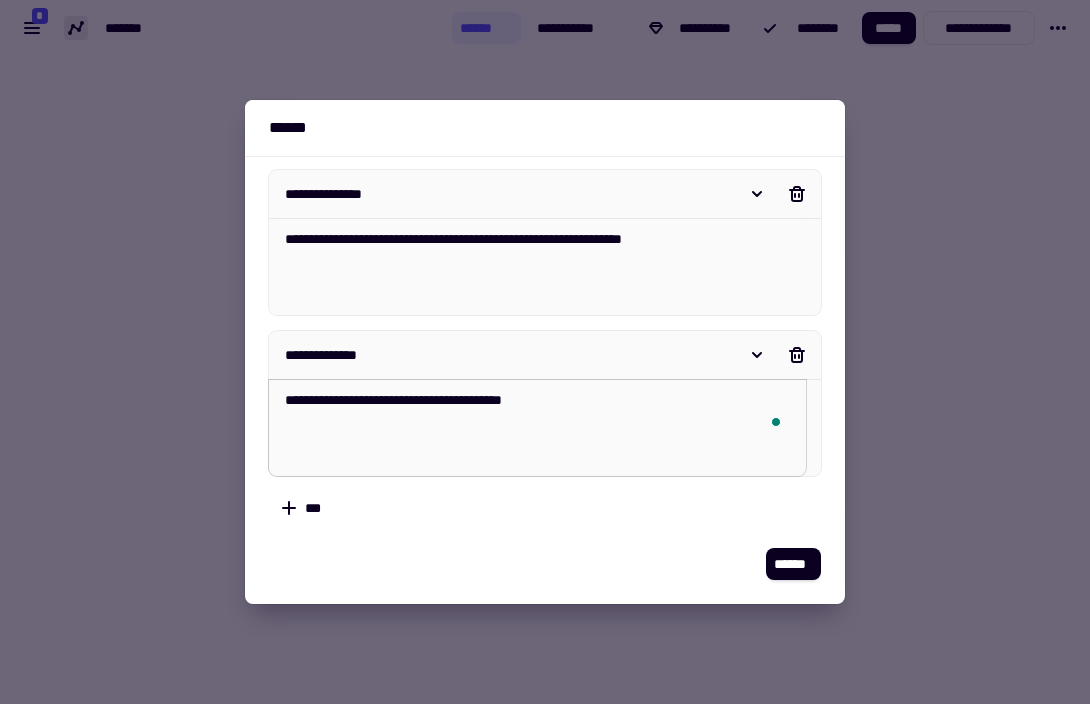 type on "*" 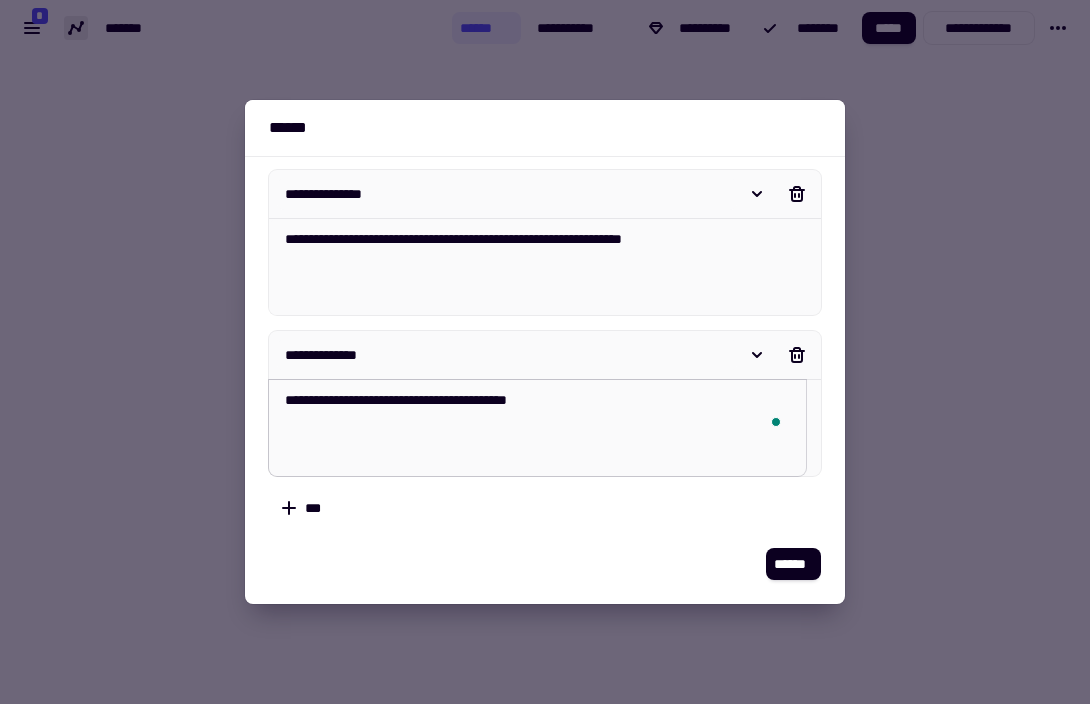 type on "*" 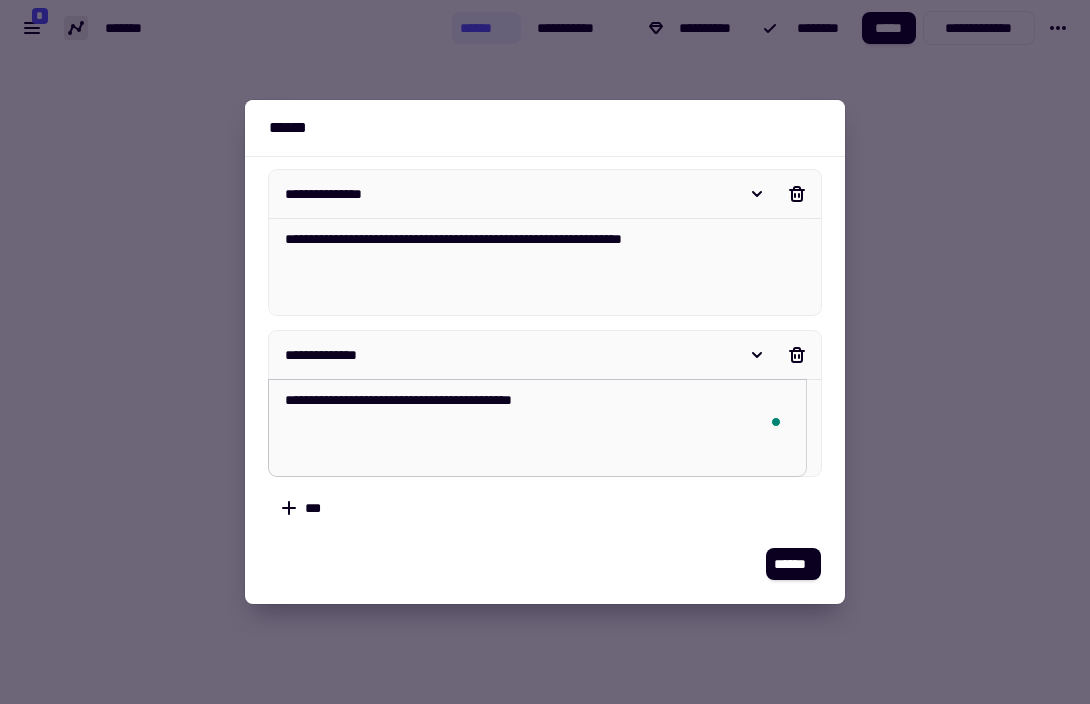 type on "*" 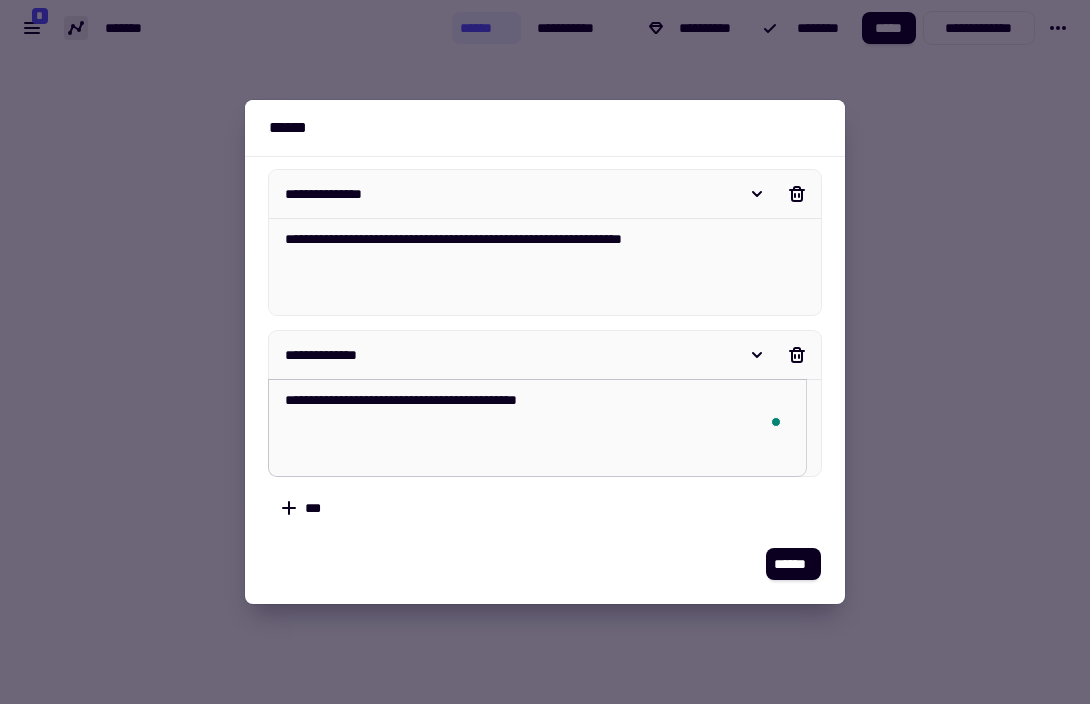 type on "**********" 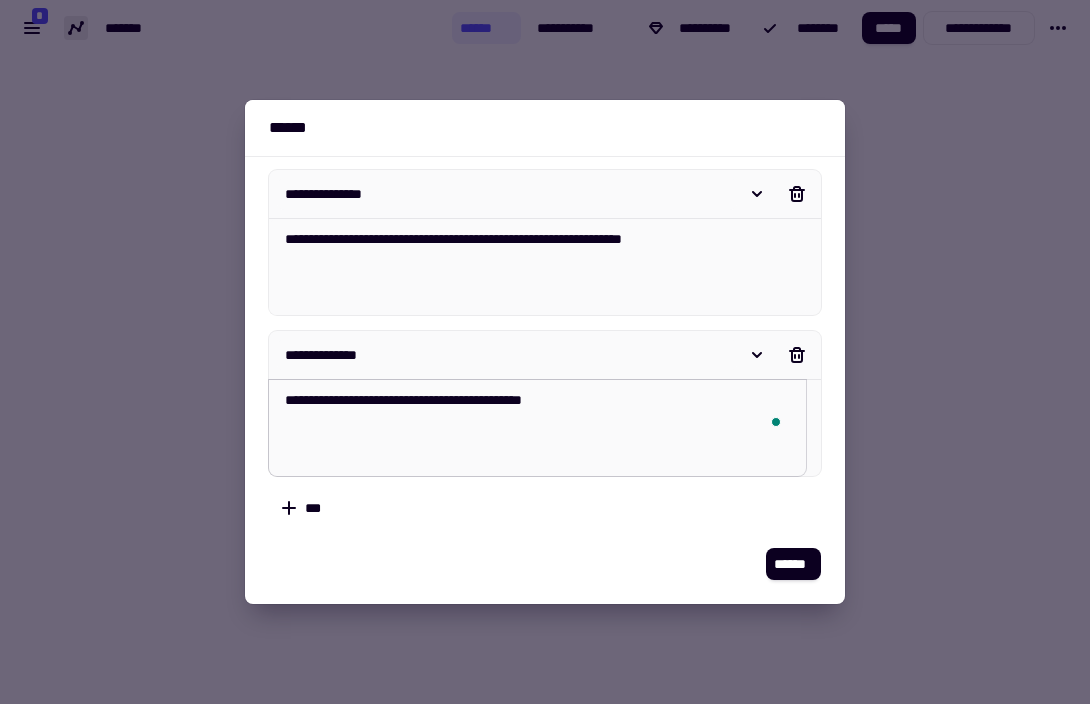type on "*" 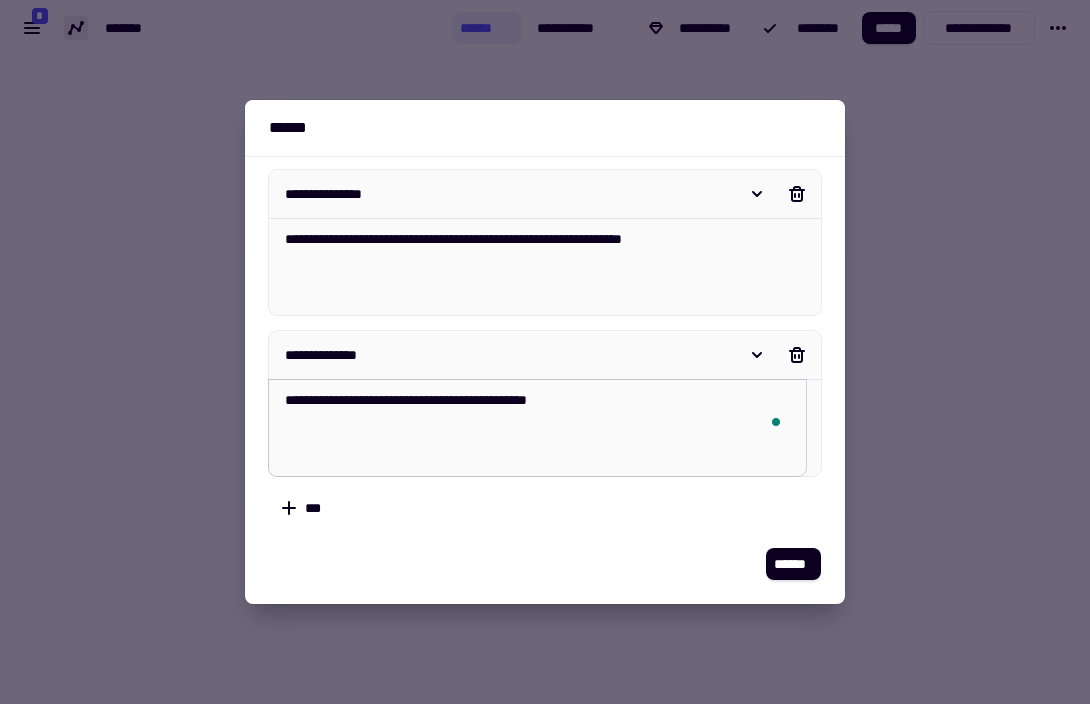 type on "*" 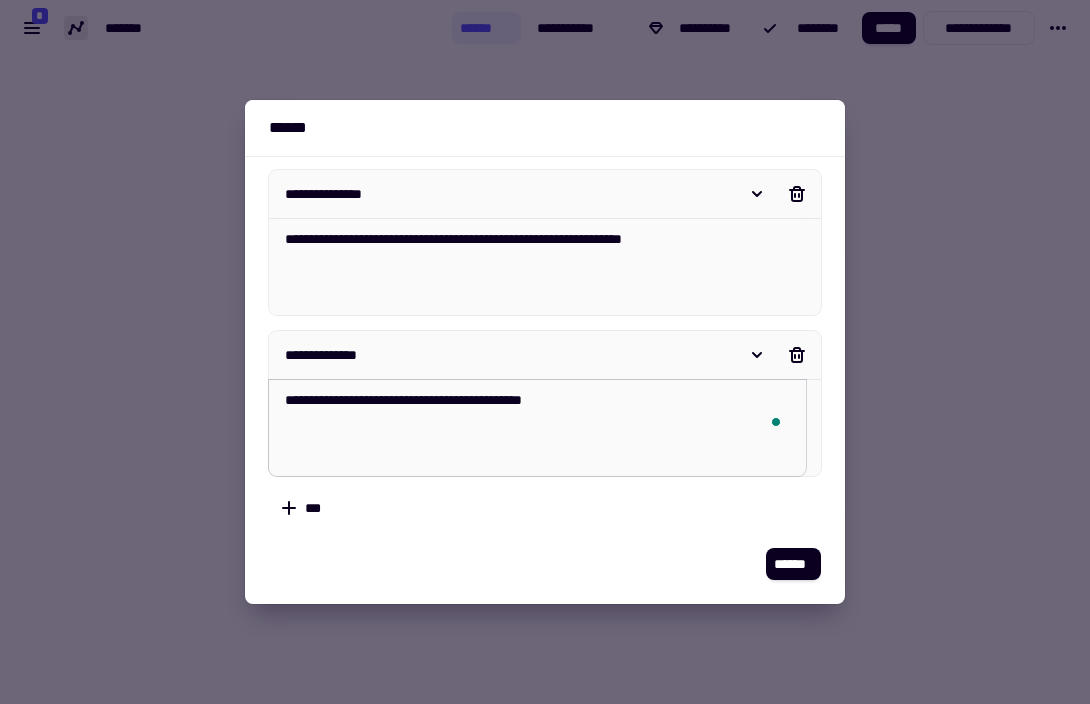type on "*" 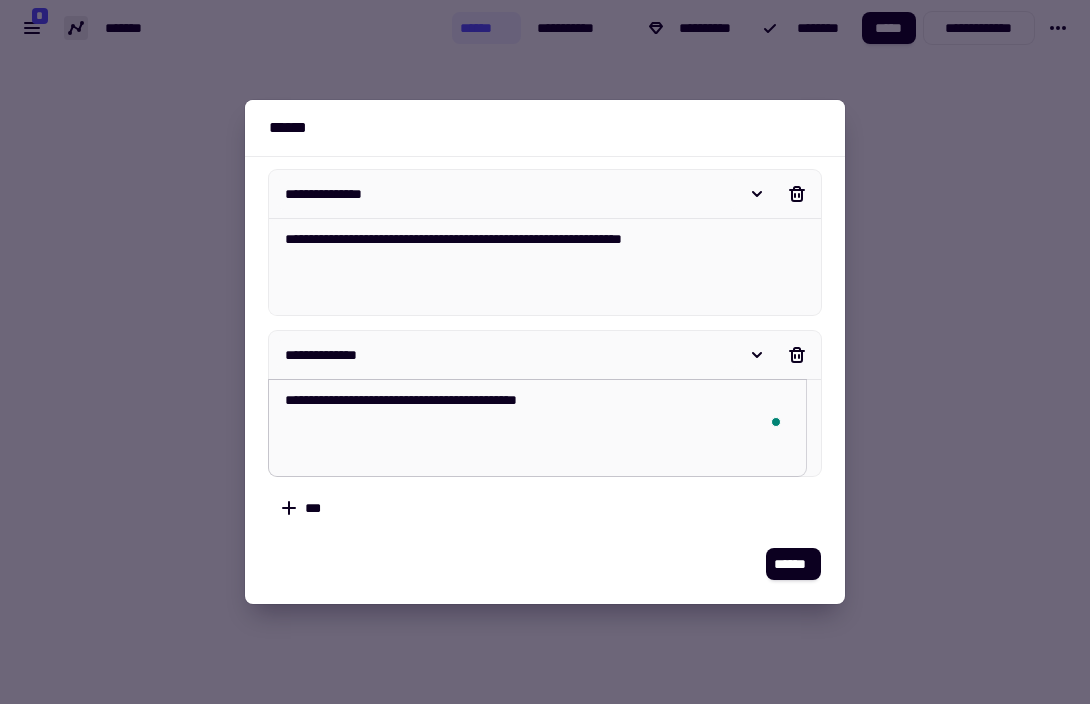 type on "*" 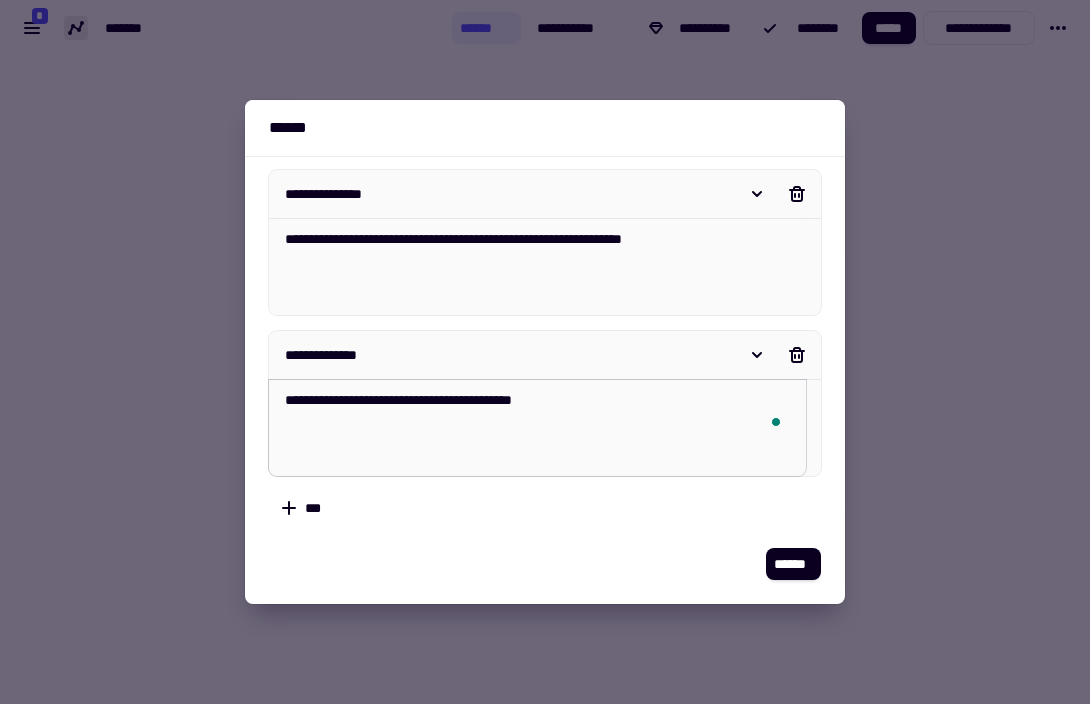 type on "*" 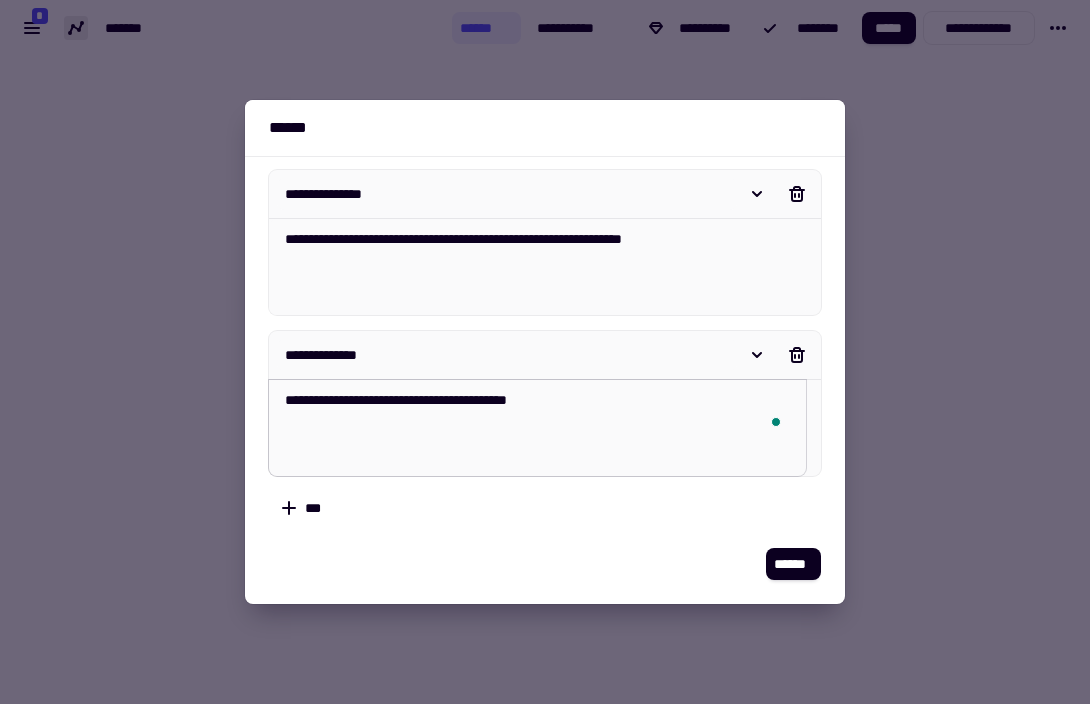 type on "*" 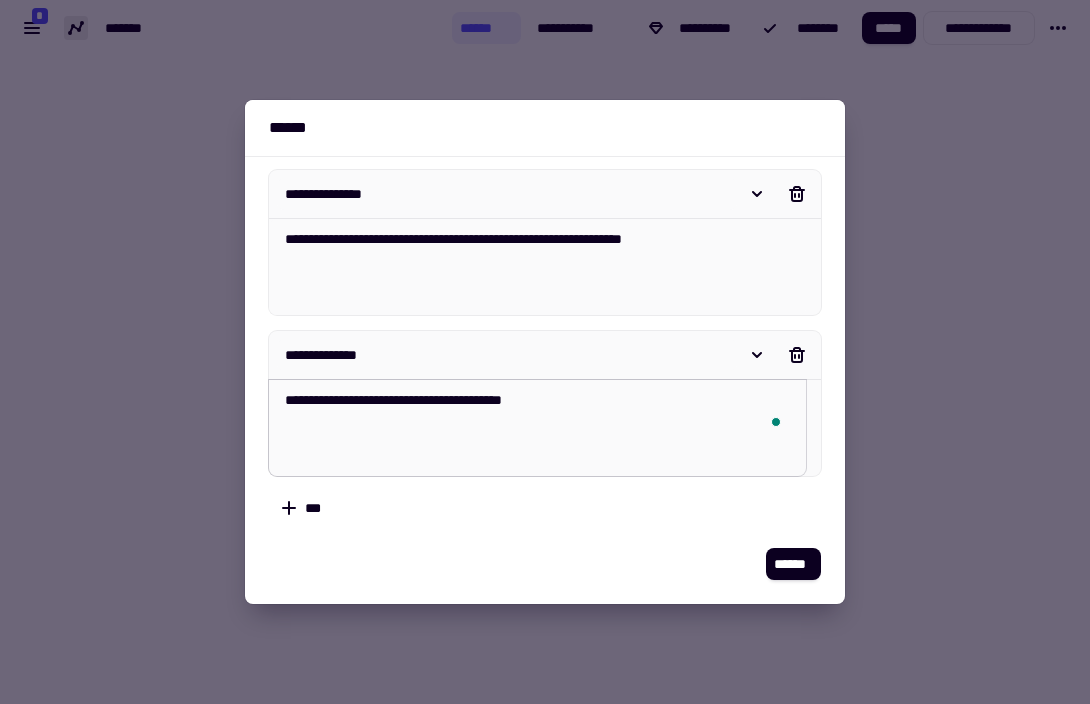 type on "*" 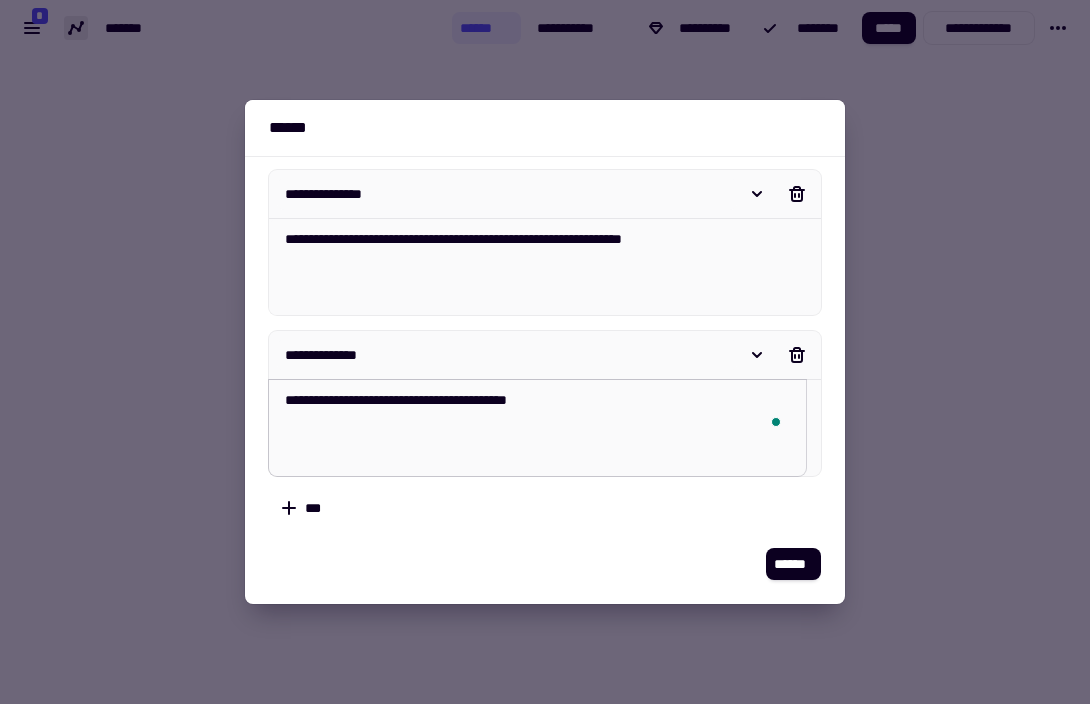 type on "**********" 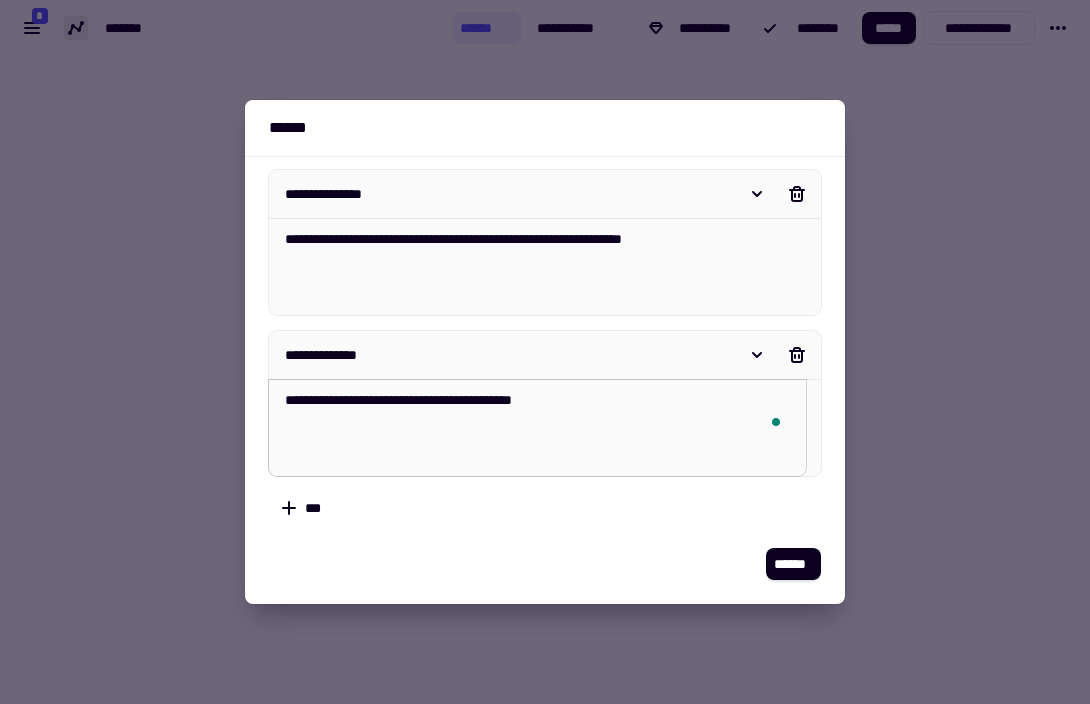 type on "*" 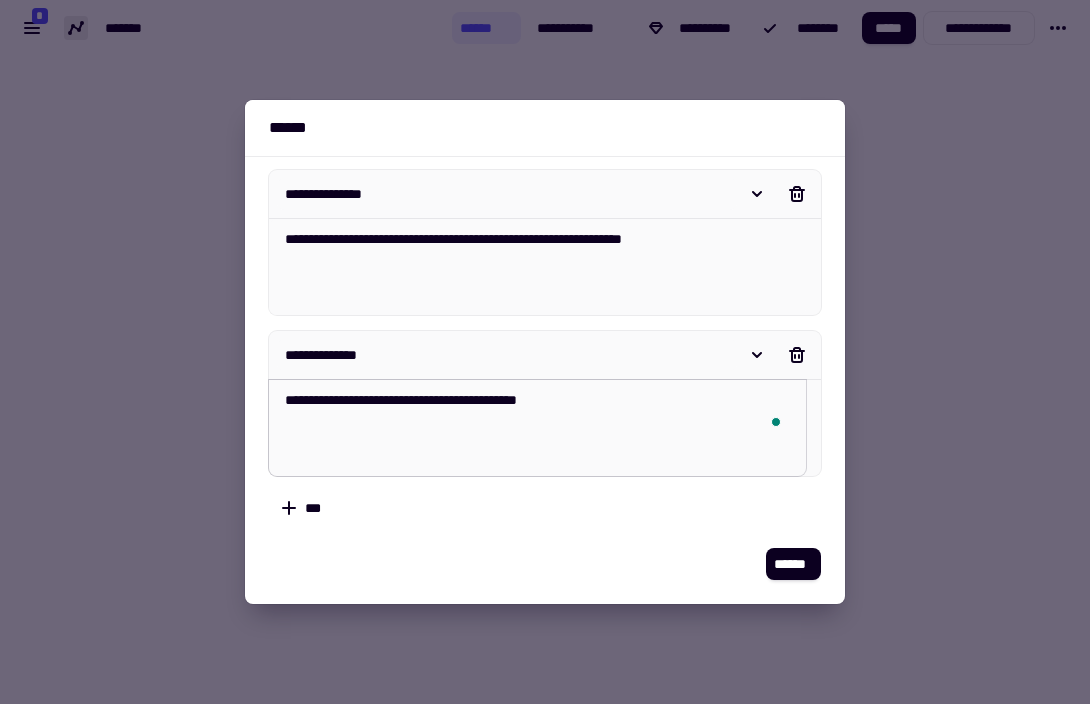 type on "*" 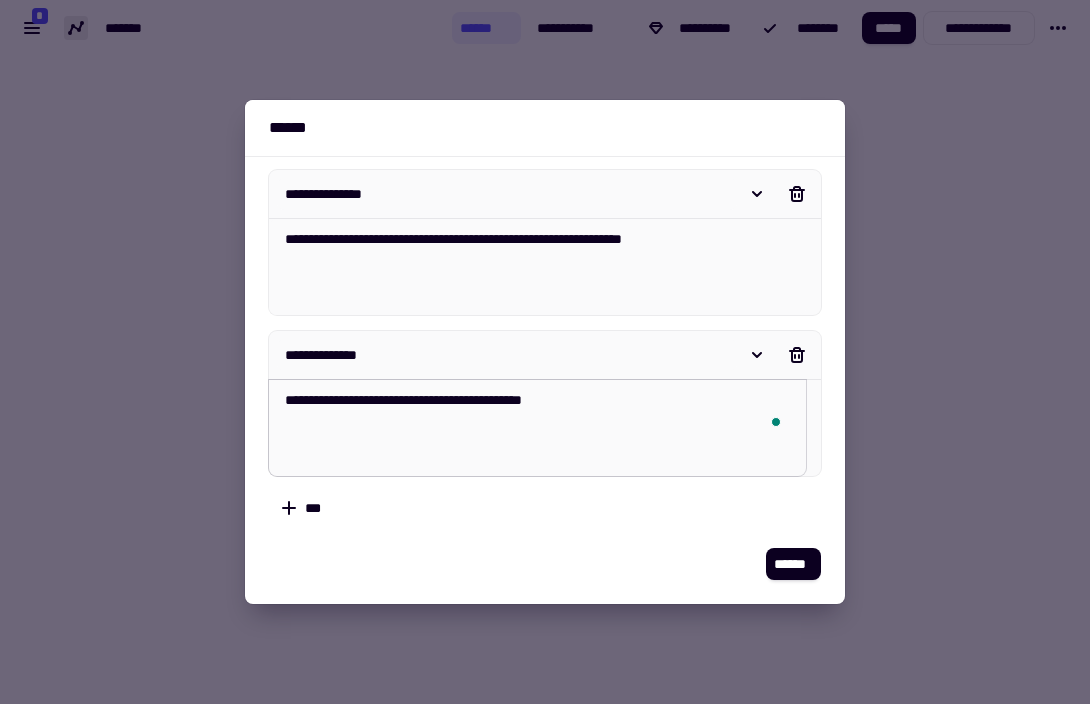 type on "*" 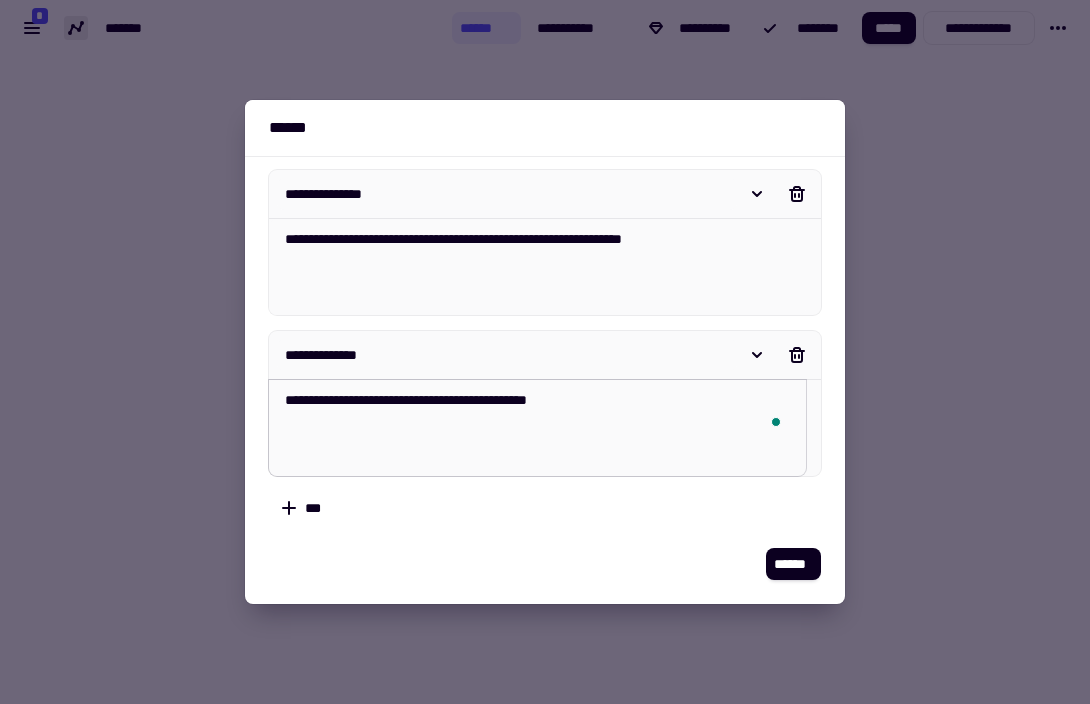 type on "*" 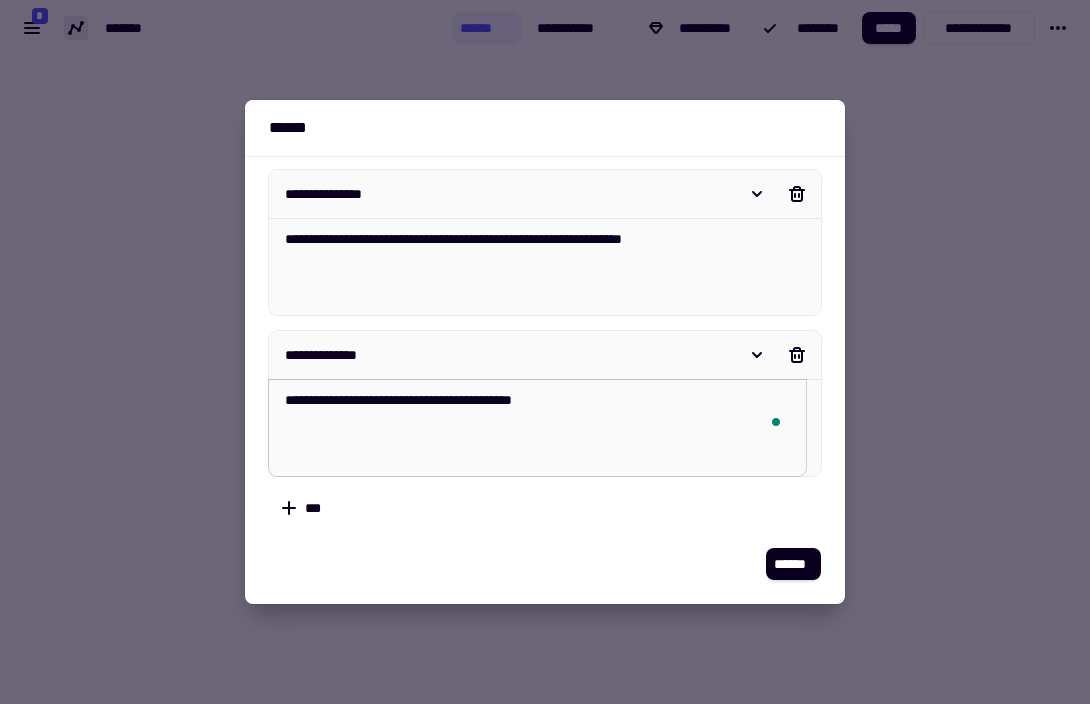 type on "*" 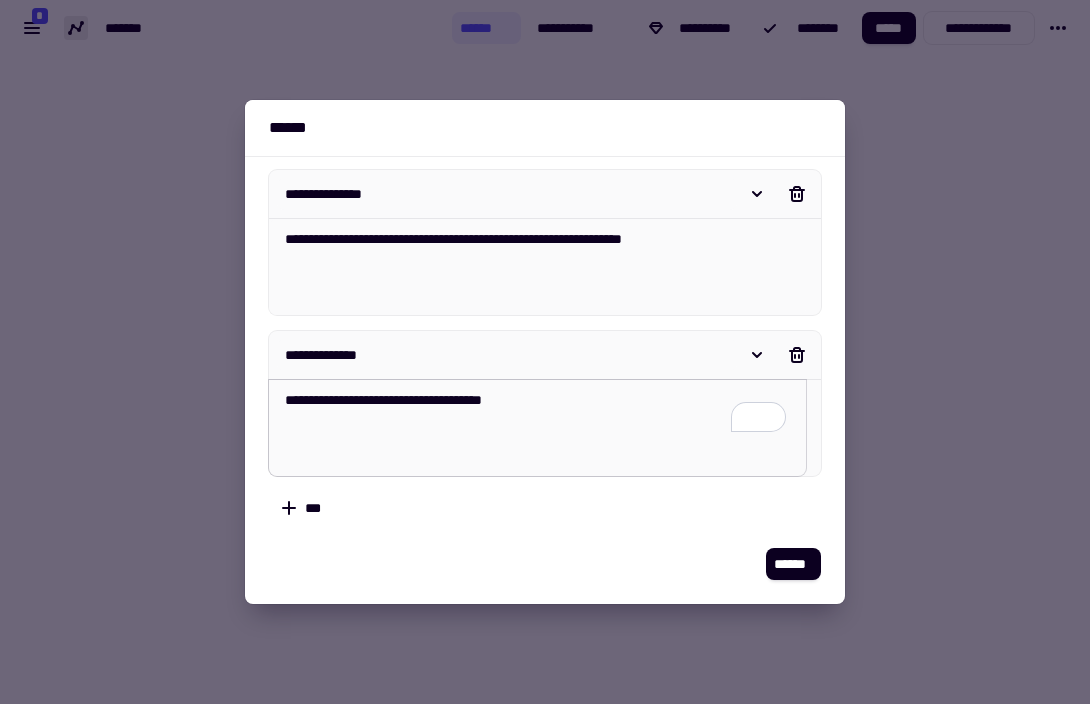 type on "*" 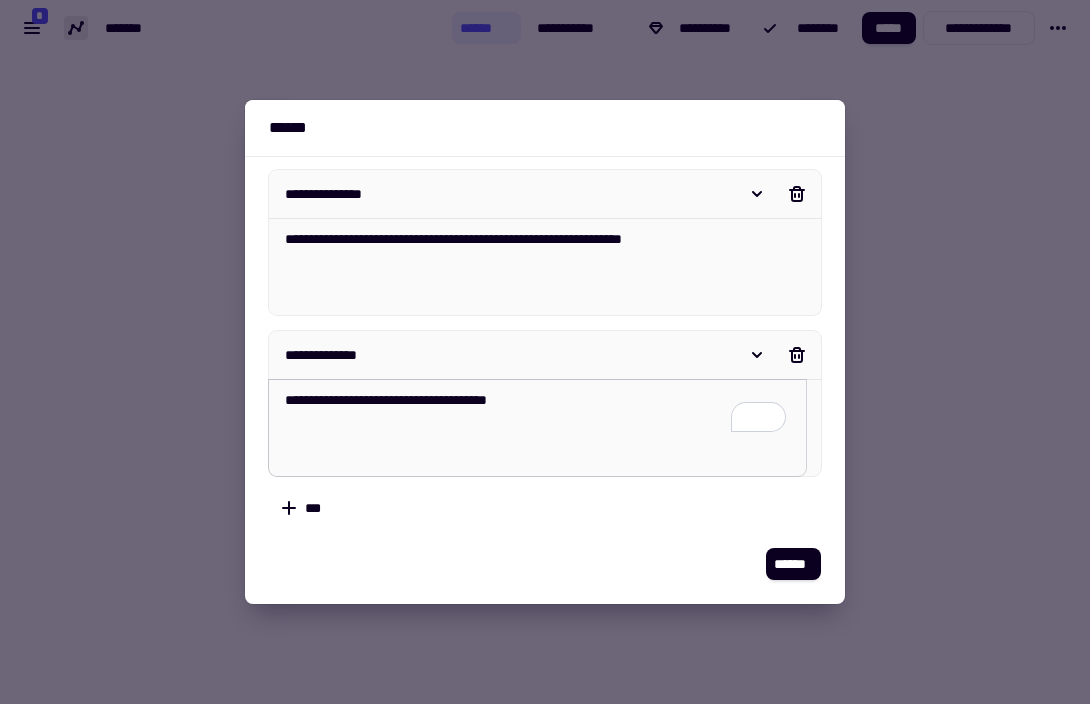 type on "*" 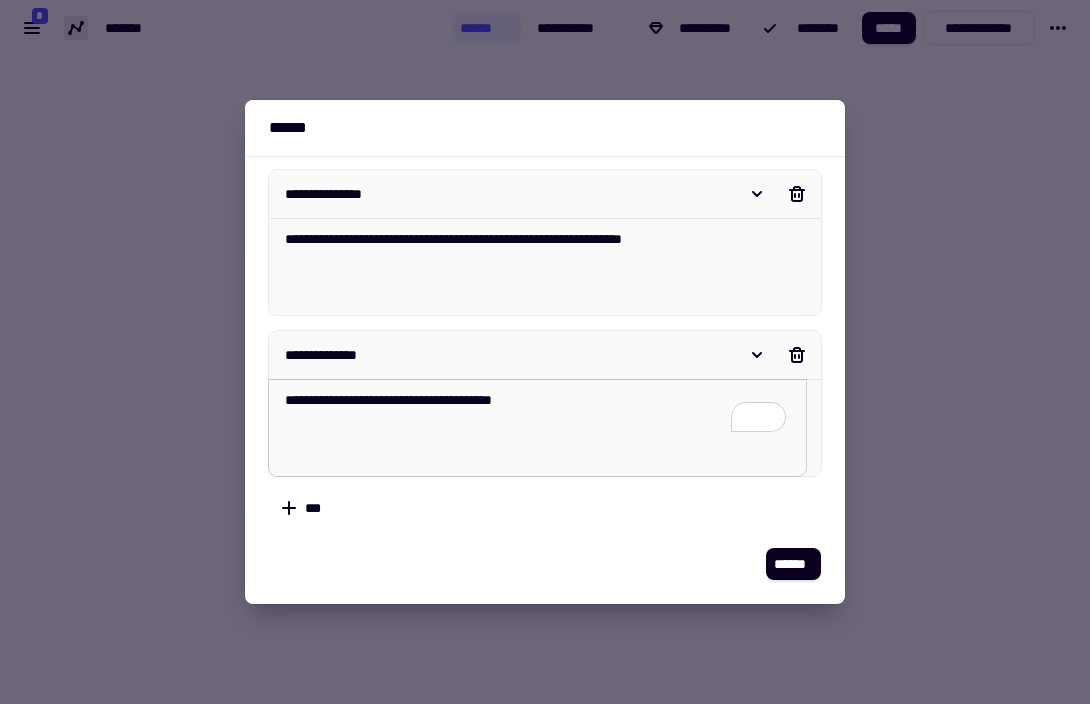 type on "*" 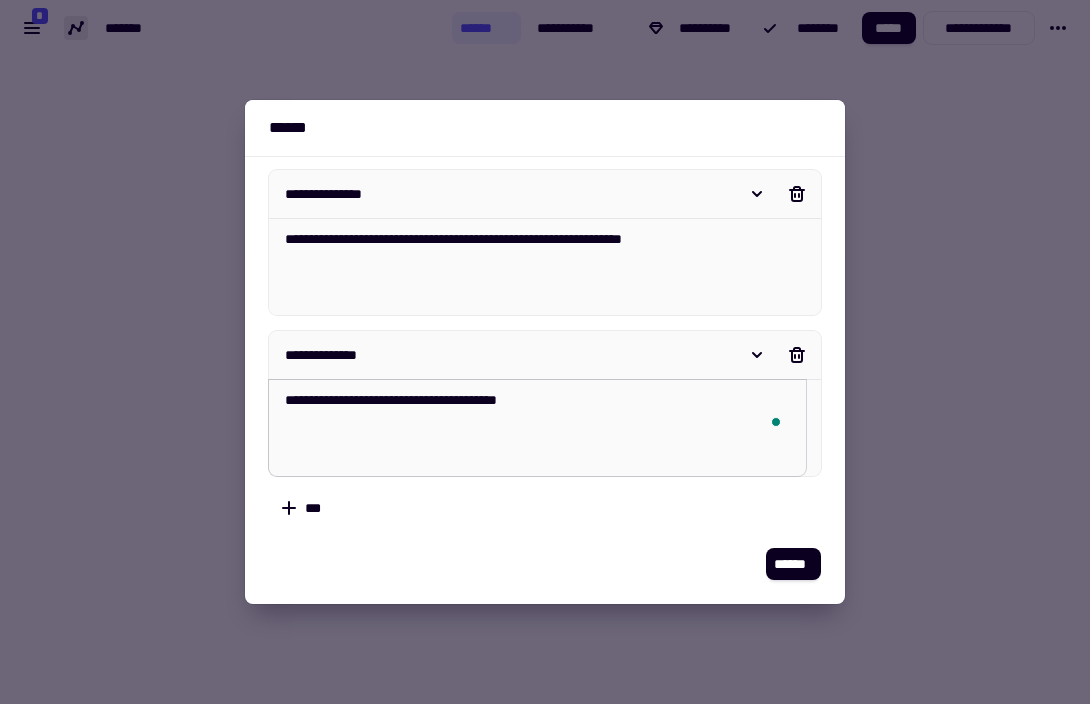 type on "*" 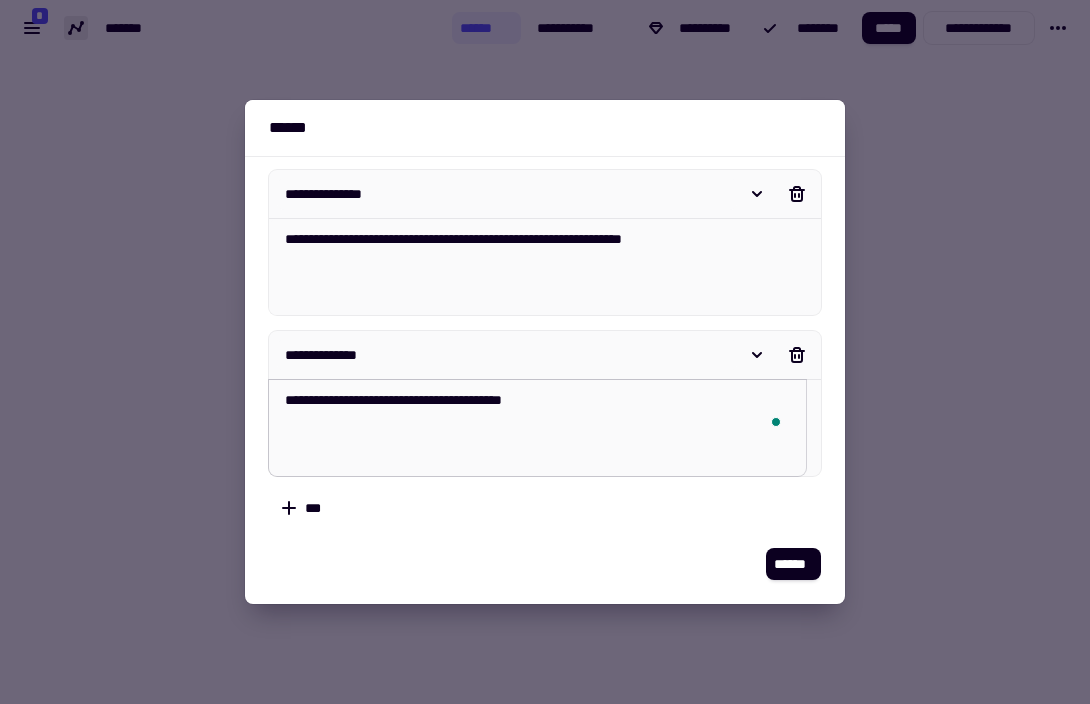 type on "*" 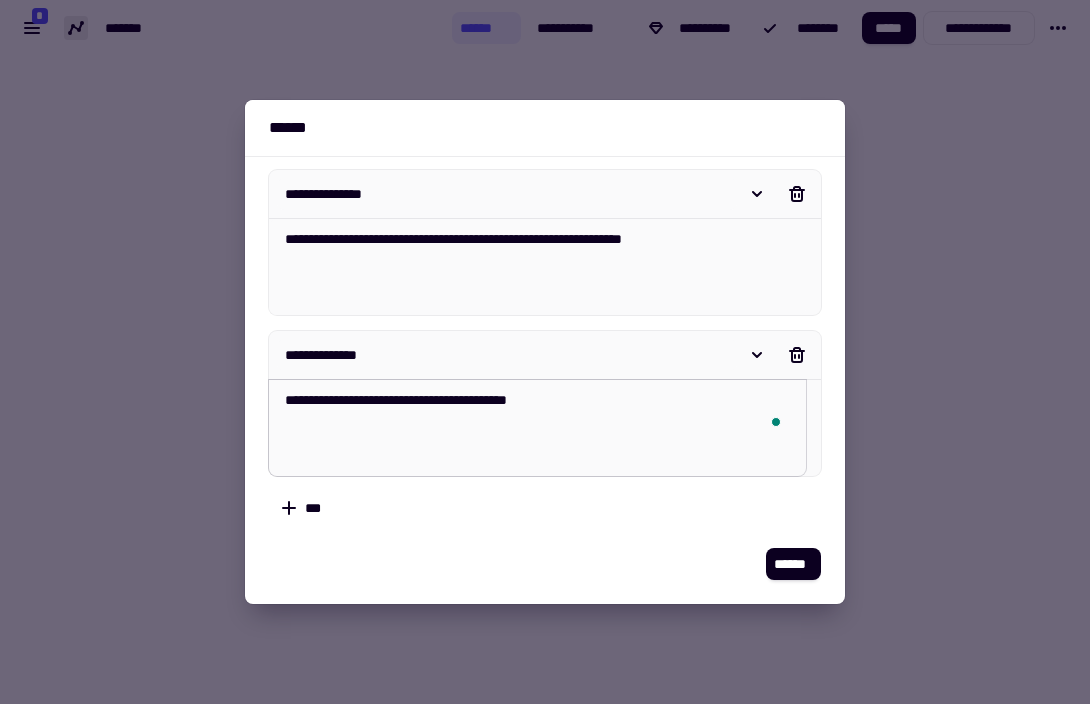 type on "*" 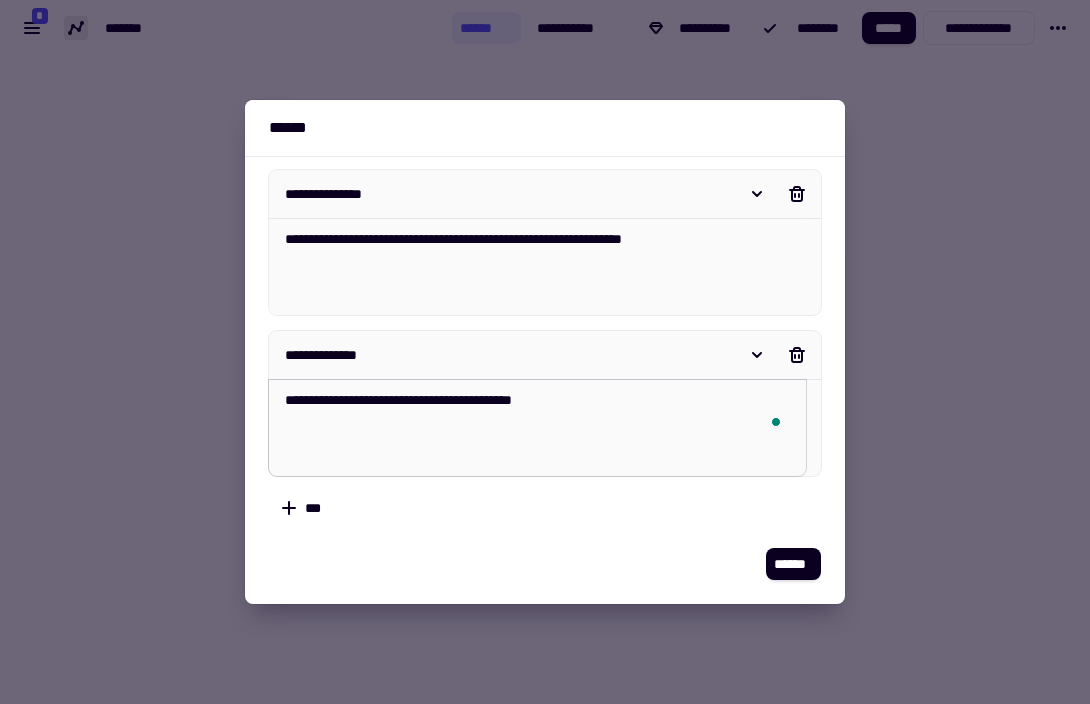 type on "*" 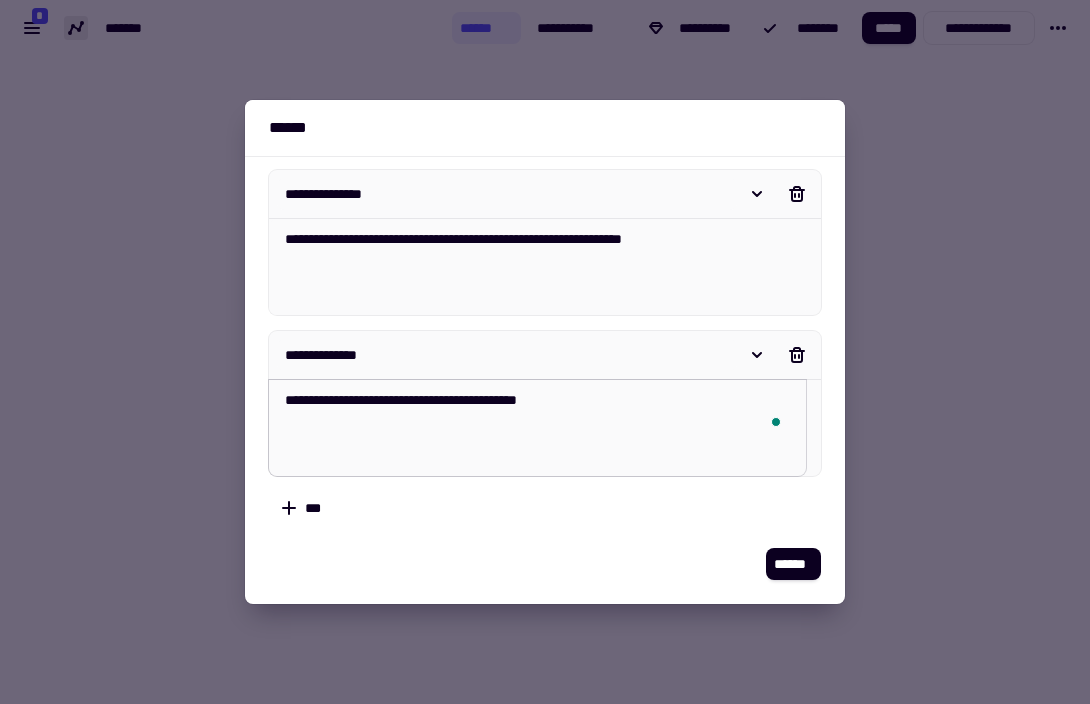 type on "*" 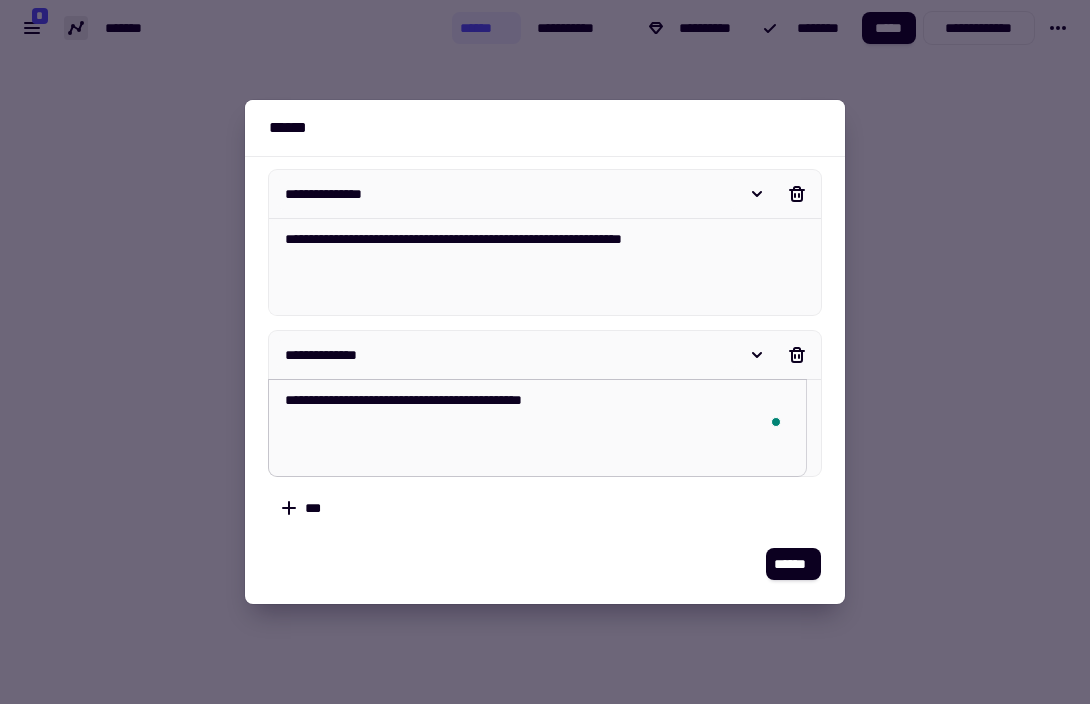 type on "*" 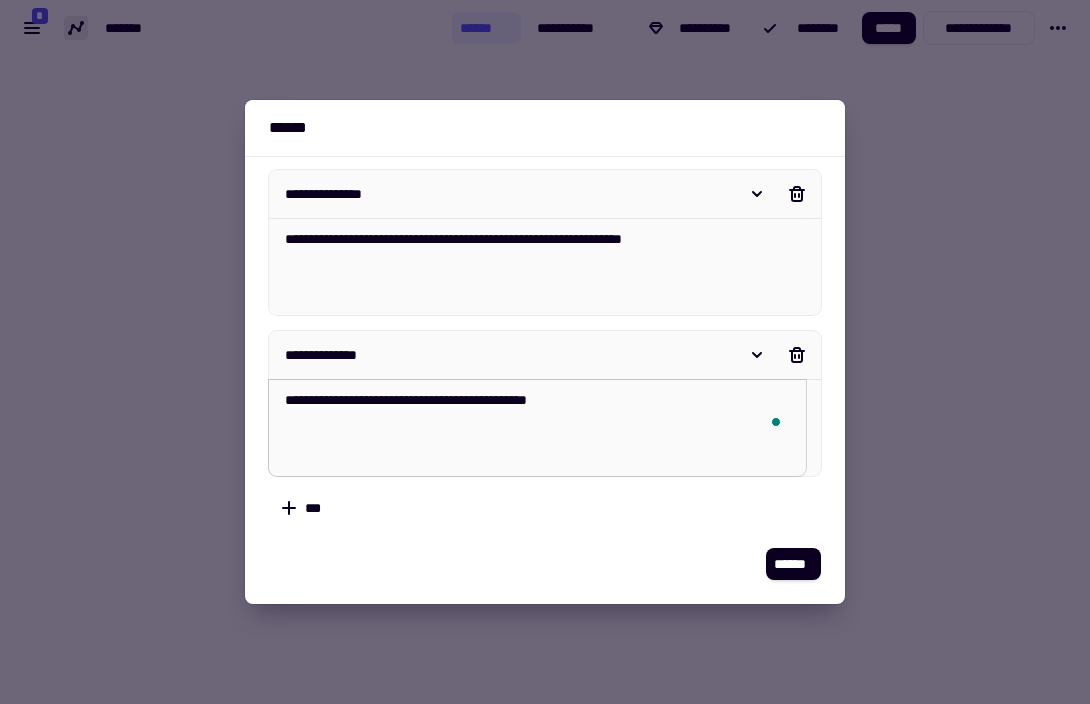 type on "*" 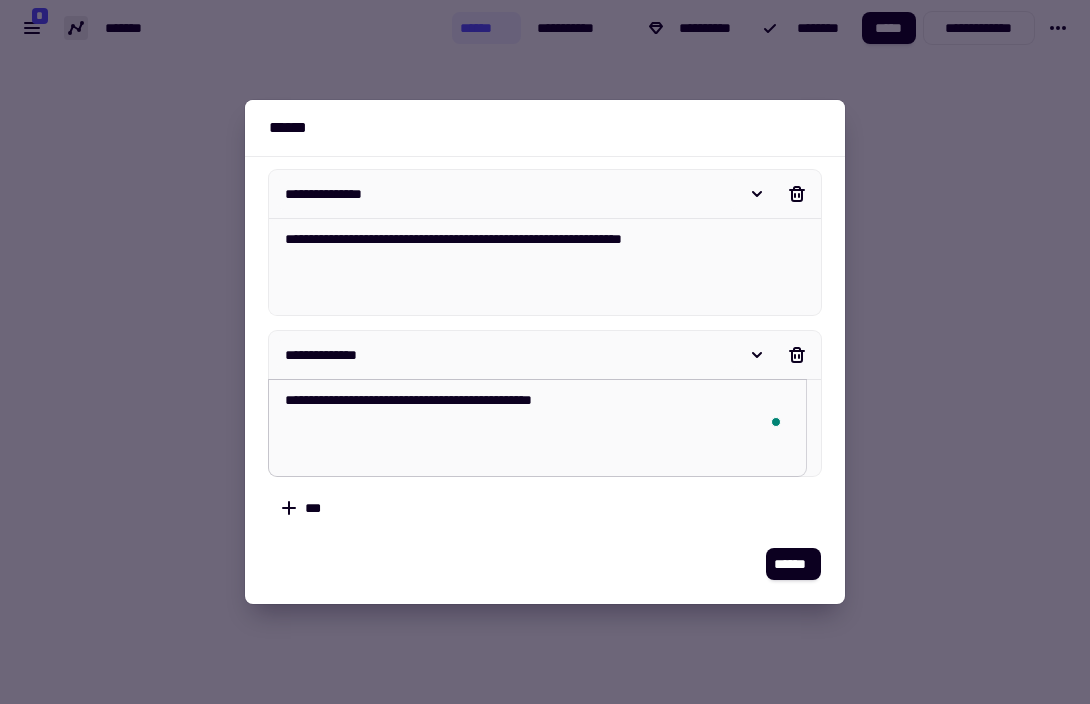 type on "*" 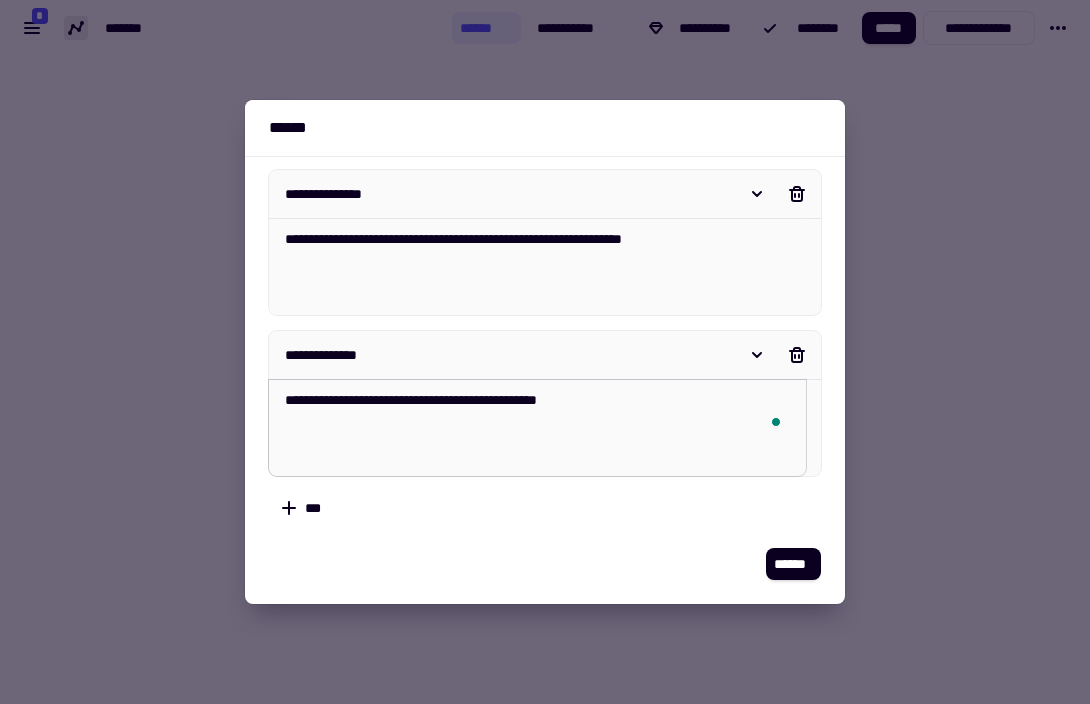 type on "*" 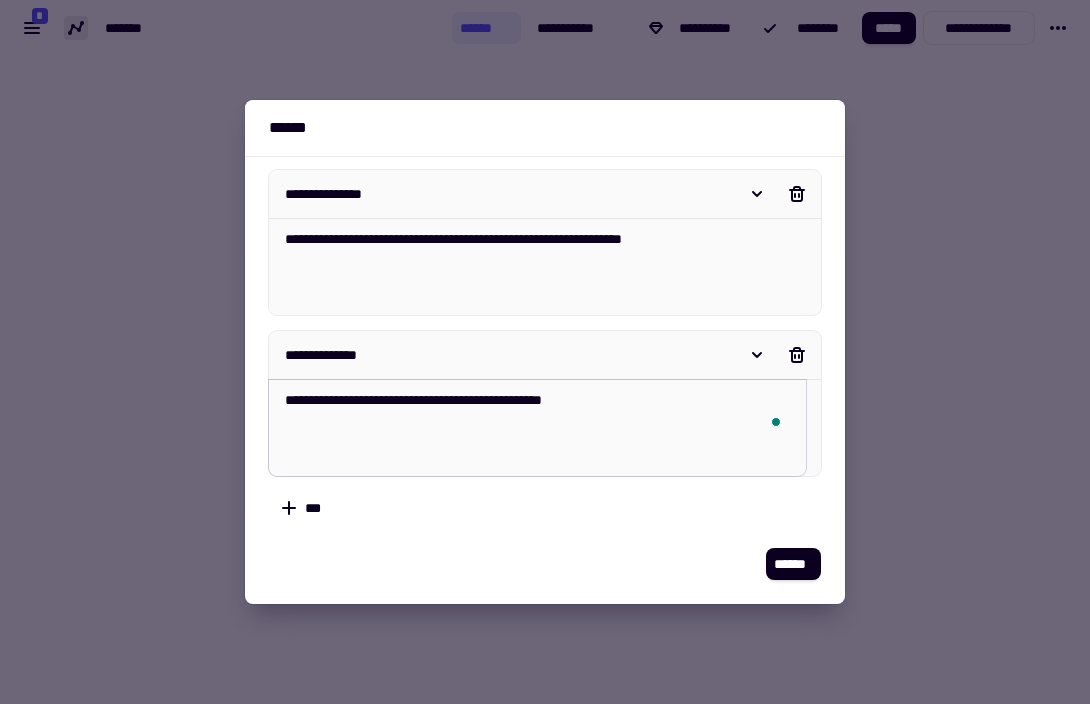 type on "*" 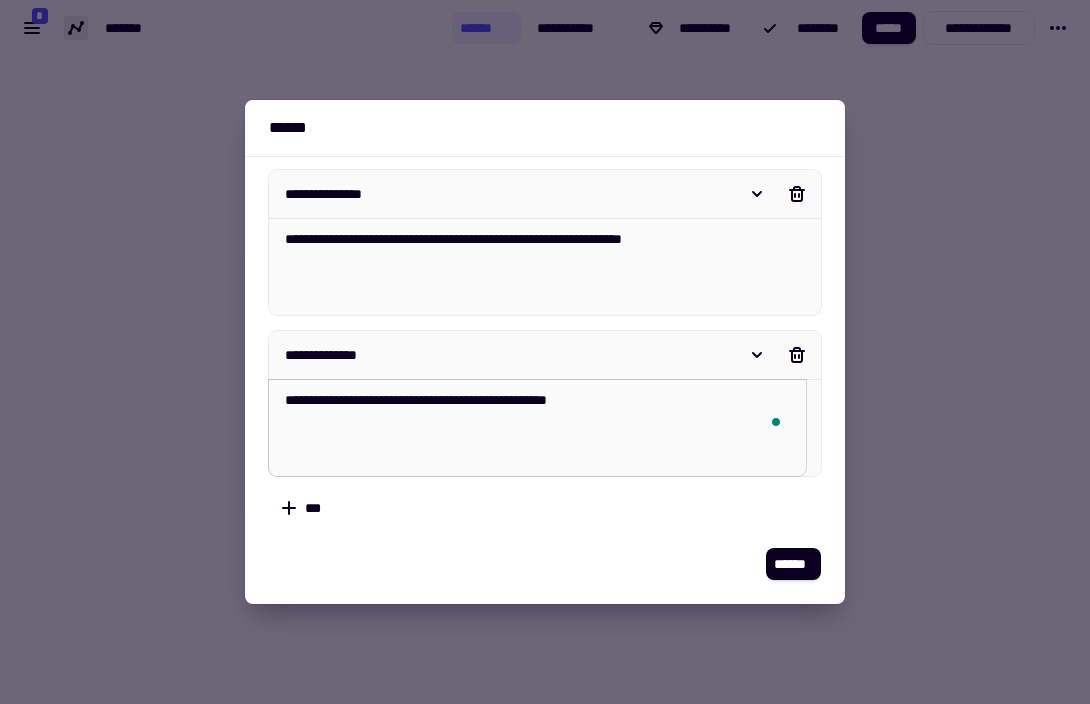 type on "*" 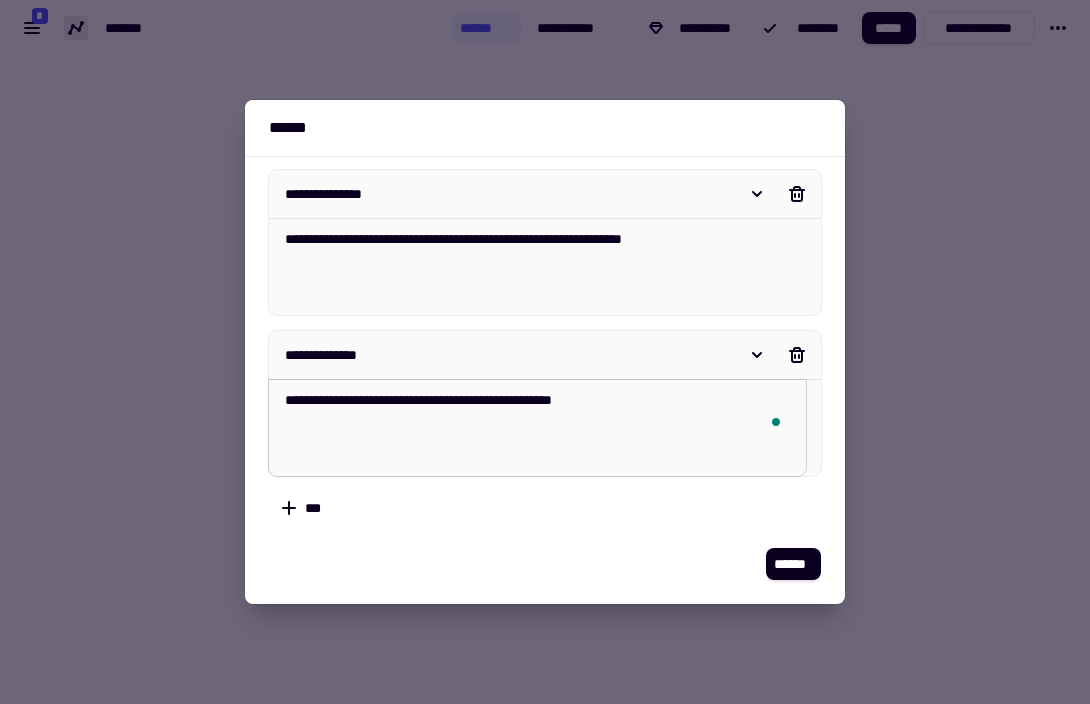 type on "*" 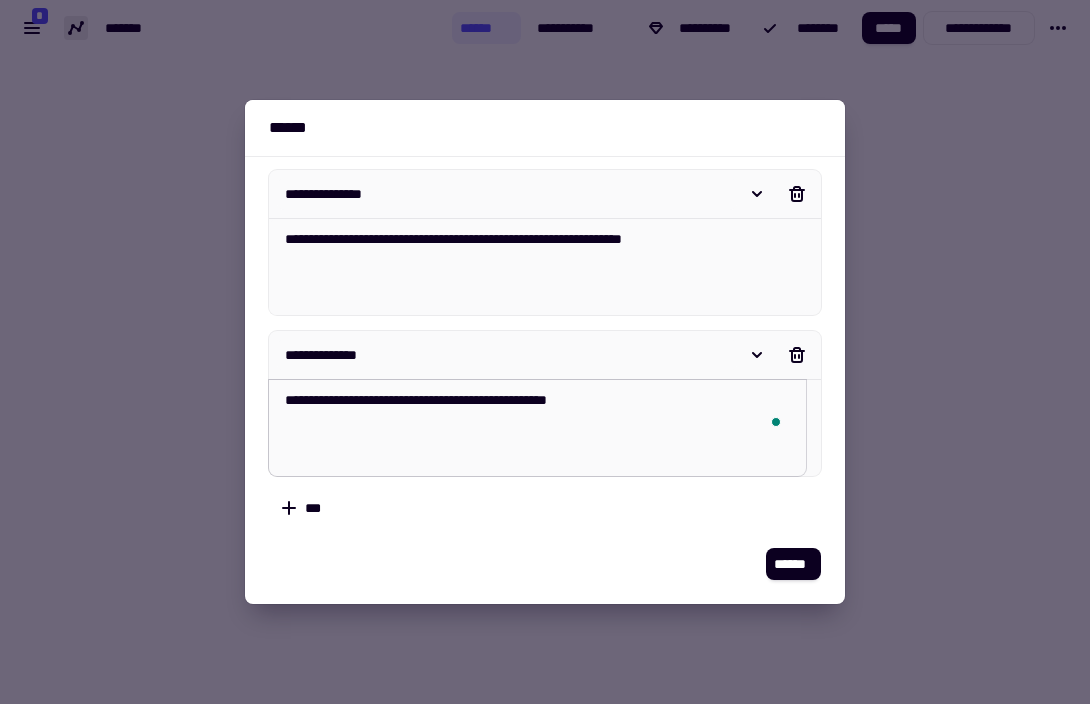 type on "*" 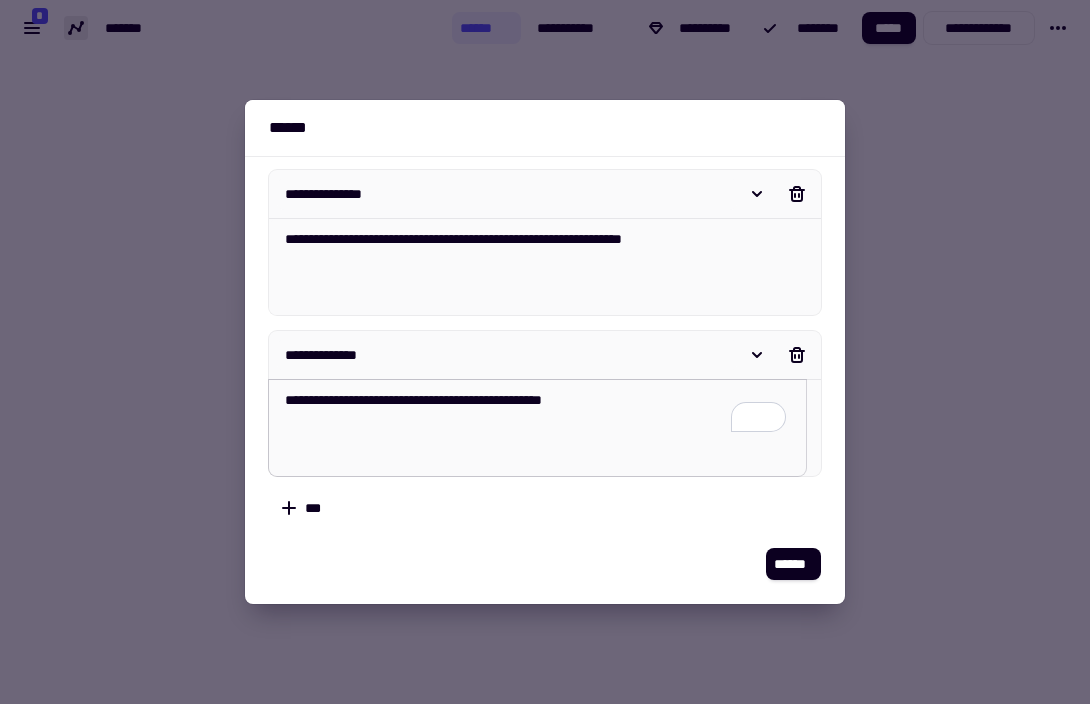 type on "*" 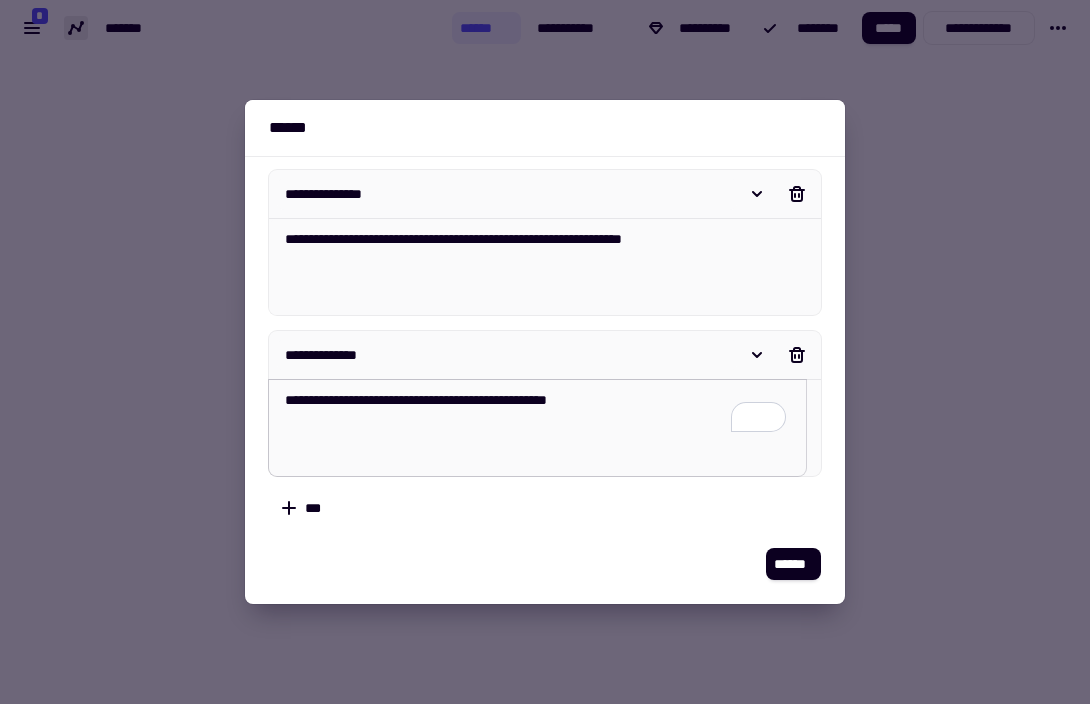 type on "*" 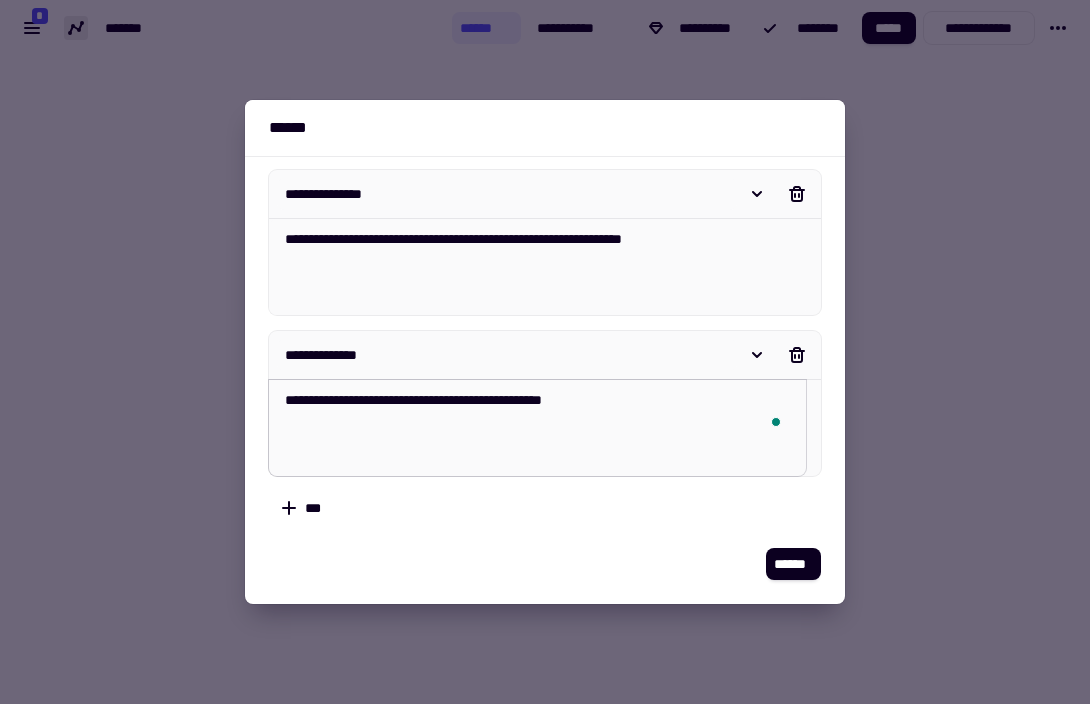 type 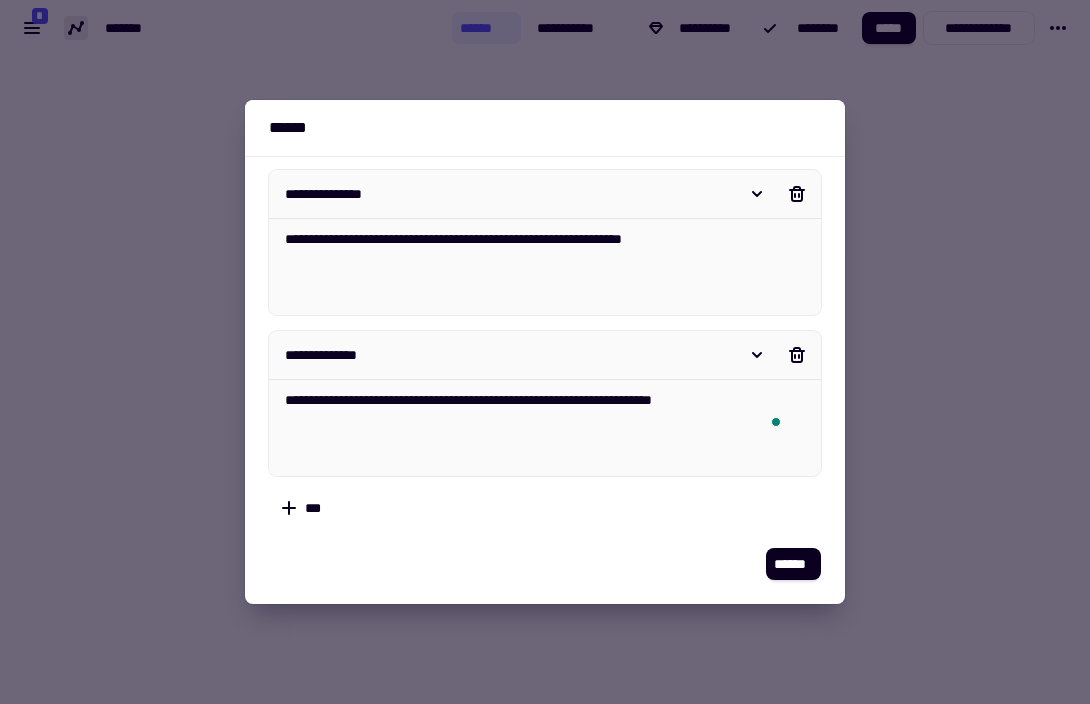 click on "**********" at bounding box center (545, 25) 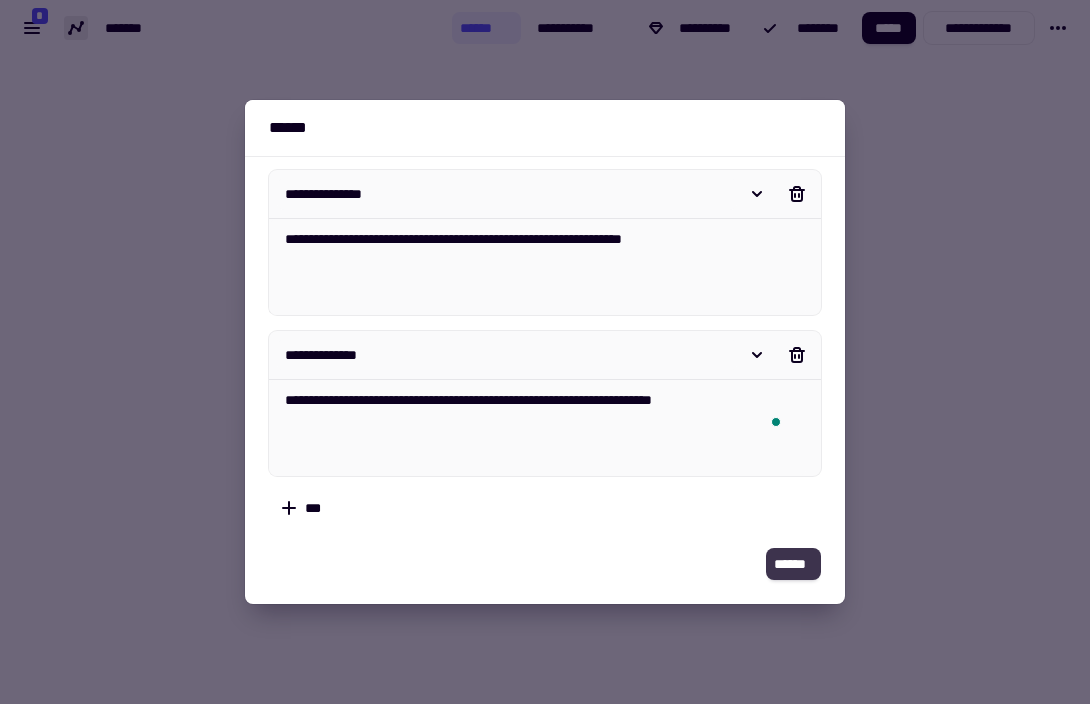 click on "******" 